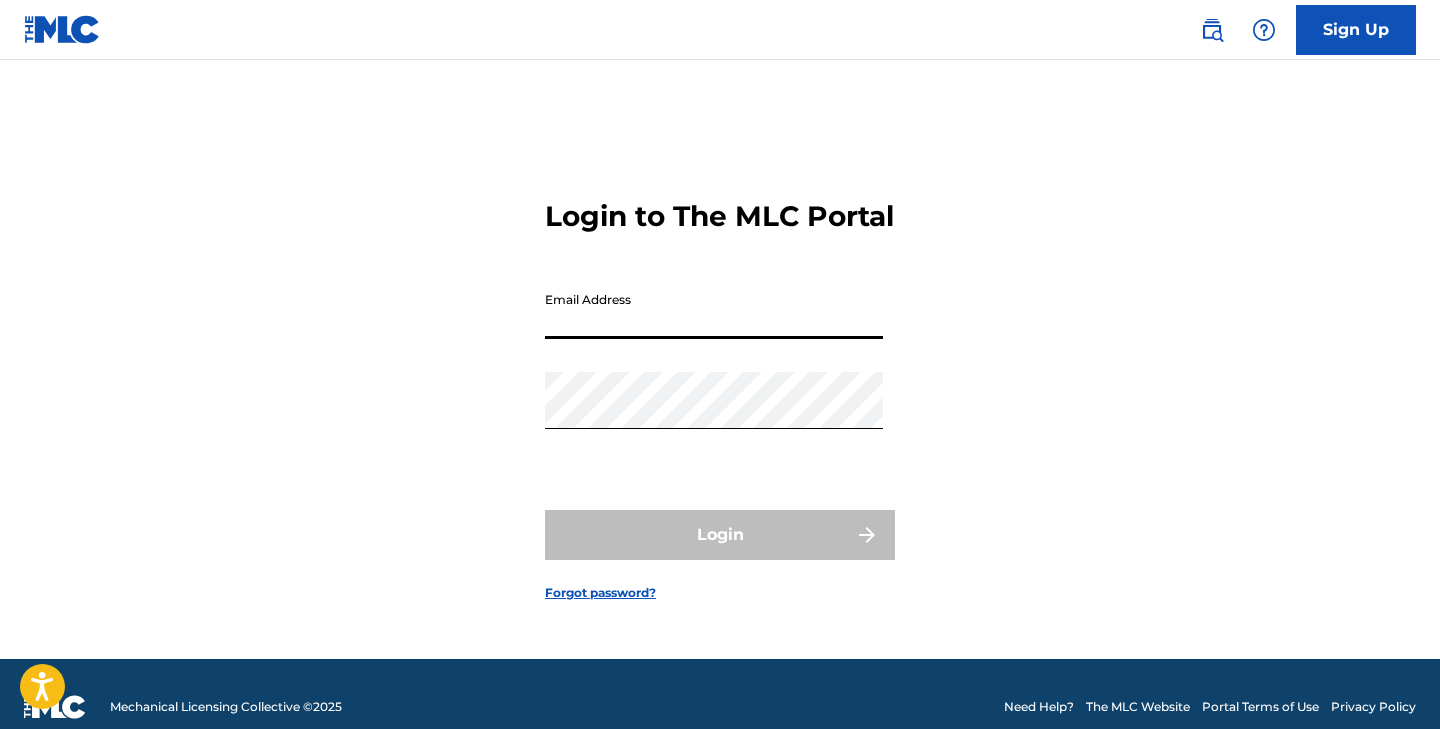 click on "Email Address" at bounding box center (714, 310) 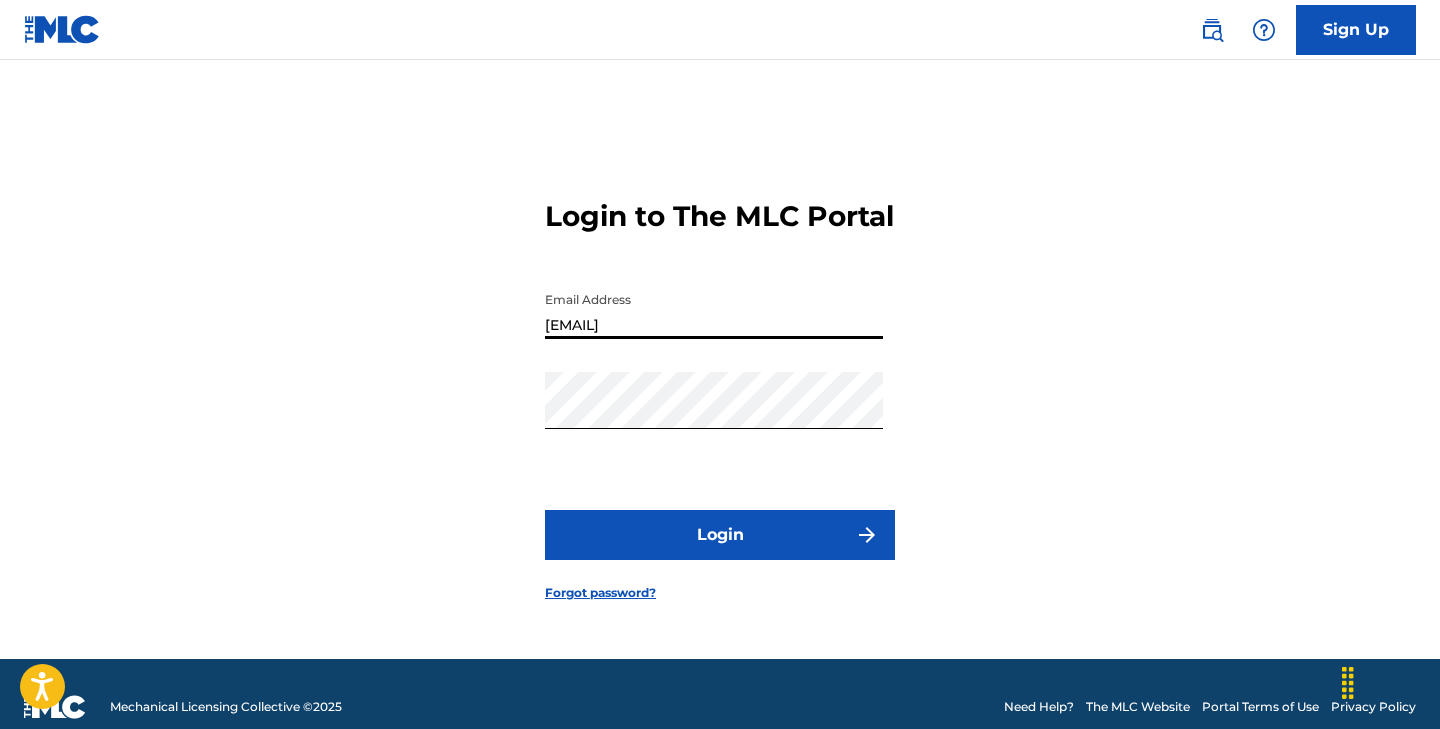 type on "[EMAIL]" 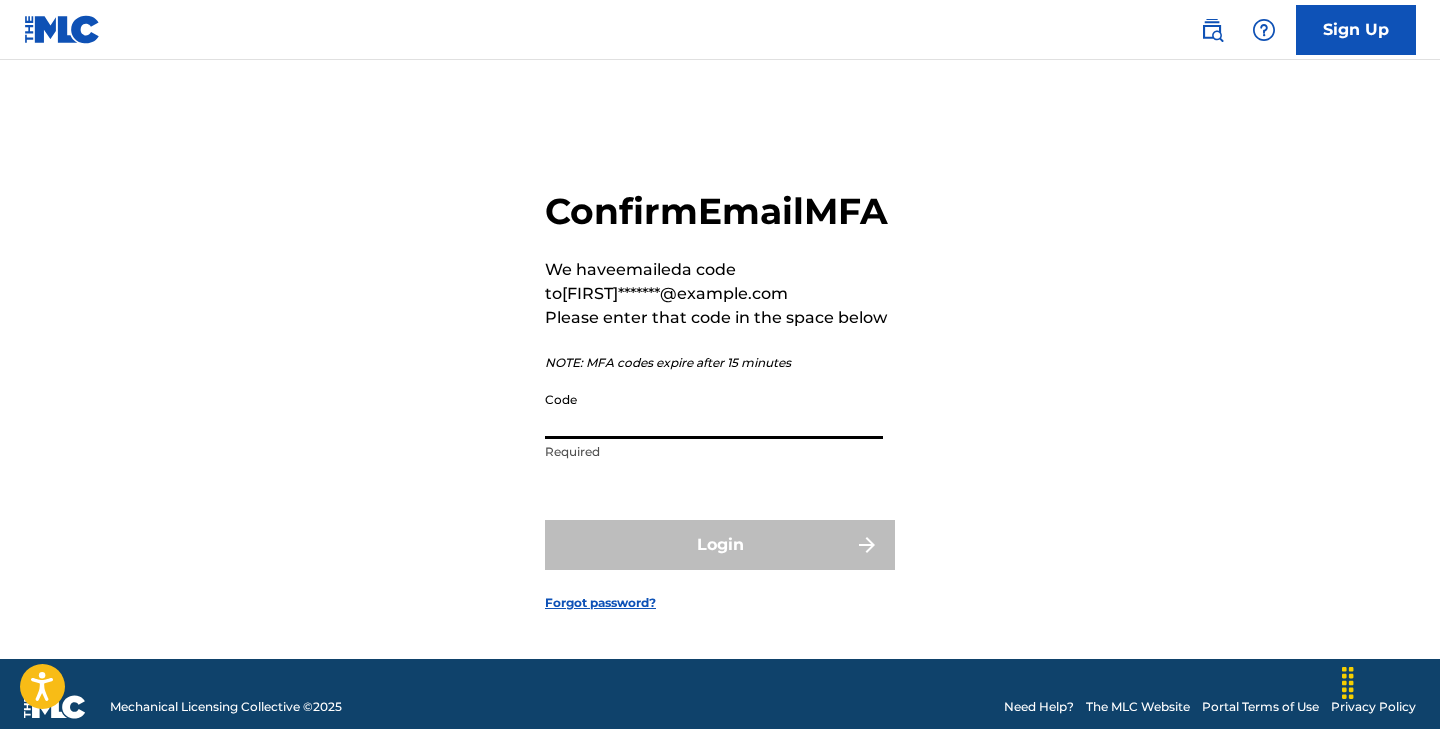 click on "Code" at bounding box center [714, 410] 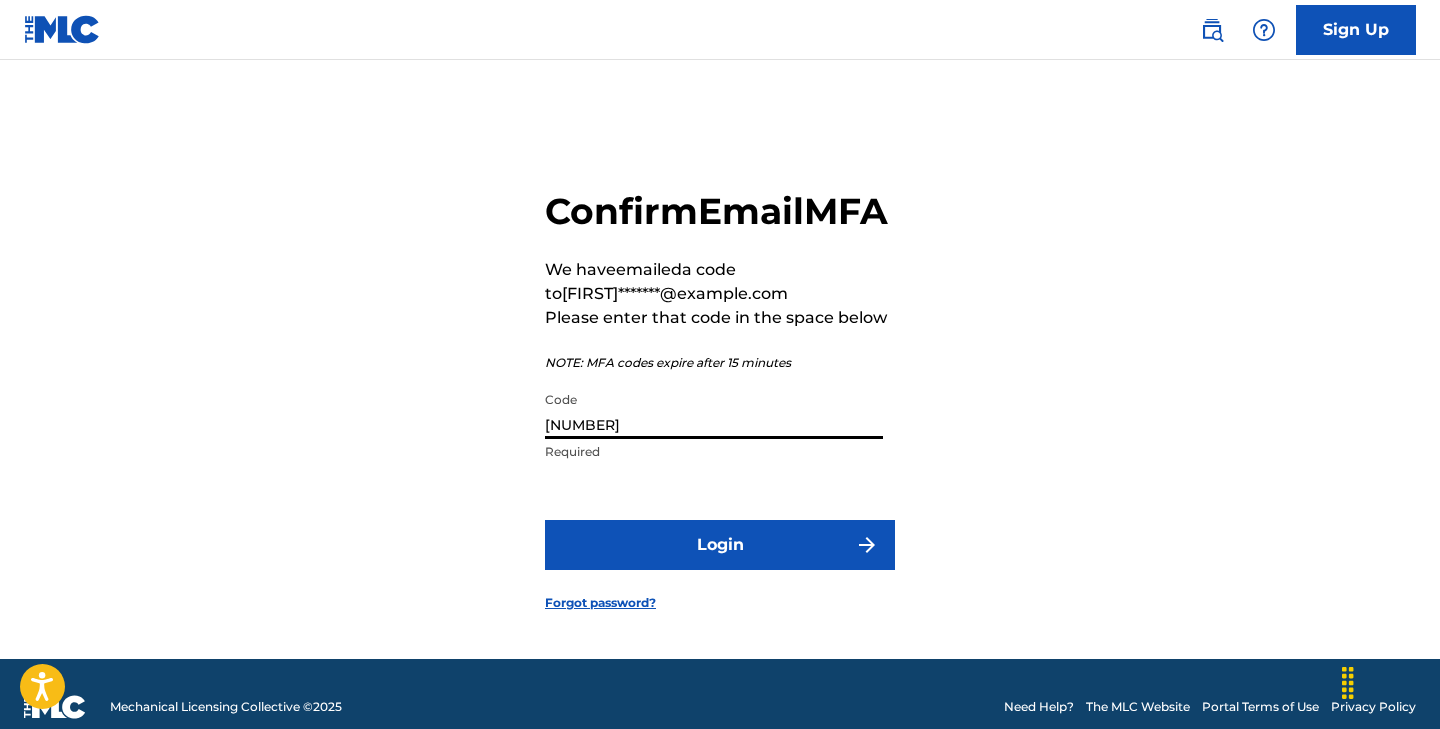 type on "[NUMBER]" 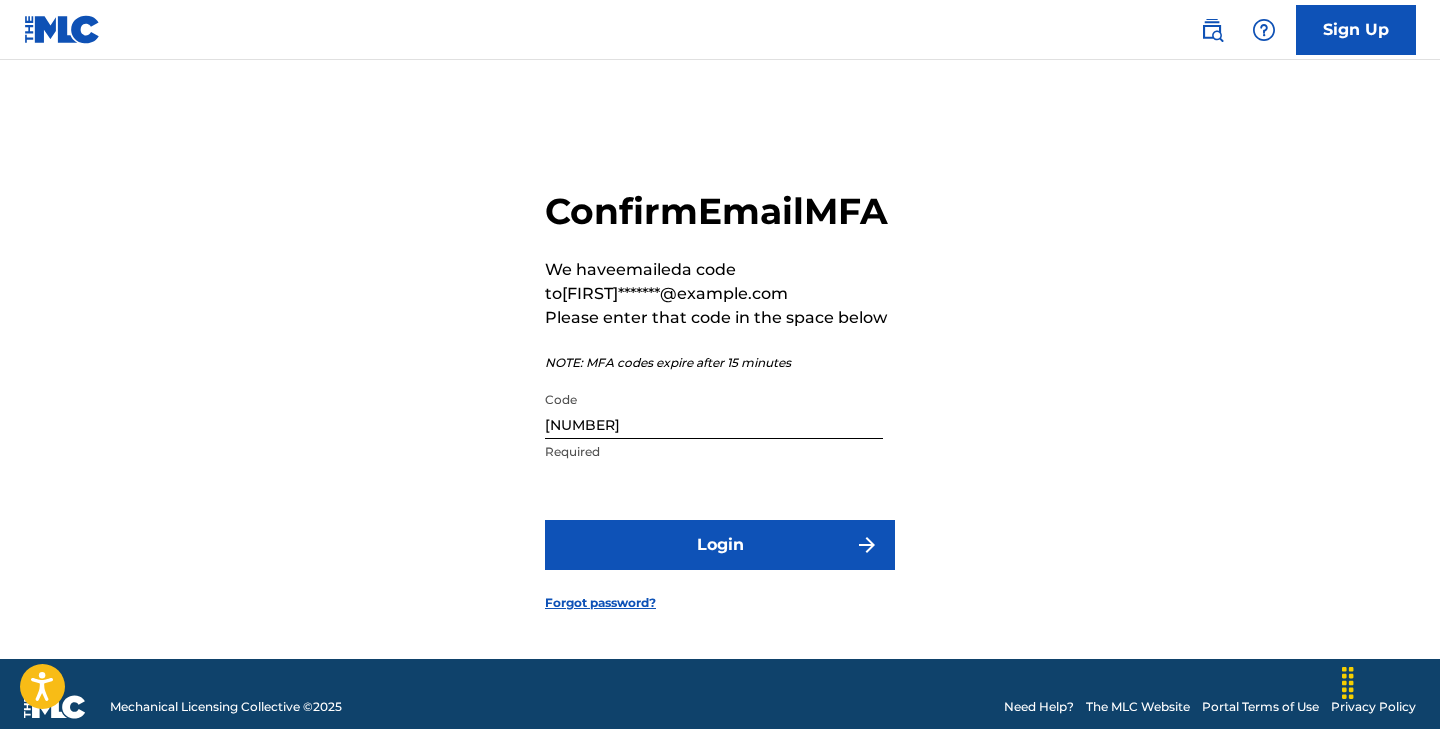 click on "Login" at bounding box center (720, 545) 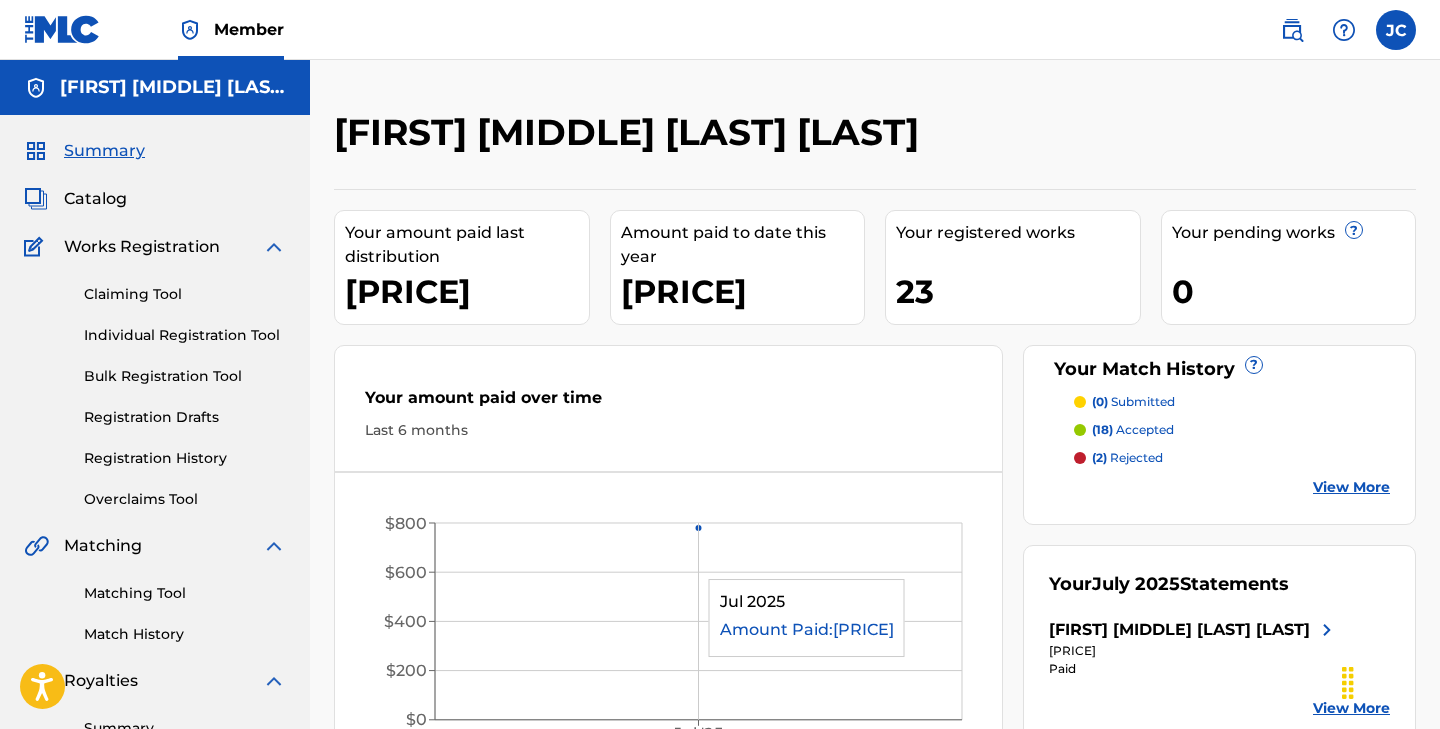scroll, scrollTop: 0, scrollLeft: 0, axis: both 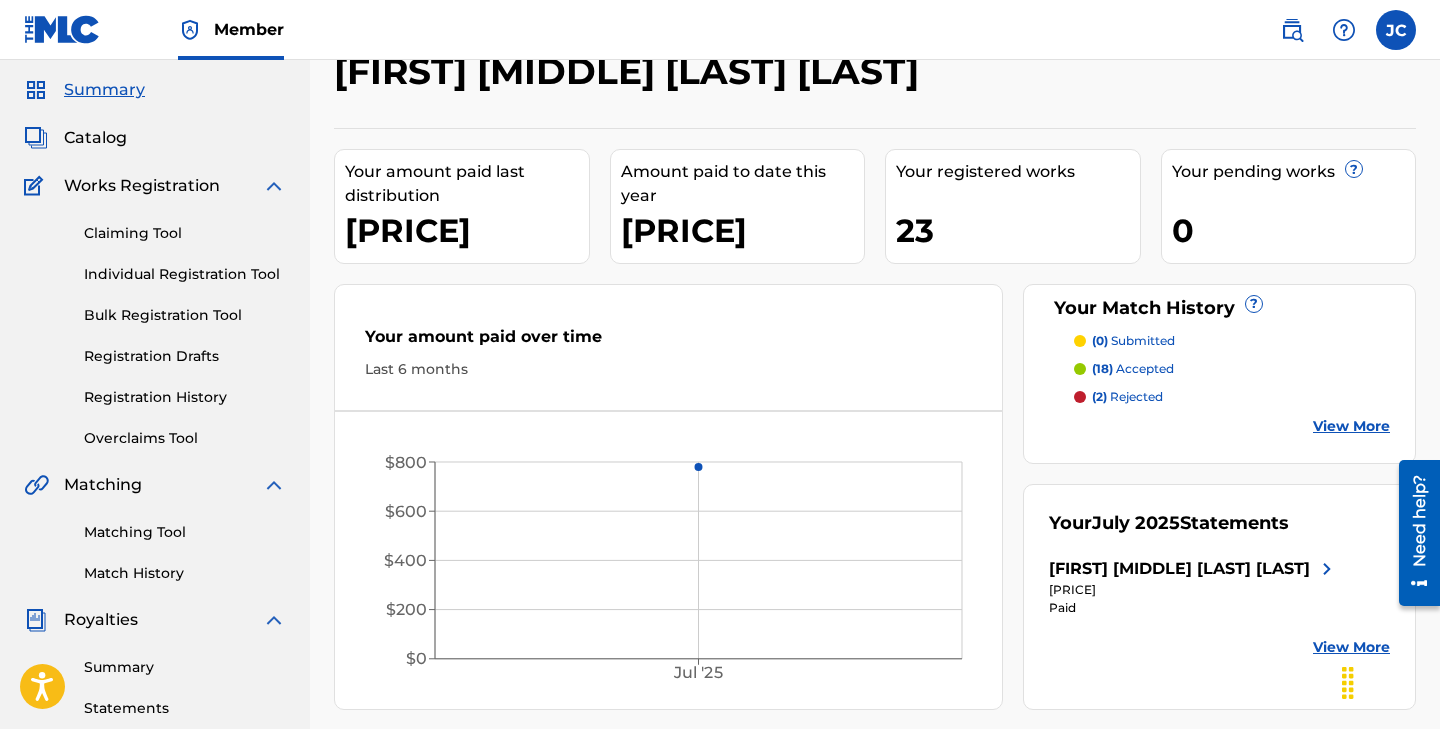 click on "Match History" at bounding box center (185, 573) 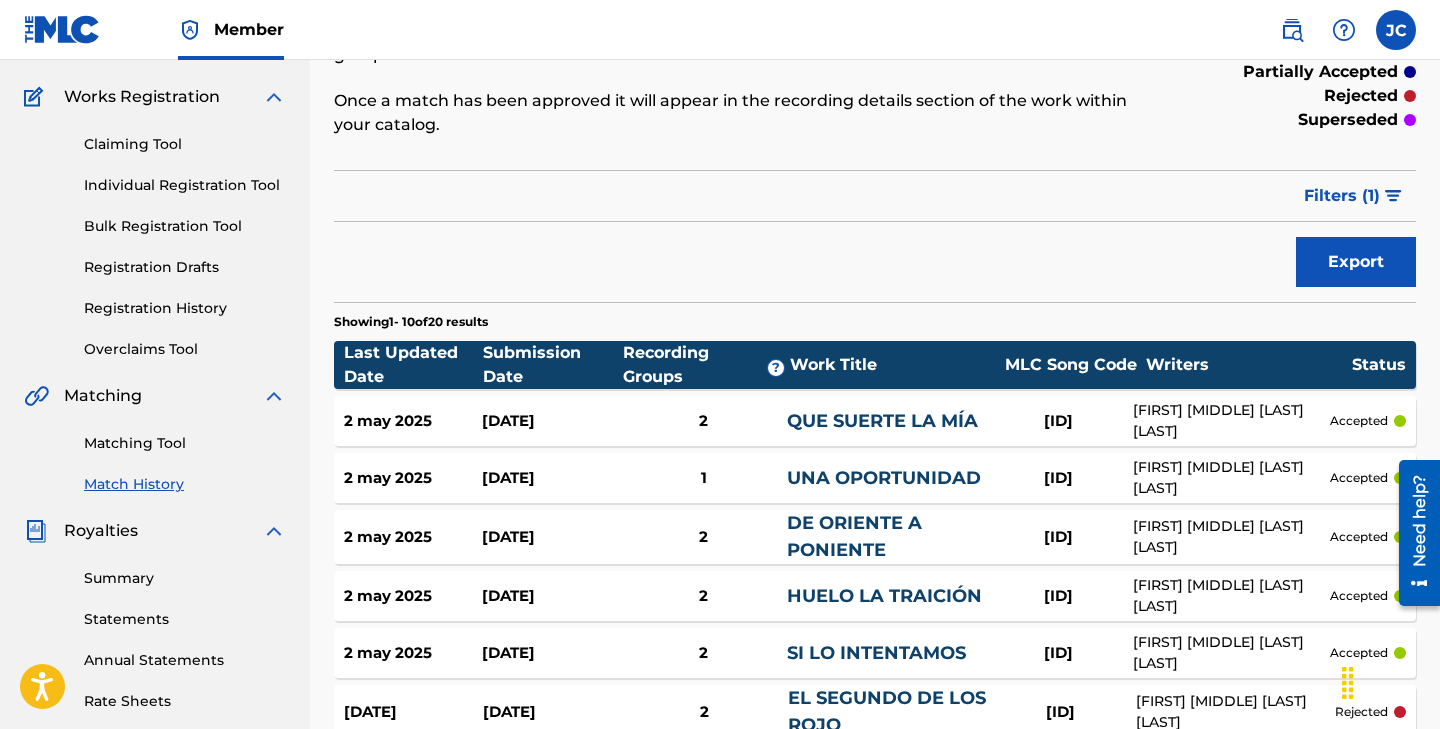 scroll, scrollTop: 169, scrollLeft: 0, axis: vertical 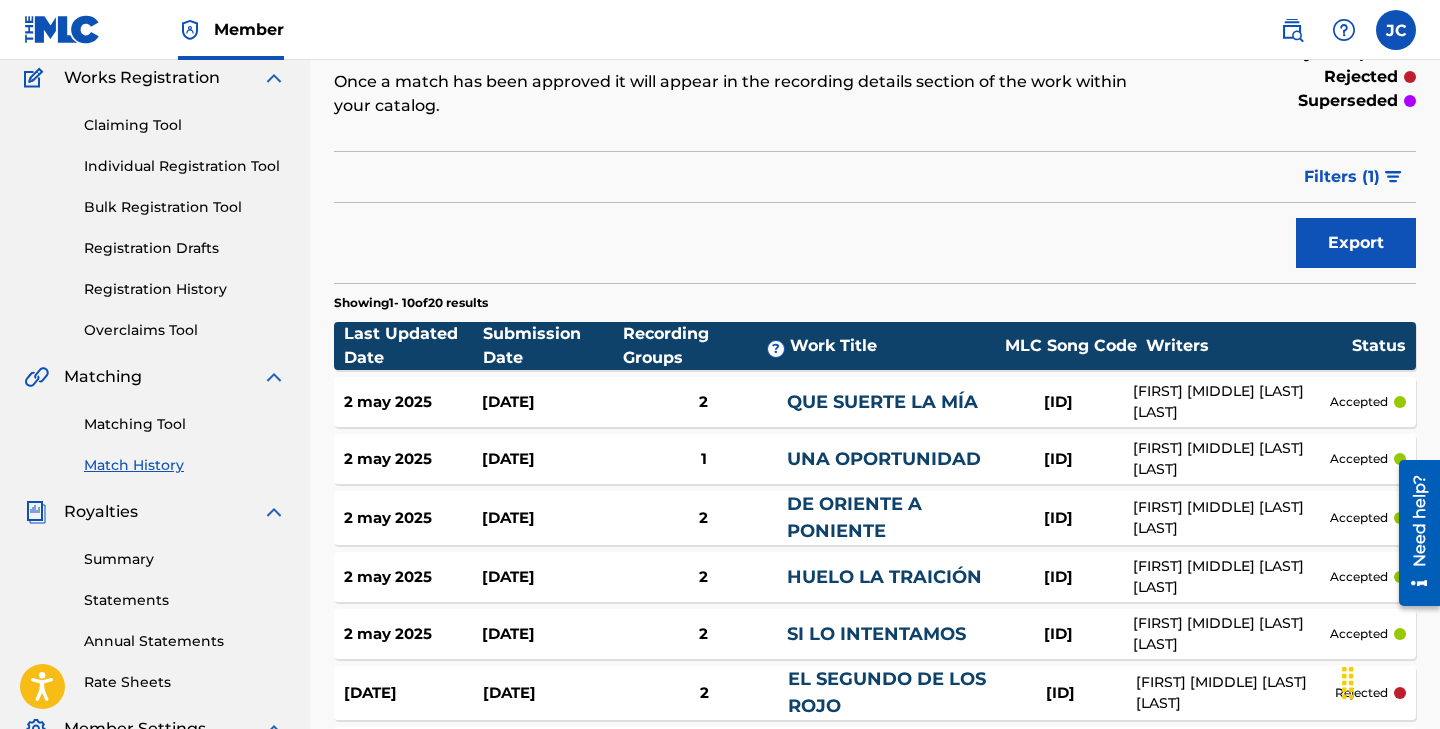 click on "Summary" at bounding box center [185, 559] 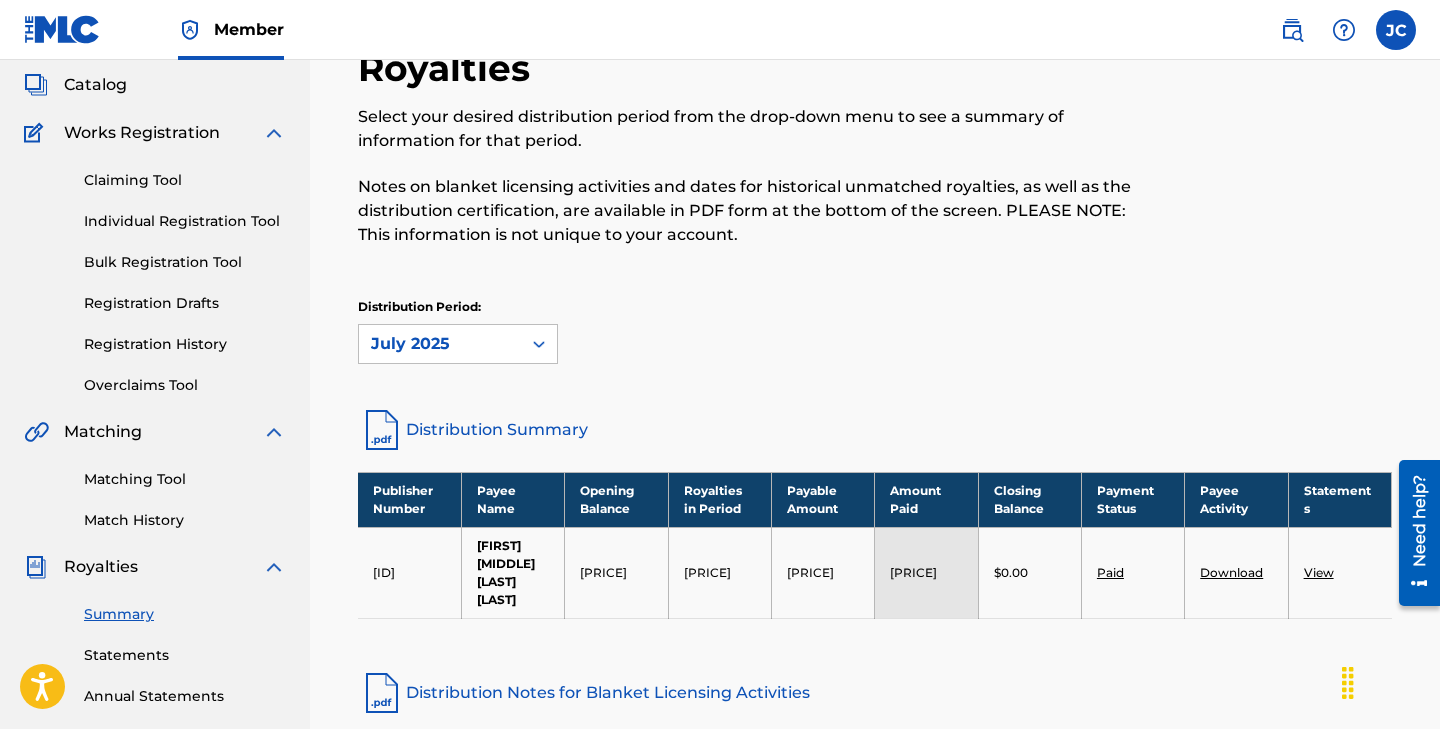 scroll, scrollTop: 0, scrollLeft: 0, axis: both 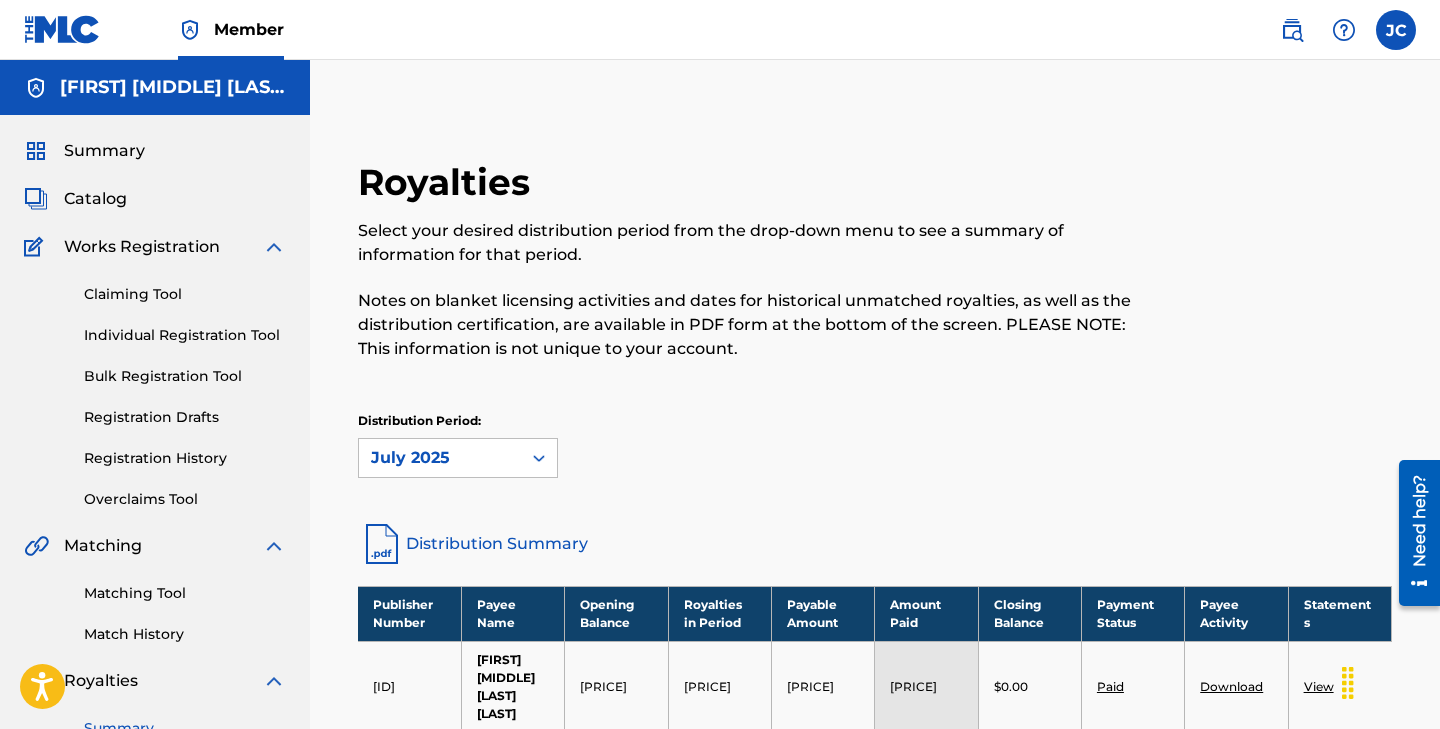 click on "Individual Registration Tool" at bounding box center (185, 335) 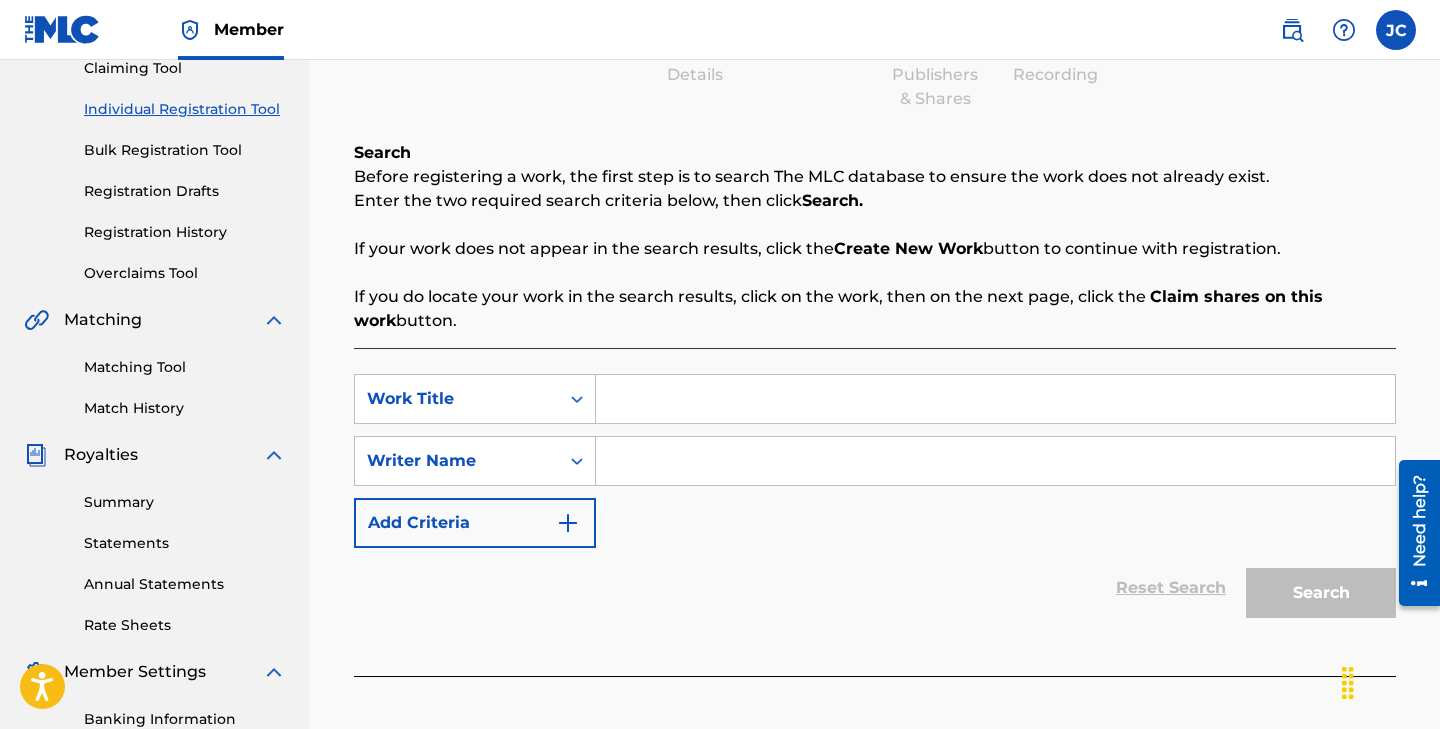 scroll, scrollTop: 206, scrollLeft: 0, axis: vertical 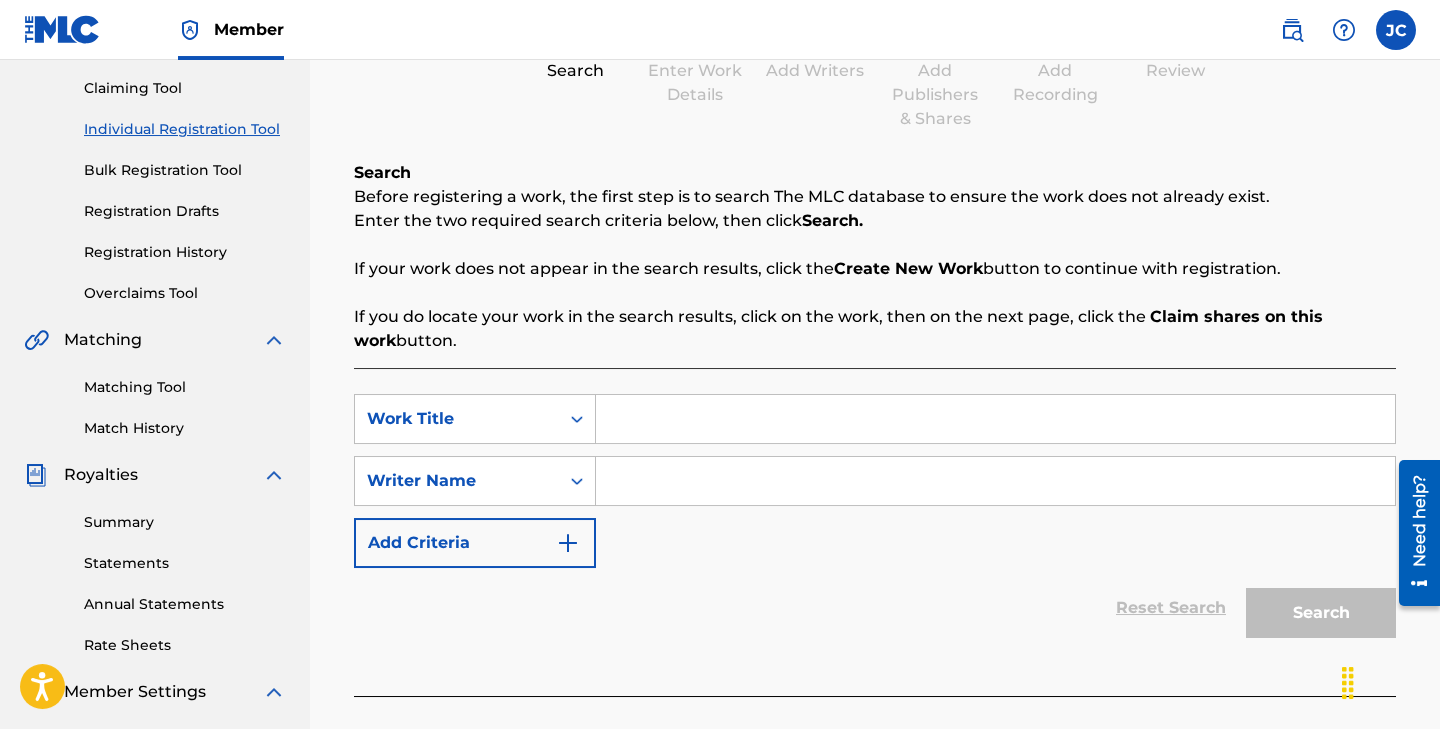 click on "Matching Tool" at bounding box center [185, 387] 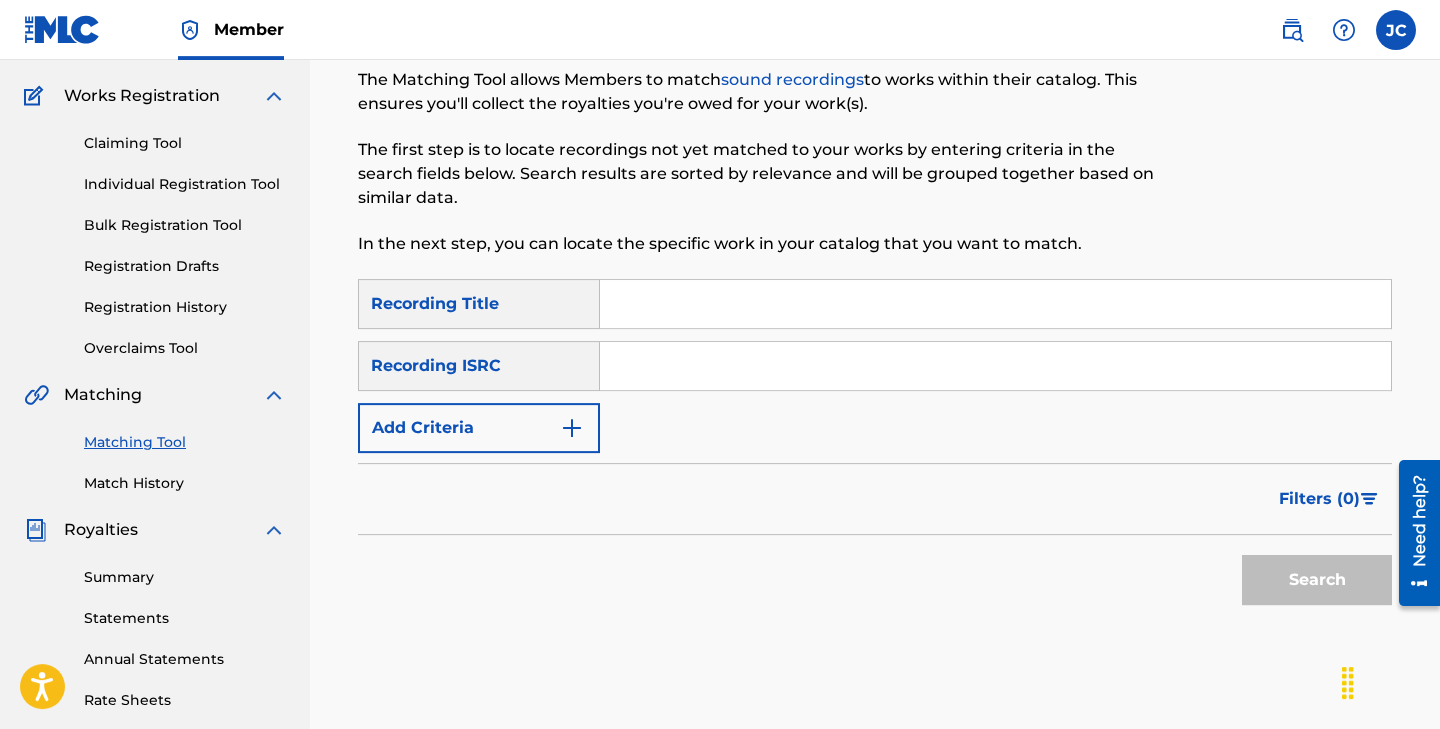 scroll, scrollTop: 149, scrollLeft: 0, axis: vertical 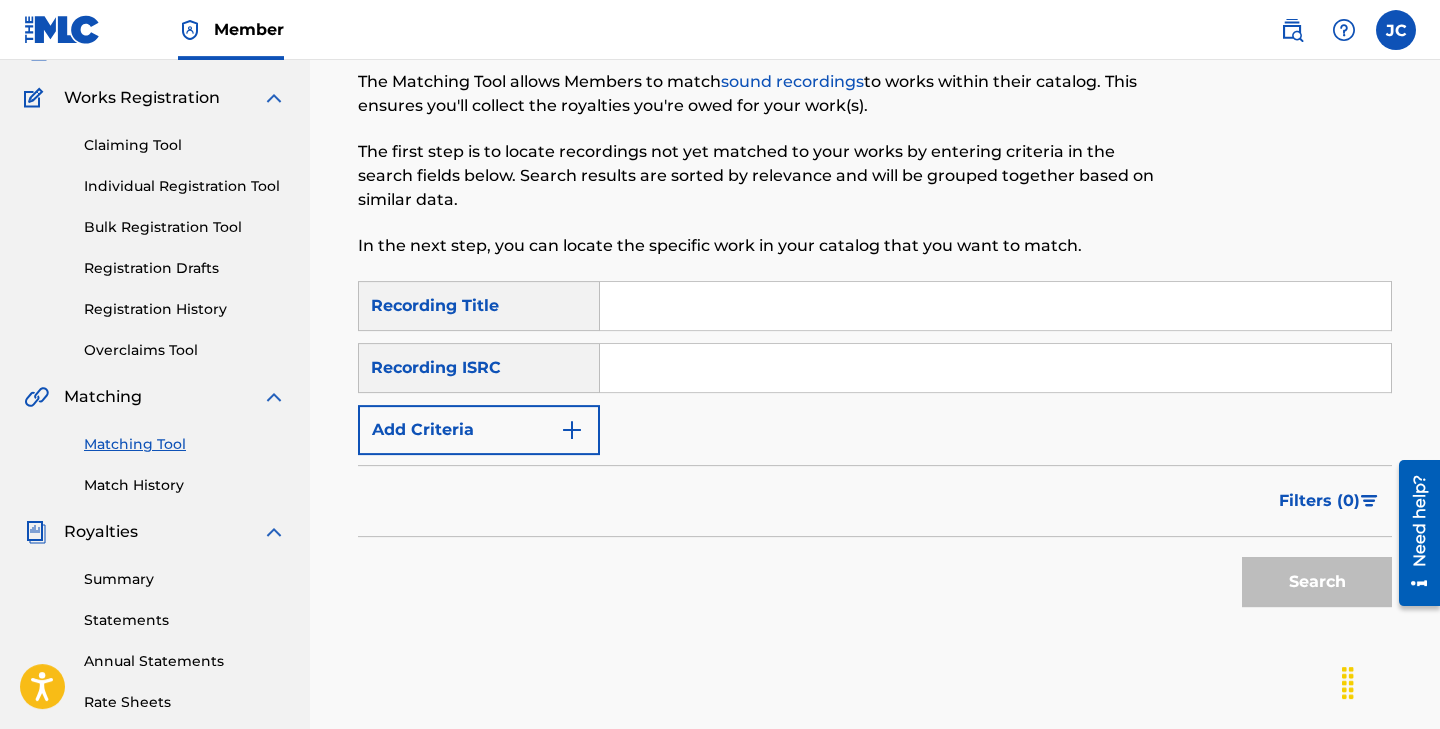 click on "Match History" at bounding box center [185, 485] 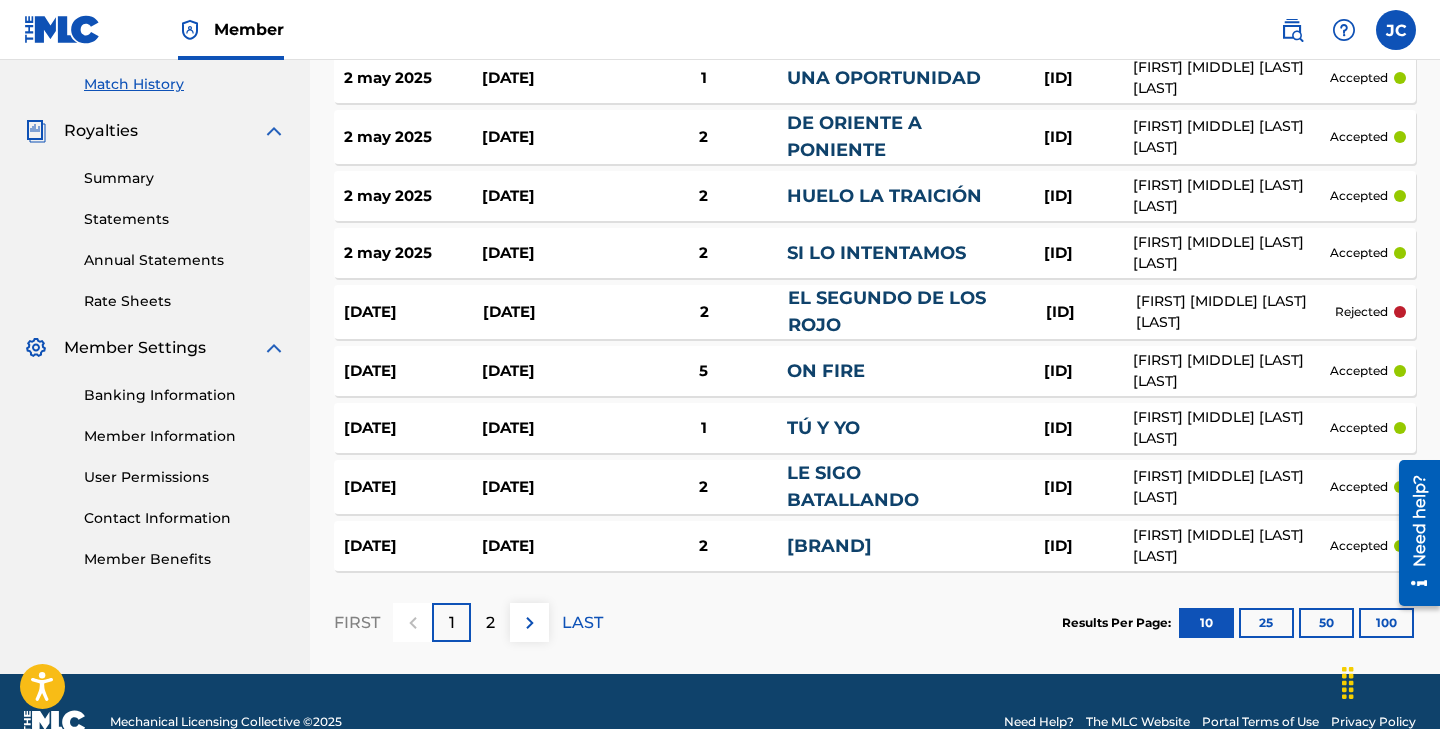 scroll, scrollTop: 591, scrollLeft: 0, axis: vertical 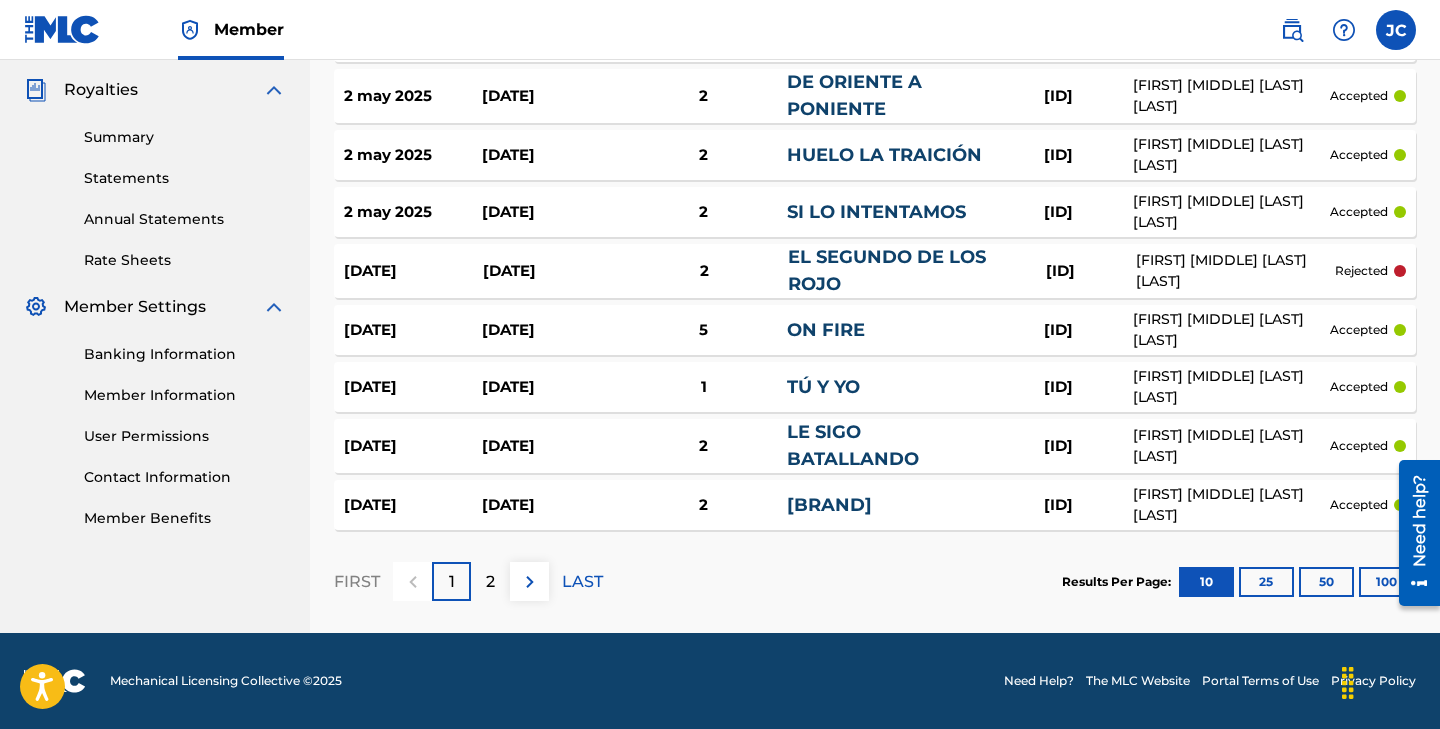 click at bounding box center (530, 582) 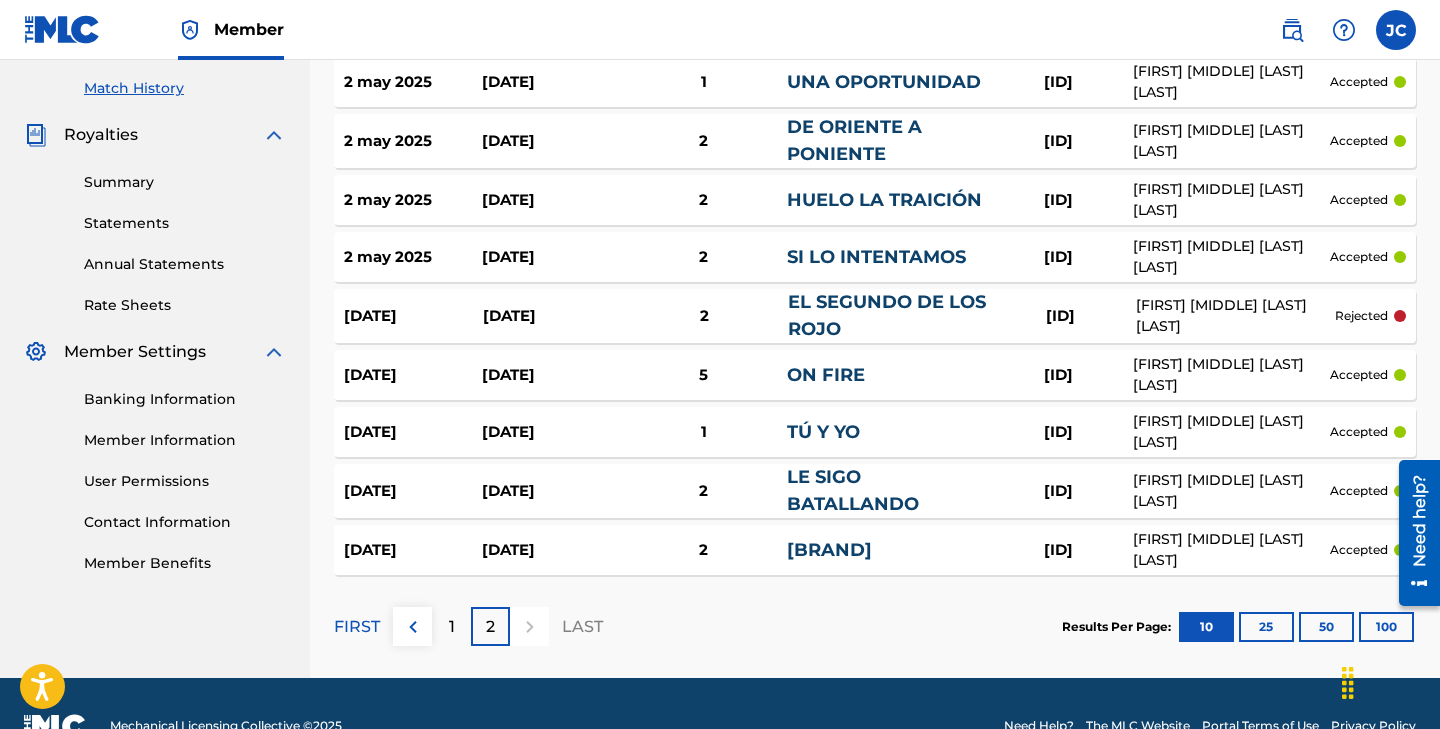 scroll, scrollTop: 549, scrollLeft: 0, axis: vertical 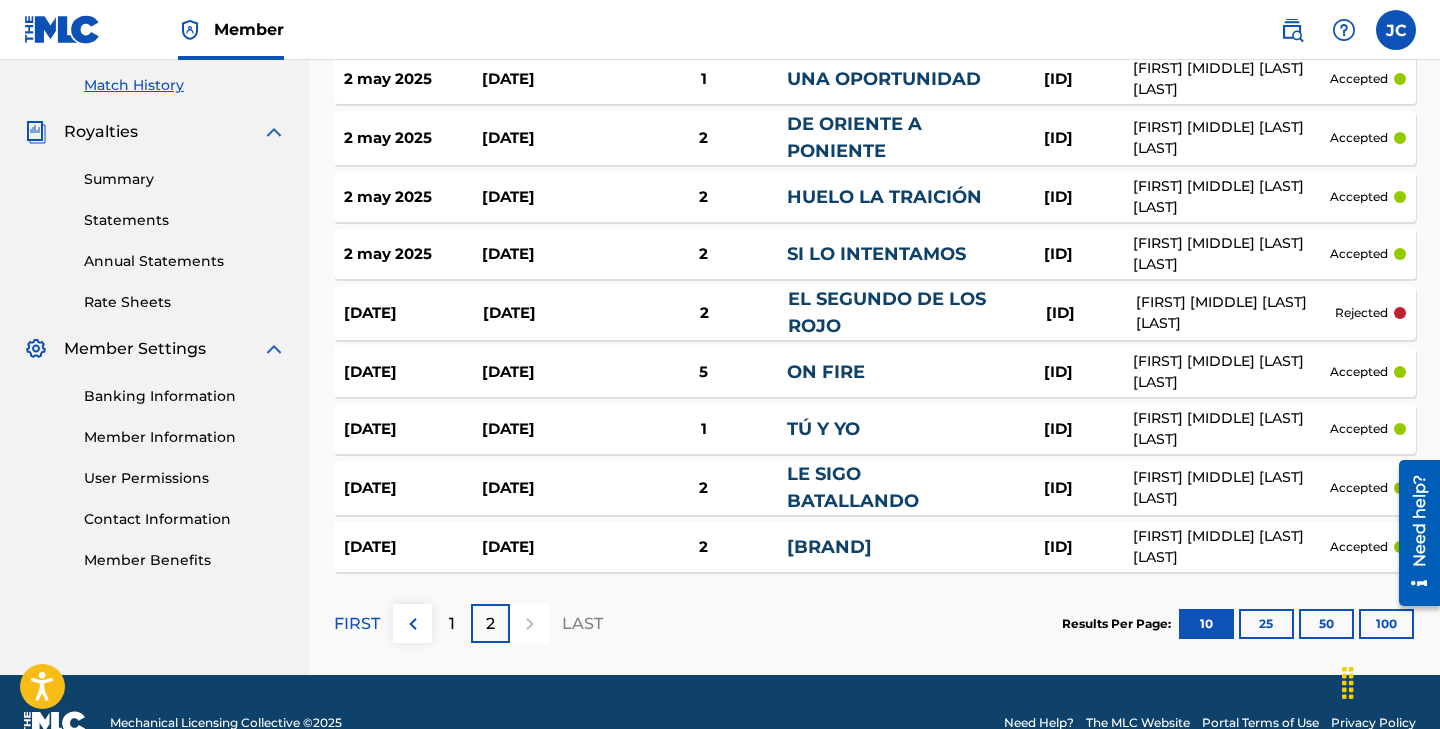 click at bounding box center (529, 623) 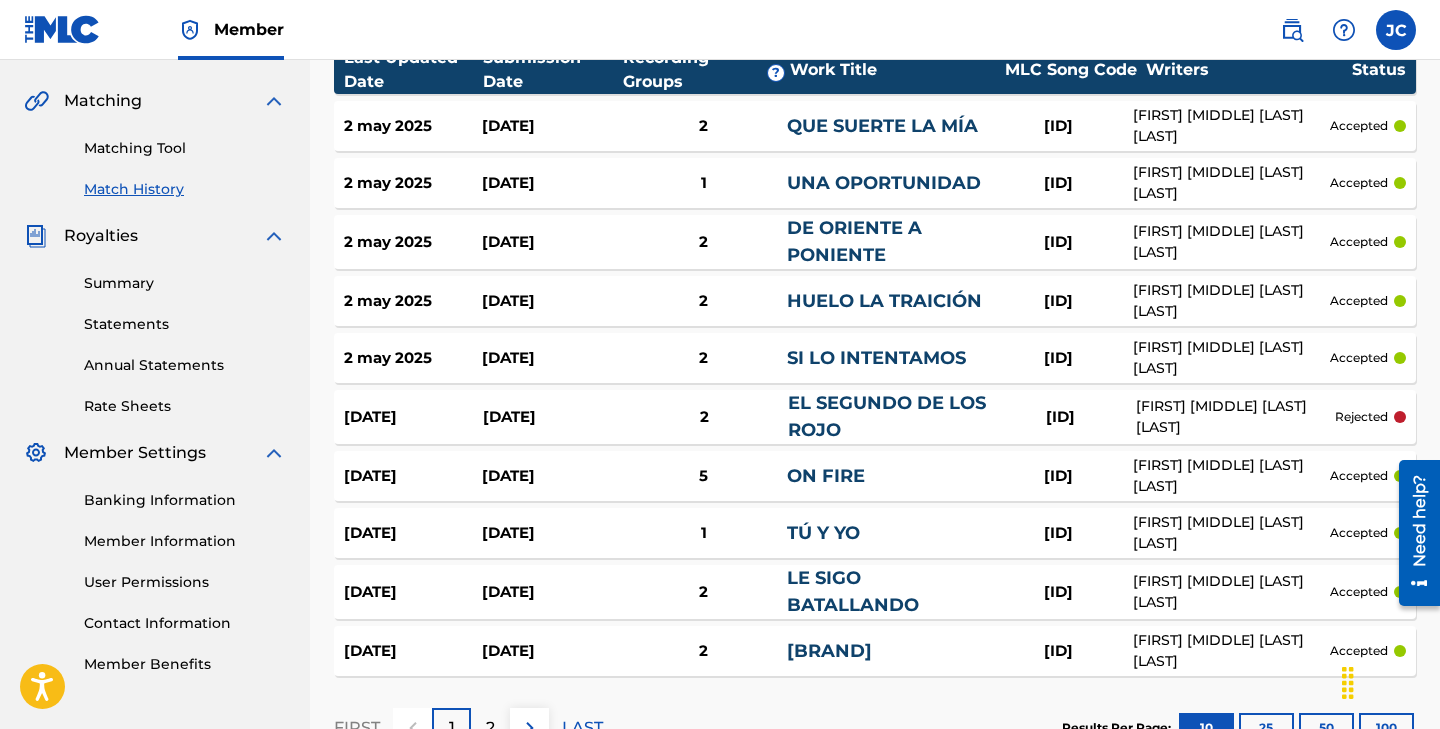 scroll, scrollTop: 450, scrollLeft: 0, axis: vertical 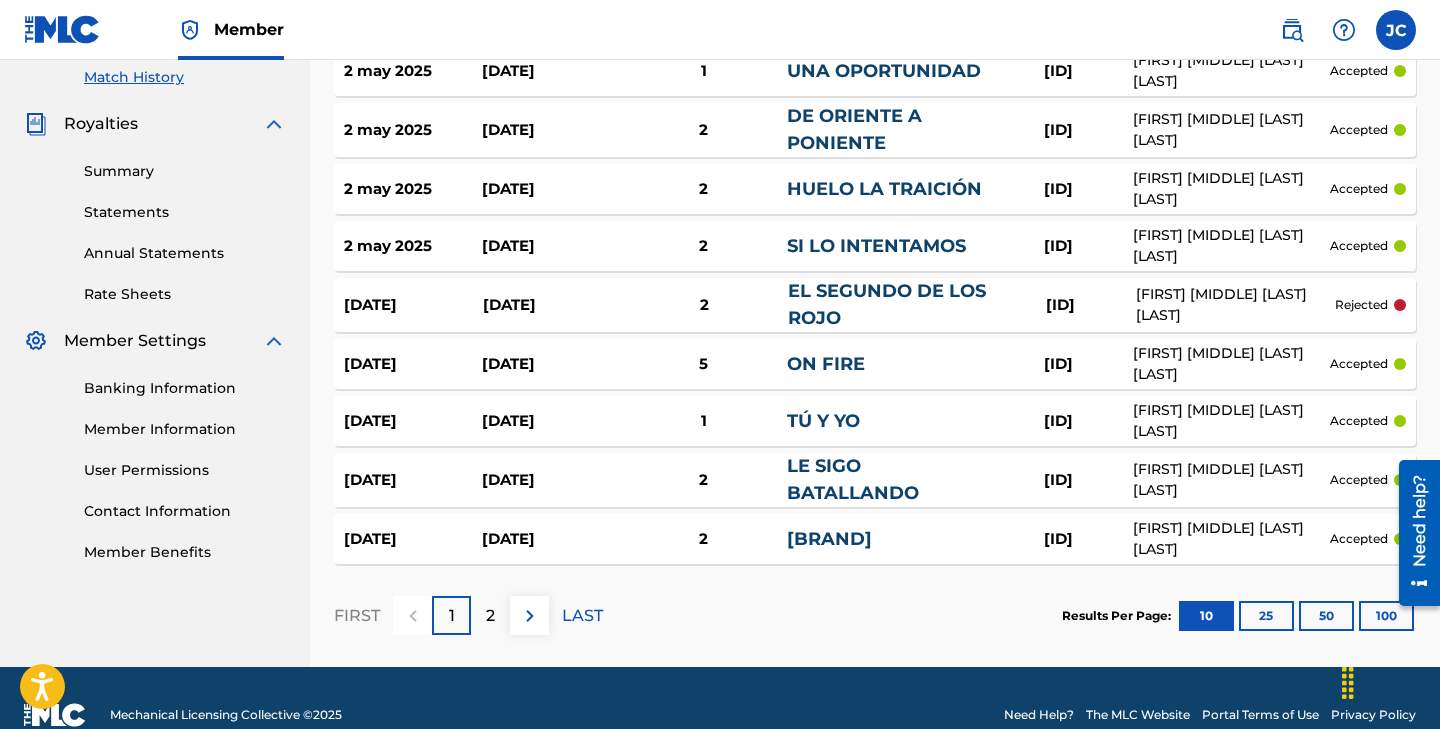 click at bounding box center [529, 615] 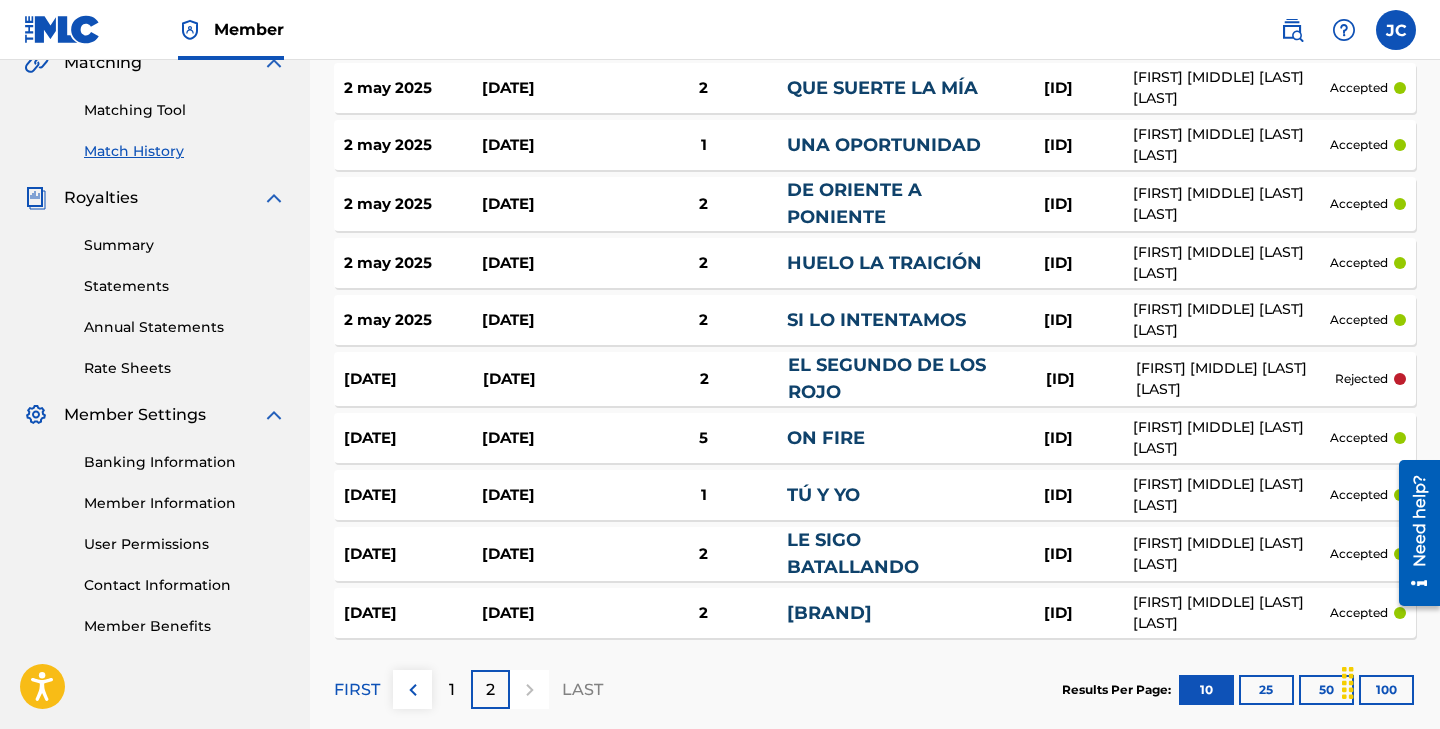 scroll, scrollTop: 485, scrollLeft: 0, axis: vertical 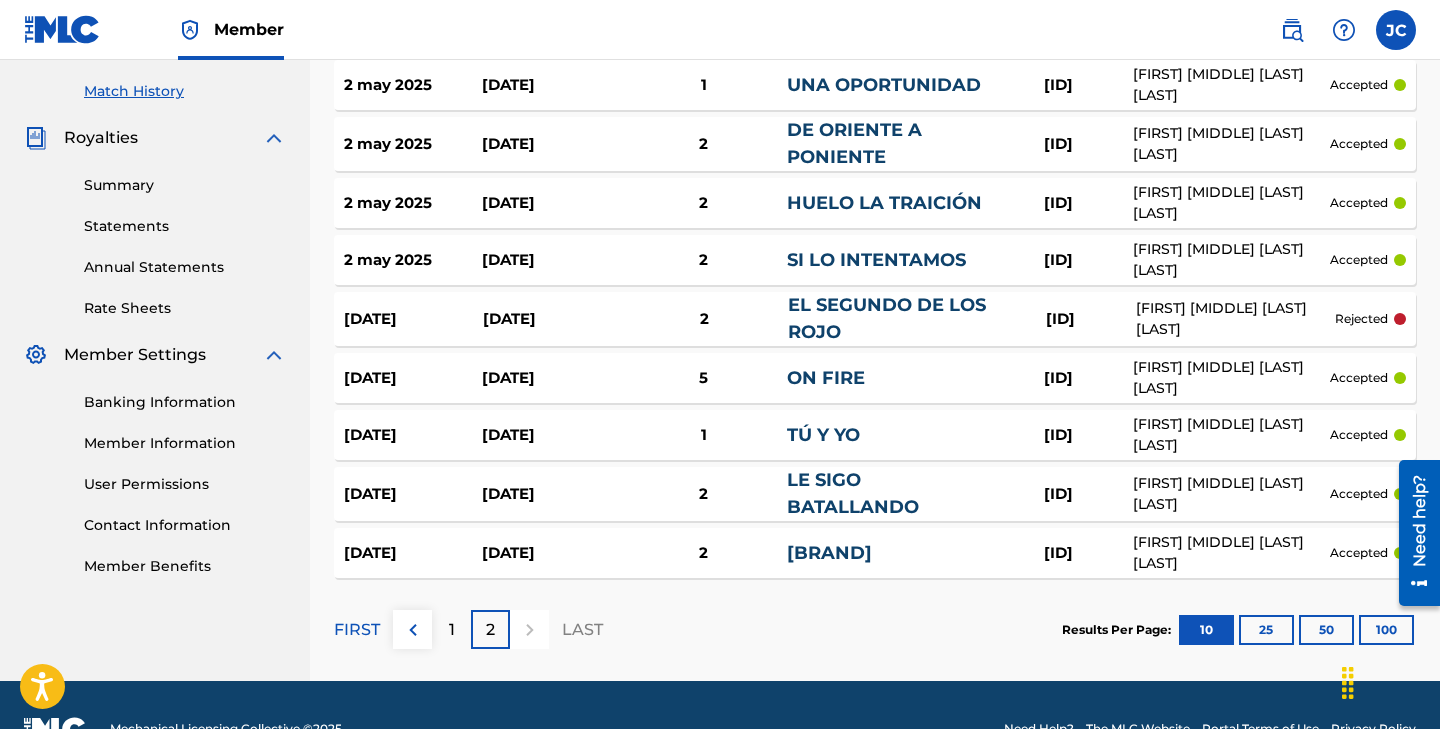 click at bounding box center [413, 630] 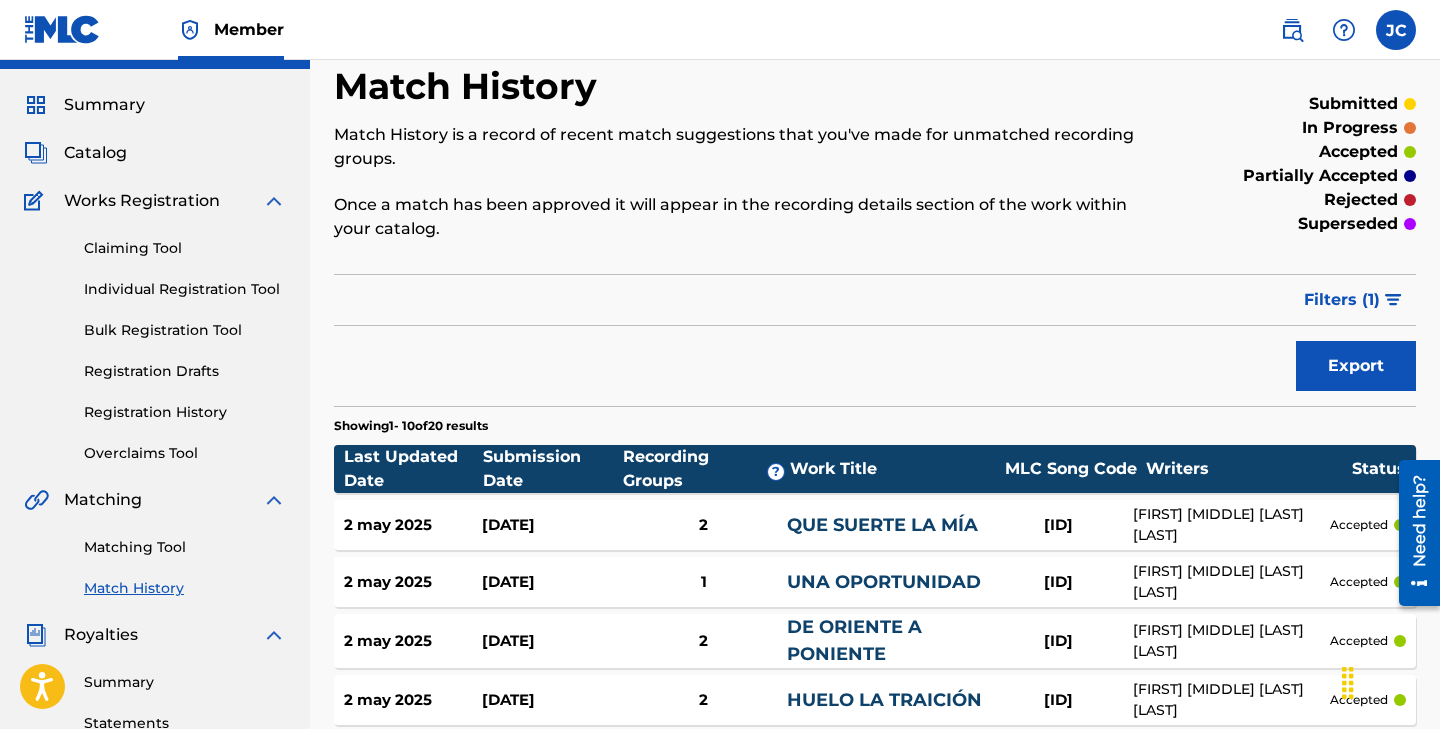 scroll, scrollTop: 0, scrollLeft: 0, axis: both 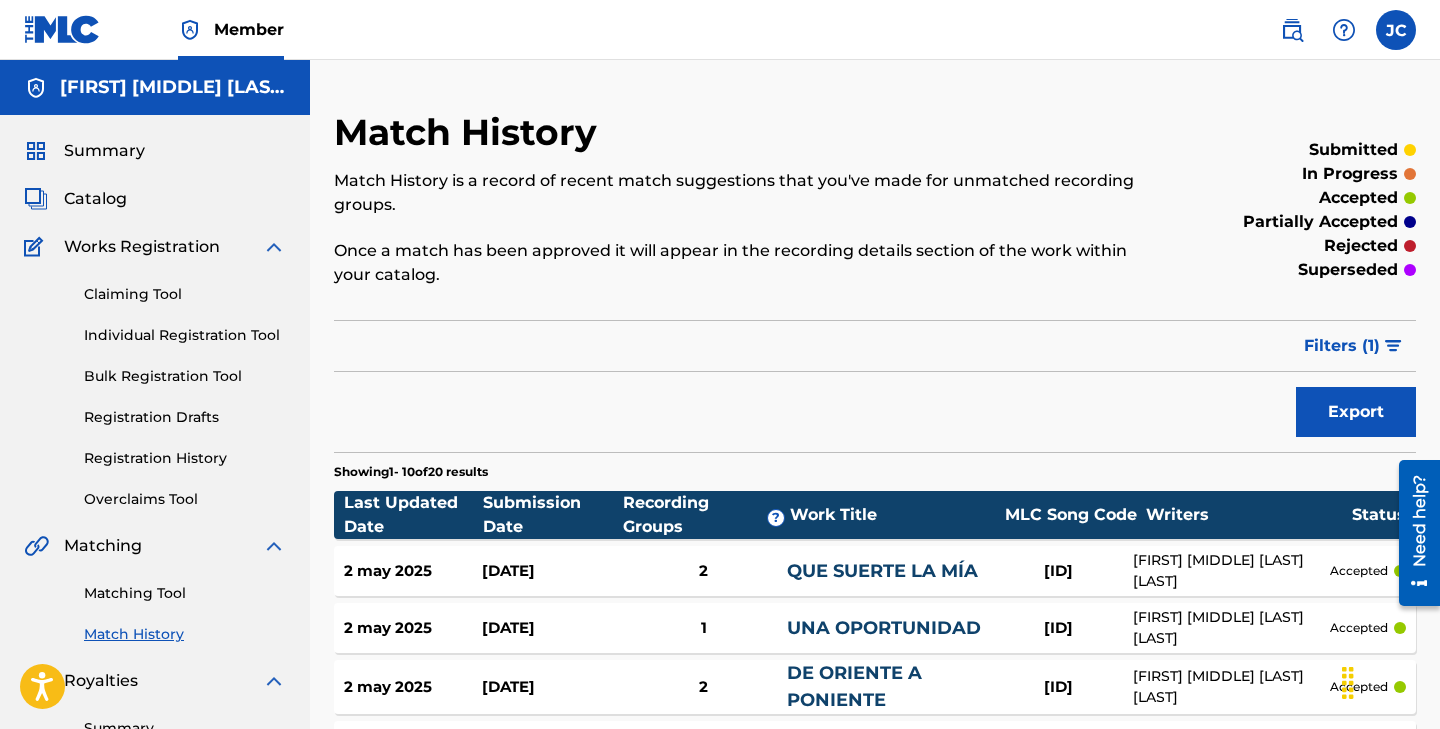 click on "Summary" at bounding box center (104, 151) 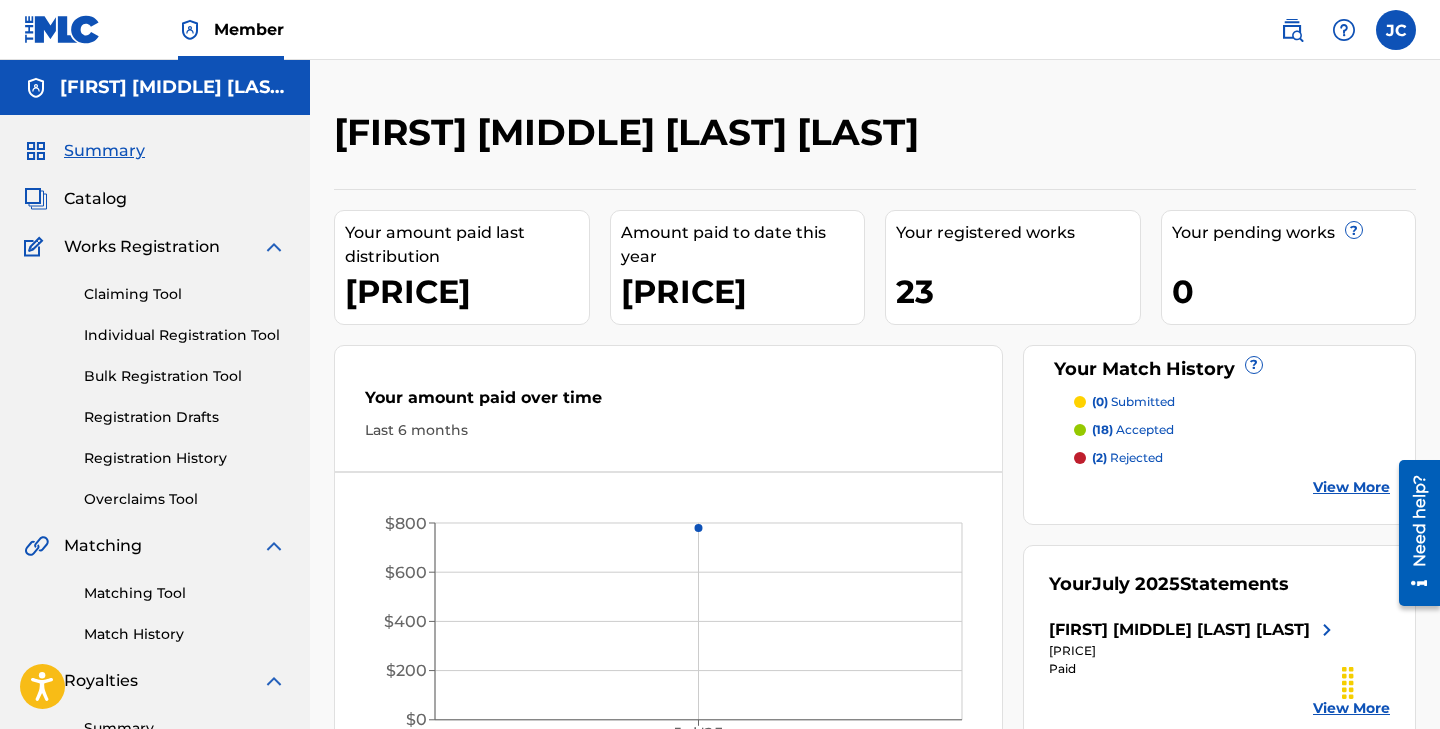 click on "Catalog" at bounding box center [95, 199] 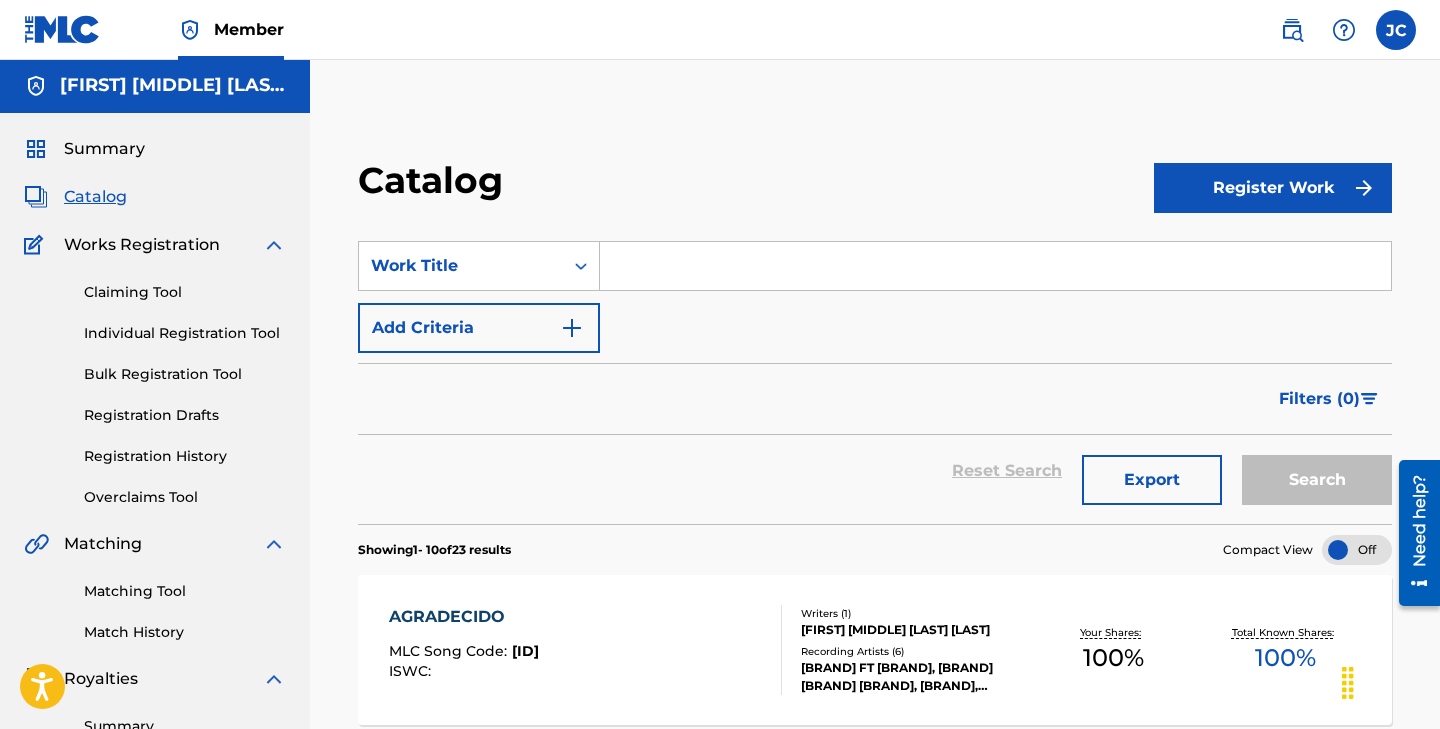 scroll, scrollTop: 0, scrollLeft: 0, axis: both 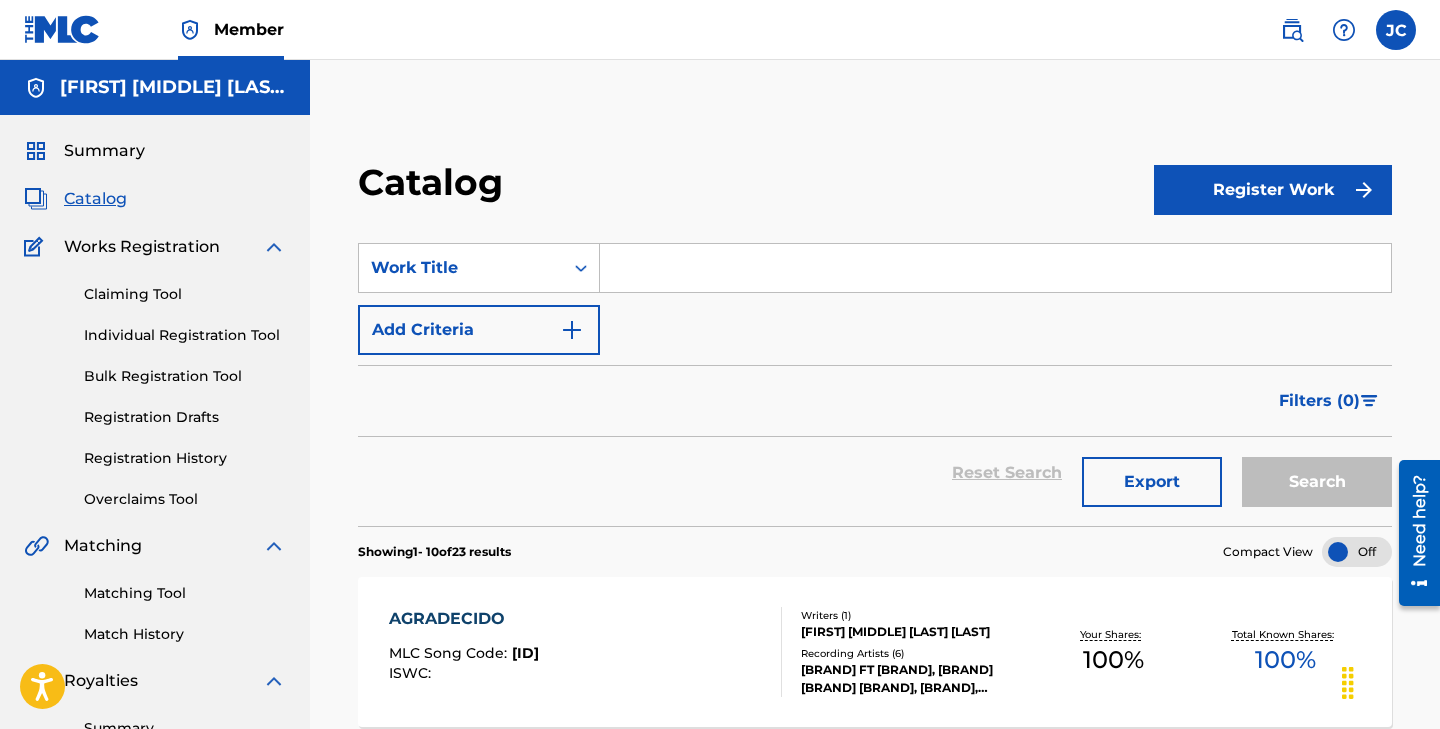 click on "Register Work" at bounding box center (1273, 190) 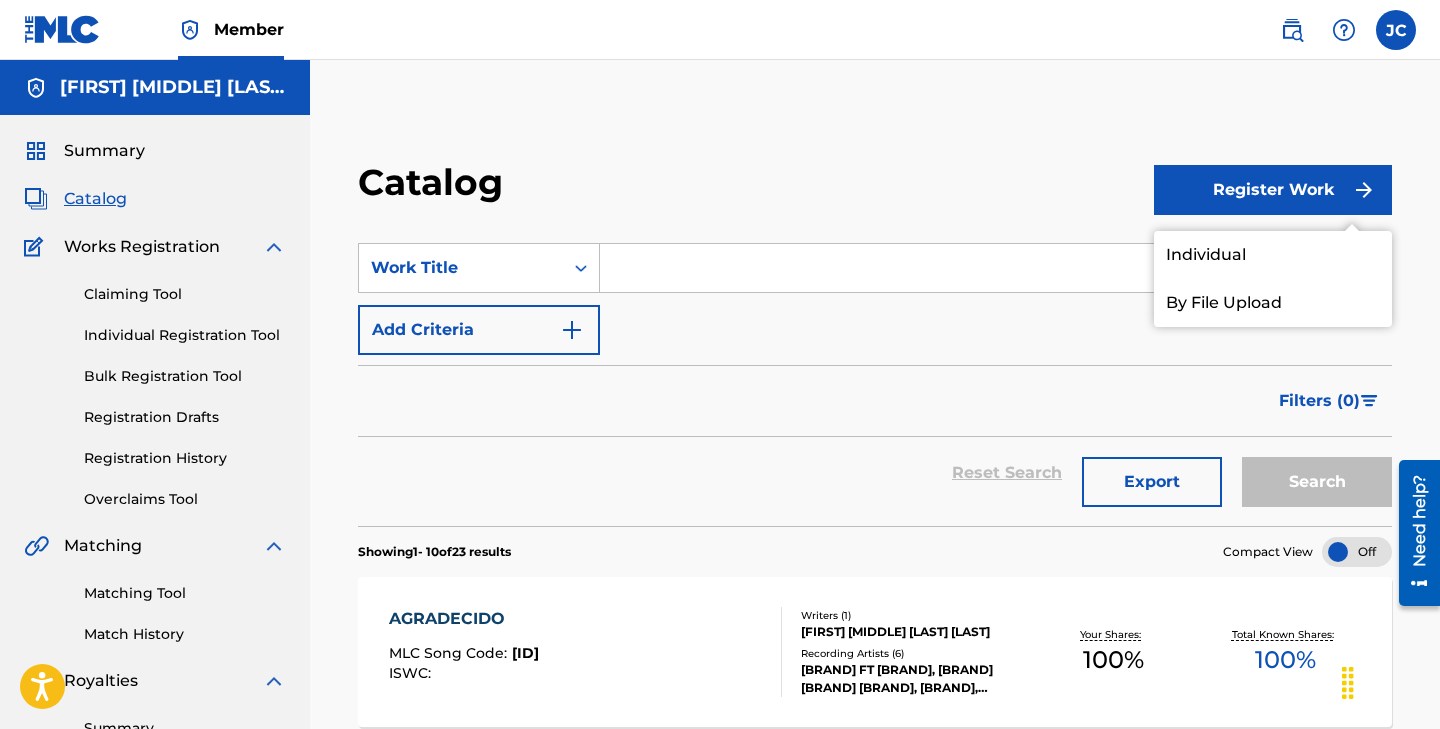 click on "Individual" at bounding box center [1273, 255] 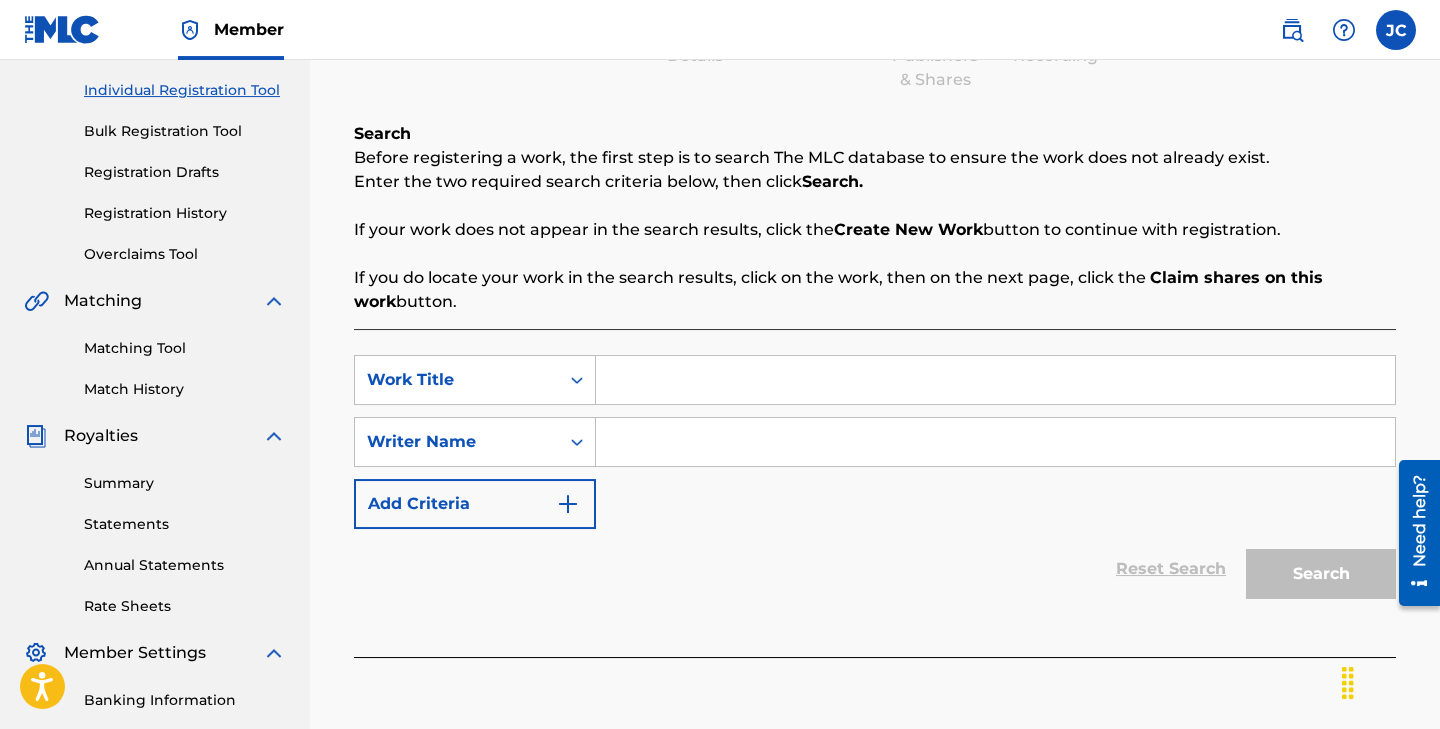 scroll, scrollTop: 242, scrollLeft: 0, axis: vertical 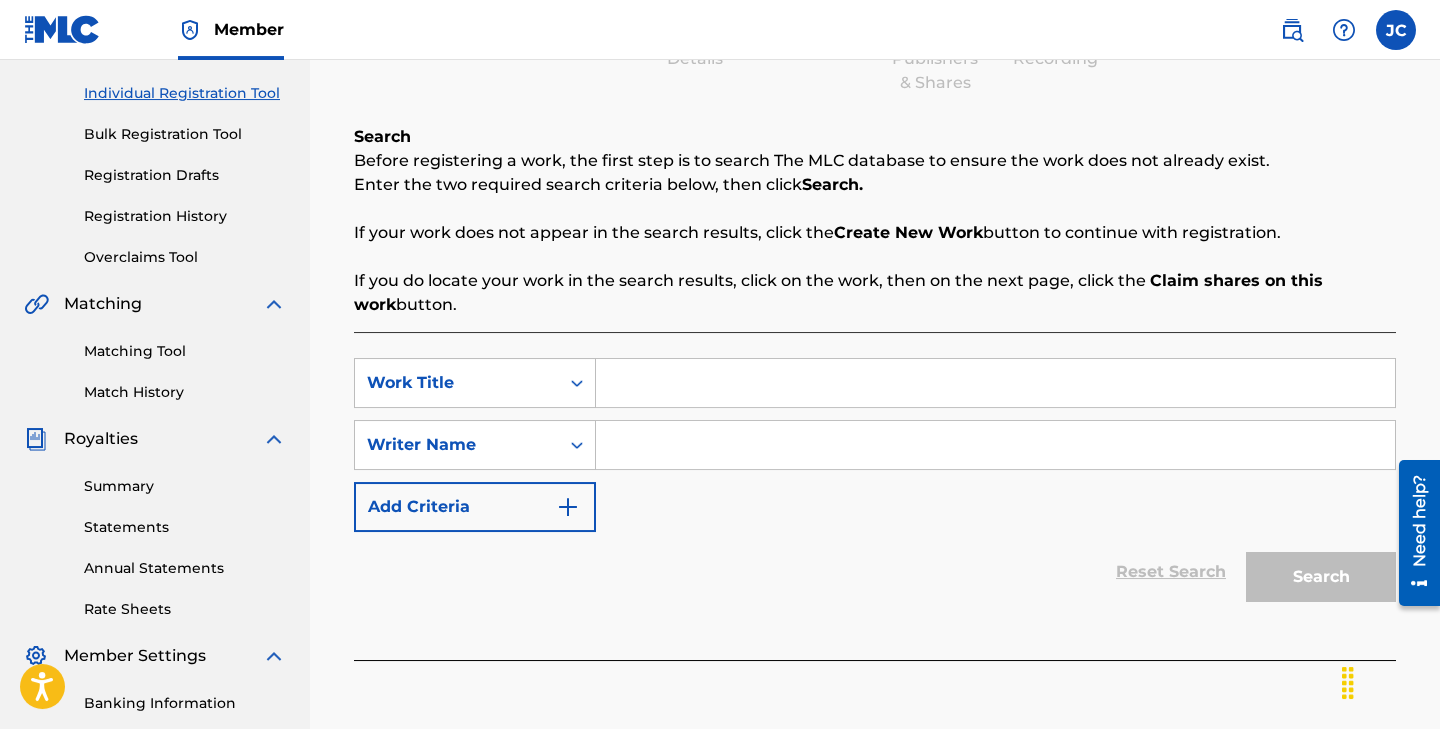 click at bounding box center [995, 383] 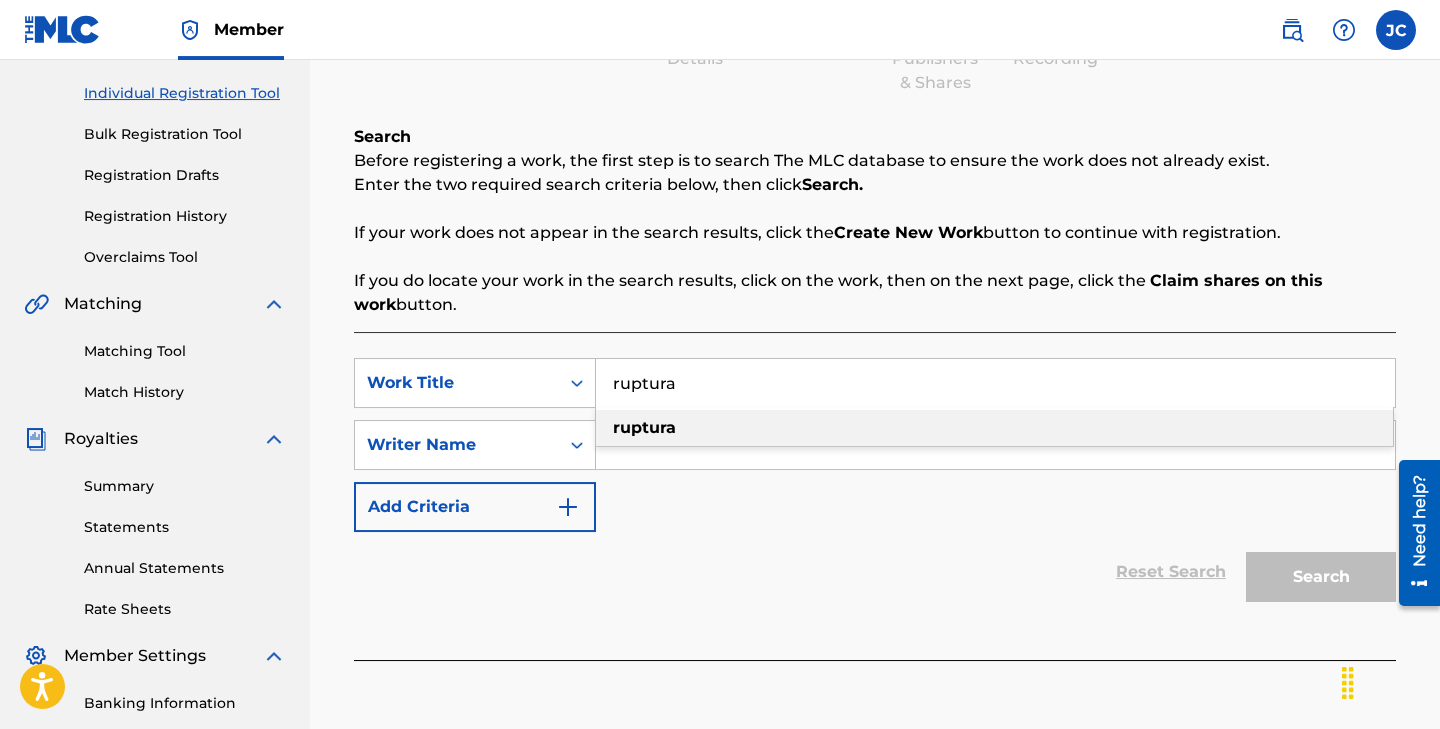type on "ruptura" 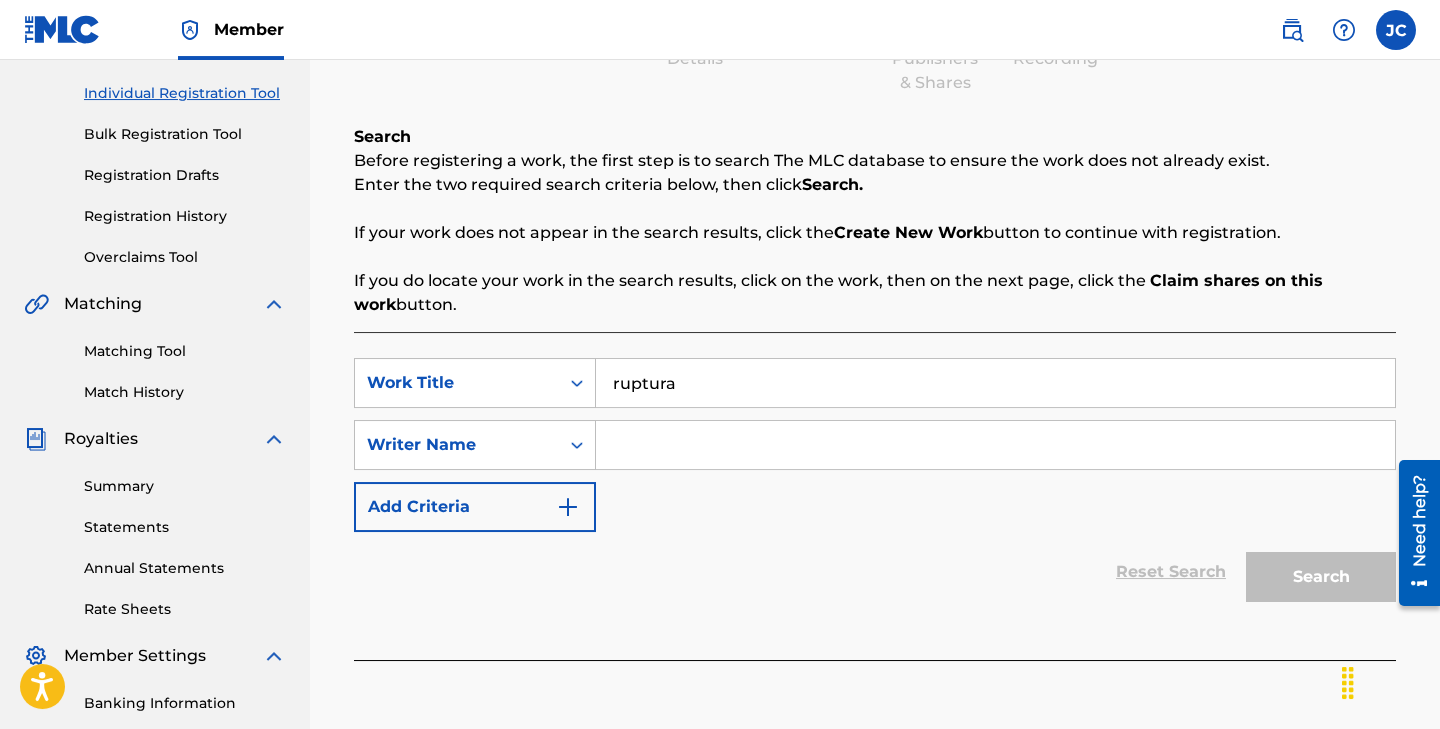 click at bounding box center (995, 445) 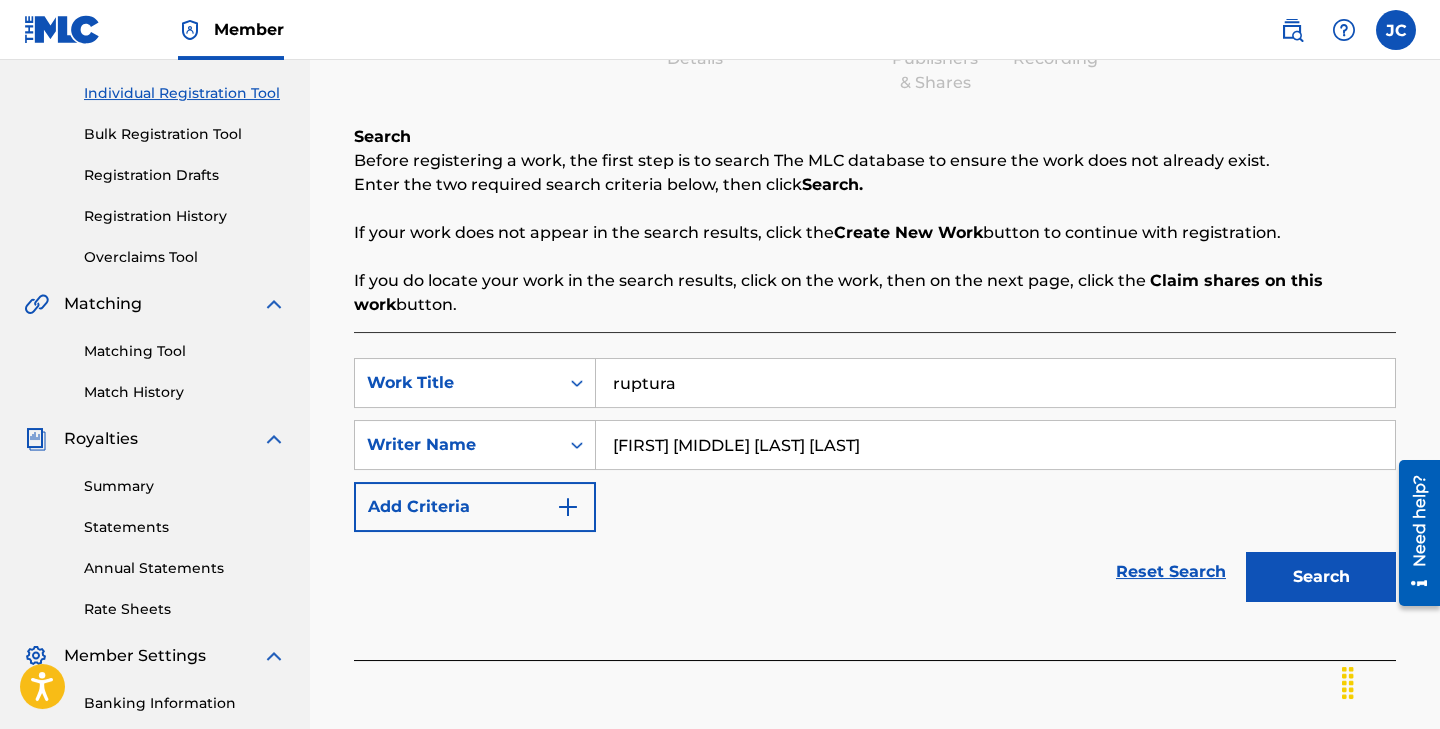 type on "[FIRST] [MIDDLE] [LAST] [LAST]" 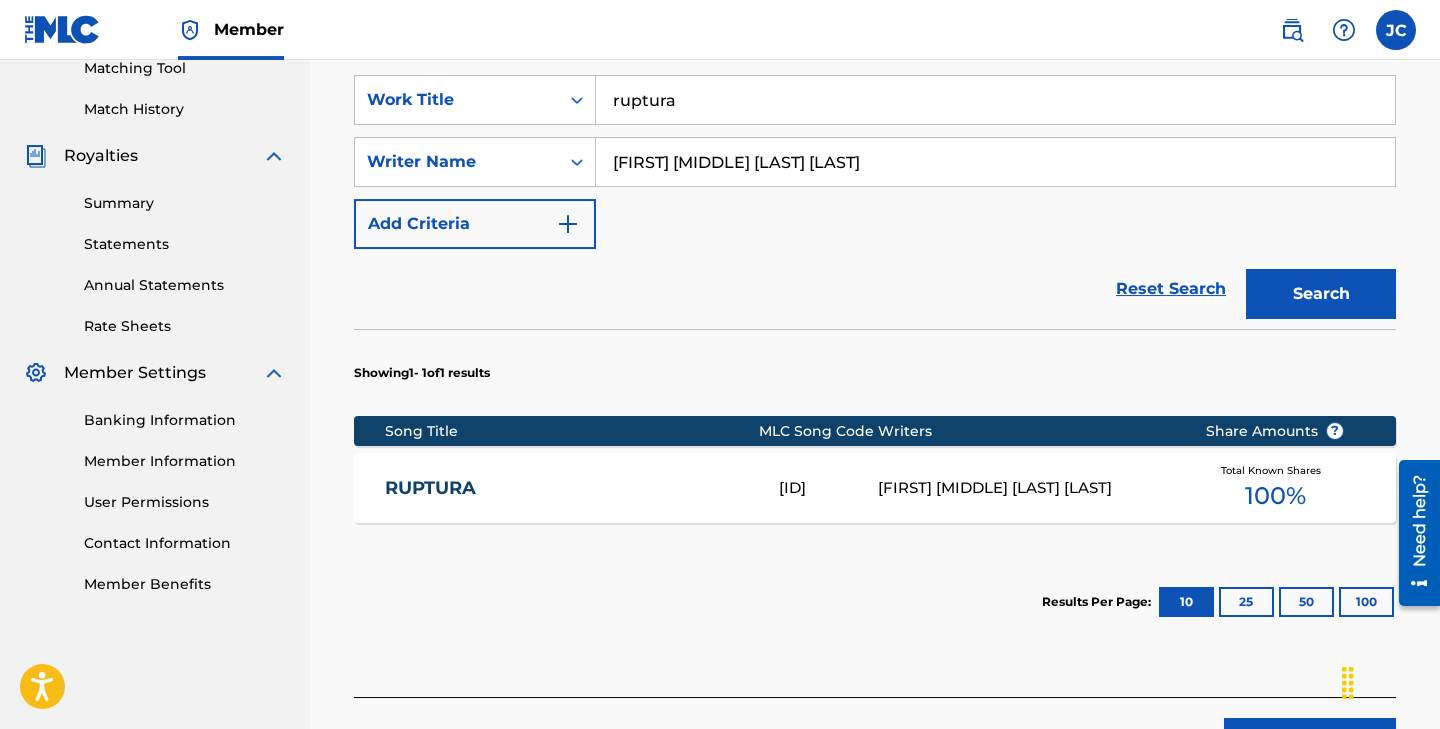 scroll, scrollTop: 529, scrollLeft: 0, axis: vertical 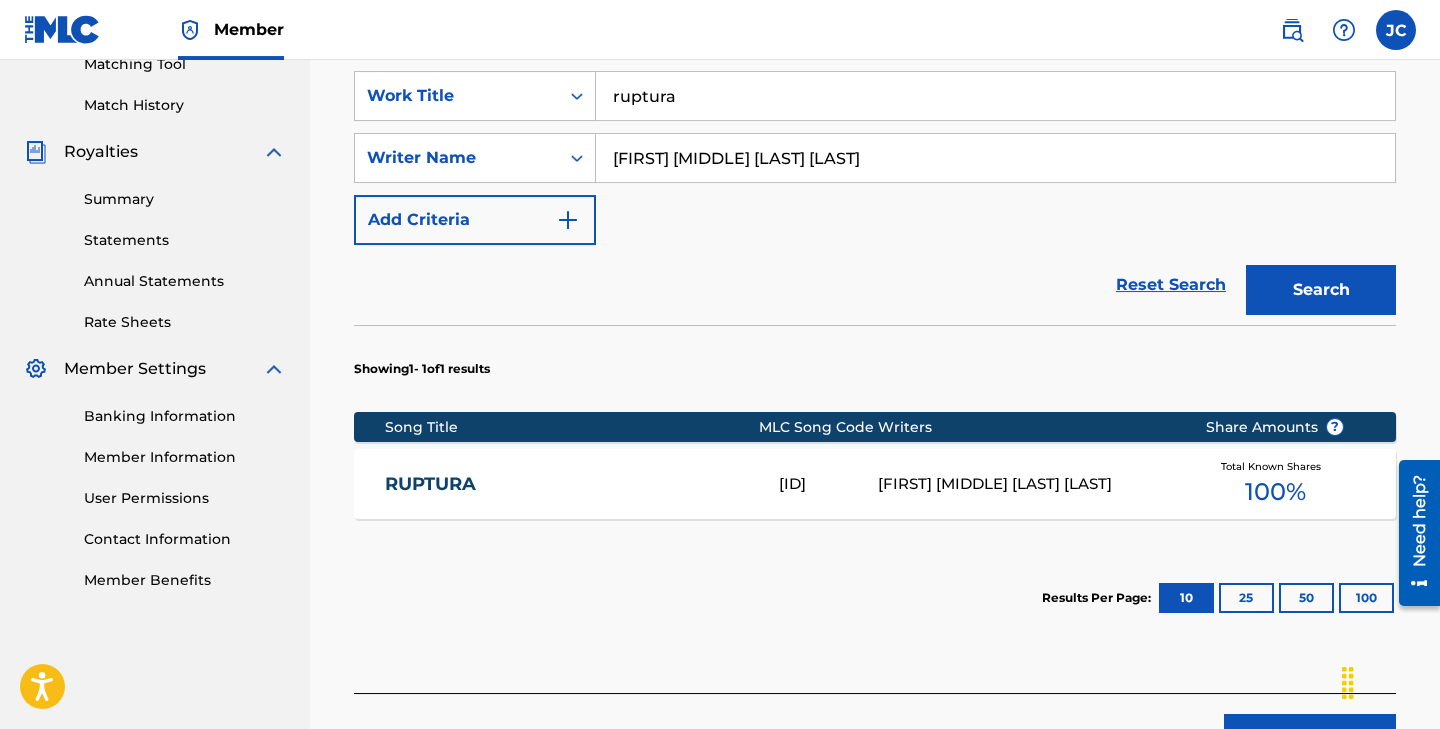 click on "[FIRST] [MIDDLE] [LAST] [LAST]" at bounding box center [1026, 484] 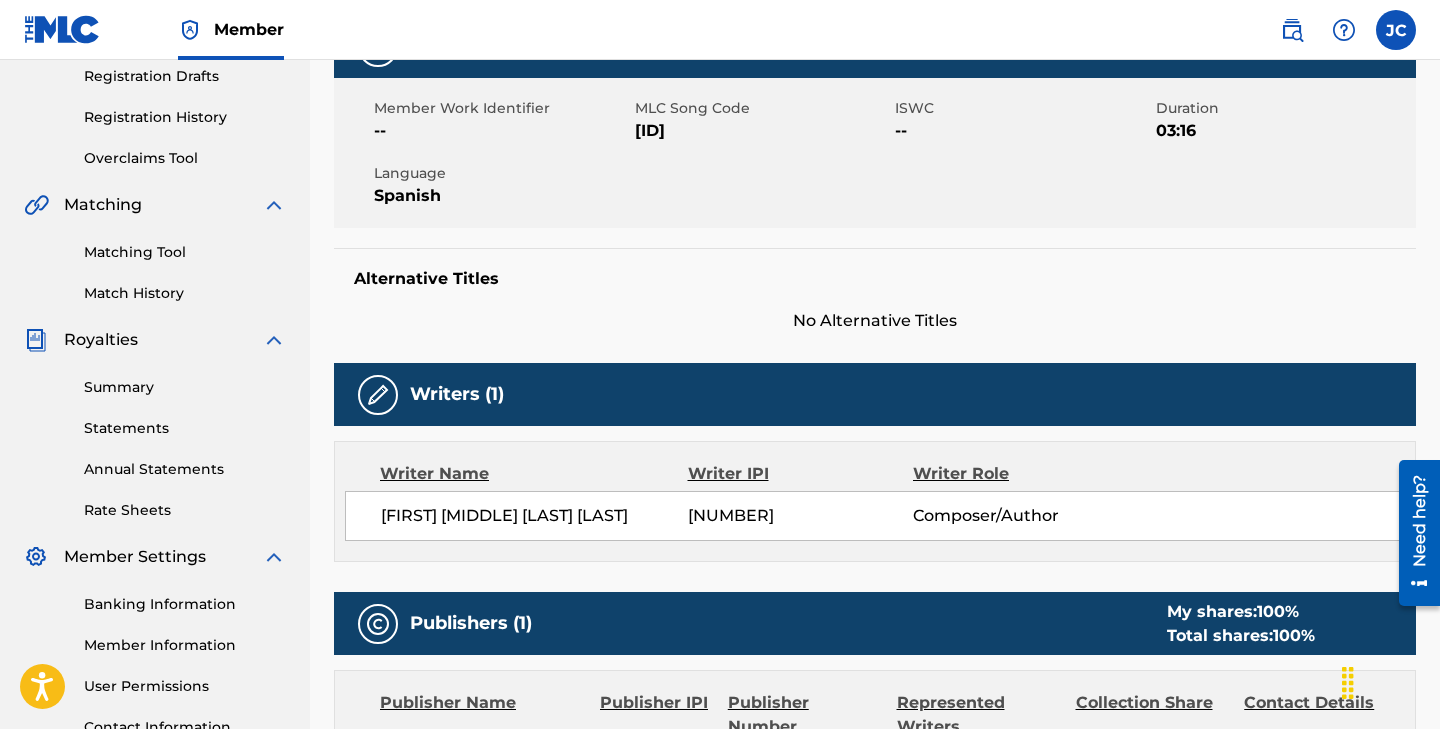 scroll, scrollTop: 0, scrollLeft: 0, axis: both 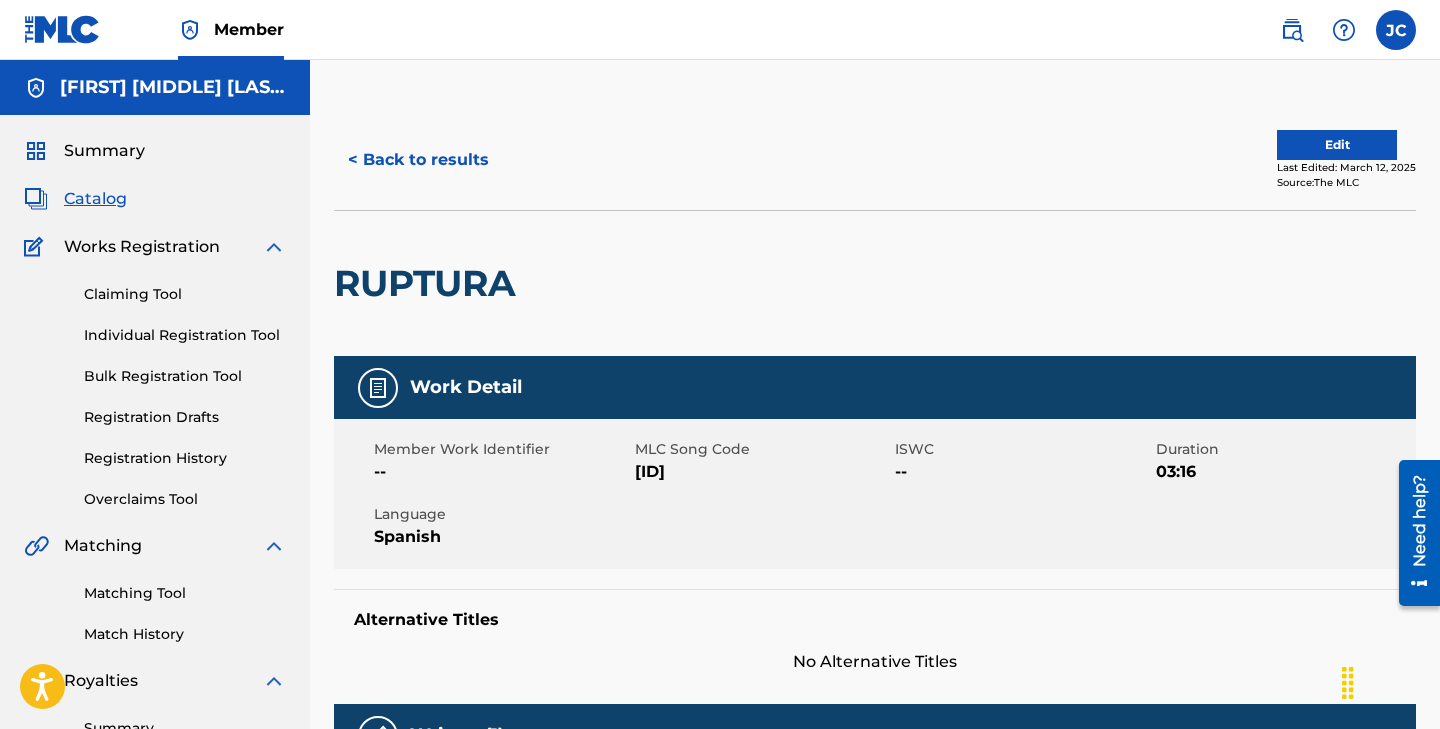 click on "Summary" at bounding box center [104, 151] 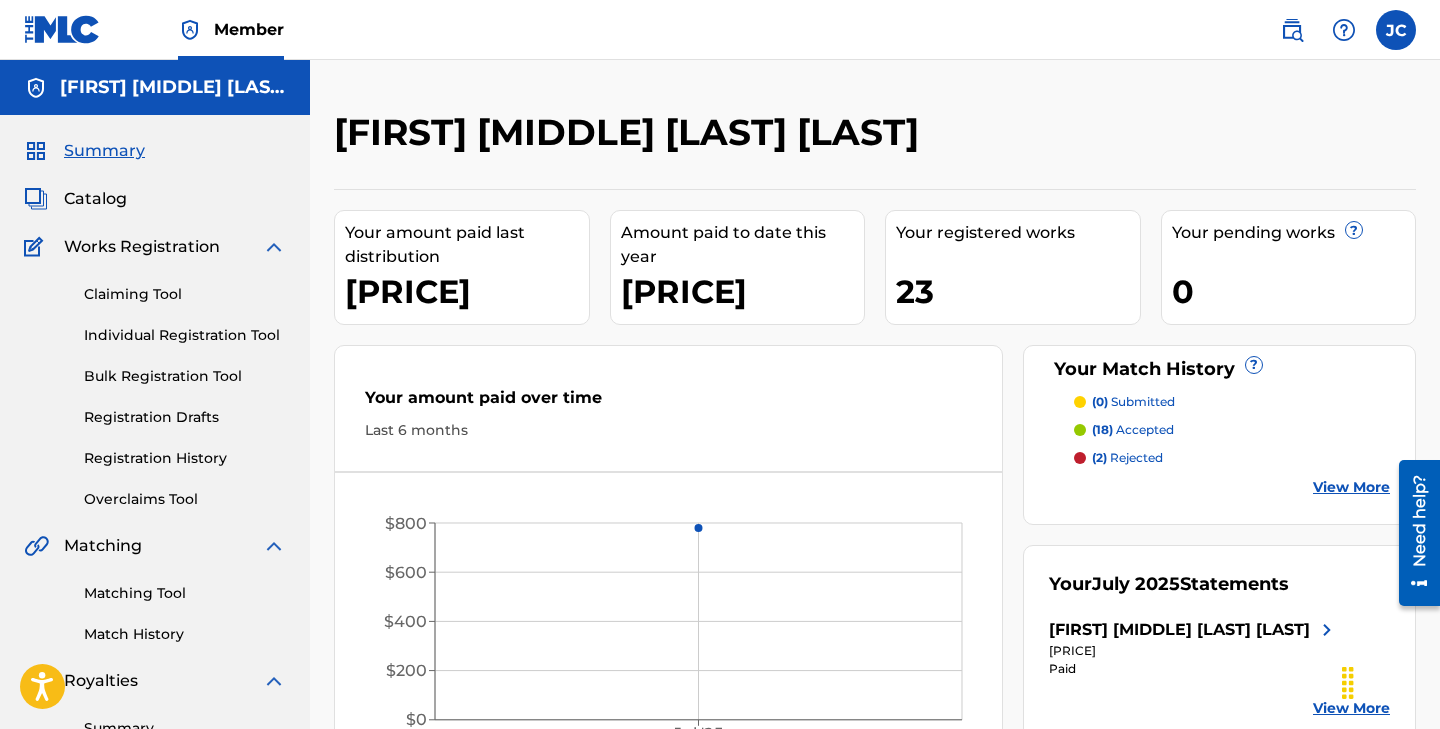 click on "Match History" at bounding box center [185, 634] 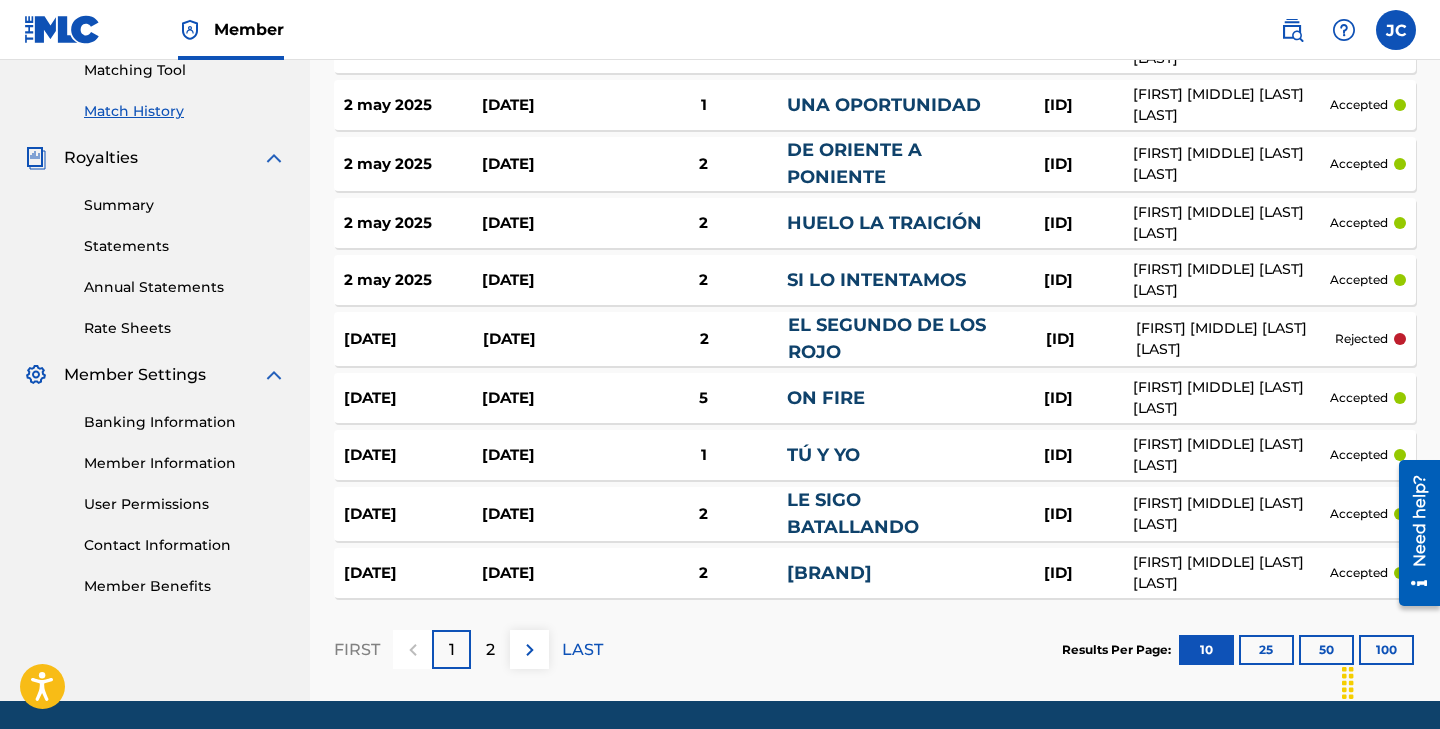 scroll, scrollTop: 525, scrollLeft: 0, axis: vertical 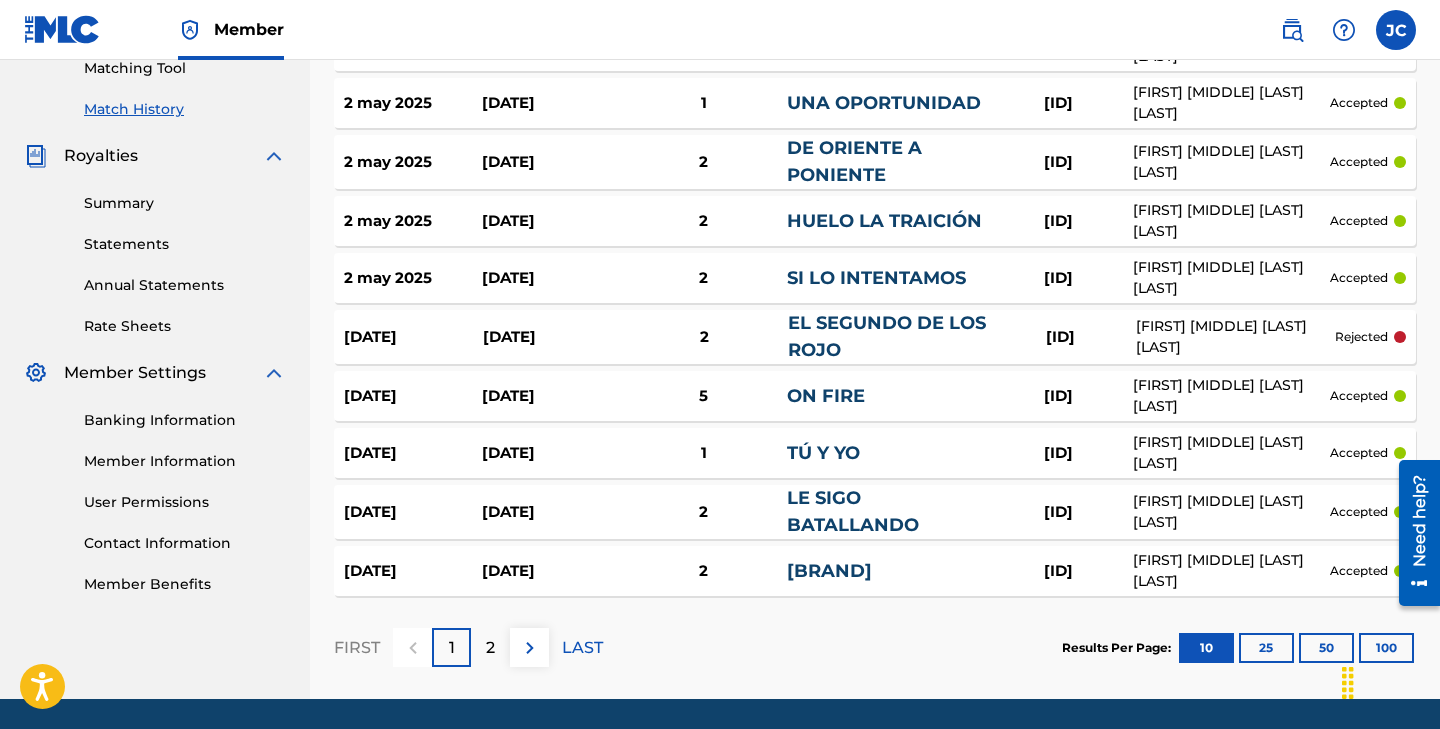 click at bounding box center [530, 648] 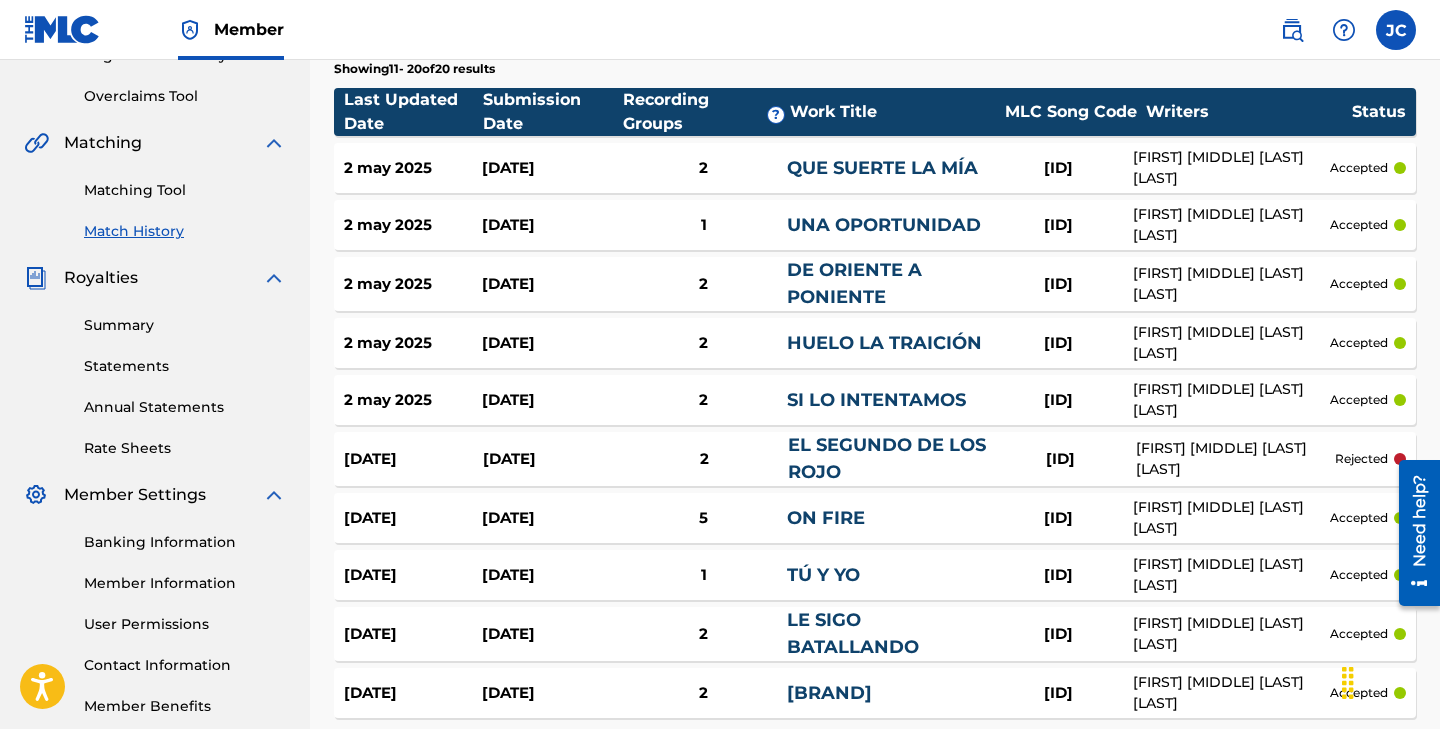 scroll, scrollTop: 397, scrollLeft: 0, axis: vertical 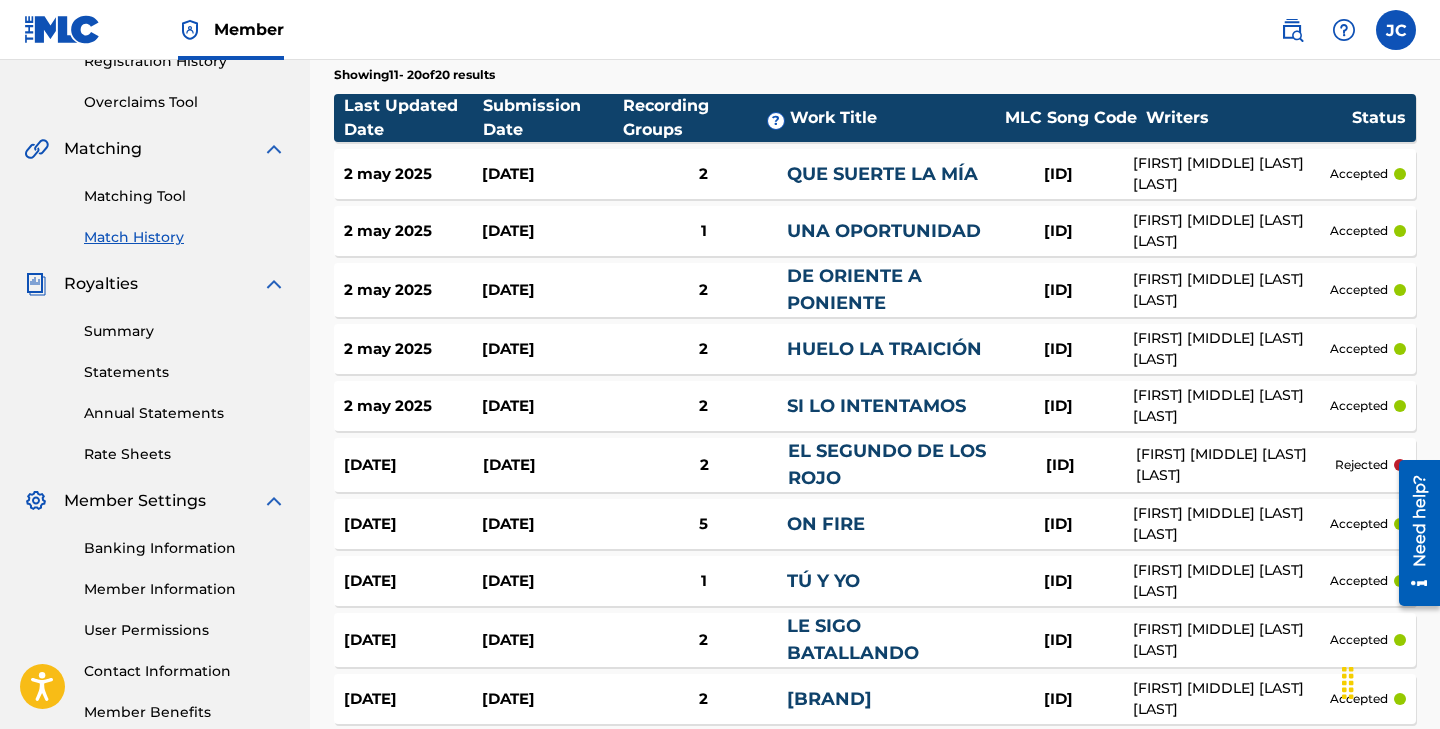 click on "Matching Tool" at bounding box center (185, 196) 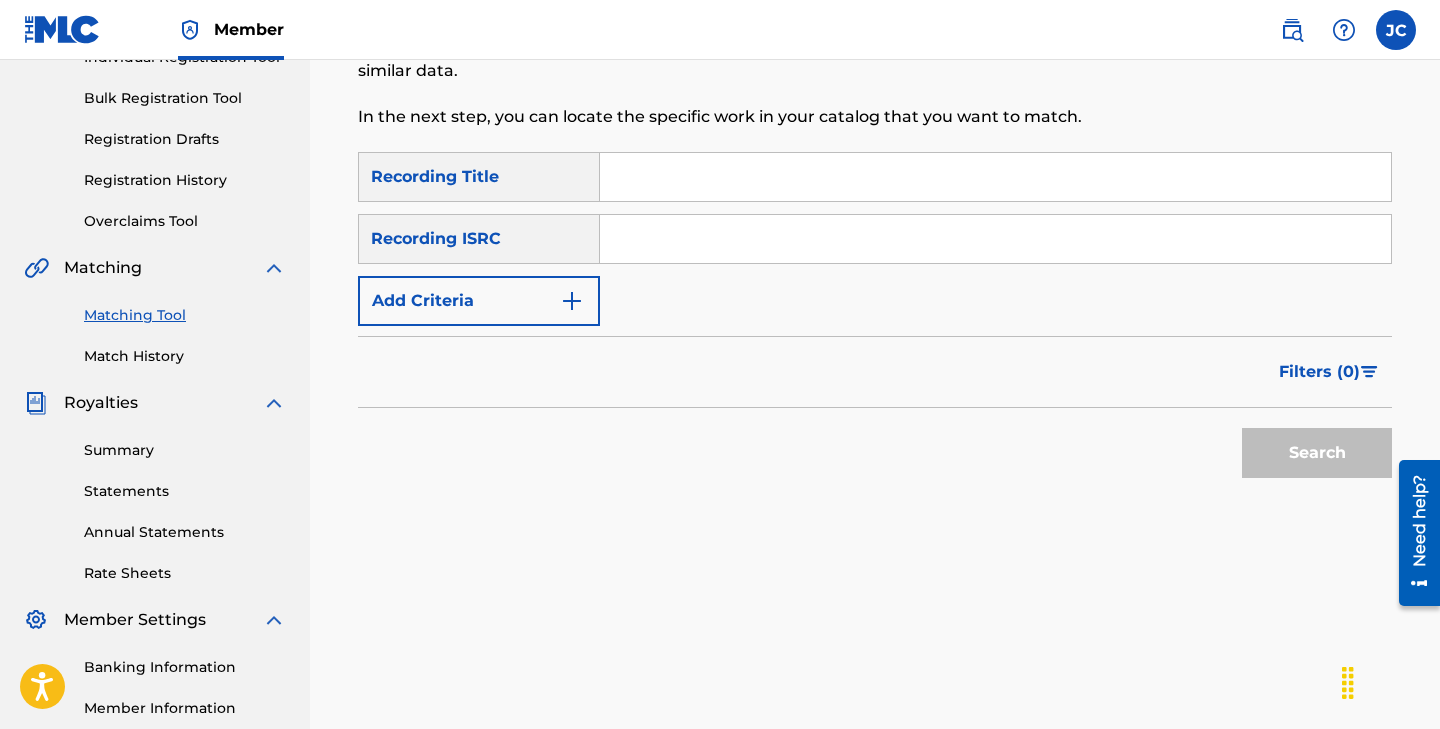 scroll, scrollTop: 0, scrollLeft: 0, axis: both 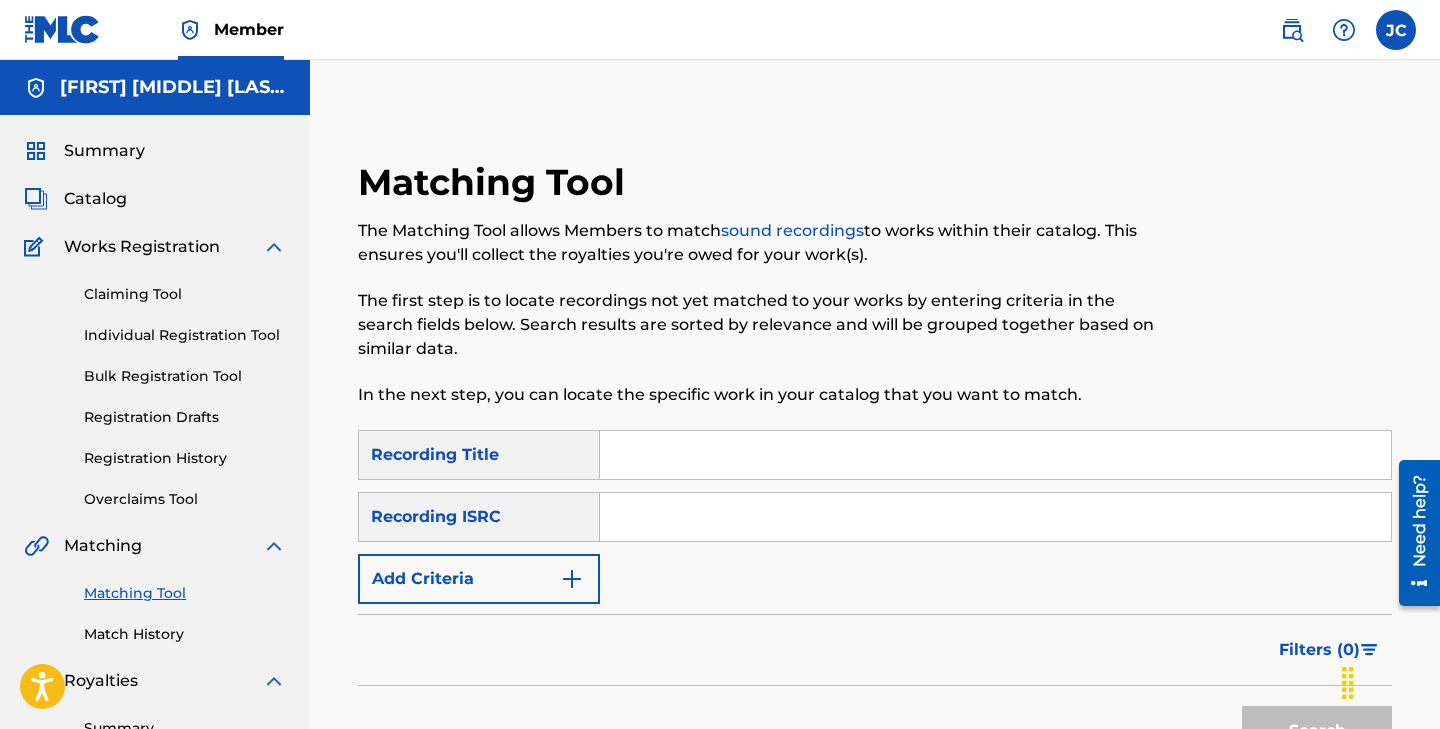 click on "Claiming Tool" at bounding box center (185, 294) 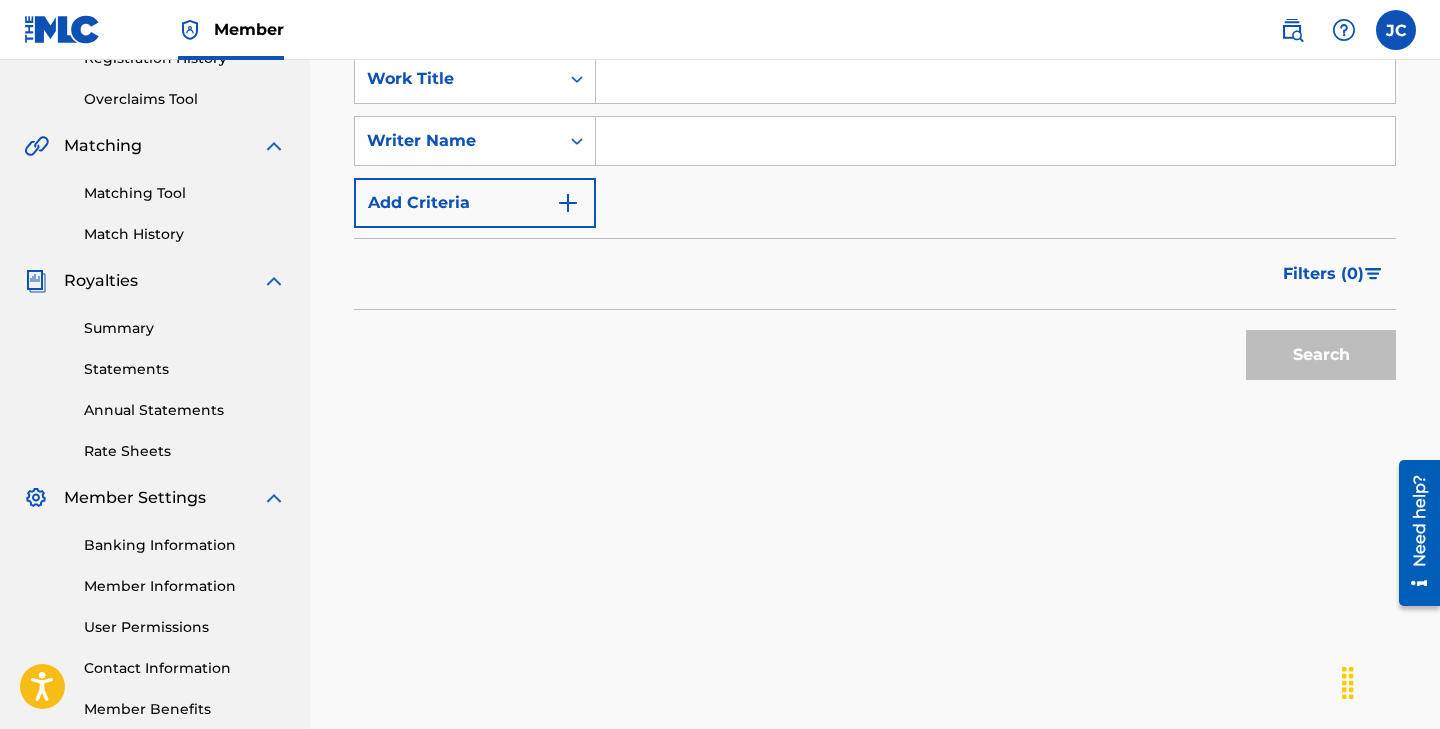 scroll, scrollTop: 0, scrollLeft: 0, axis: both 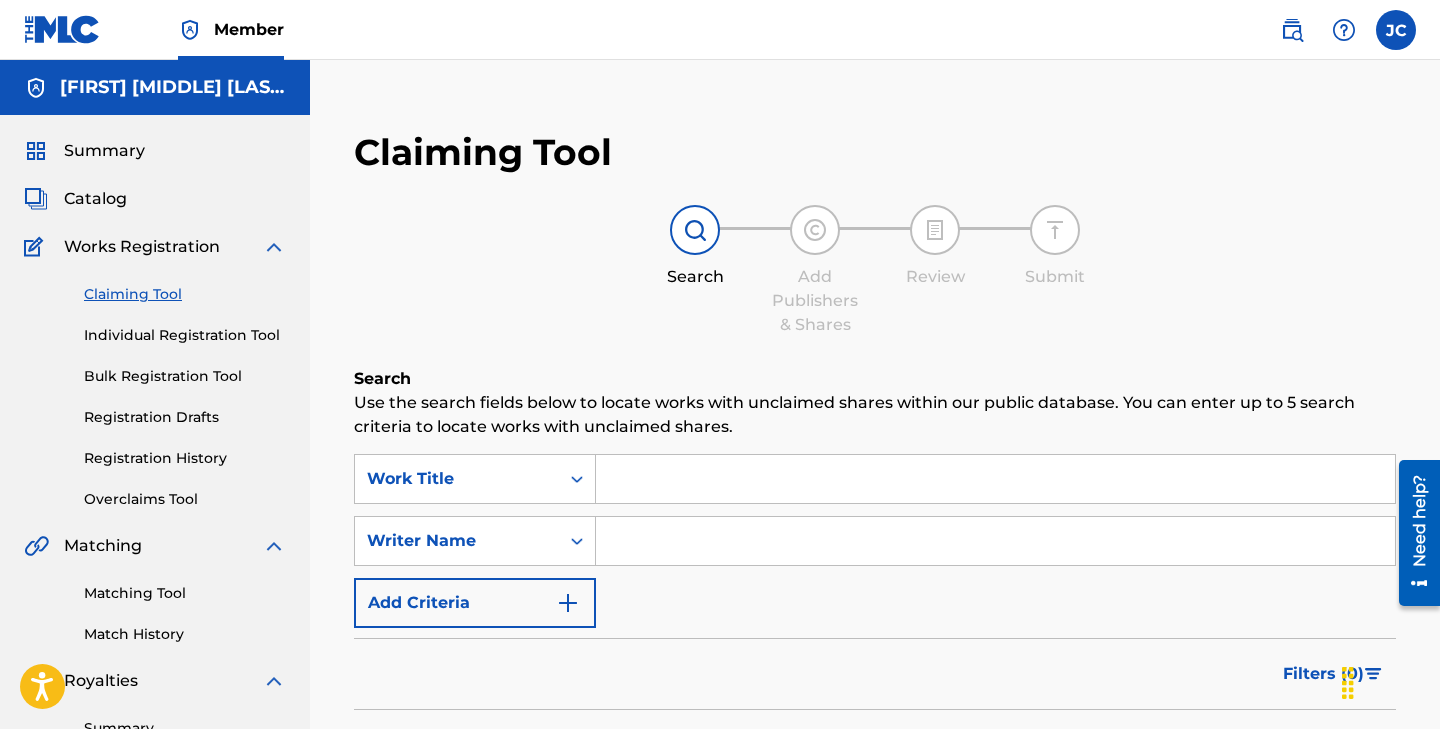 click on "Individual Registration Tool" at bounding box center (185, 335) 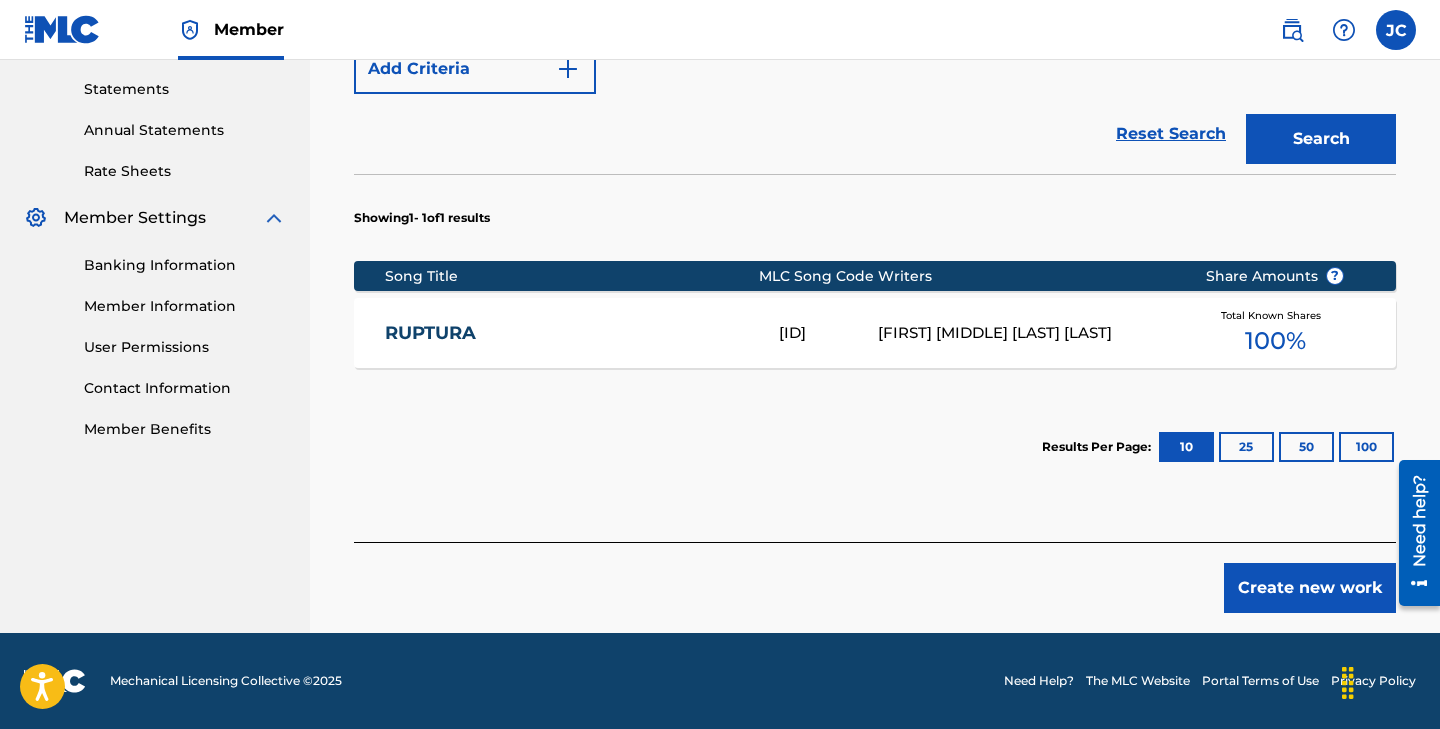 scroll, scrollTop: 655, scrollLeft: 0, axis: vertical 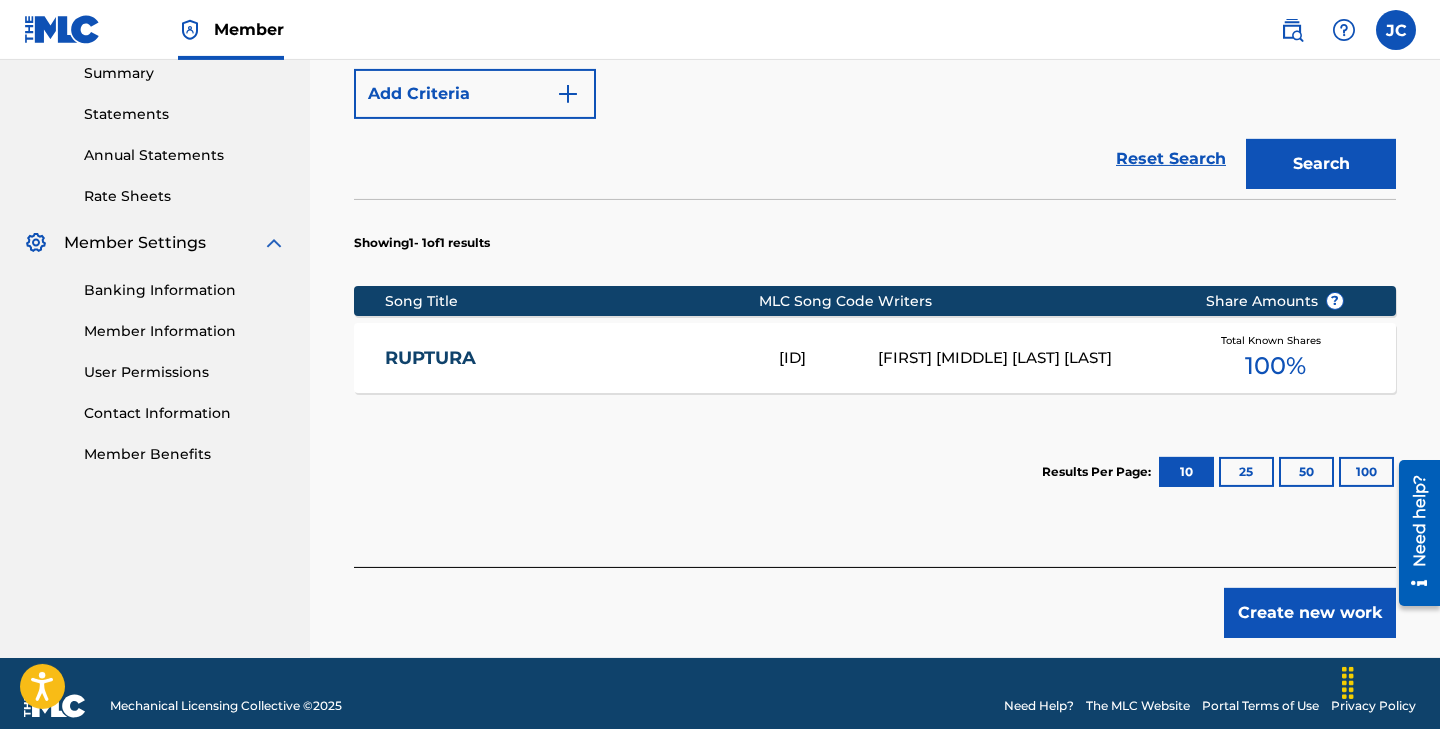 click on "[FIRST] [MIDDLE] [LAST] [LAST]" at bounding box center (1026, 358) 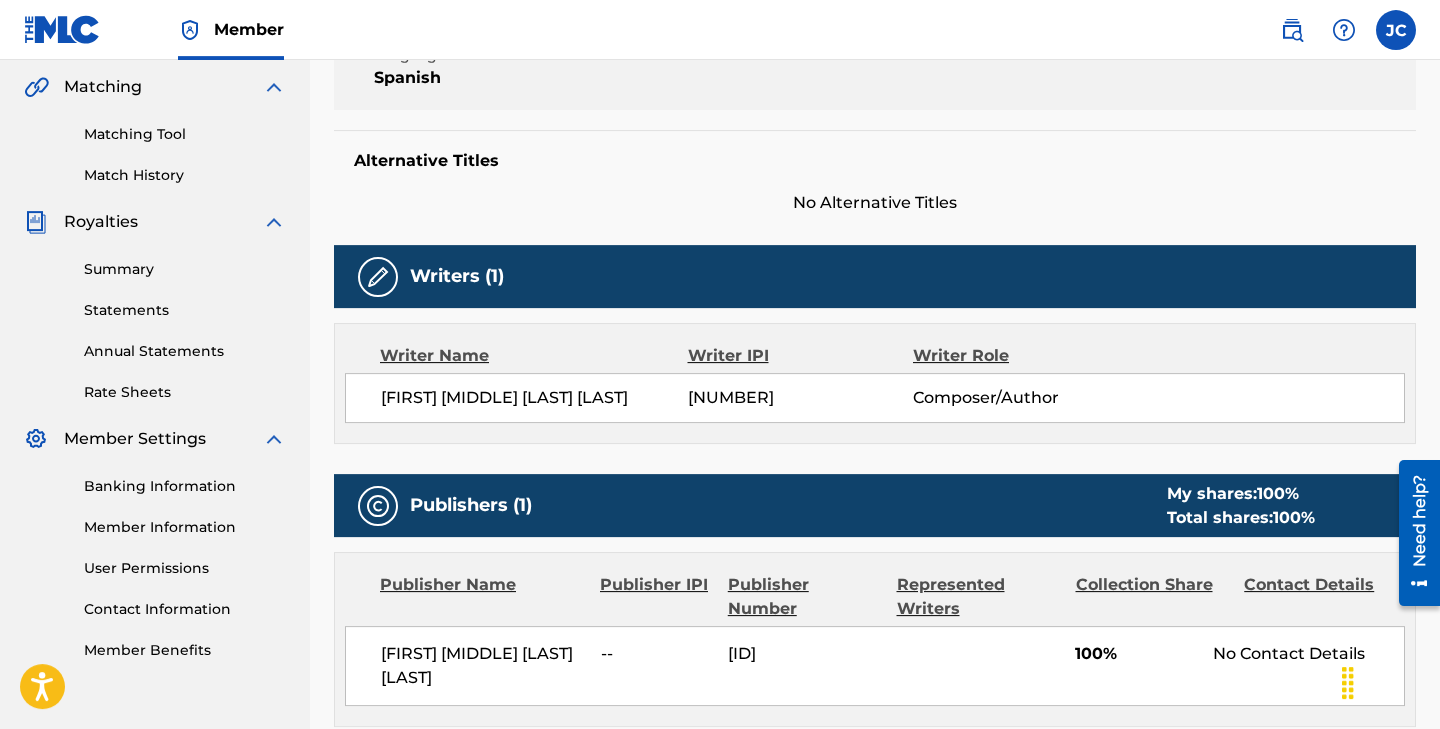 scroll, scrollTop: 0, scrollLeft: 0, axis: both 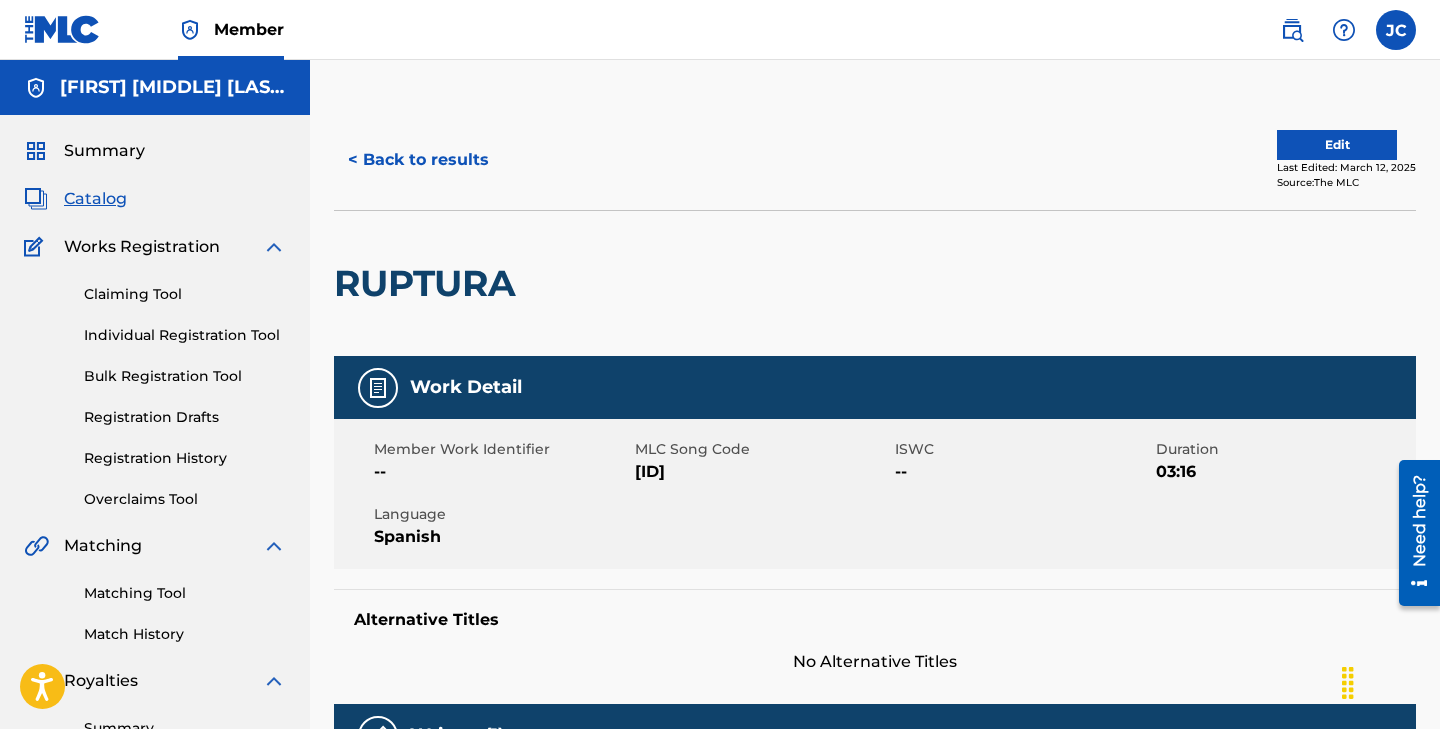 click on "< Back to results" at bounding box center [418, 160] 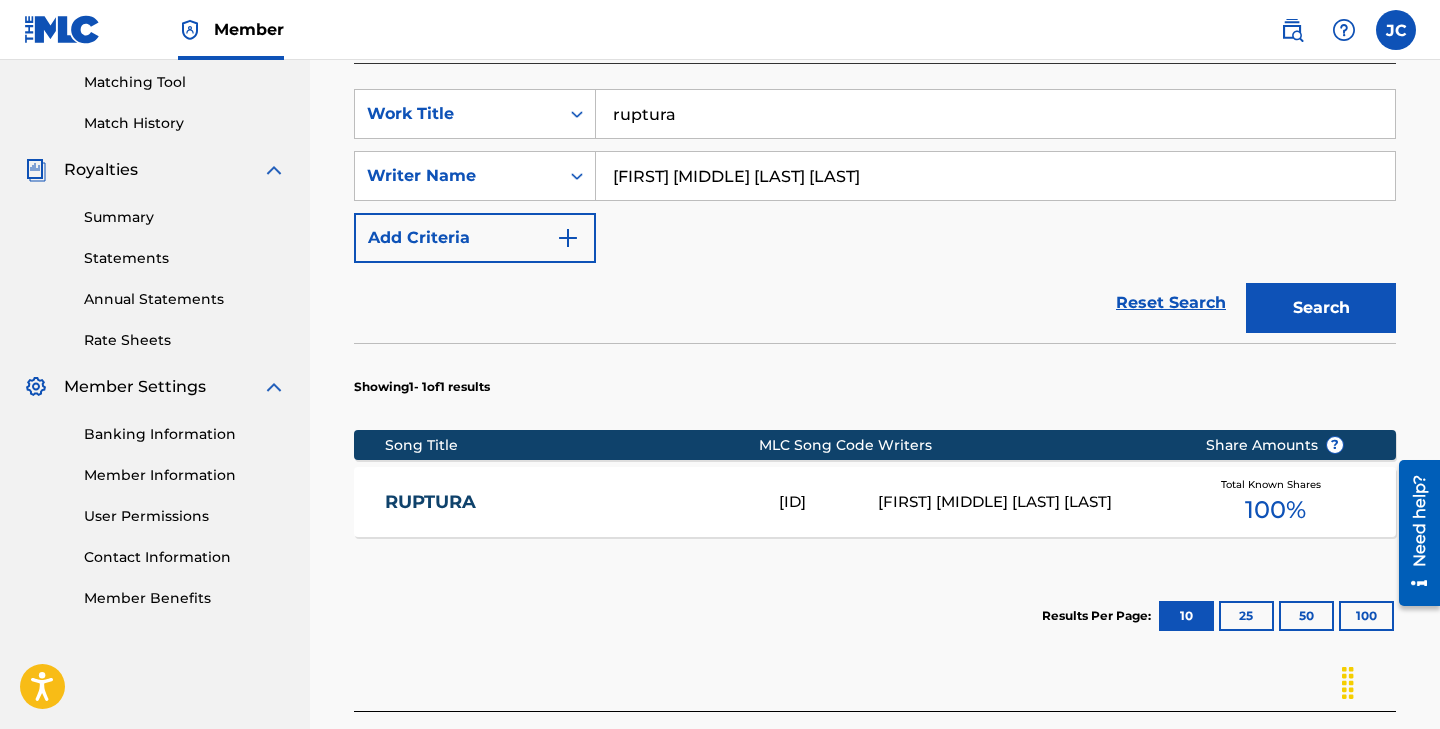 click on "[FIRST] [MIDDLE] [LAST] [LAST]" at bounding box center [1026, 502] 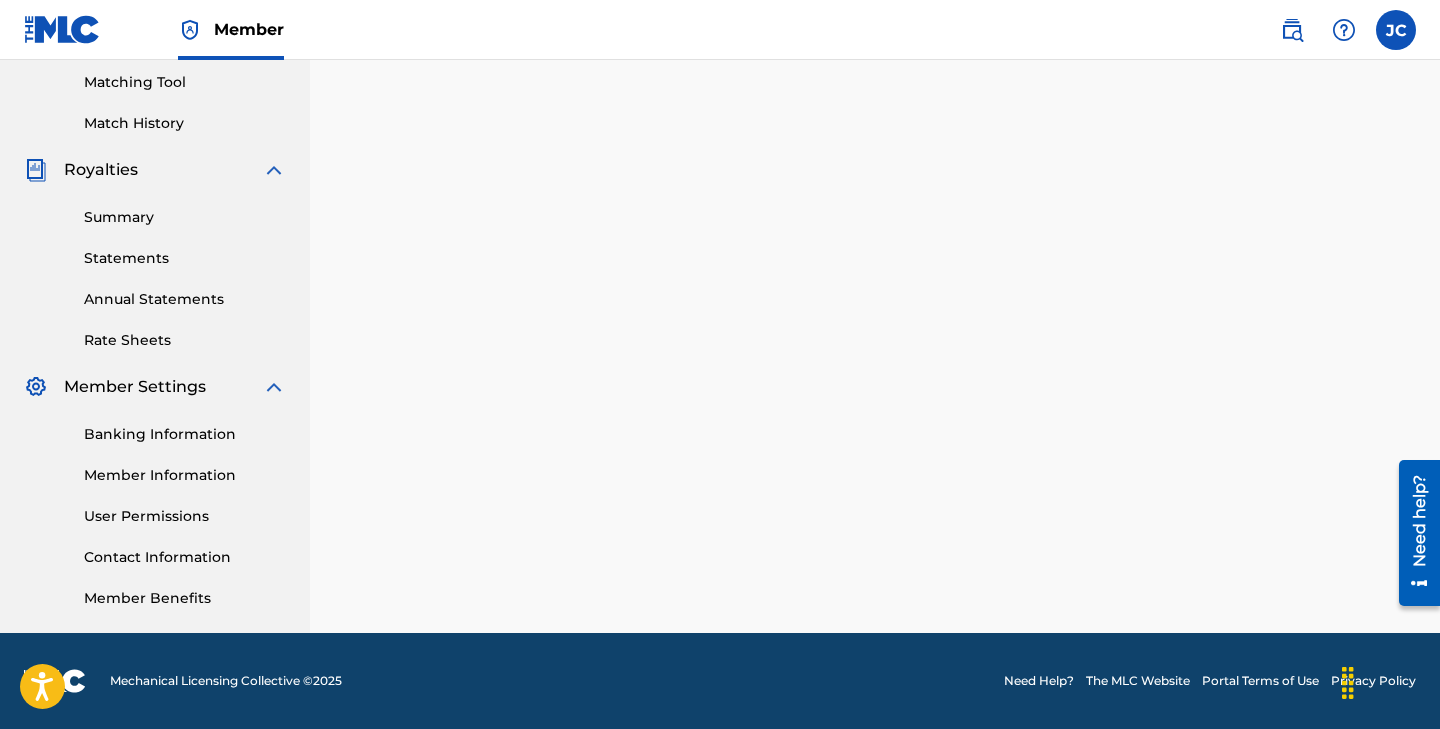 scroll, scrollTop: 0, scrollLeft: 0, axis: both 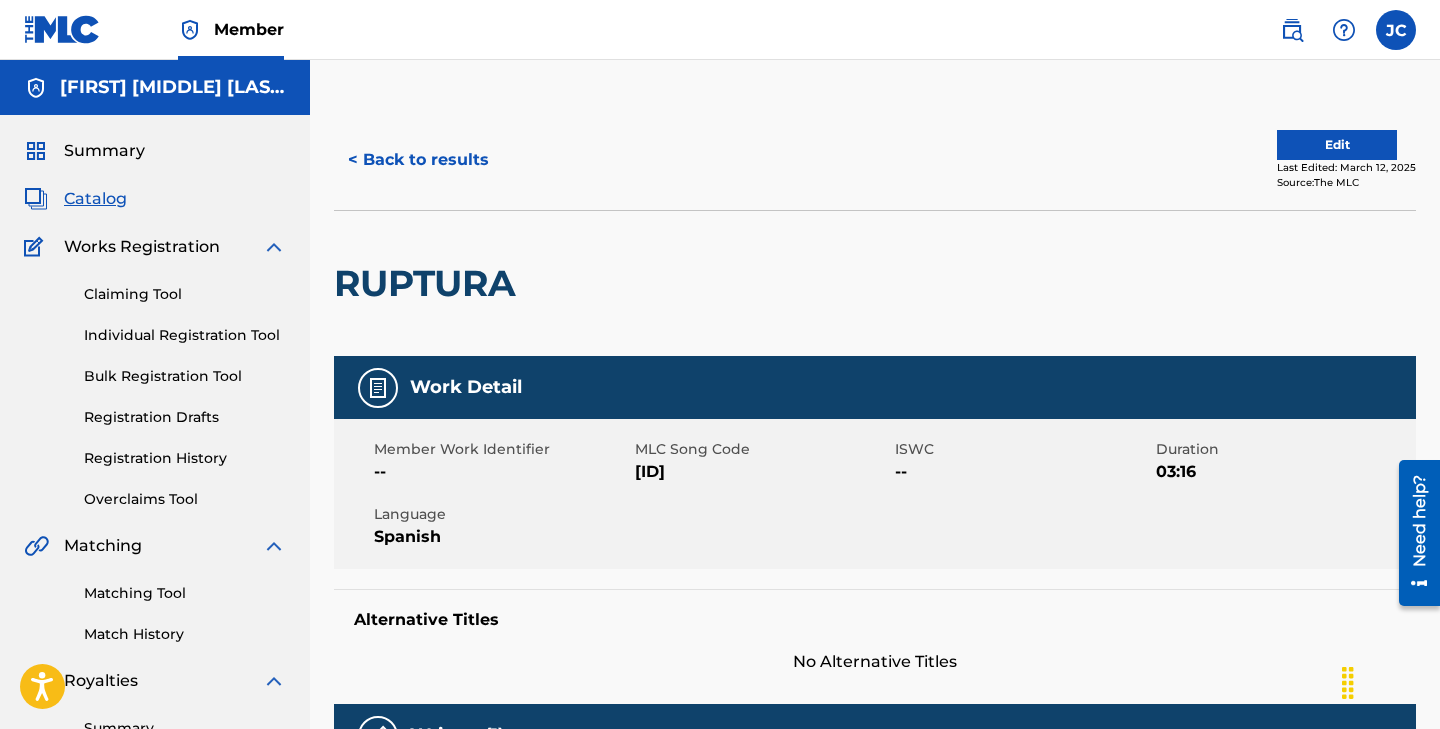 click on "Registration Drafts" at bounding box center (185, 417) 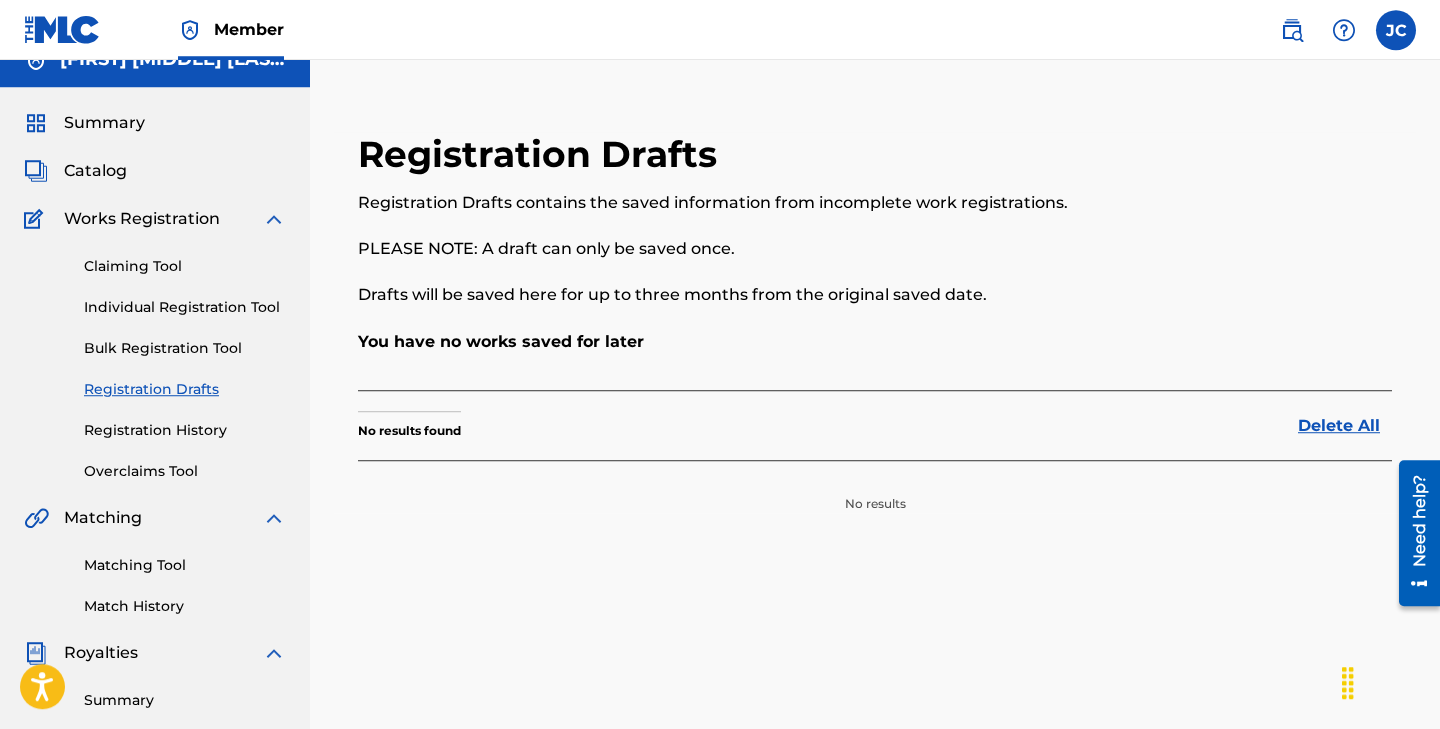 scroll, scrollTop: 25, scrollLeft: 0, axis: vertical 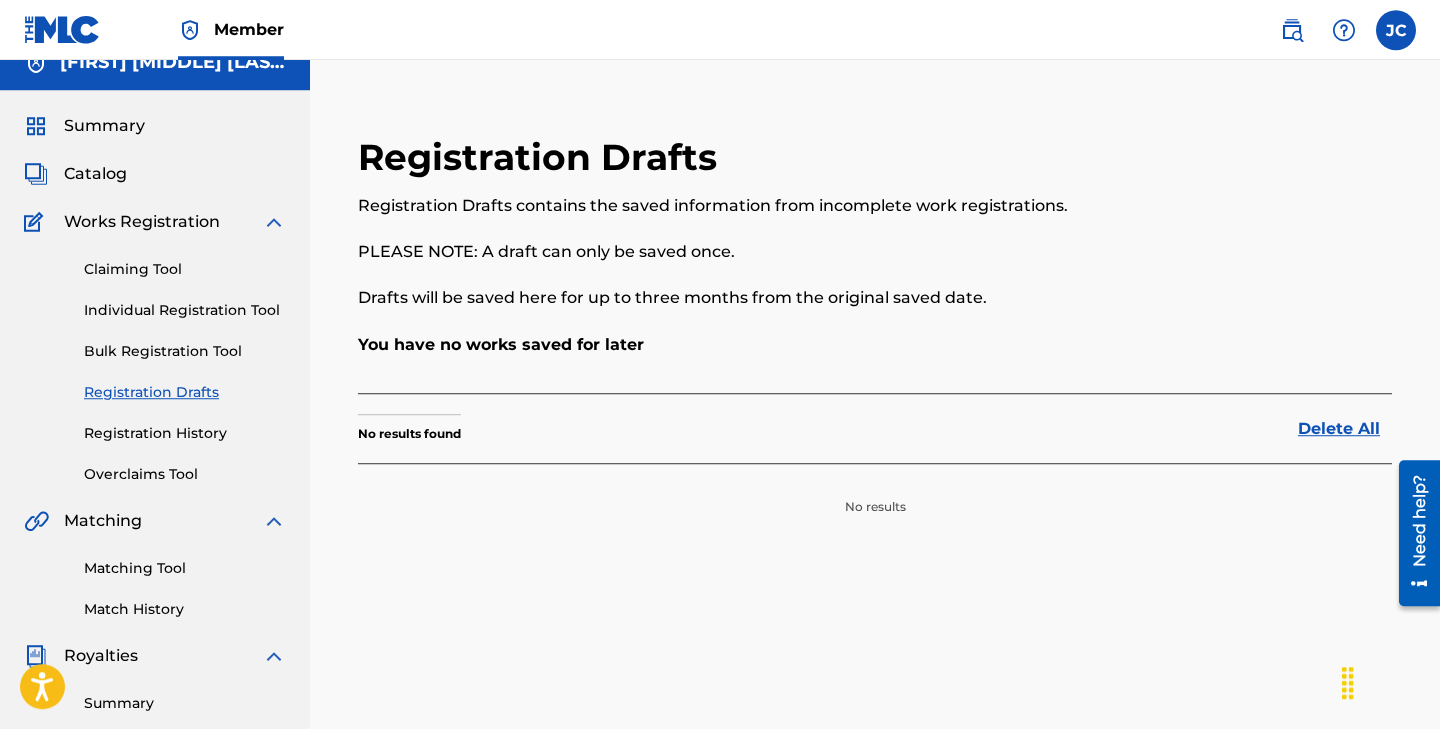 click on "Bulk Registration Tool" at bounding box center [185, 351] 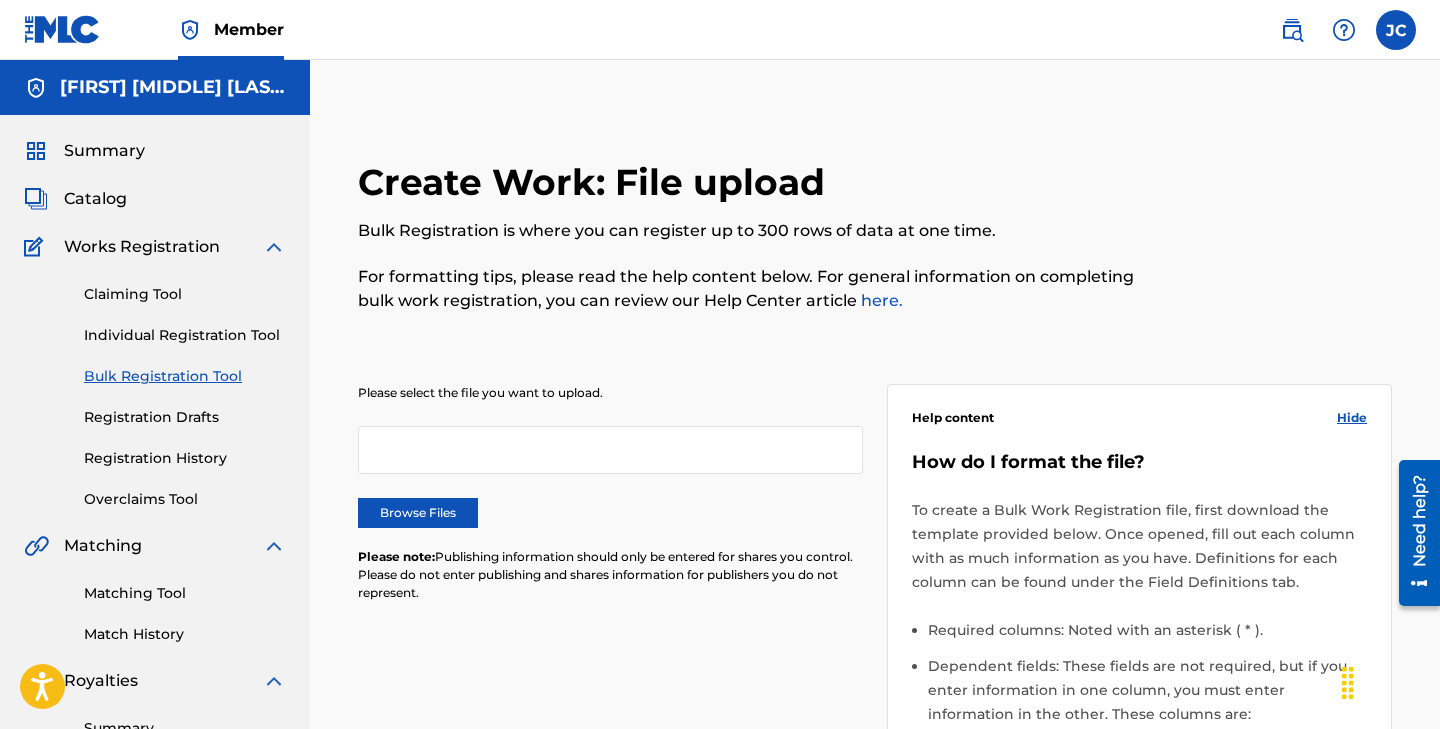 click on "Registration History" at bounding box center [185, 458] 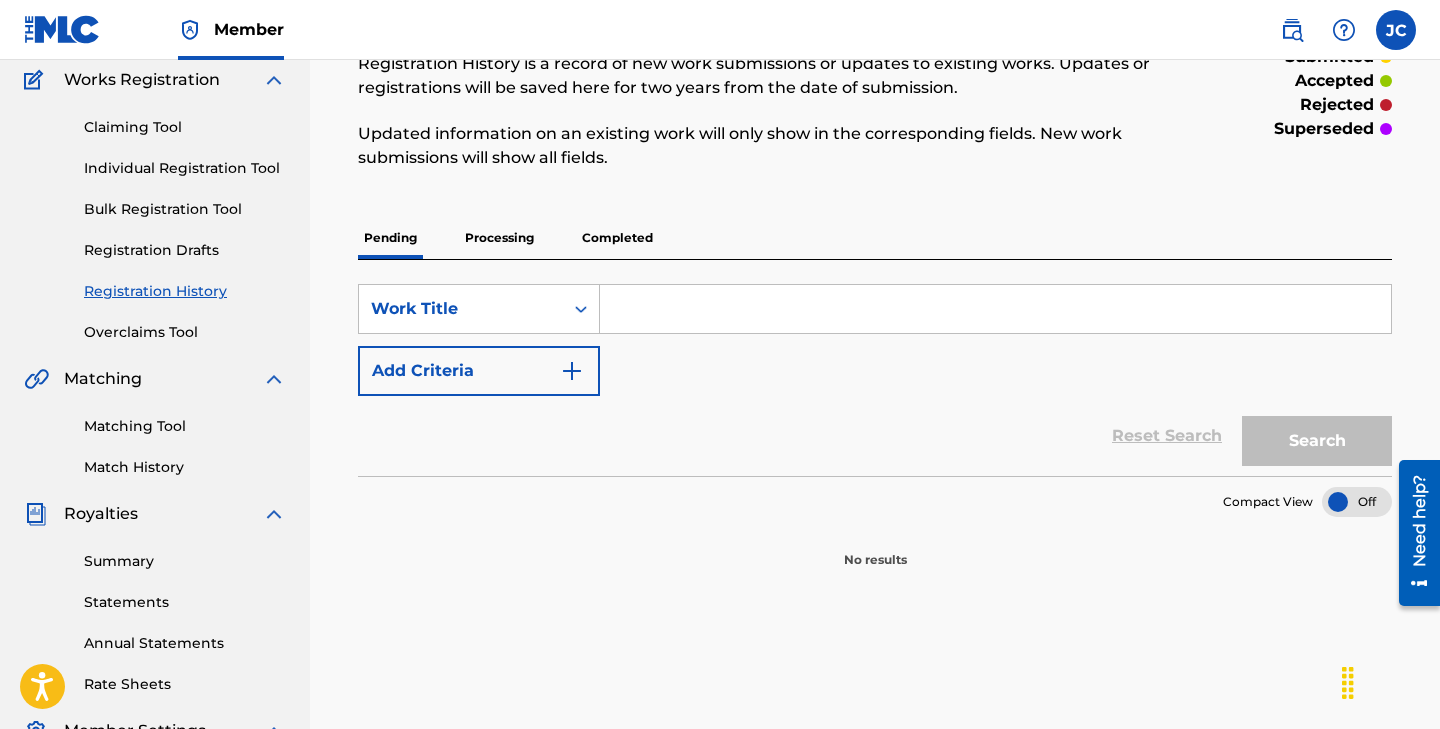 scroll, scrollTop: 152, scrollLeft: 0, axis: vertical 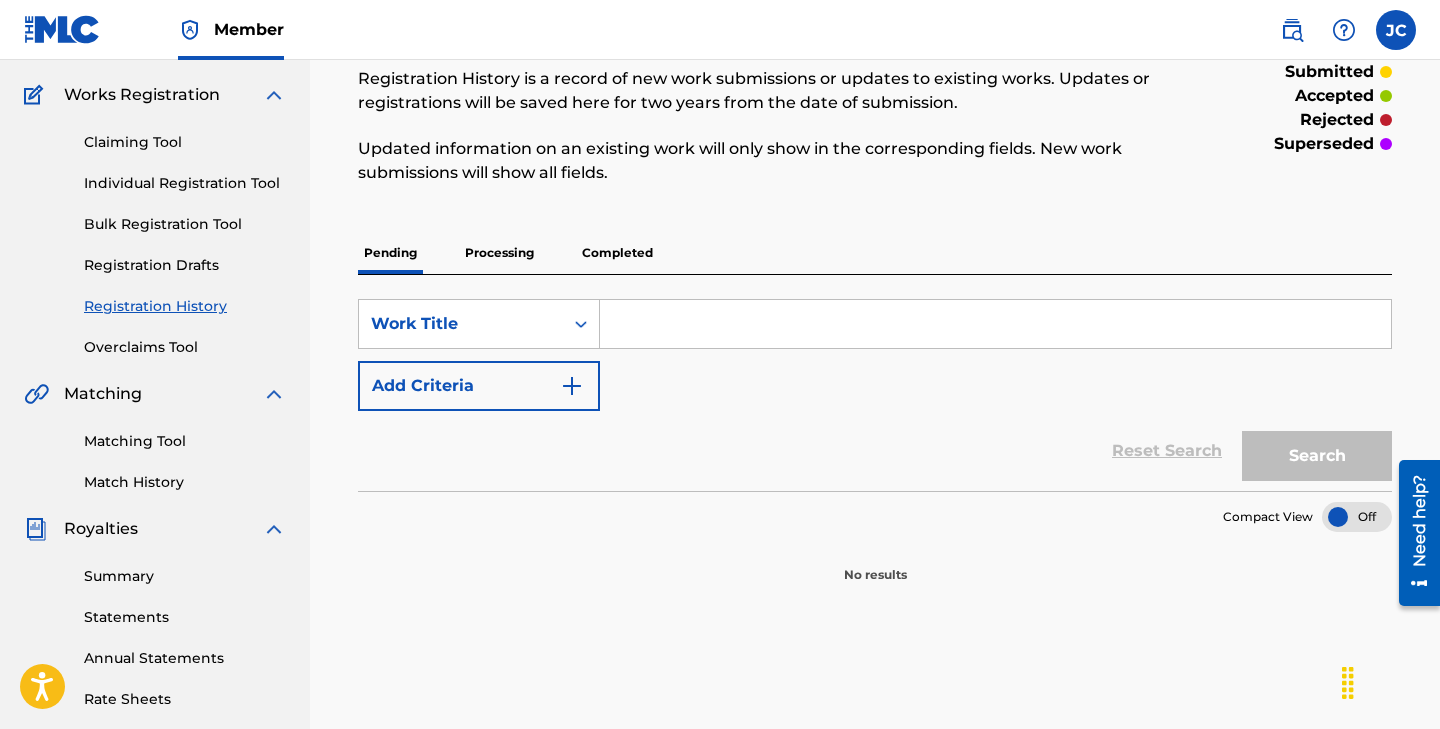 click on "Processing" at bounding box center [499, 253] 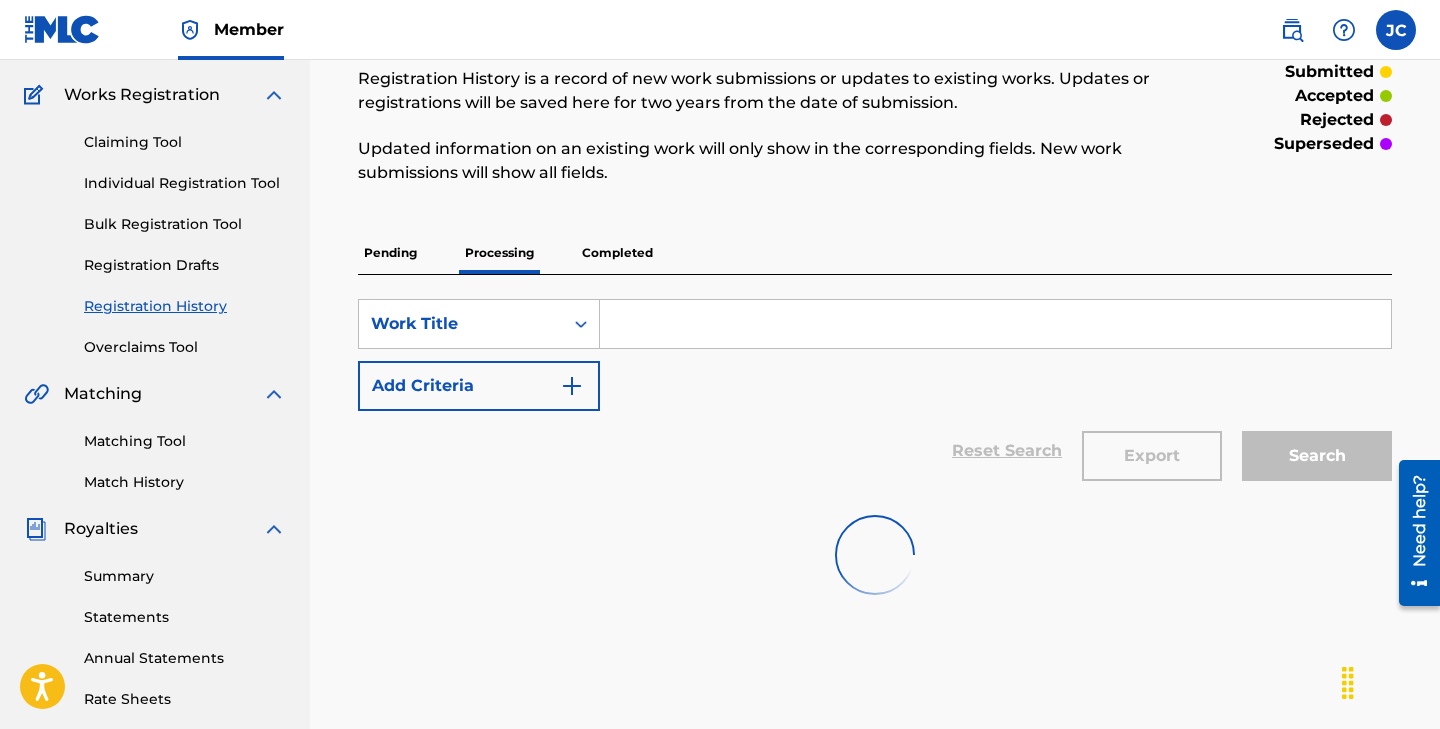 scroll, scrollTop: 0, scrollLeft: 0, axis: both 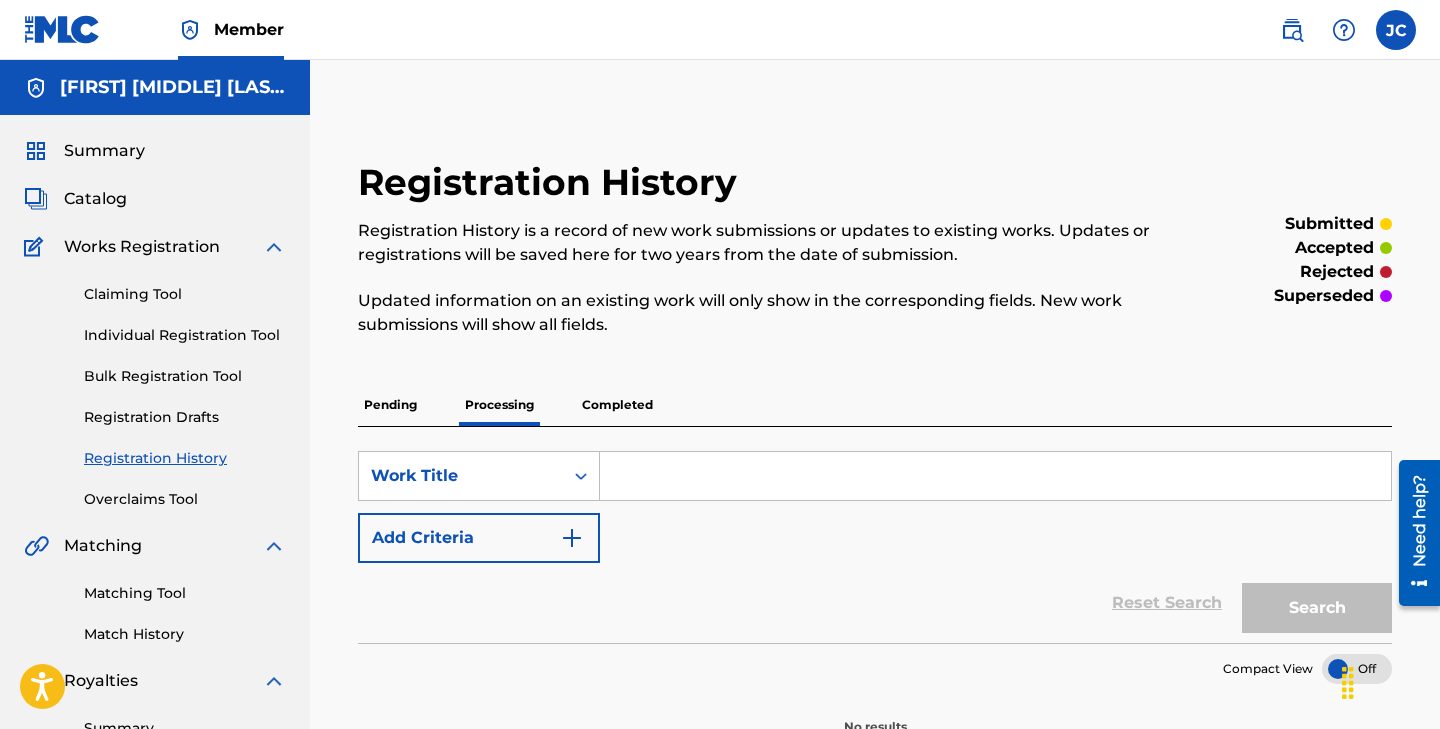 click on "Completed" at bounding box center (617, 405) 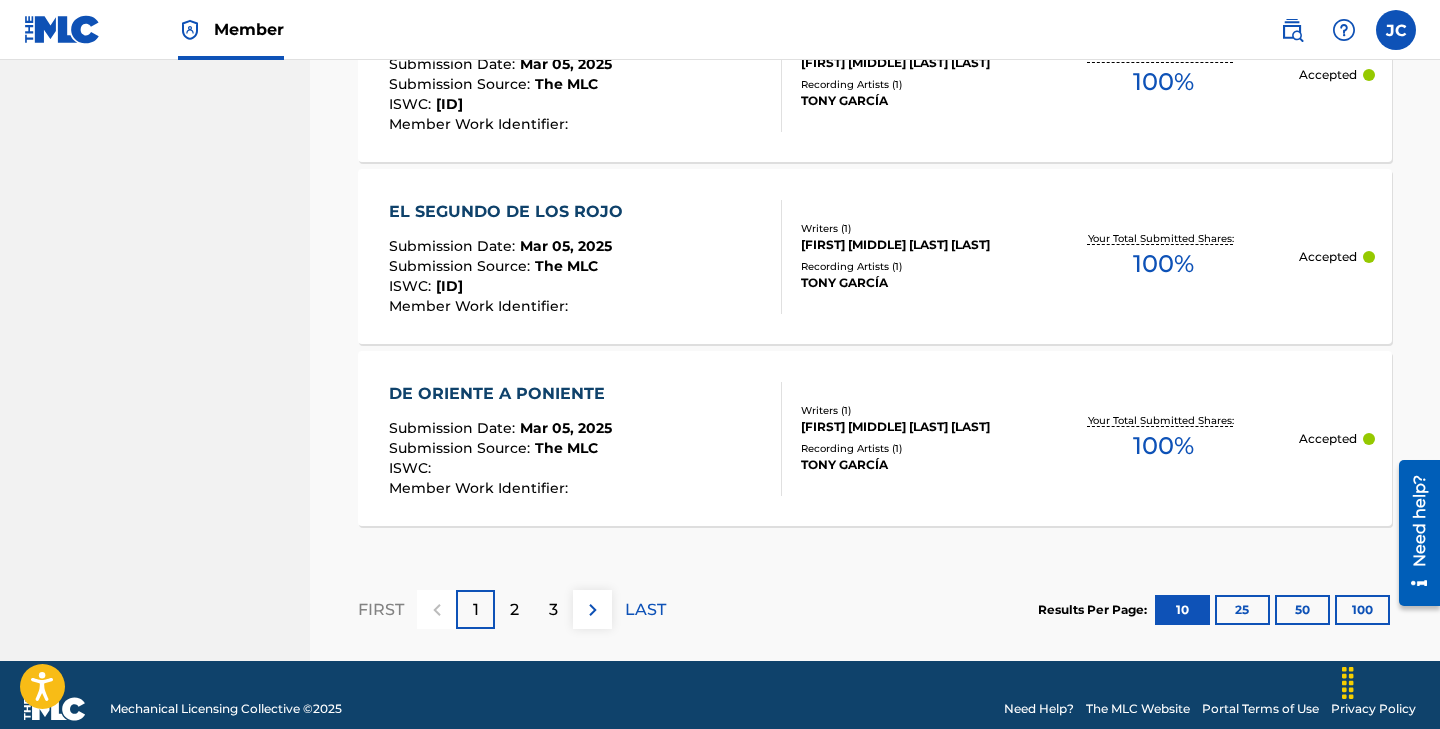 scroll, scrollTop: 2113, scrollLeft: 0, axis: vertical 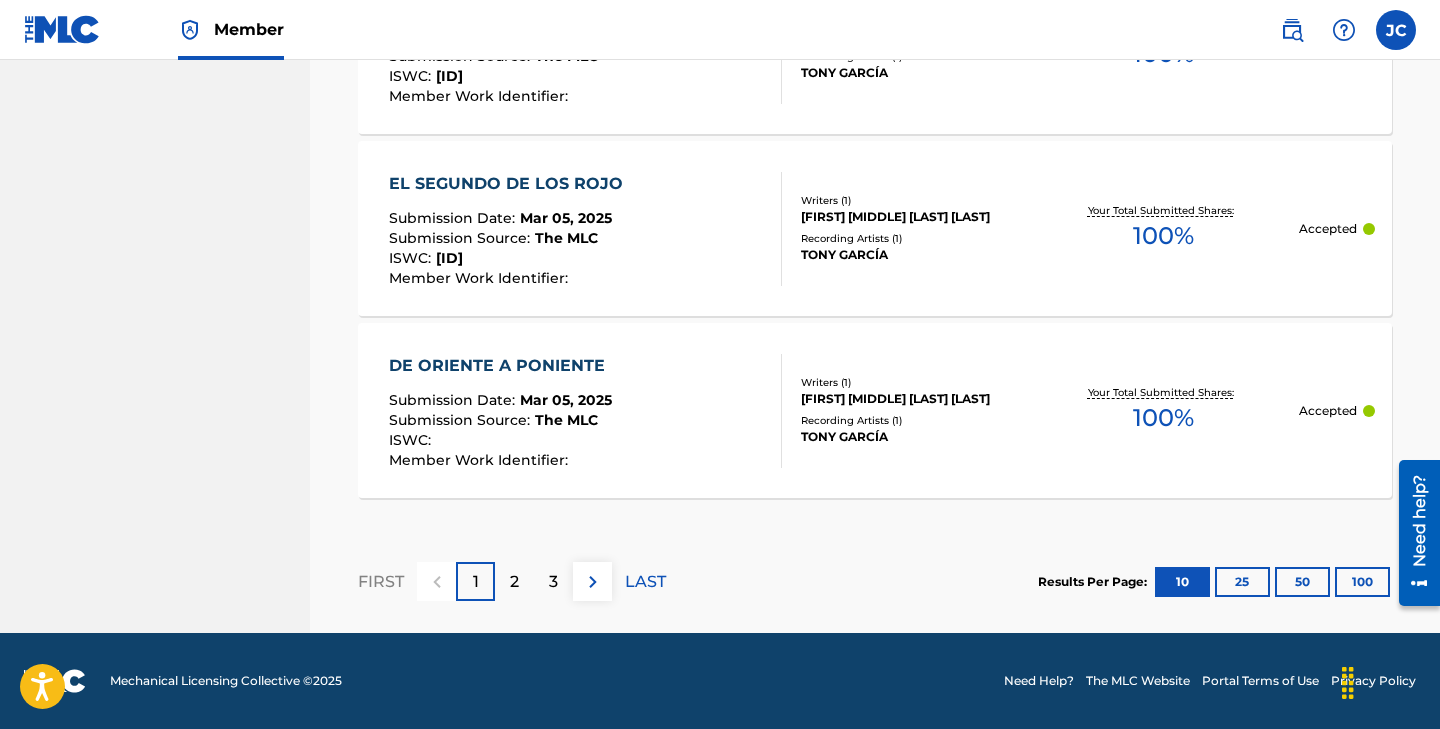 click on "2" at bounding box center [514, 581] 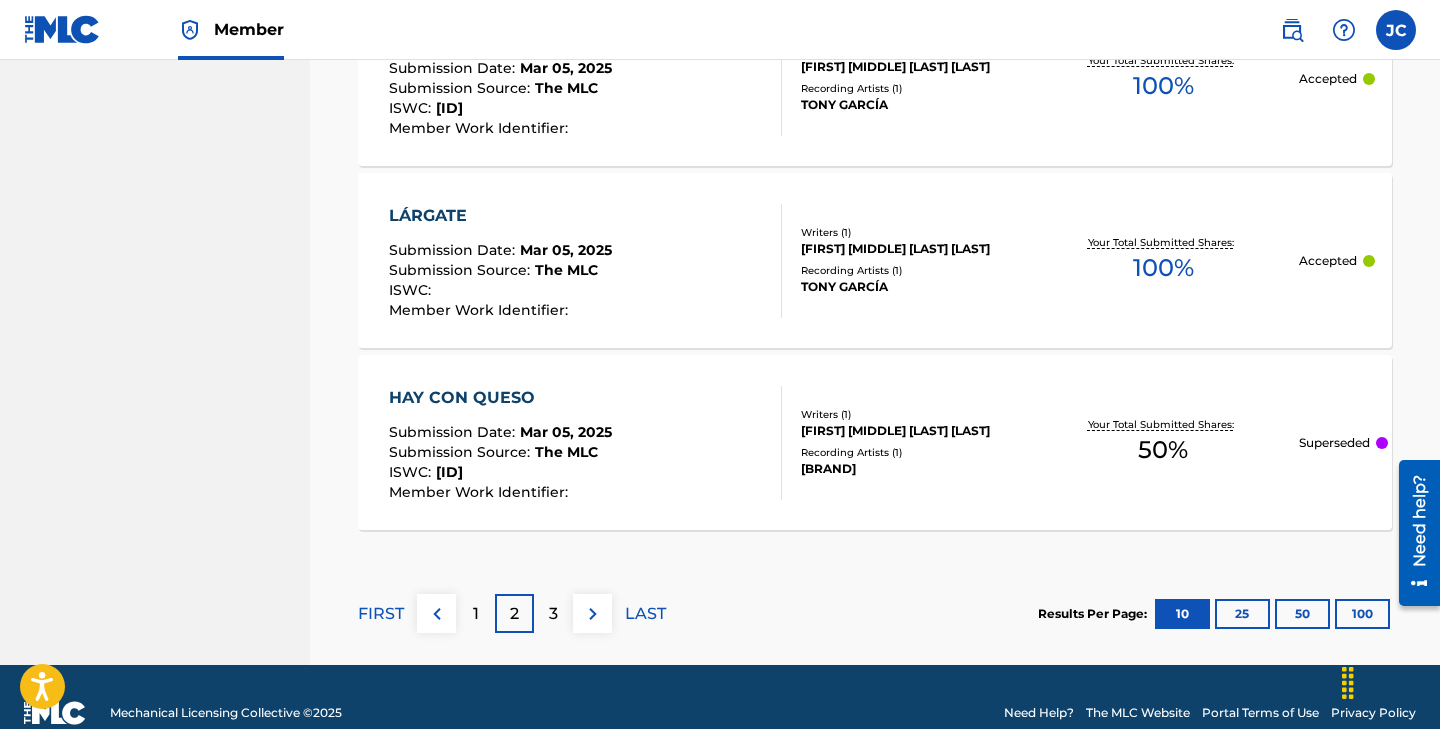 scroll, scrollTop: 2091, scrollLeft: 0, axis: vertical 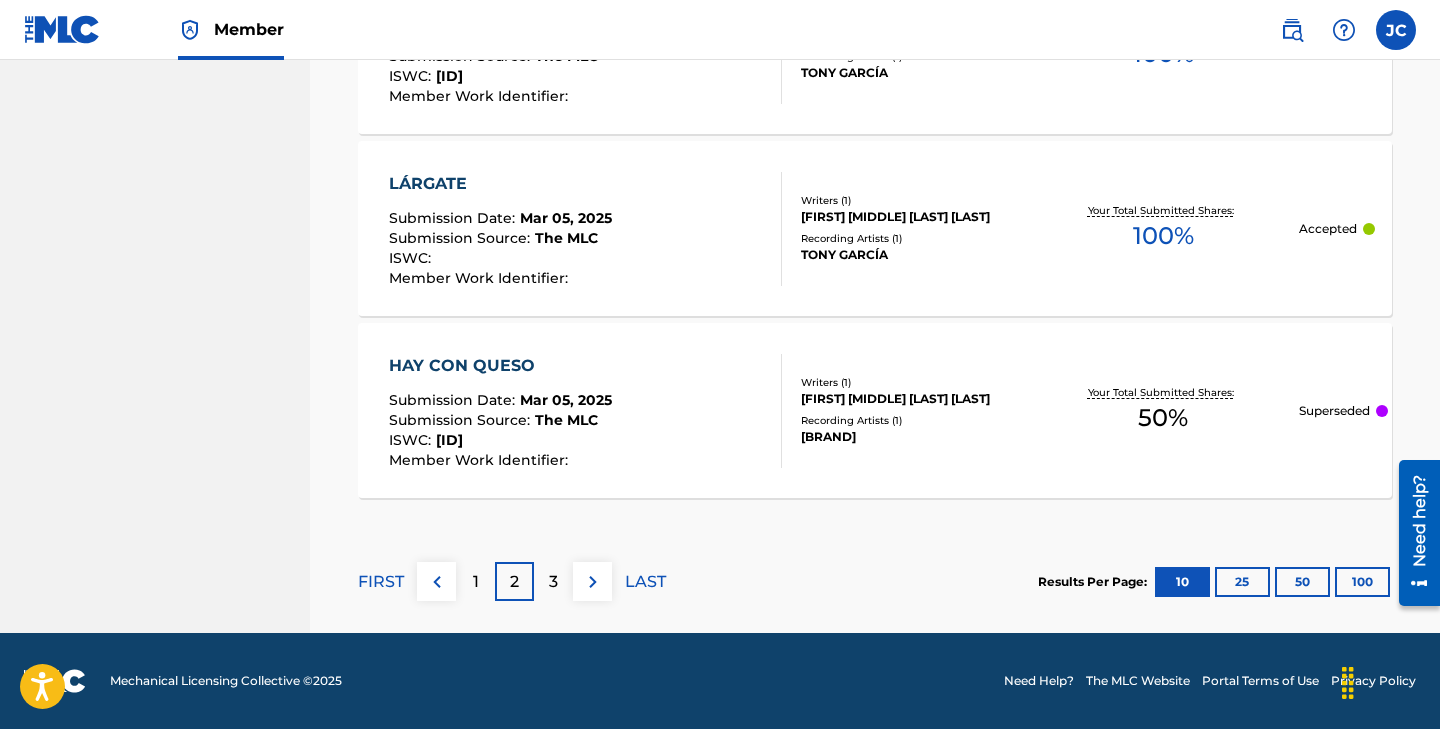 click at bounding box center [593, 582] 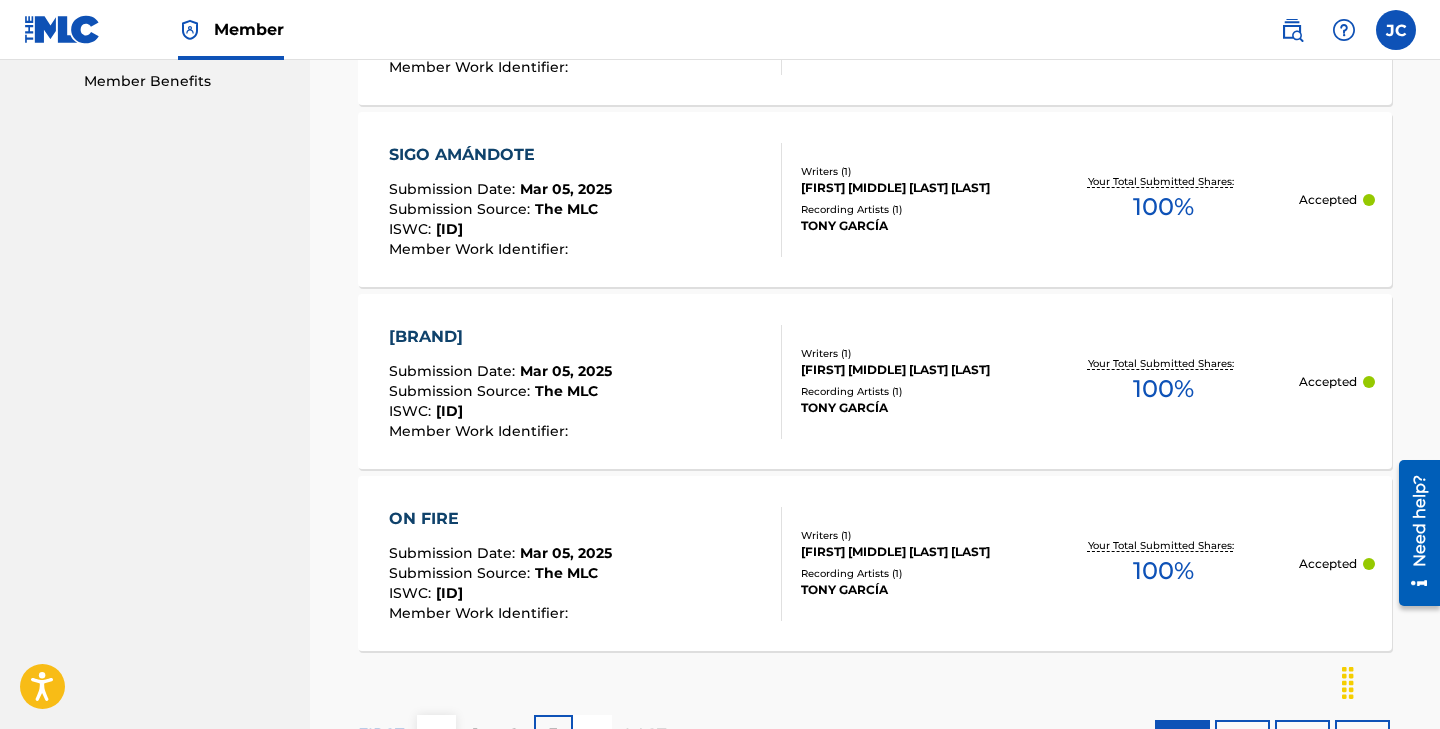 scroll, scrollTop: 1031, scrollLeft: 0, axis: vertical 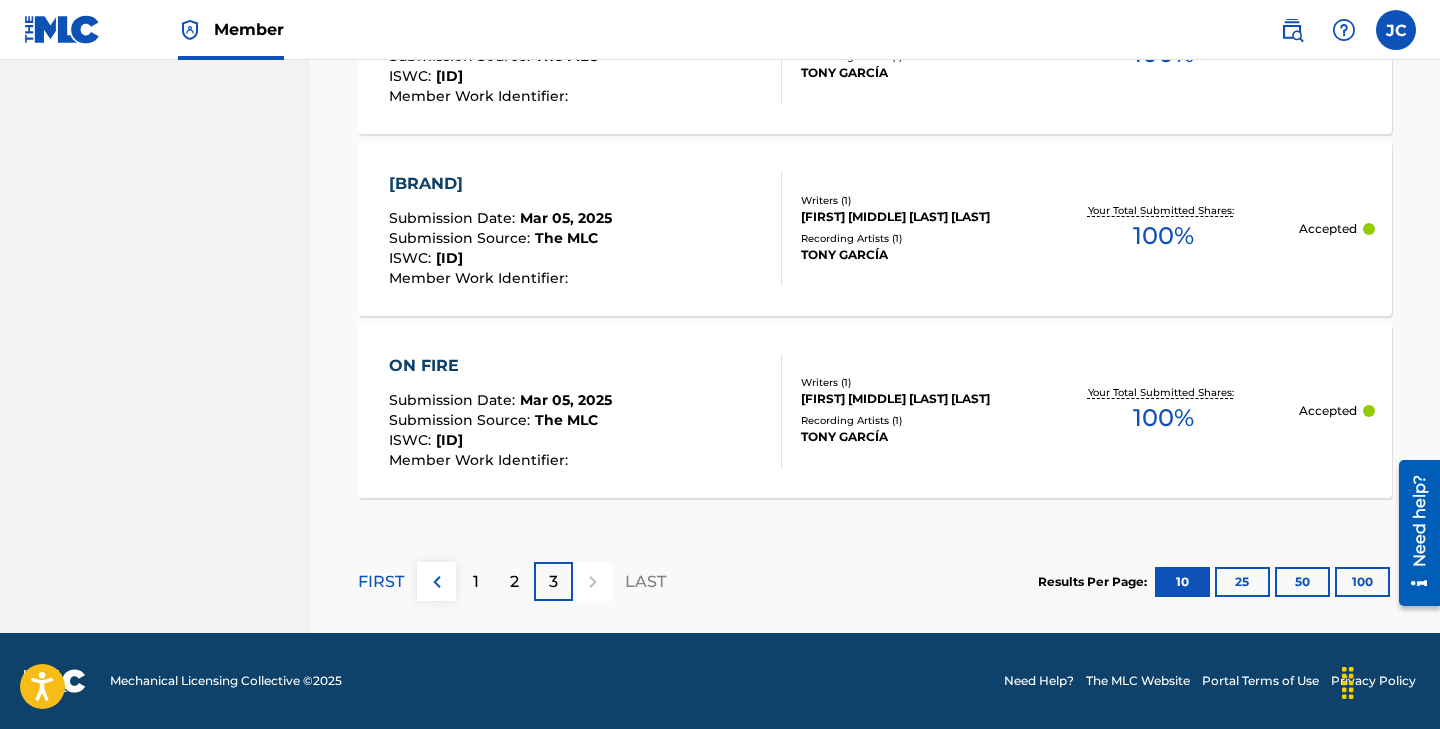 click on "2" at bounding box center (514, 582) 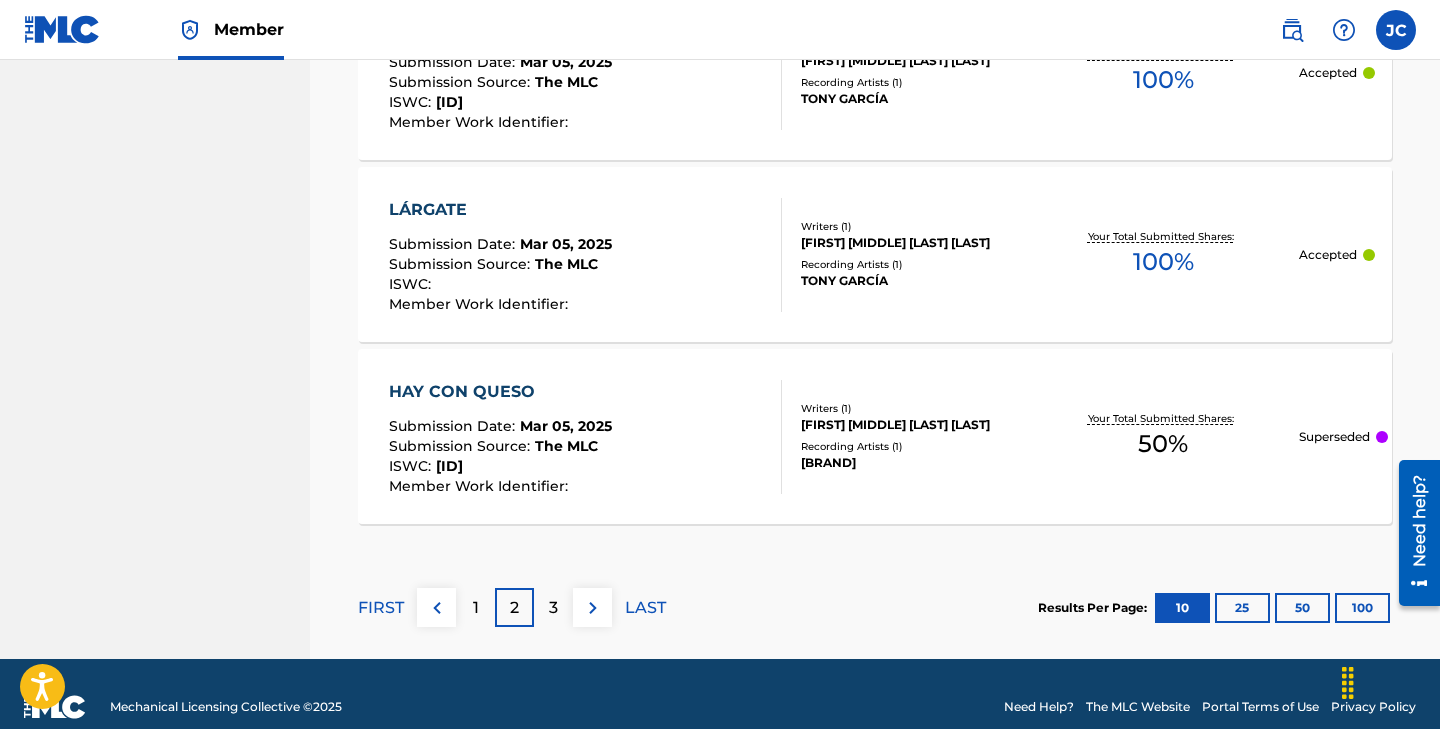 scroll, scrollTop: 2091, scrollLeft: 0, axis: vertical 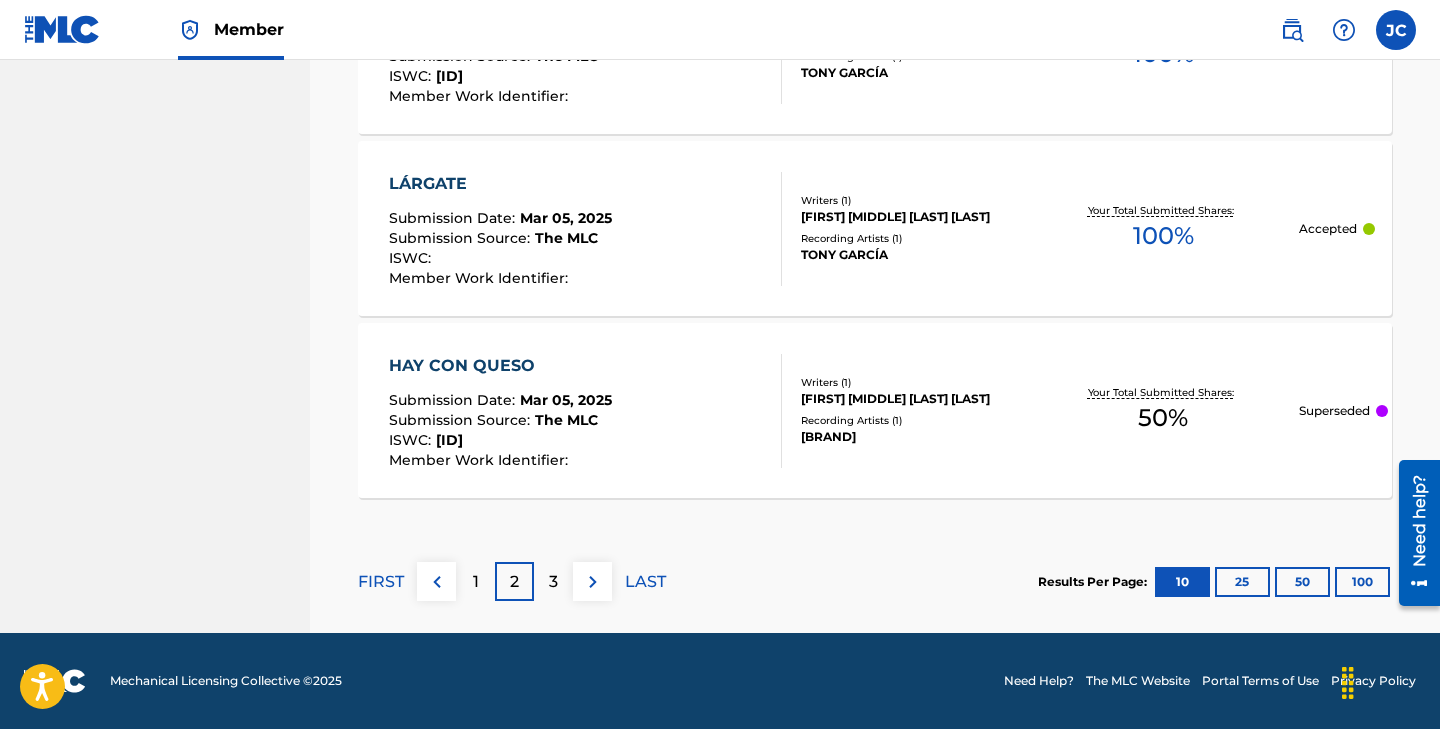 click on "1" at bounding box center [475, 581] 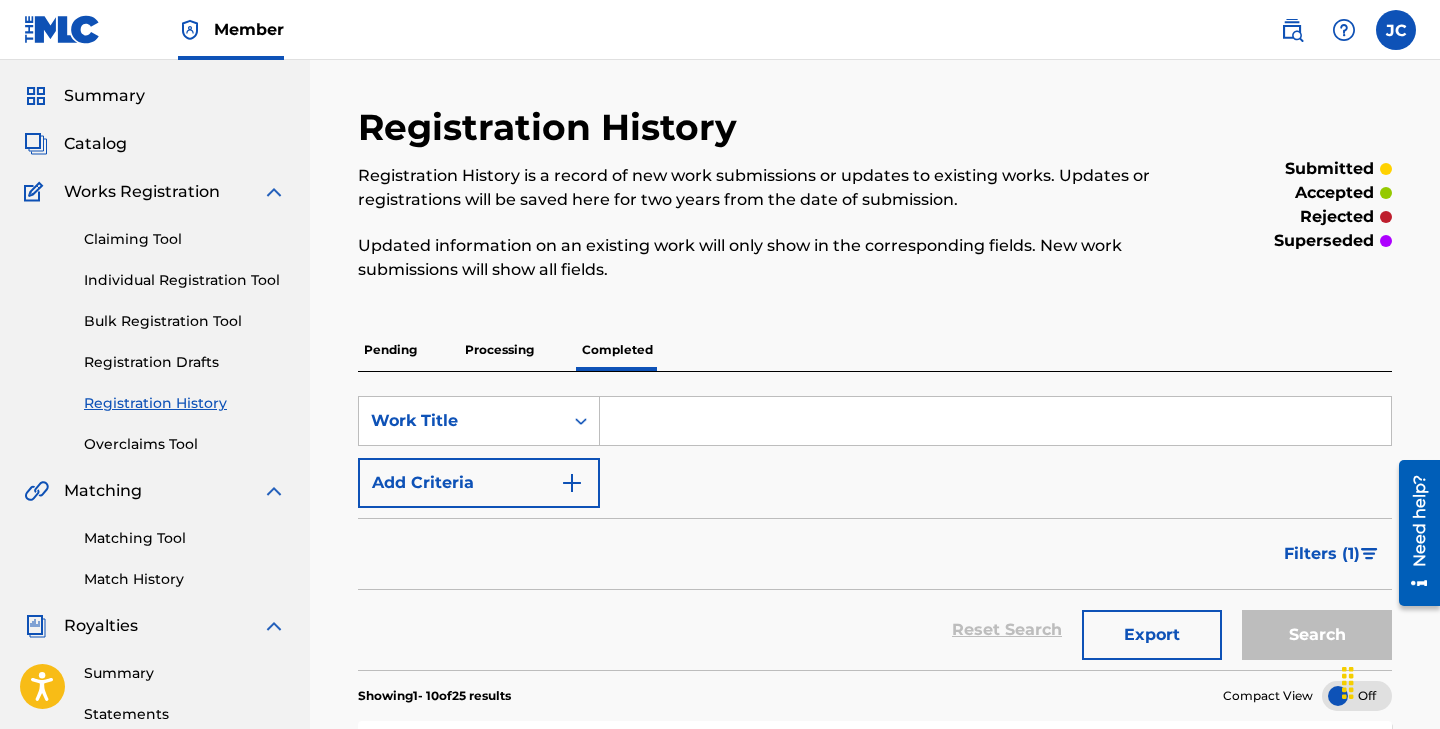 scroll, scrollTop: 0, scrollLeft: 0, axis: both 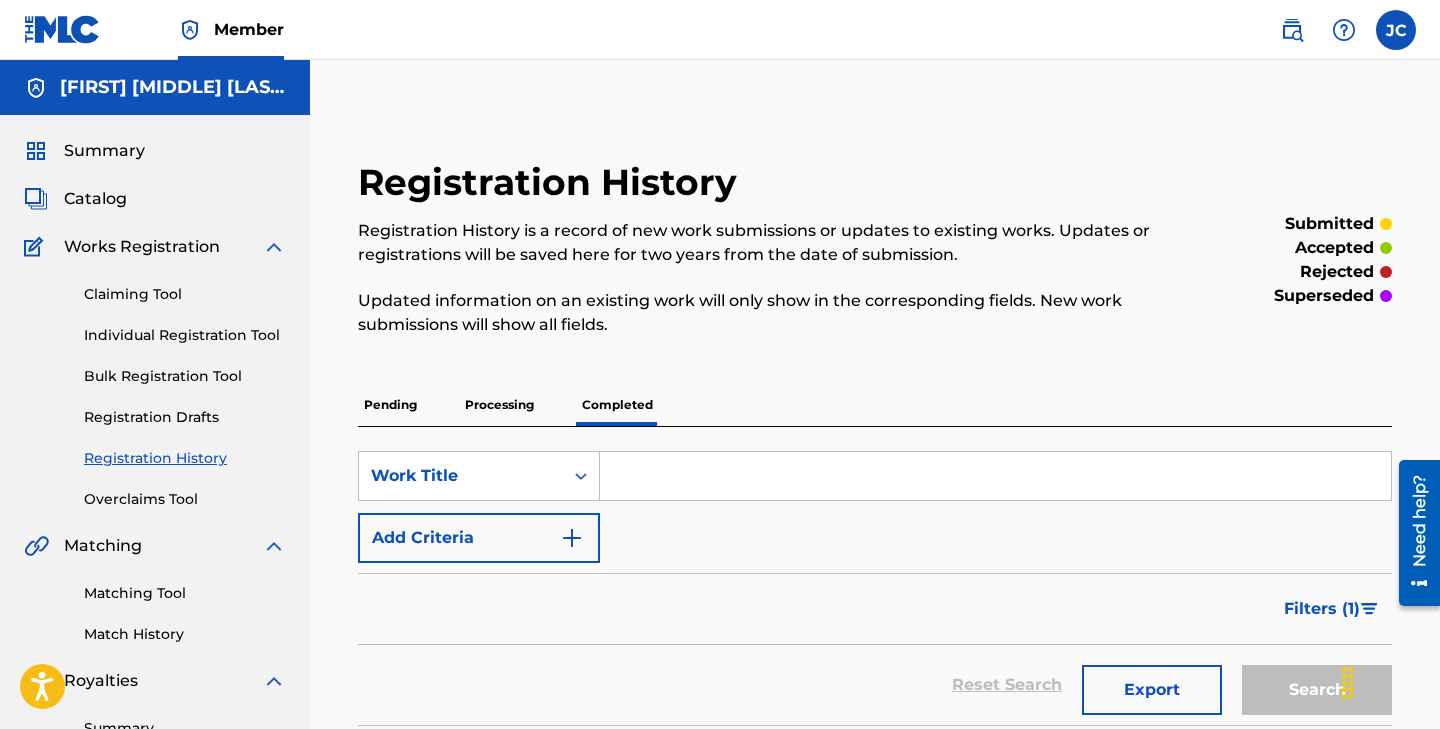 click on "Matching Tool" at bounding box center (185, 593) 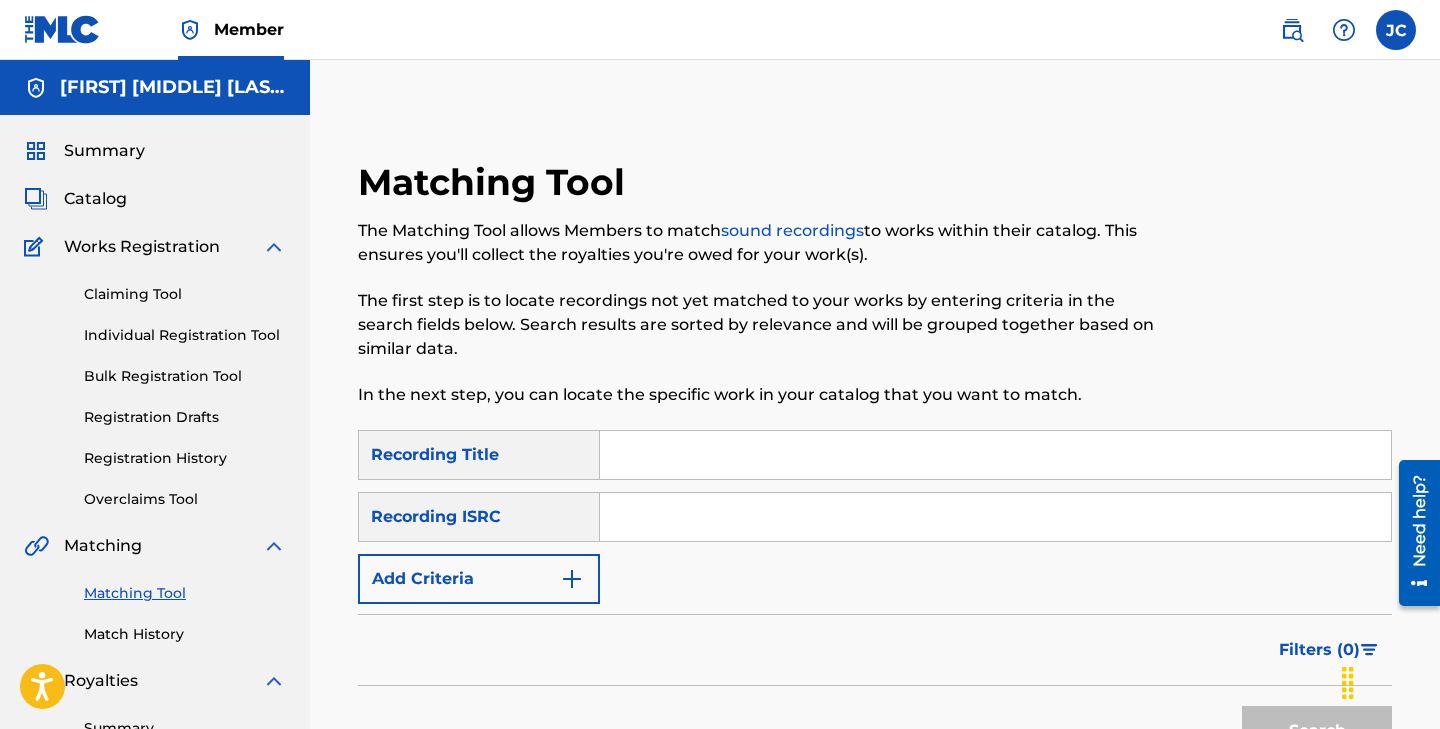 click at bounding box center (995, 455) 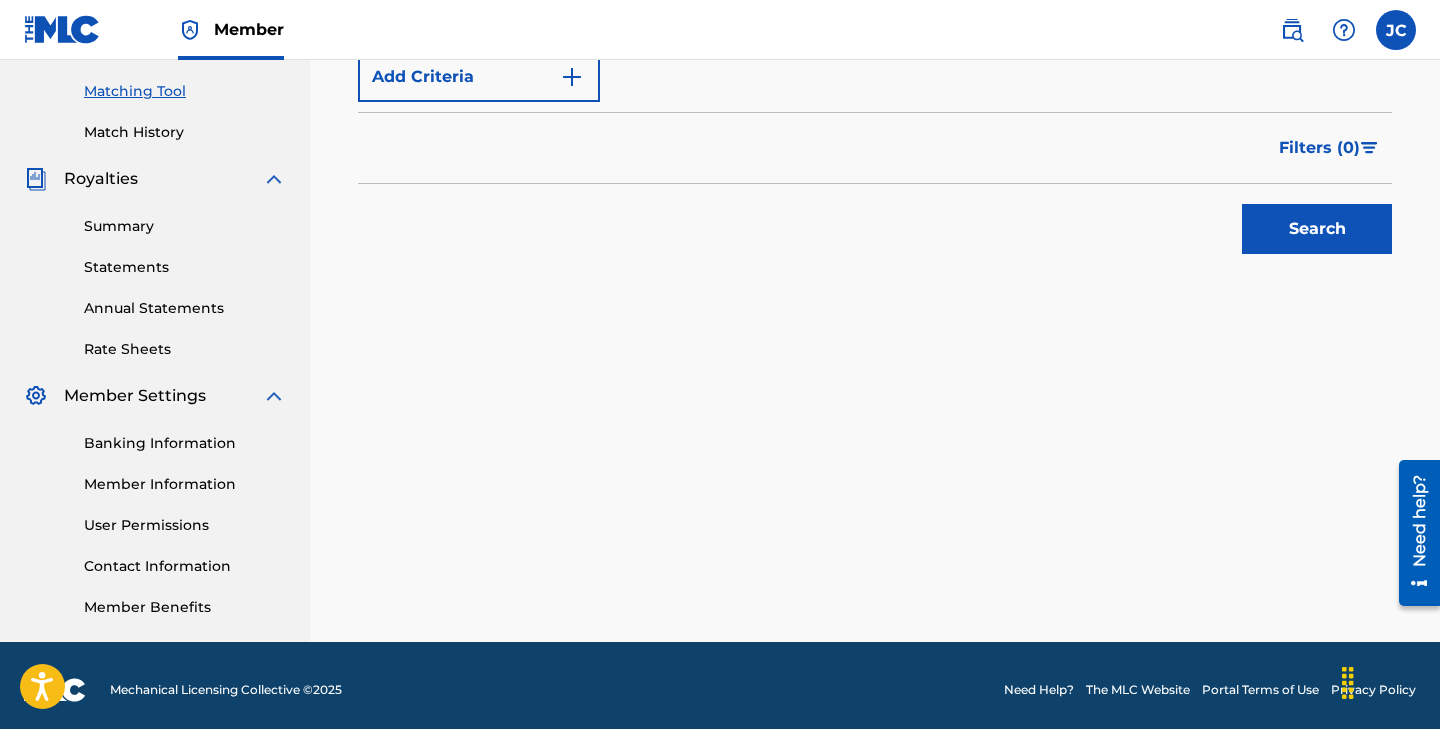 scroll, scrollTop: 511, scrollLeft: 0, axis: vertical 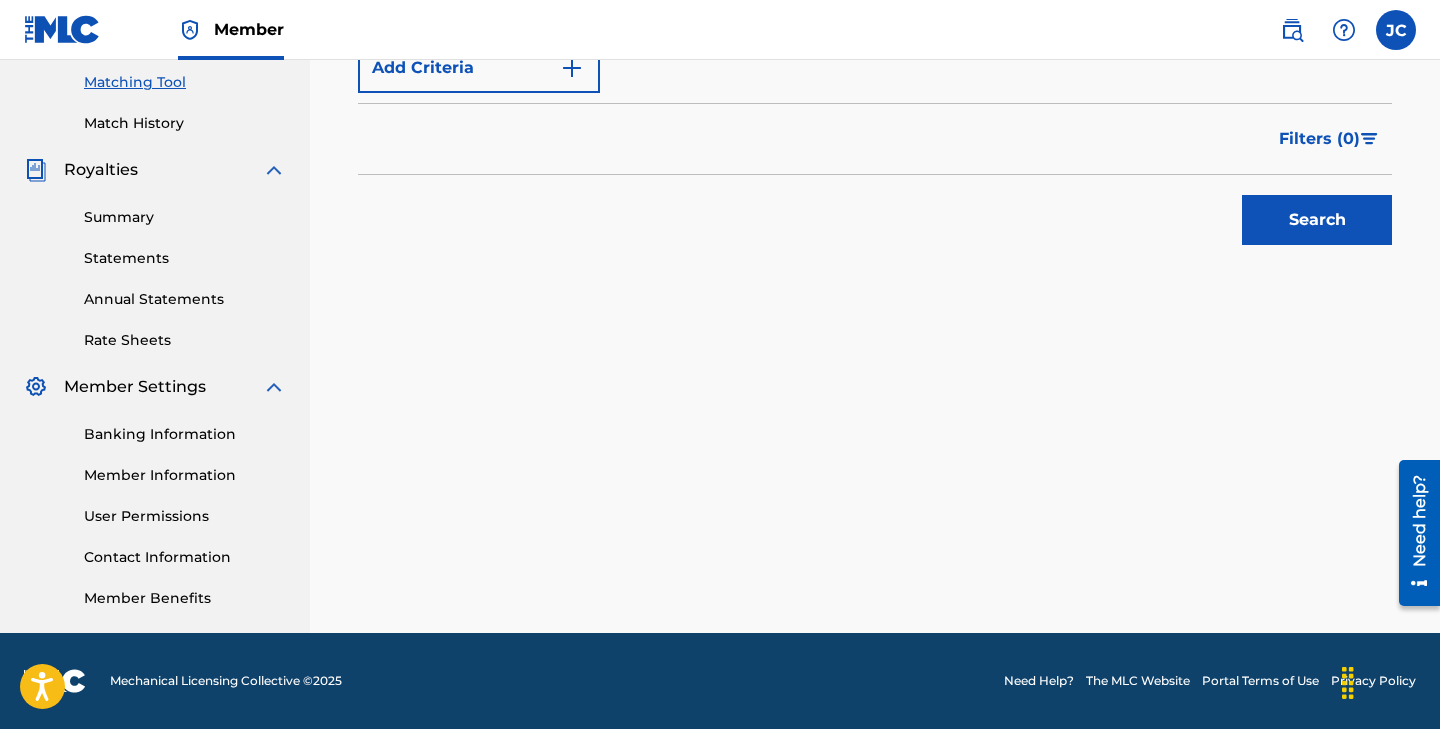 type on "RUPTURA" 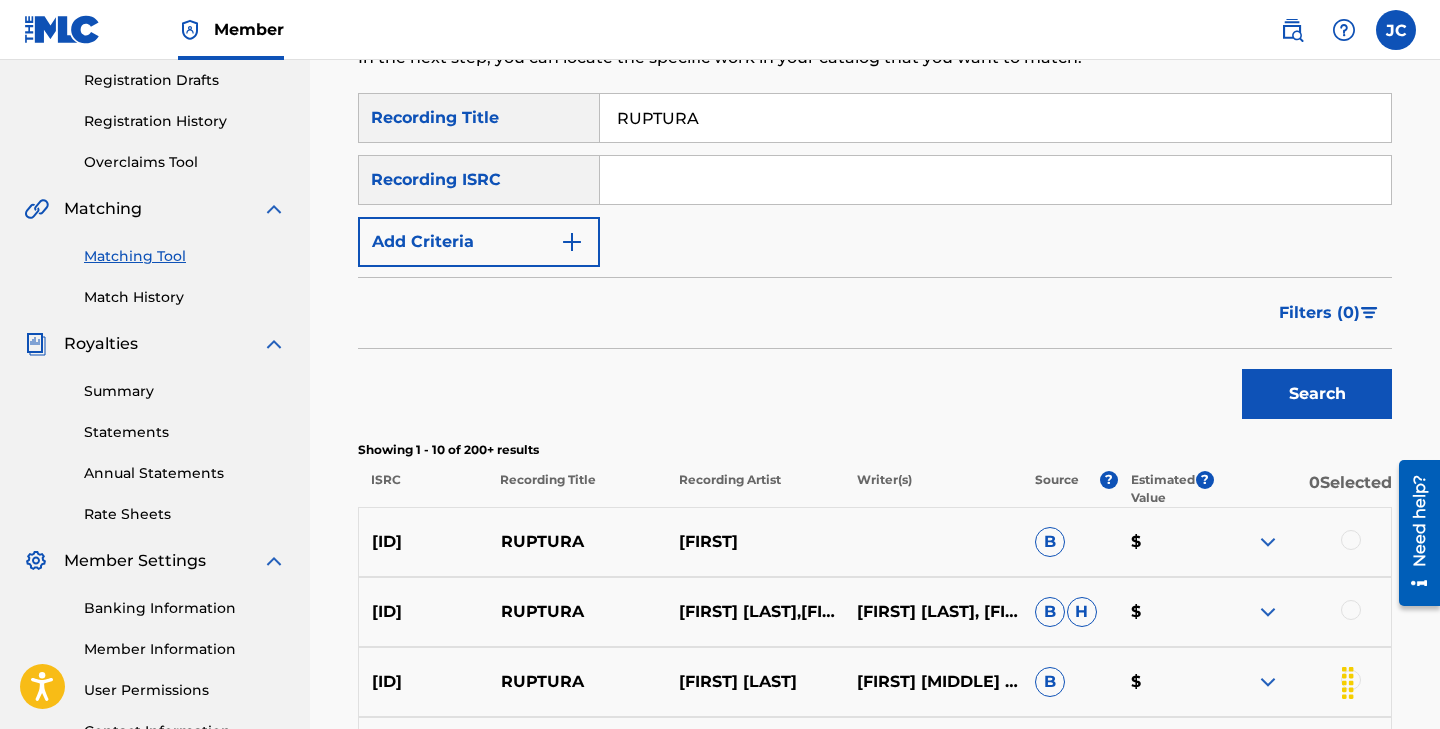 scroll, scrollTop: 335, scrollLeft: 0, axis: vertical 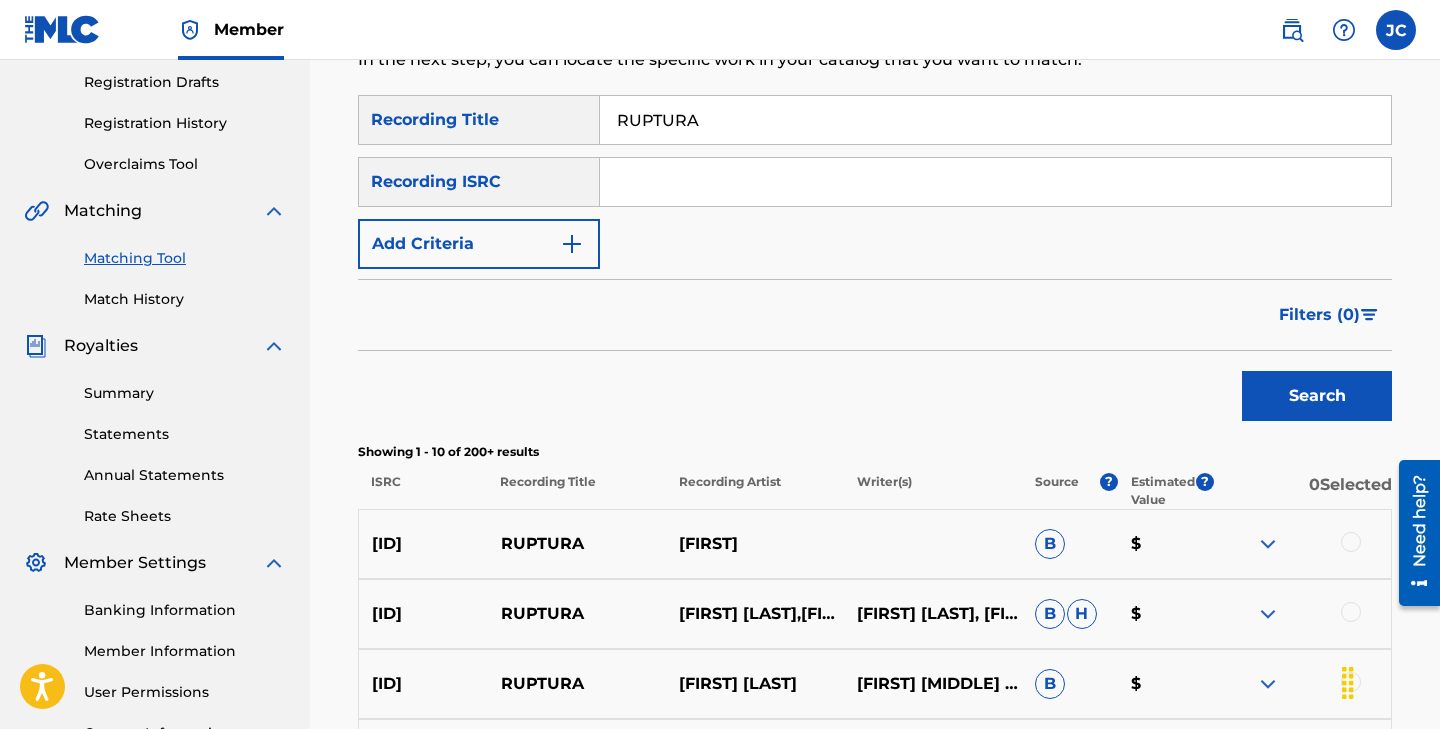 click at bounding box center (572, 244) 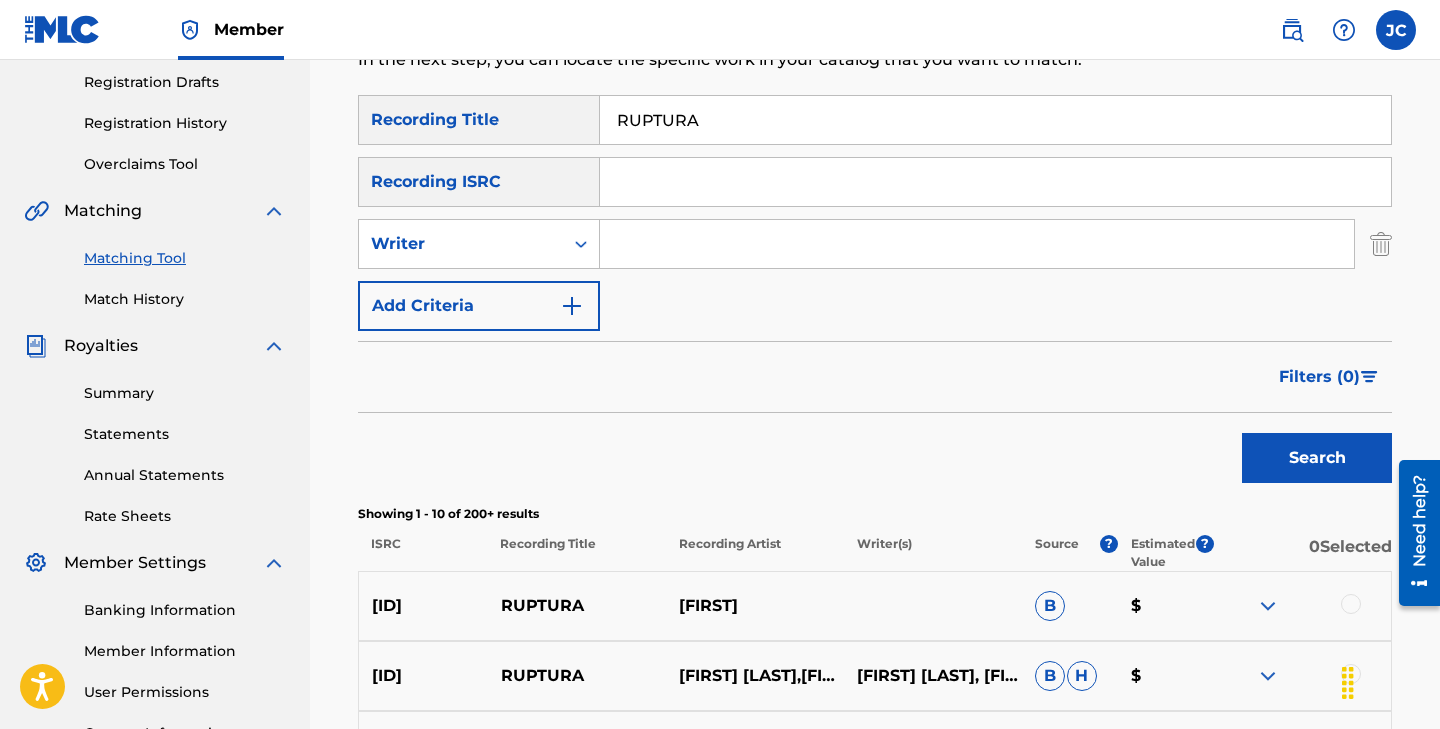 click at bounding box center (977, 244) 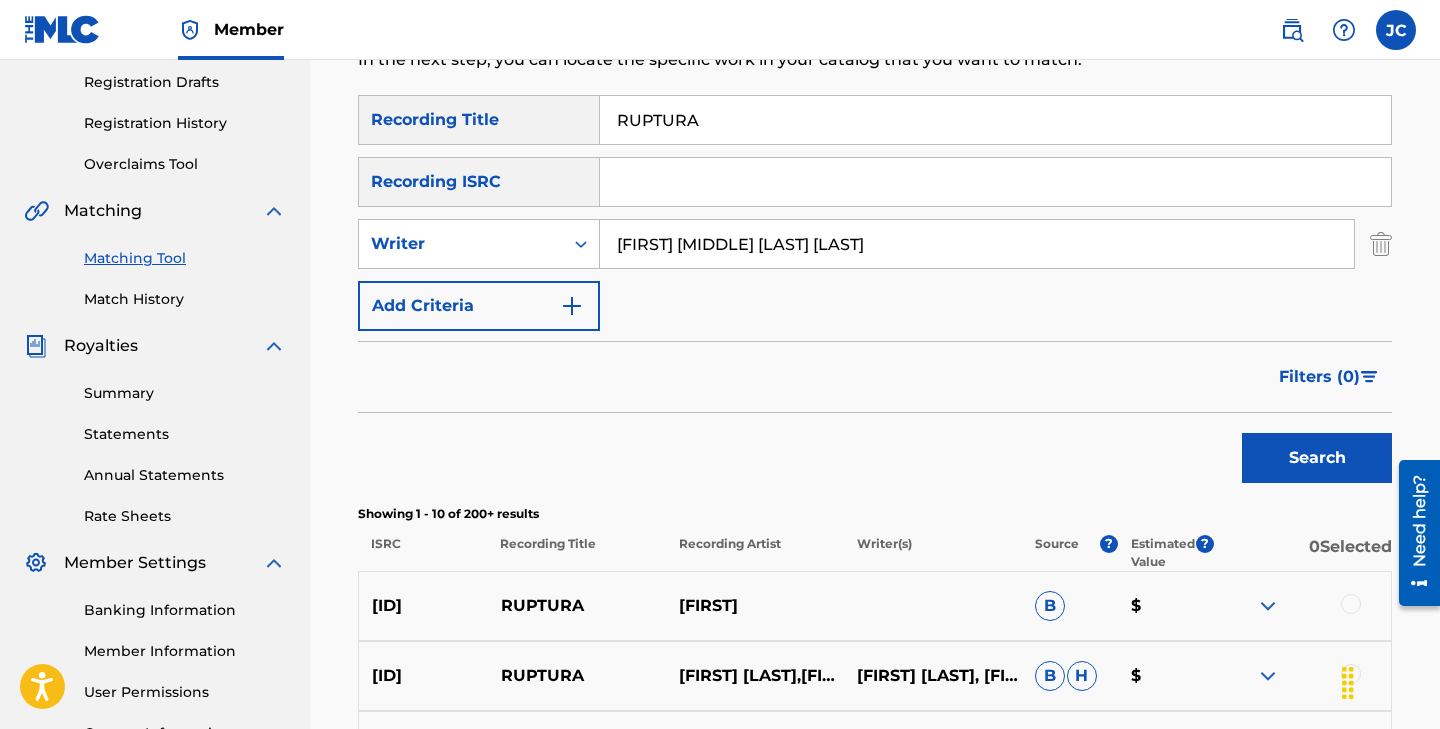 type on "[FIRST] [MIDDLE] [LAST] [LAST]" 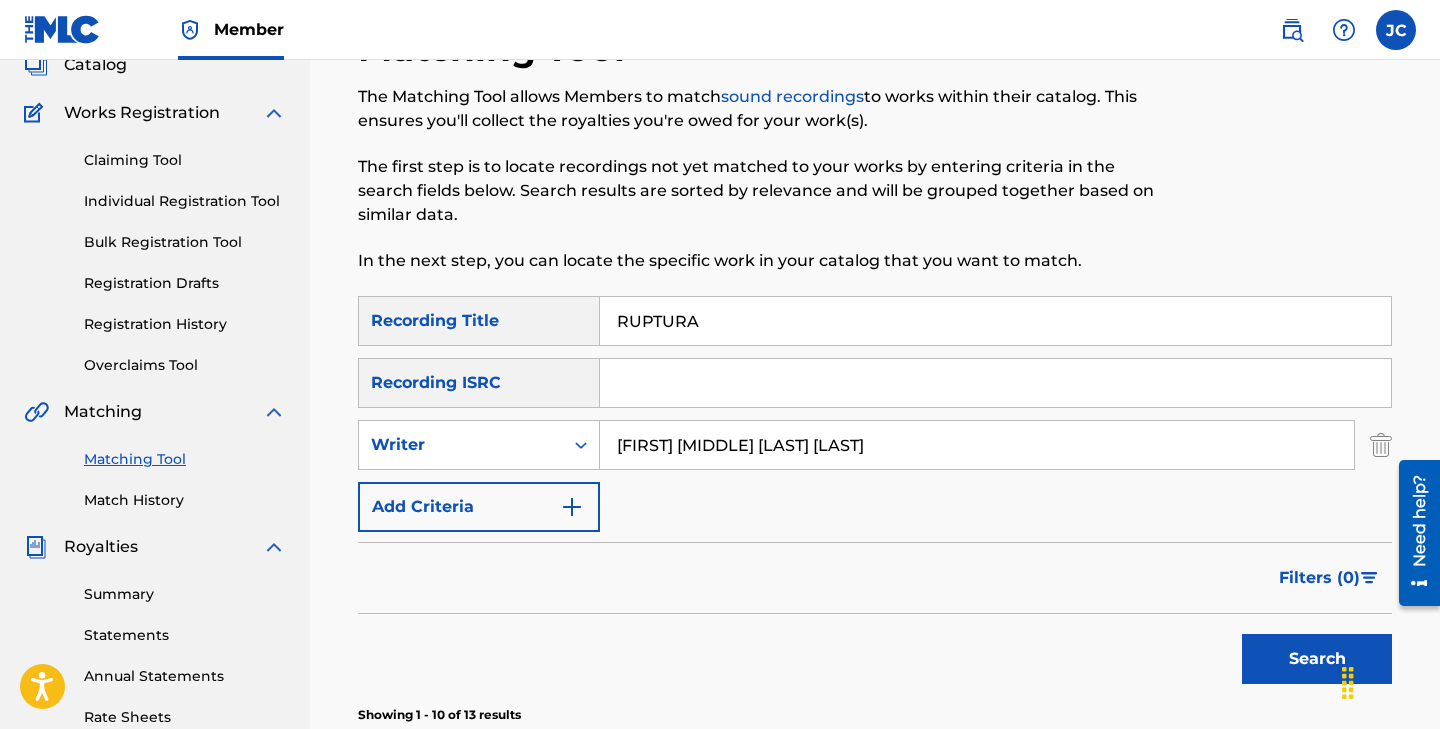 scroll, scrollTop: 0, scrollLeft: 0, axis: both 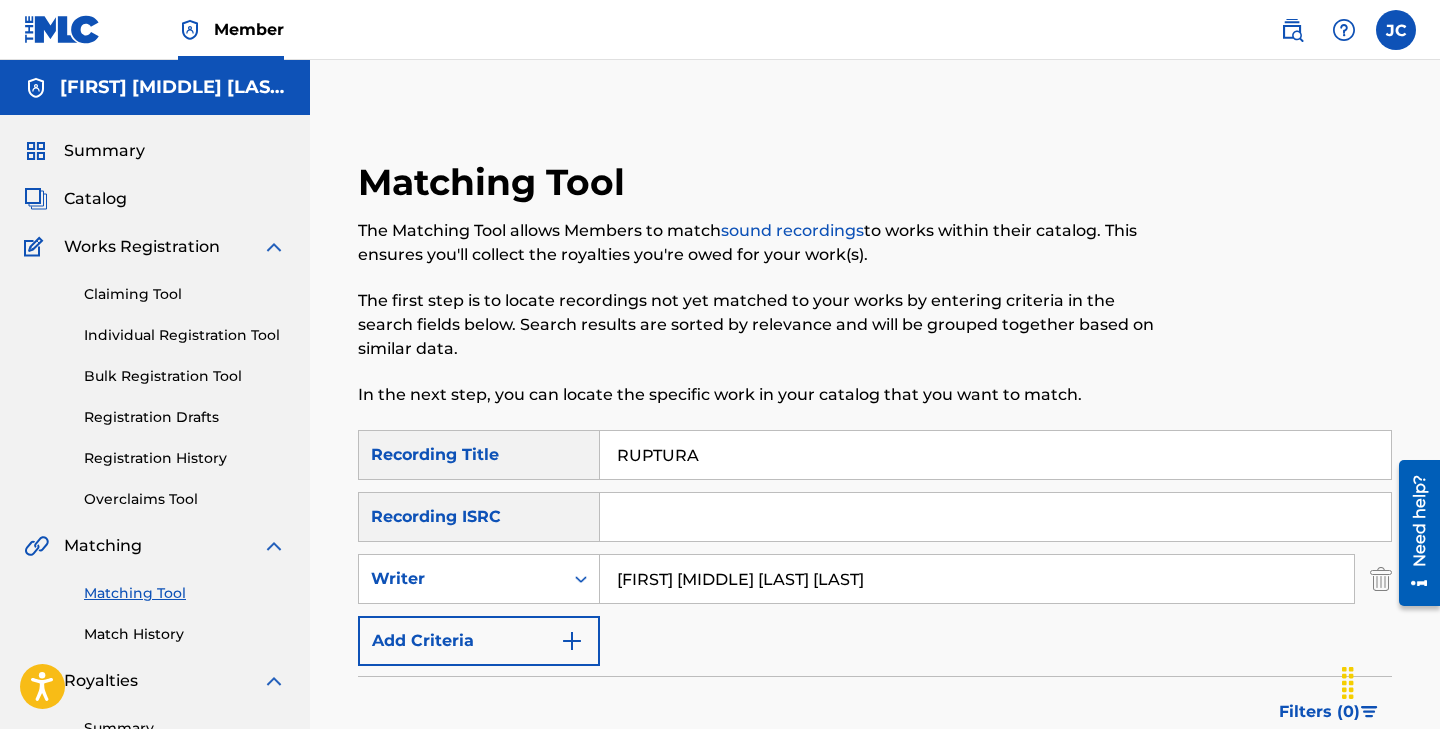 click at bounding box center (572, 641) 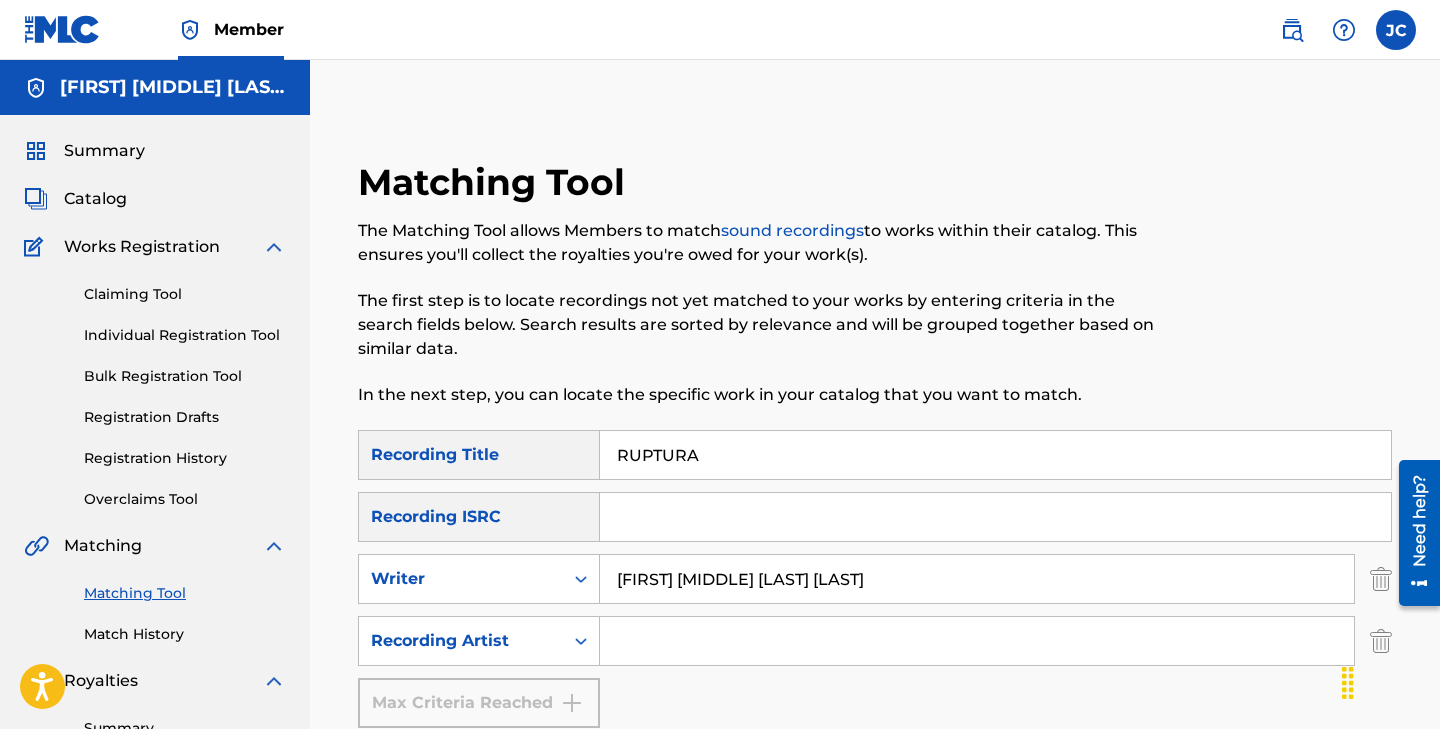 click at bounding box center (977, 641) 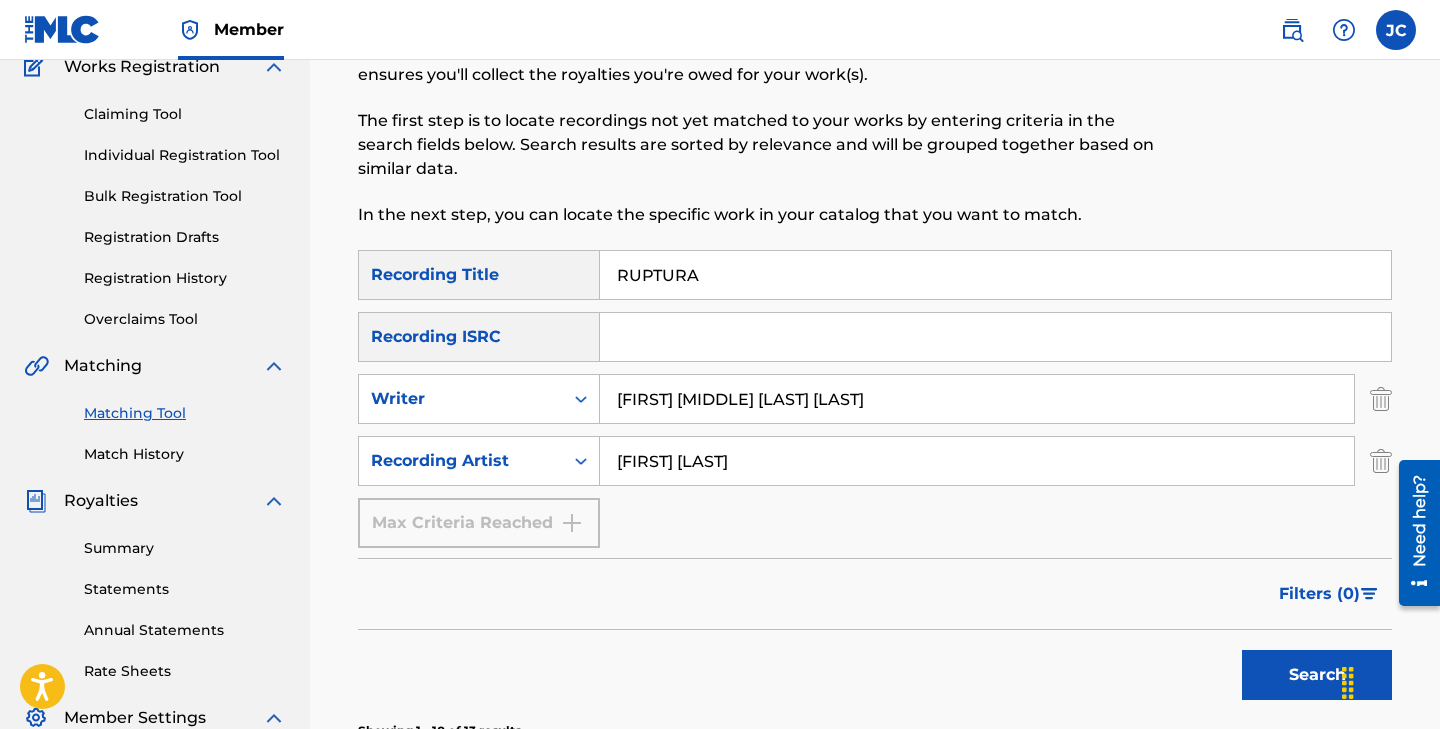 scroll, scrollTop: 182, scrollLeft: 0, axis: vertical 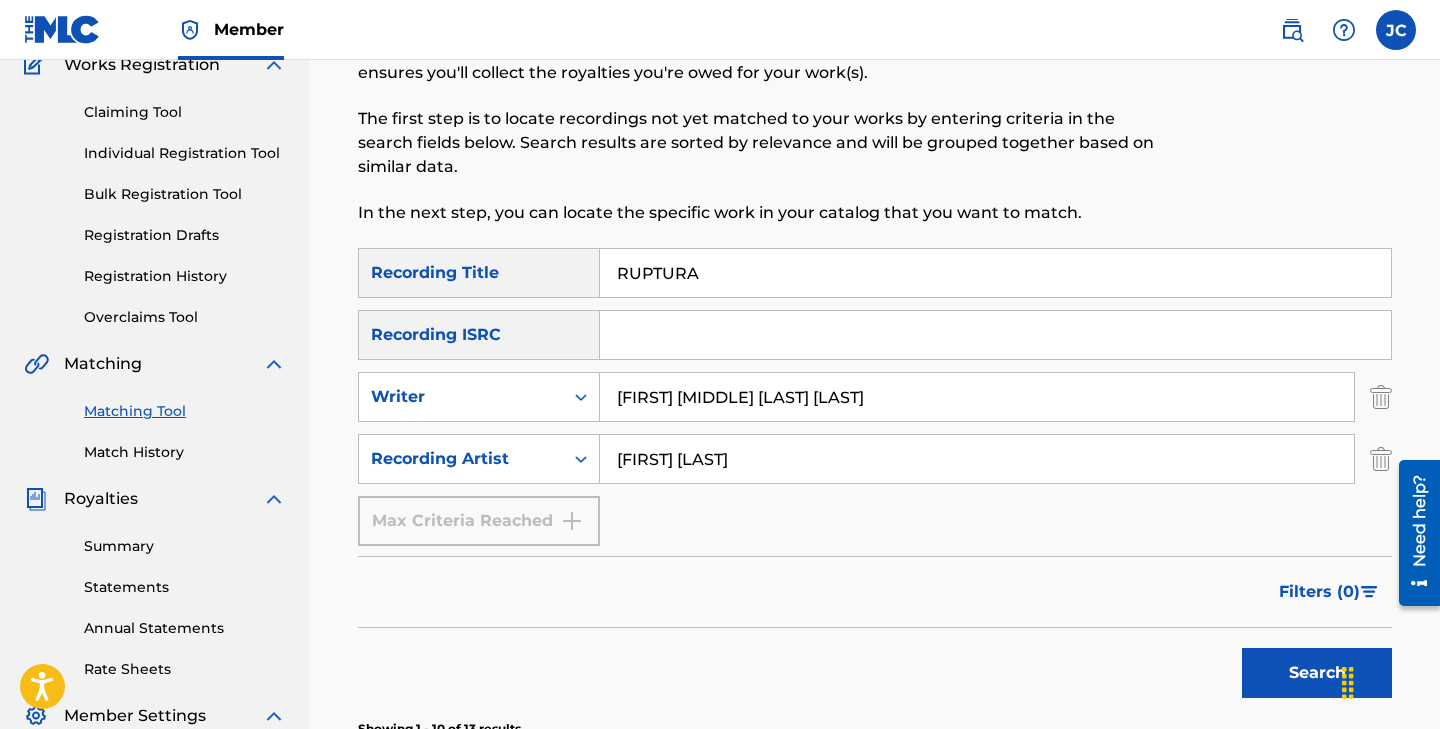click on "Search" at bounding box center [1317, 673] 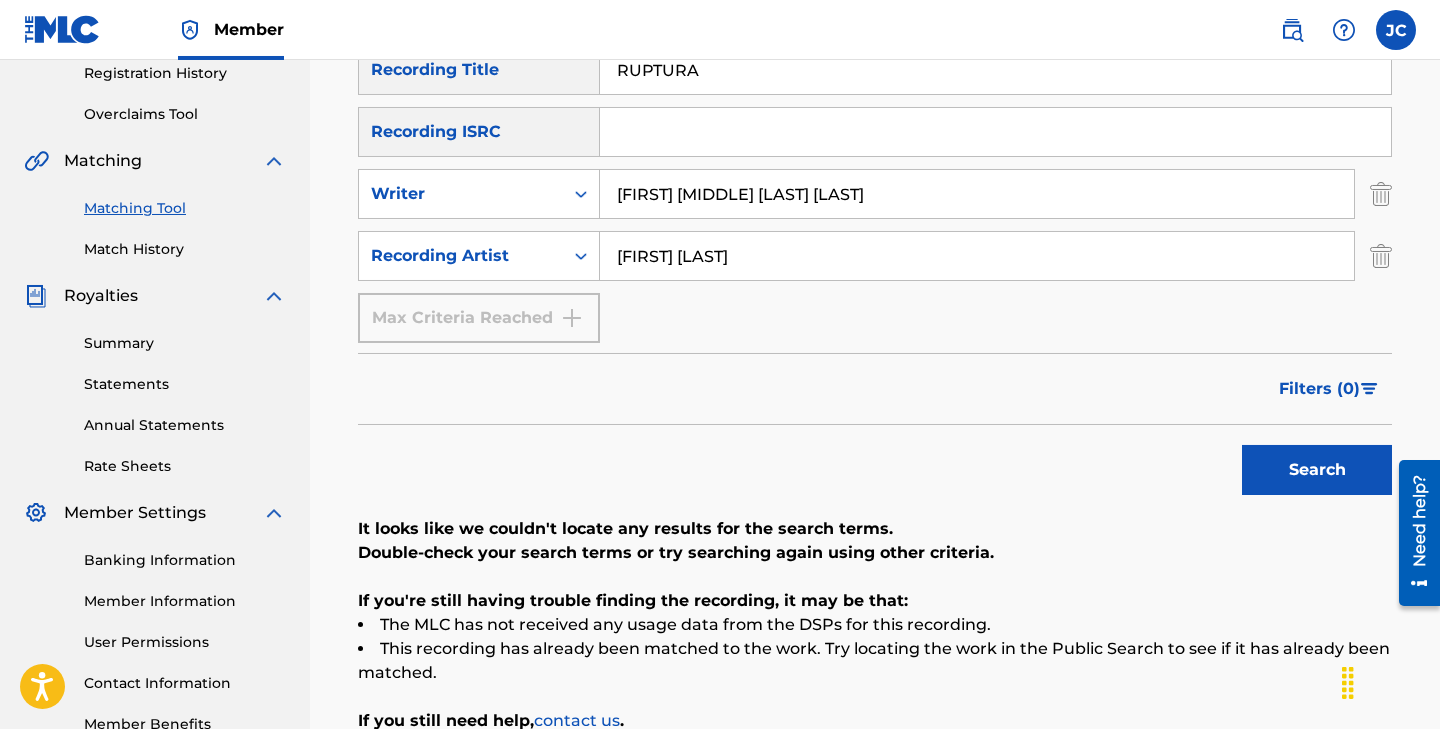 scroll, scrollTop: 366, scrollLeft: 0, axis: vertical 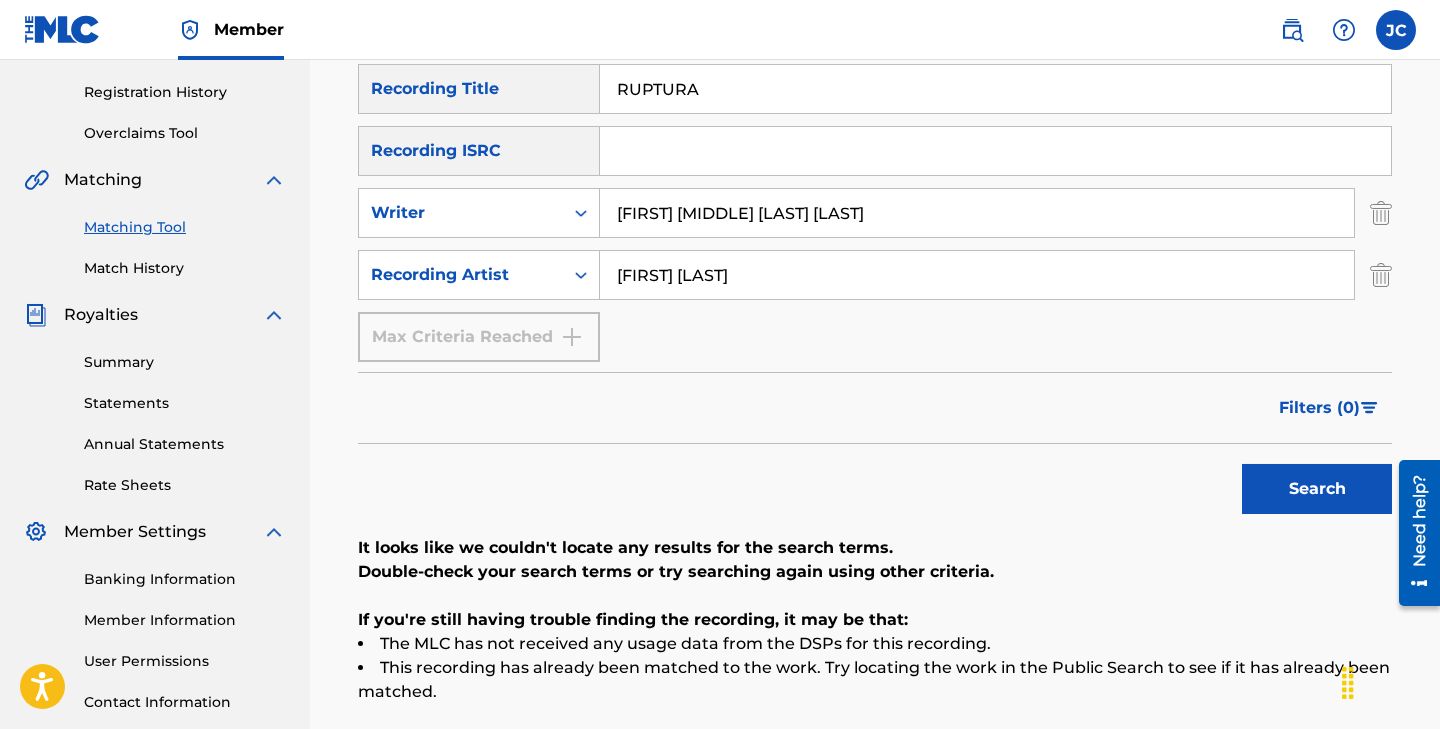drag, startPoint x: 744, startPoint y: 270, endPoint x: 464, endPoint y: 287, distance: 280.5156 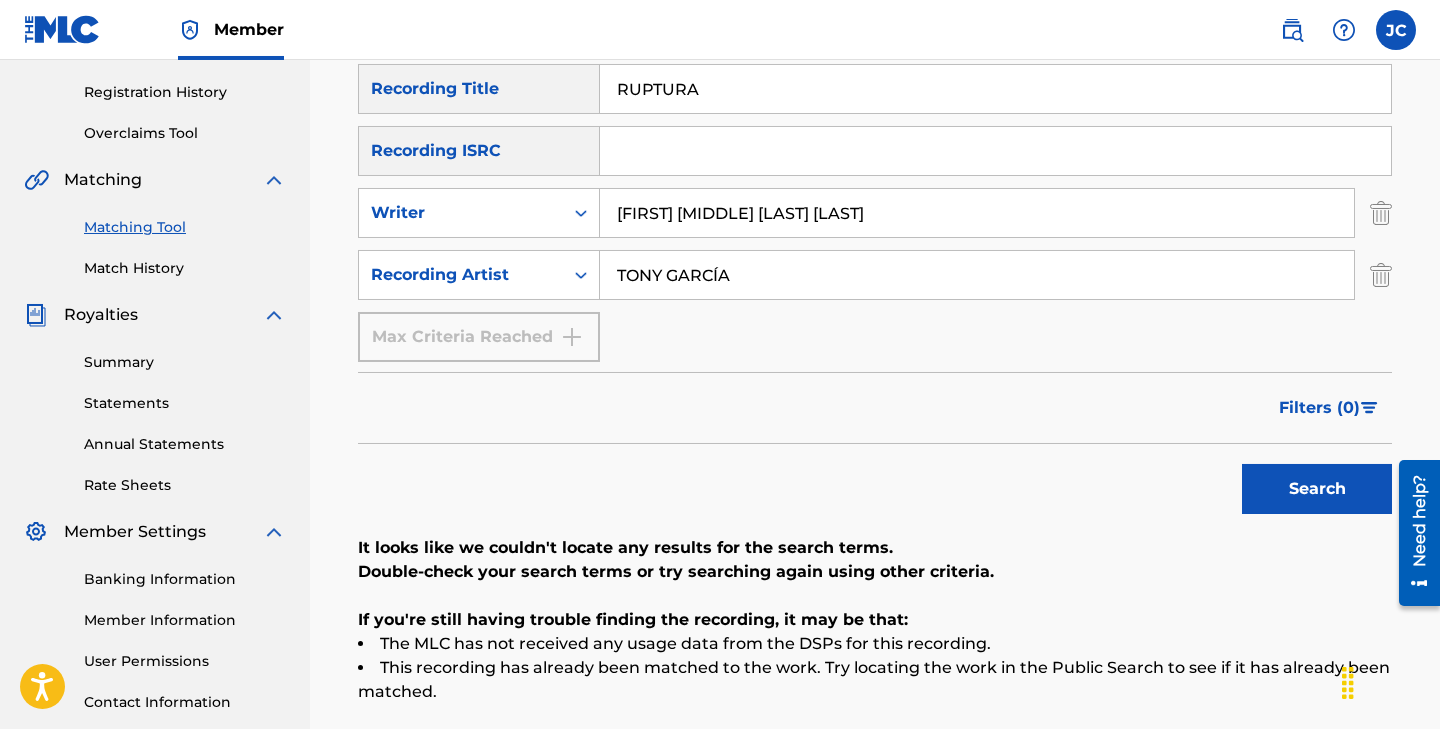 click on "Search" at bounding box center [1317, 489] 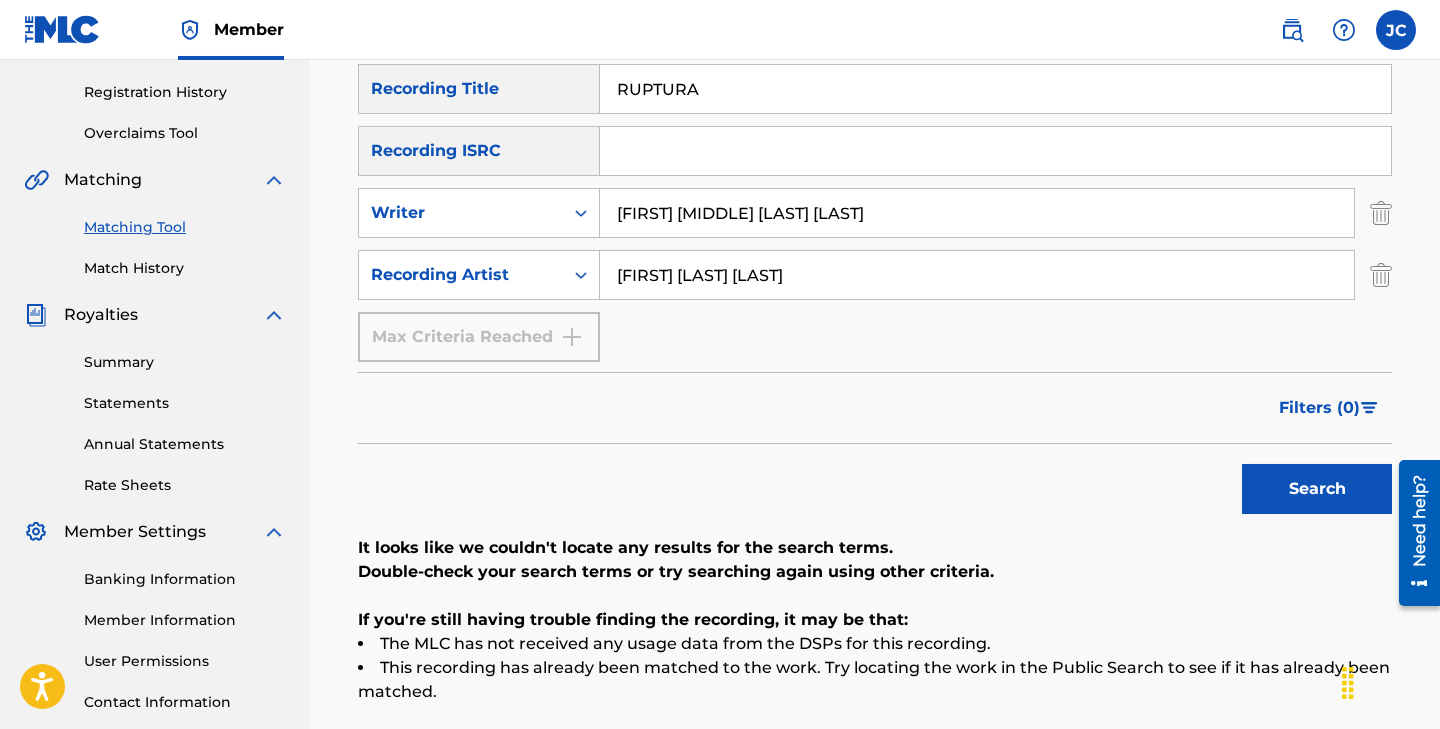 type on "[FIRST] [LAST] [LAST]" 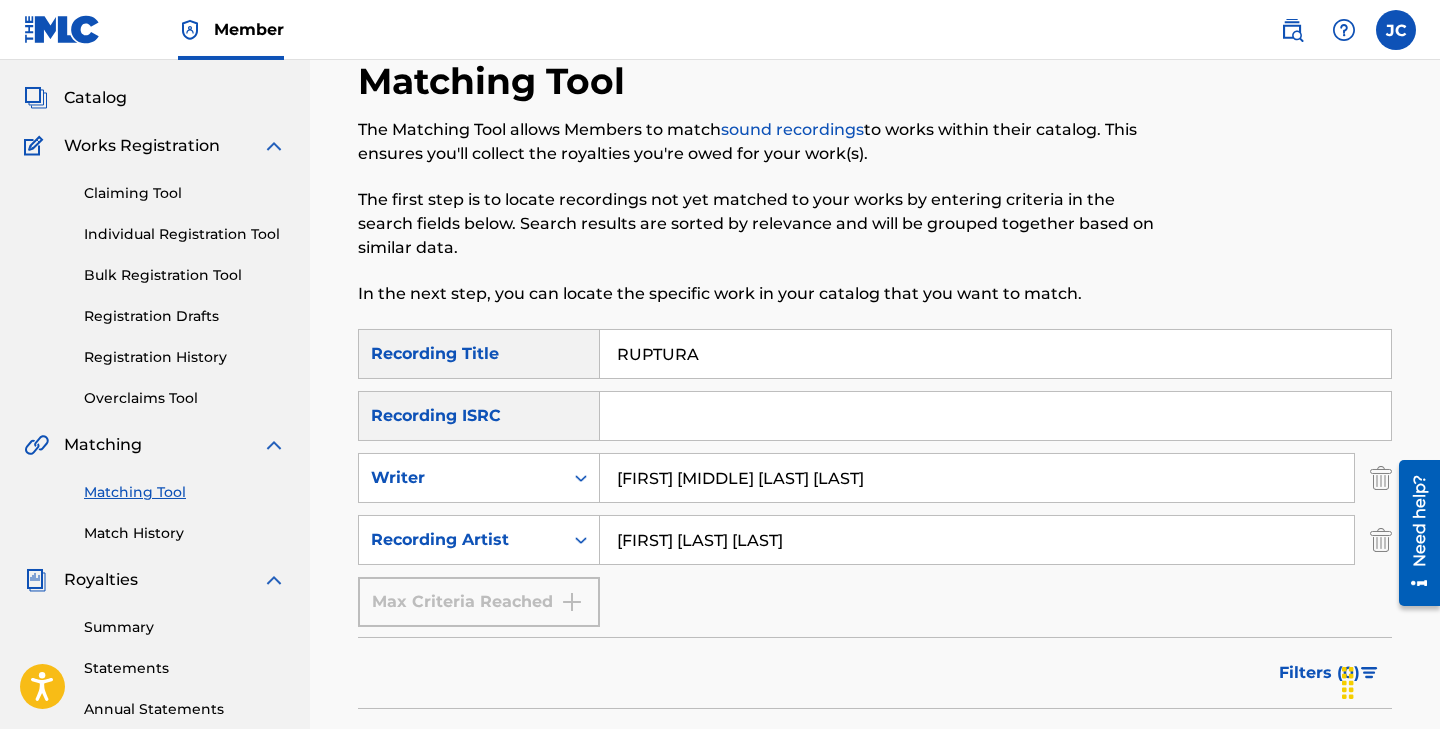 scroll, scrollTop: 0, scrollLeft: 0, axis: both 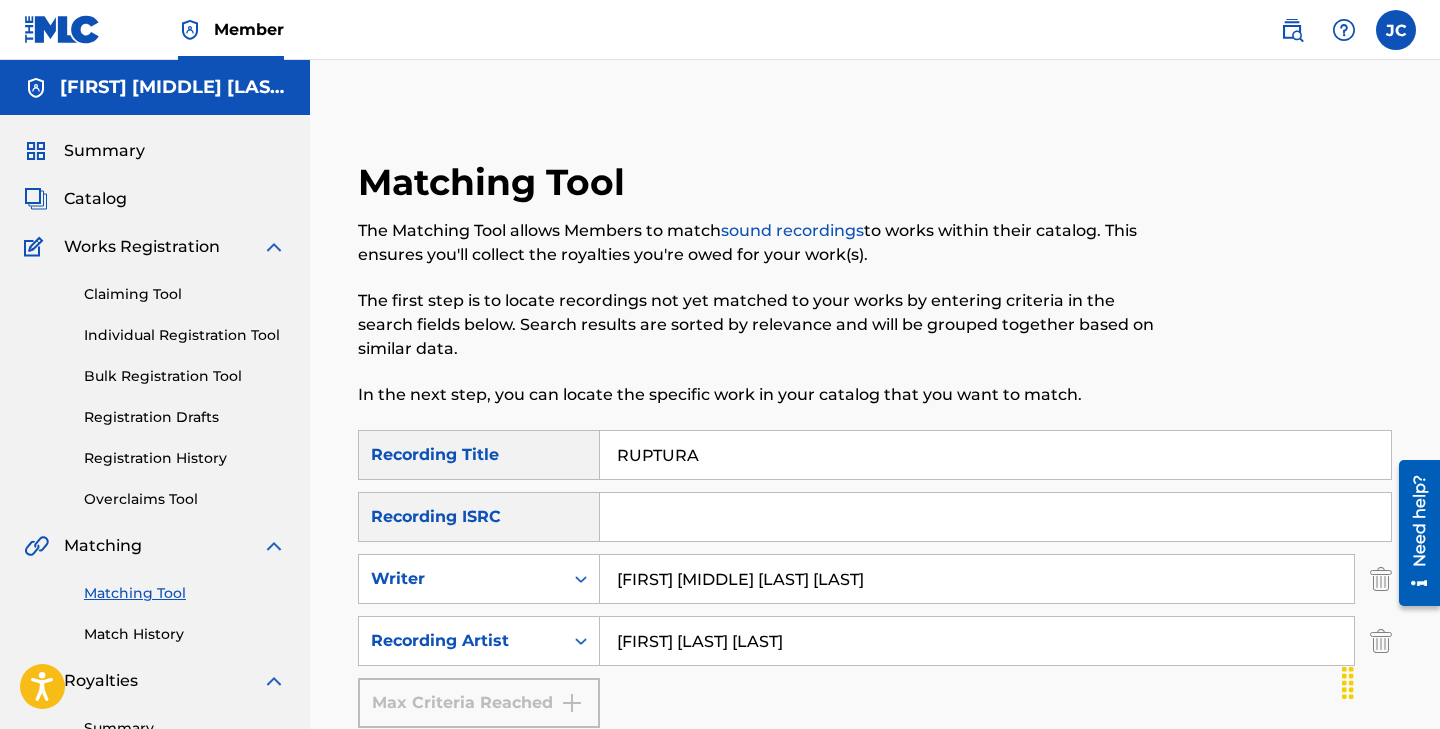 drag, startPoint x: 771, startPoint y: 461, endPoint x: 660, endPoint y: 461, distance: 111 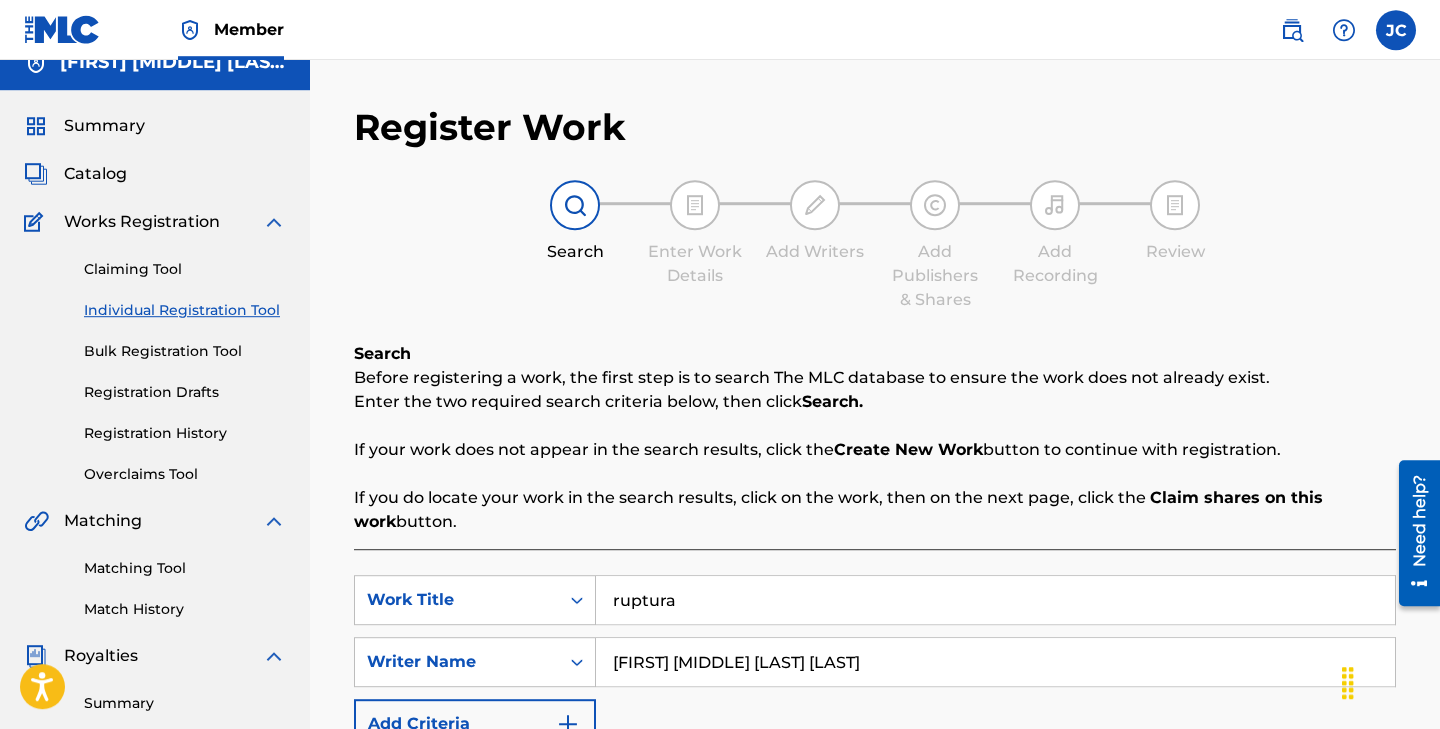 scroll, scrollTop: 34, scrollLeft: 0, axis: vertical 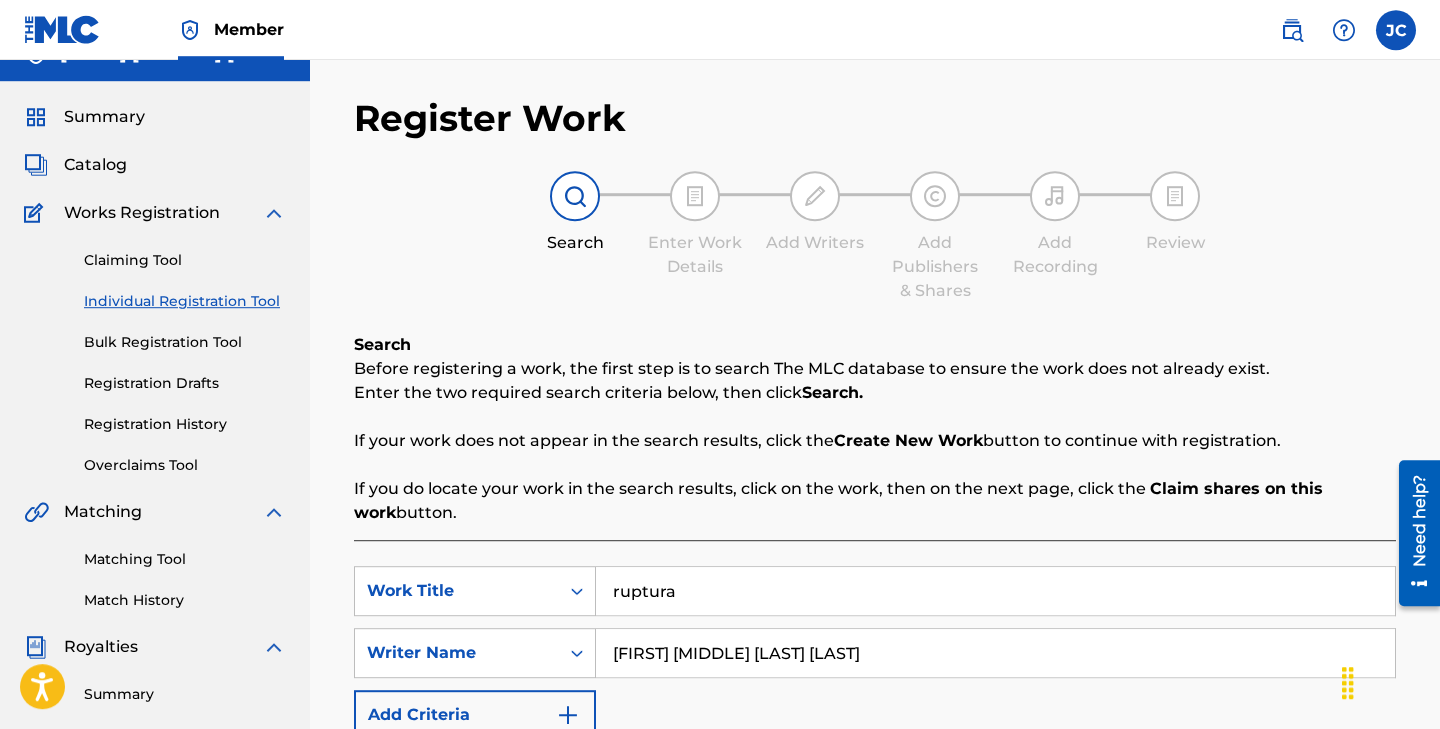 click on "Registration History" at bounding box center [185, 424] 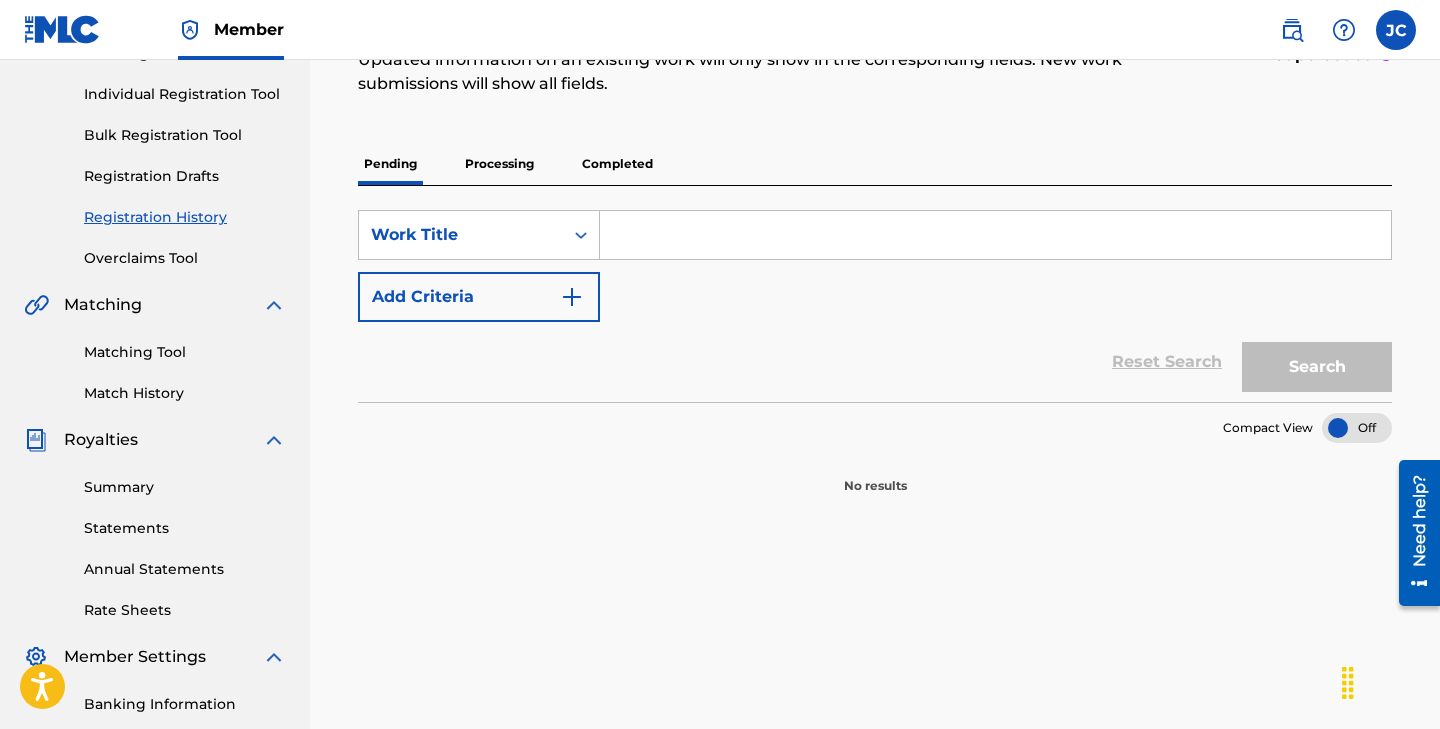 scroll, scrollTop: 225, scrollLeft: 0, axis: vertical 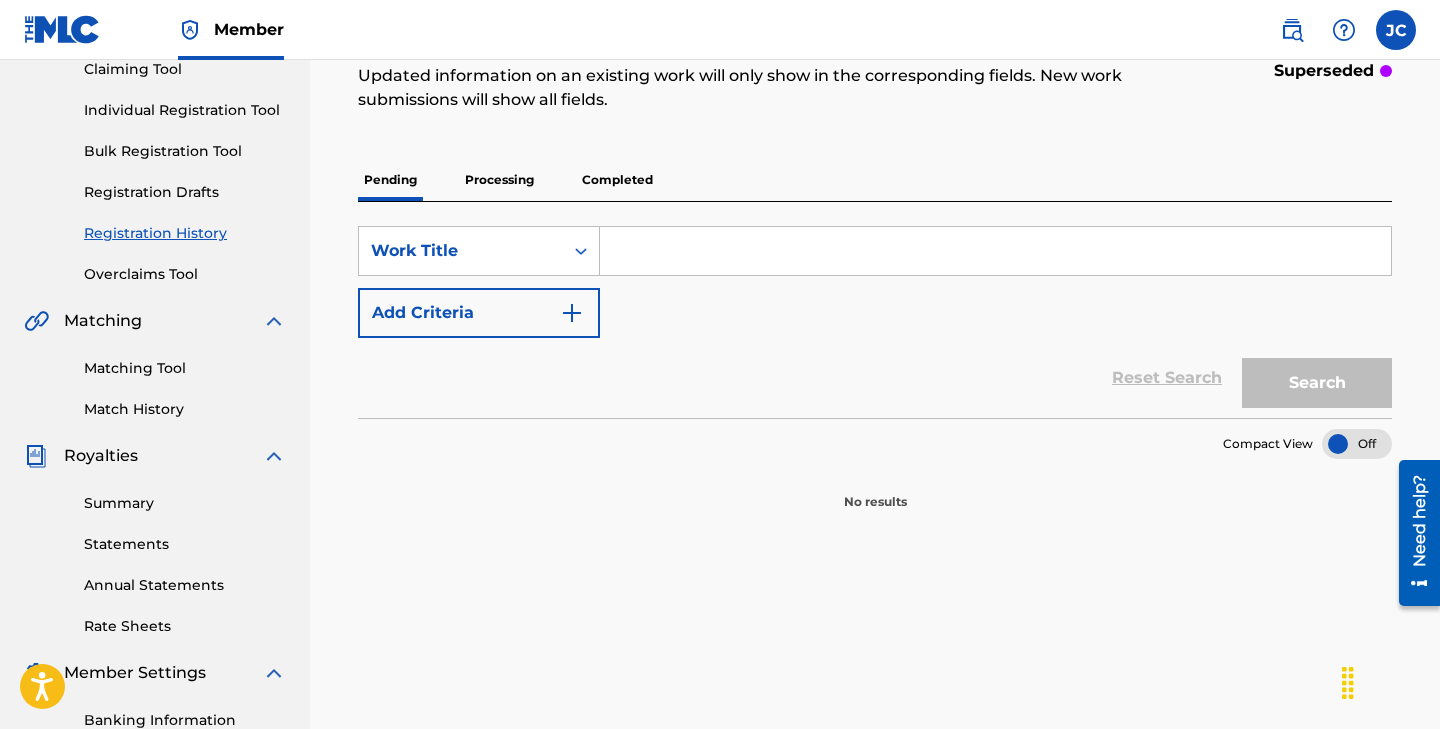 click at bounding box center [995, 251] 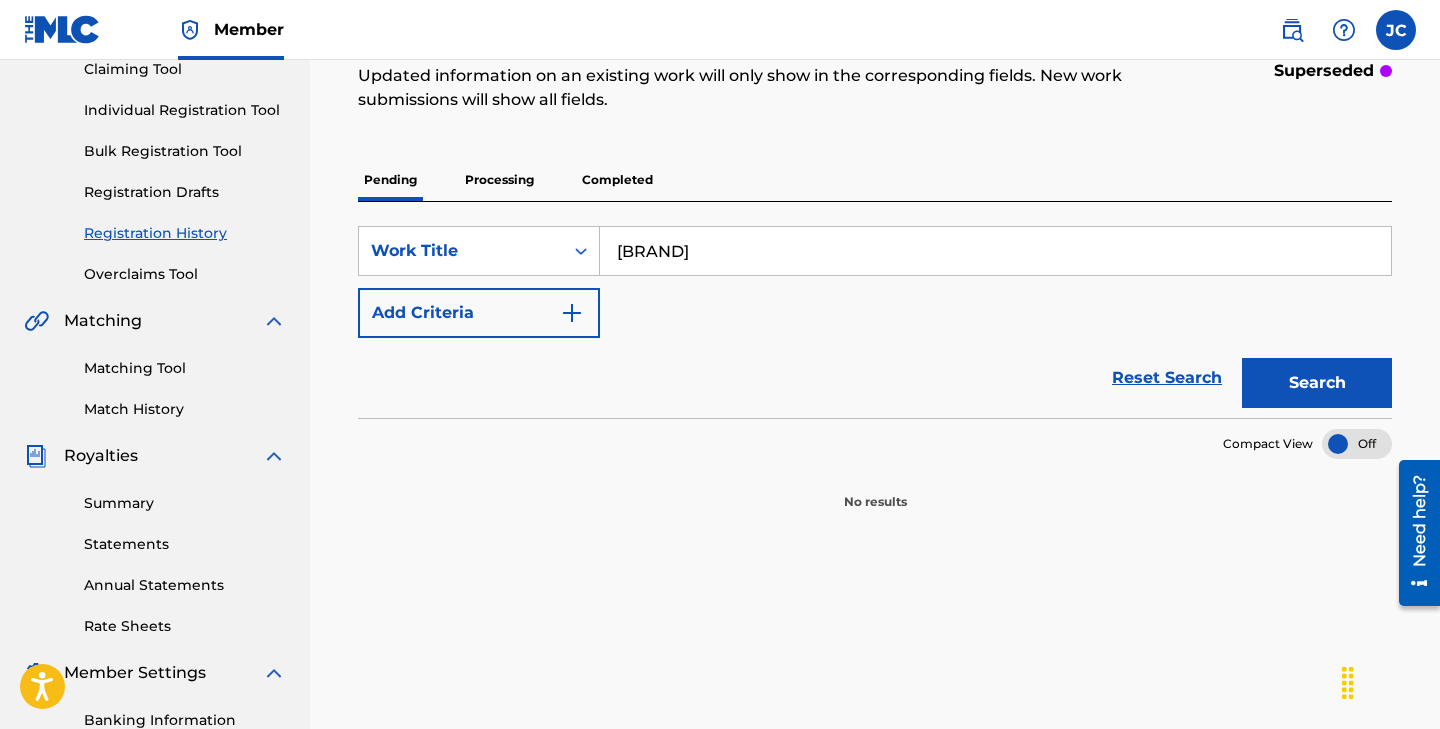 type on "[BRAND]" 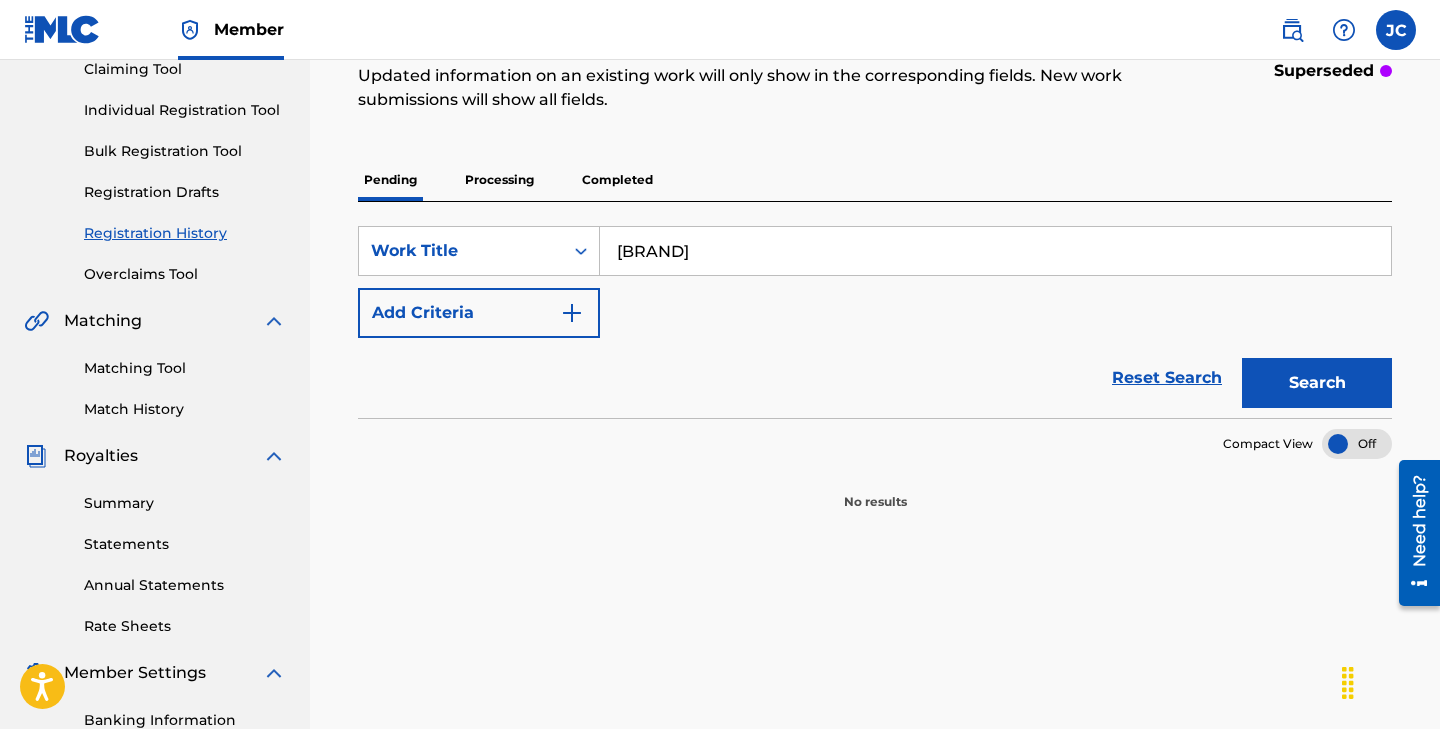 click on "Search" at bounding box center [1317, 383] 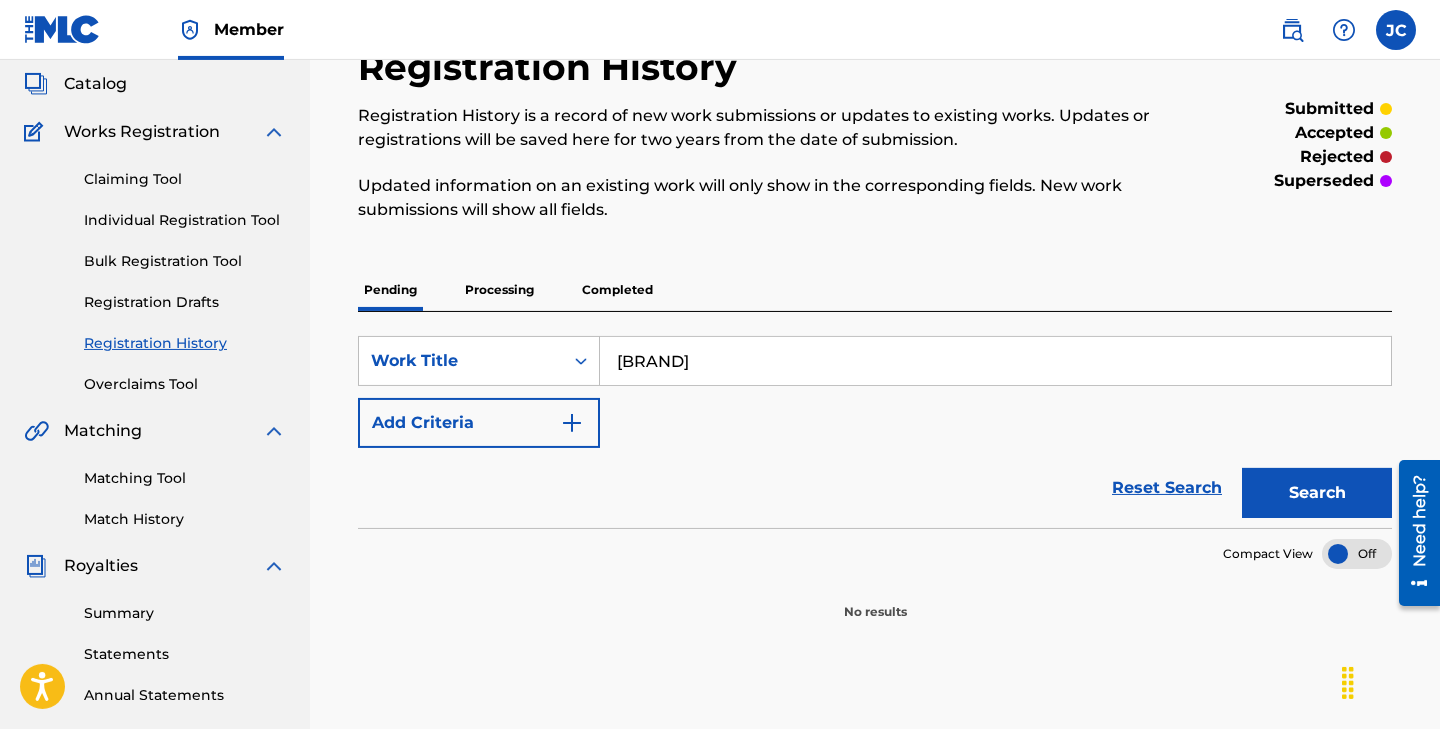 scroll, scrollTop: 92, scrollLeft: 0, axis: vertical 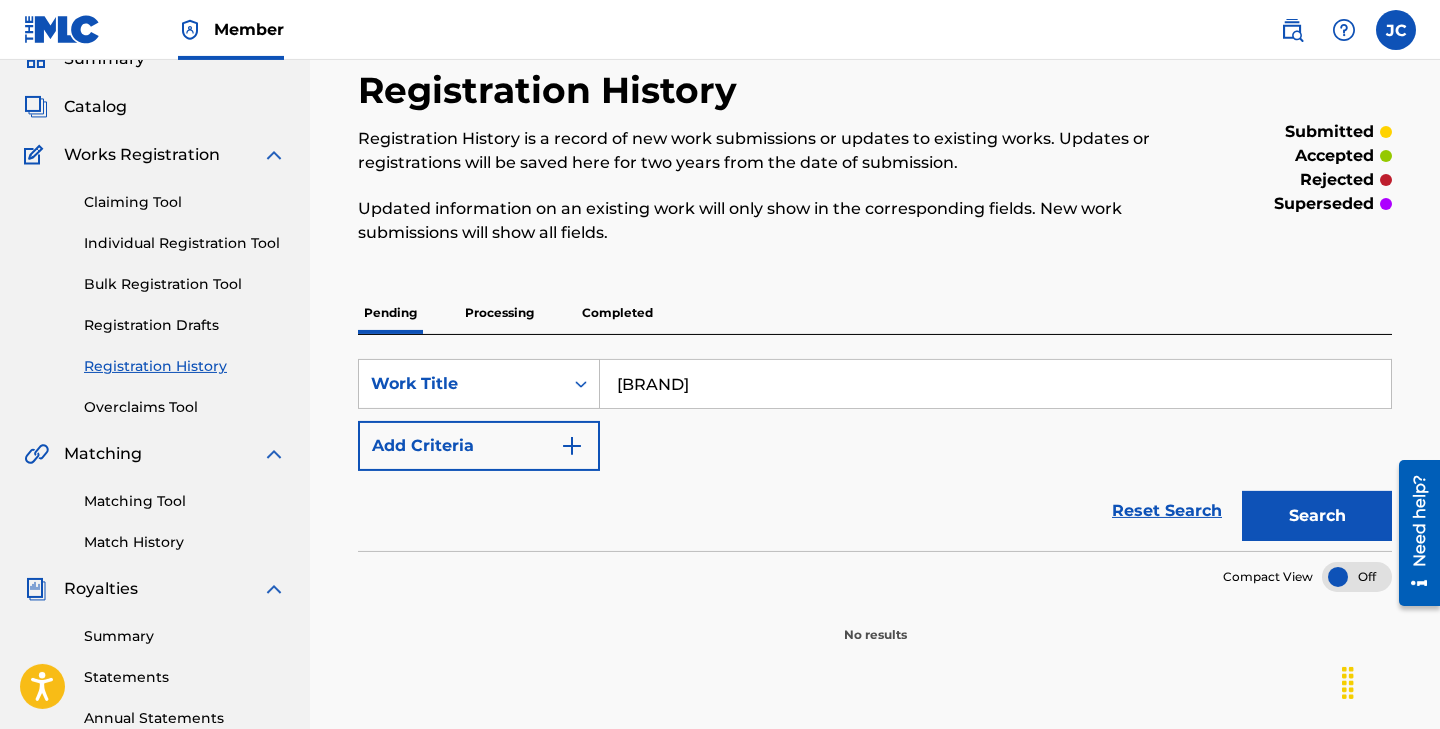 click at bounding box center [572, 446] 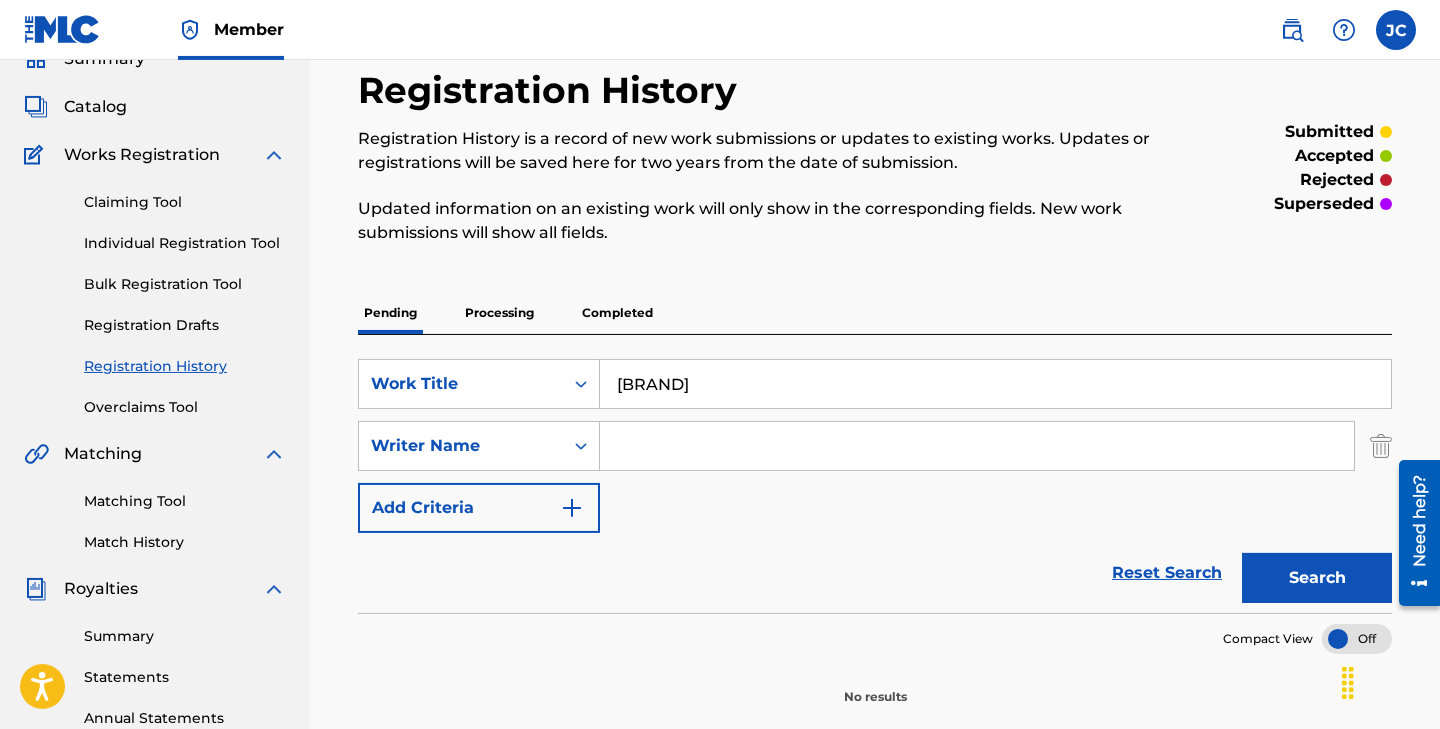 click on "Registration Drafts" at bounding box center (185, 325) 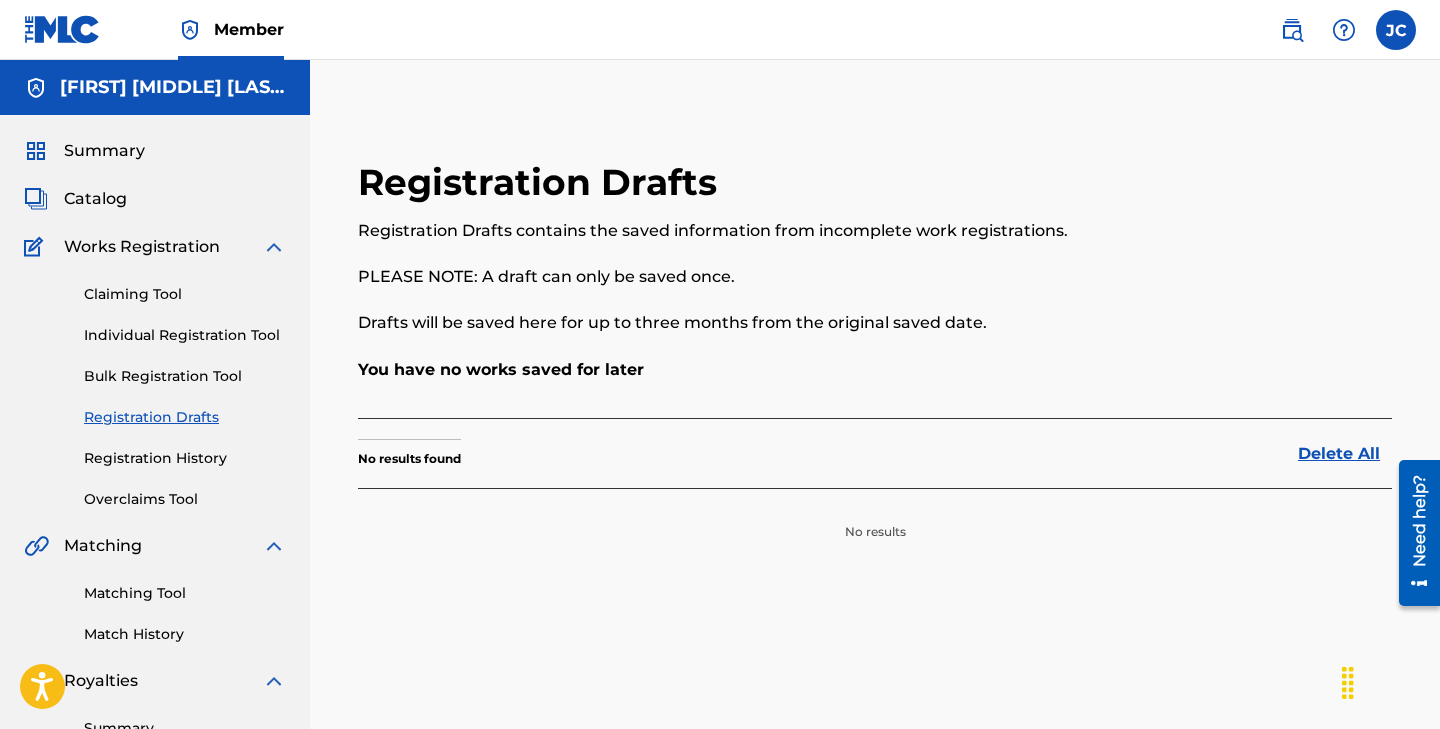 click on "Claiming Tool" at bounding box center (185, 294) 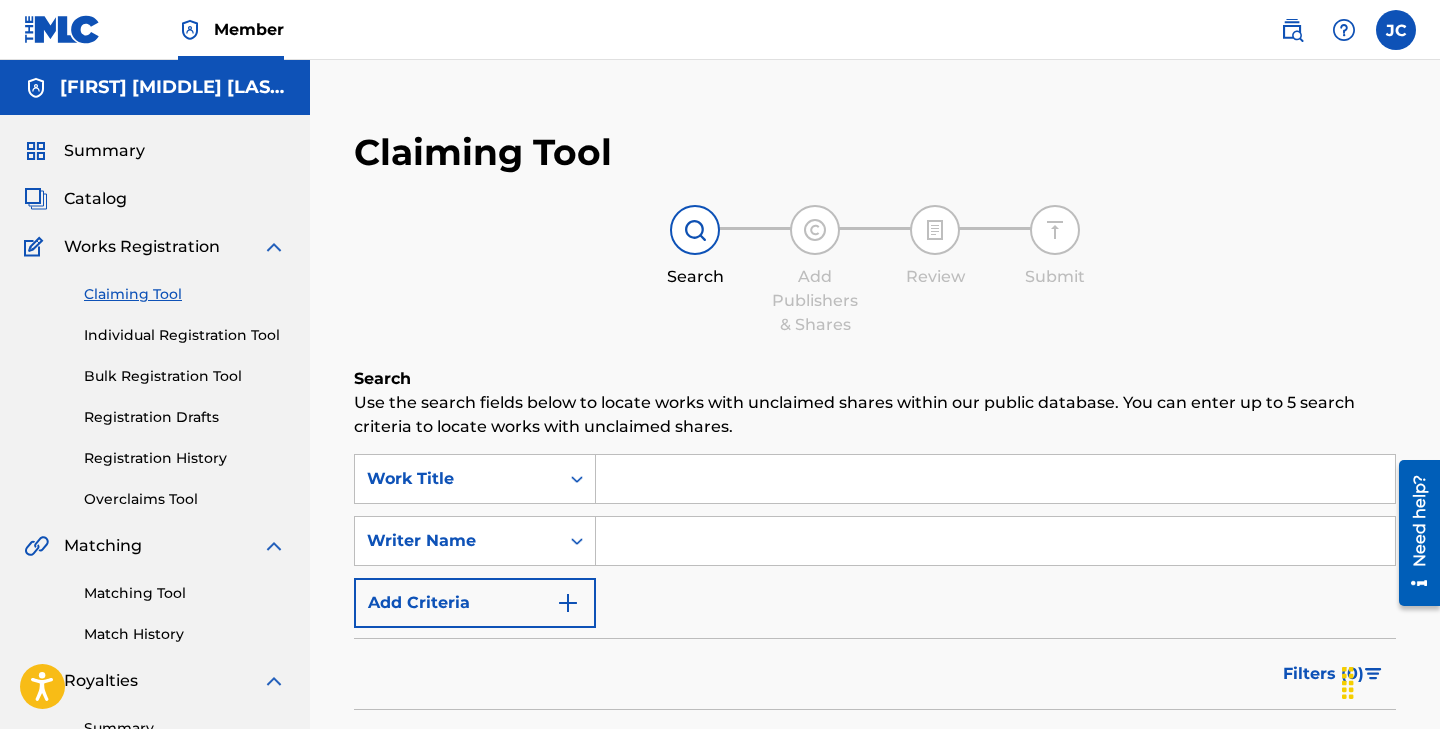 click on "Individual Registration Tool" at bounding box center [185, 335] 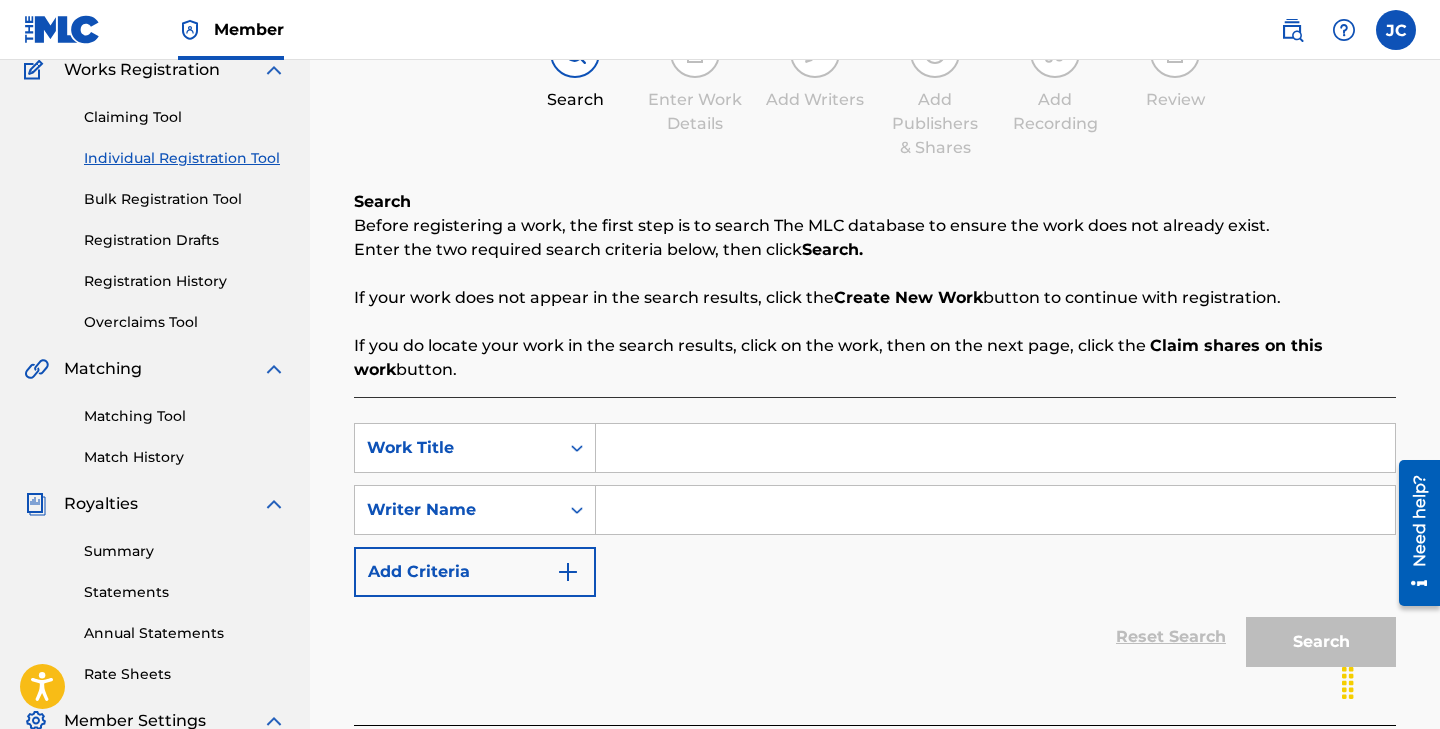 scroll, scrollTop: 178, scrollLeft: 0, axis: vertical 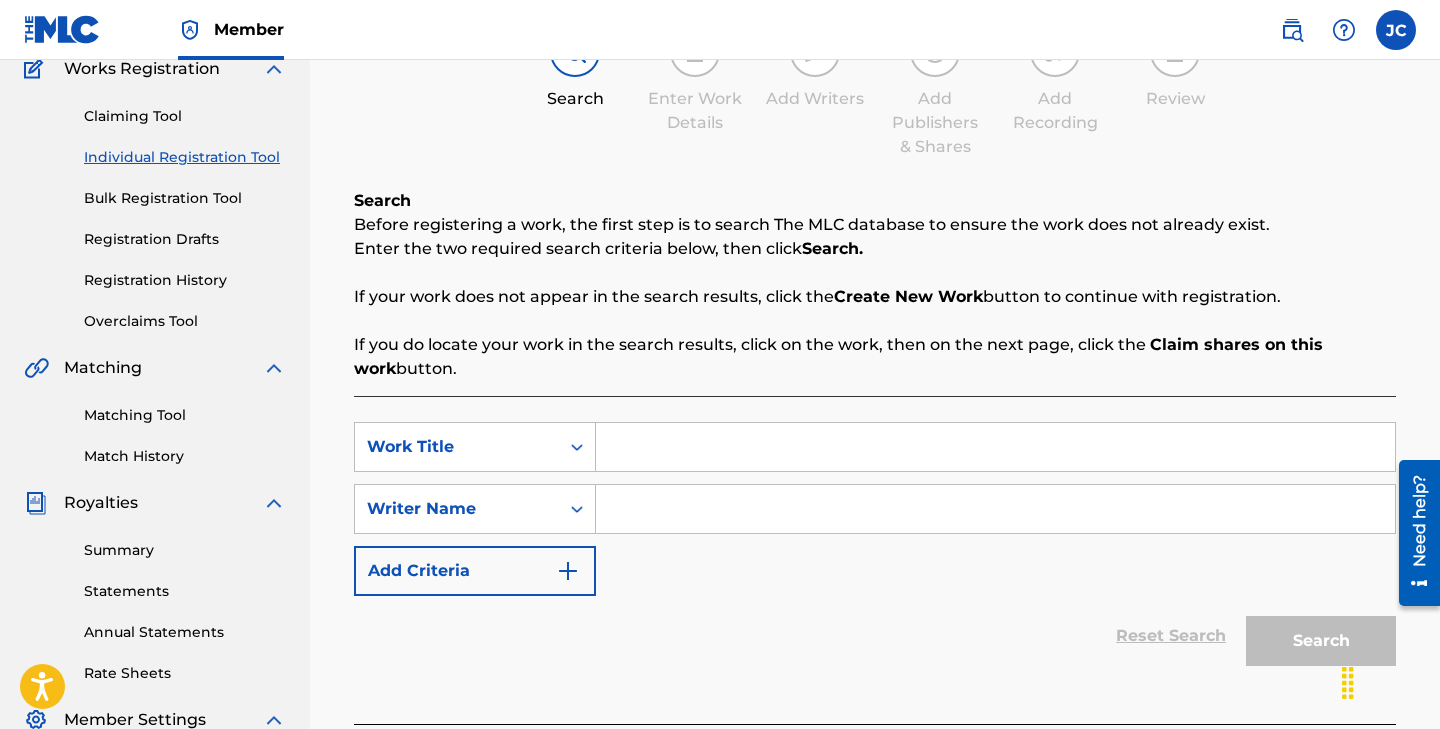 click at bounding box center (995, 447) 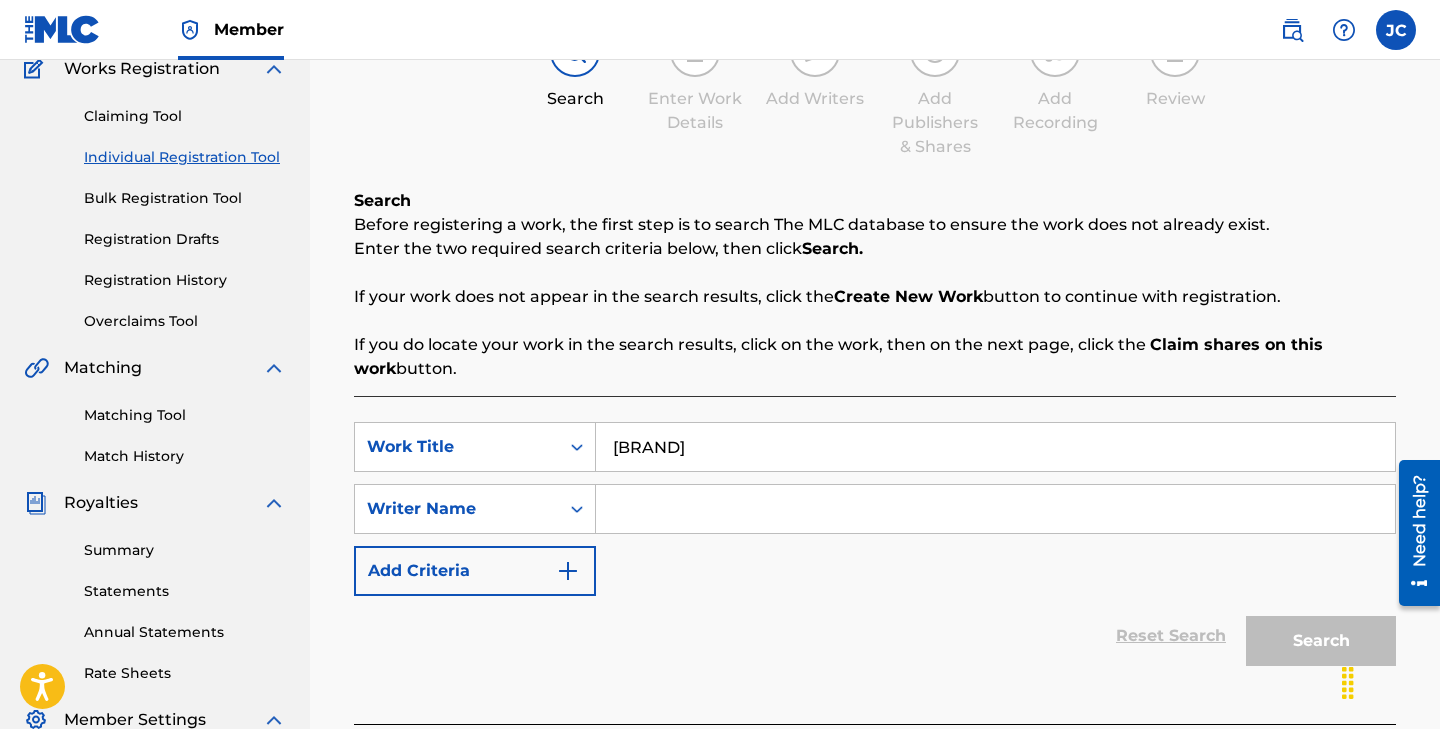 type on "[BRAND]" 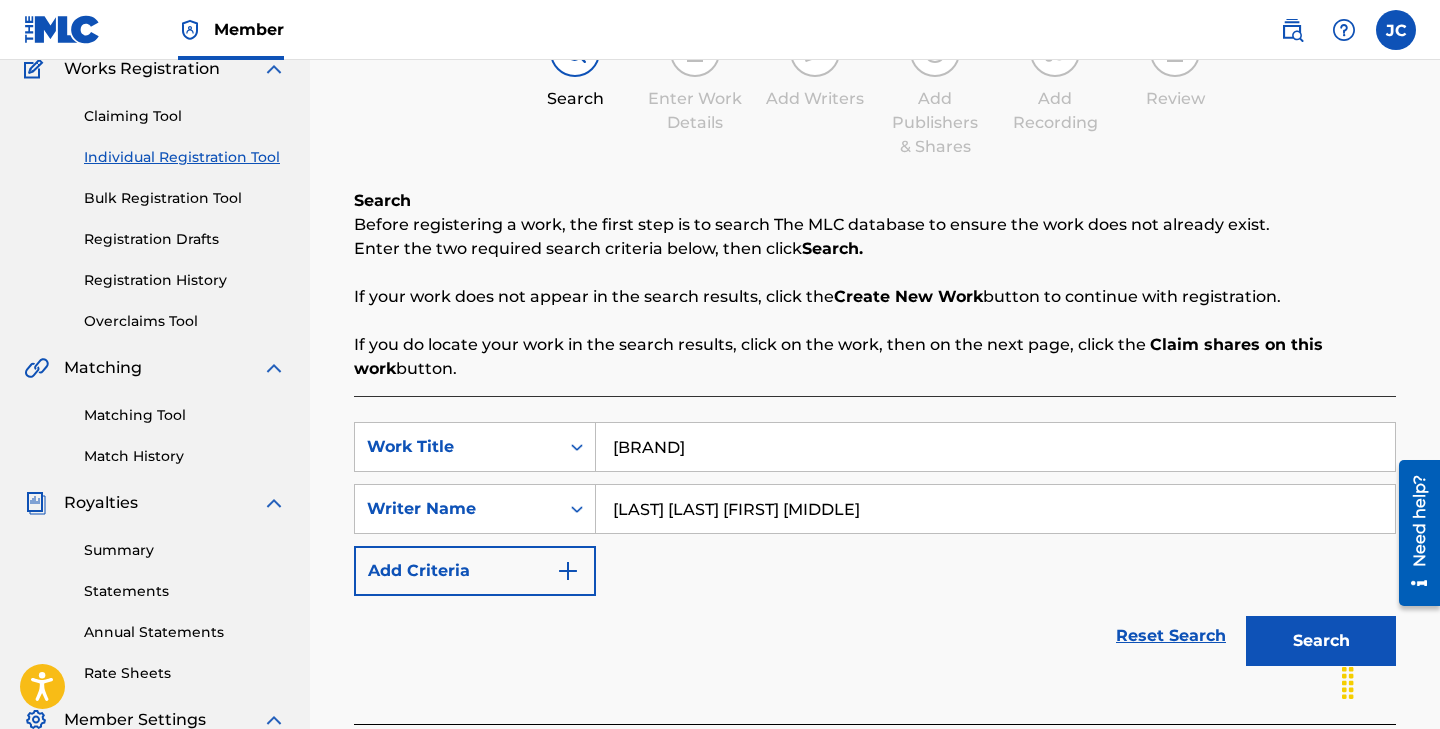 type on "[LAST] [LAST] [FIRST] [MIDDLE]" 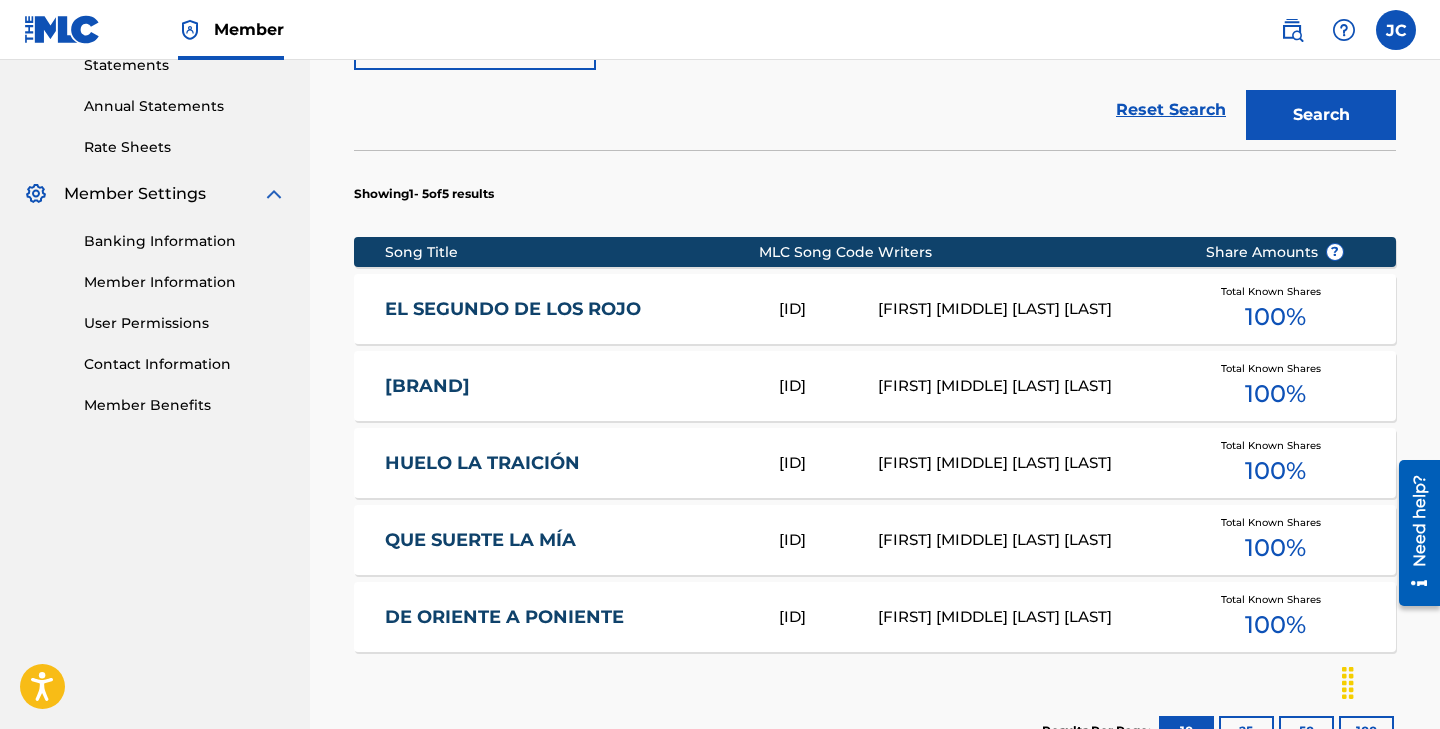 scroll, scrollTop: 988, scrollLeft: 0, axis: vertical 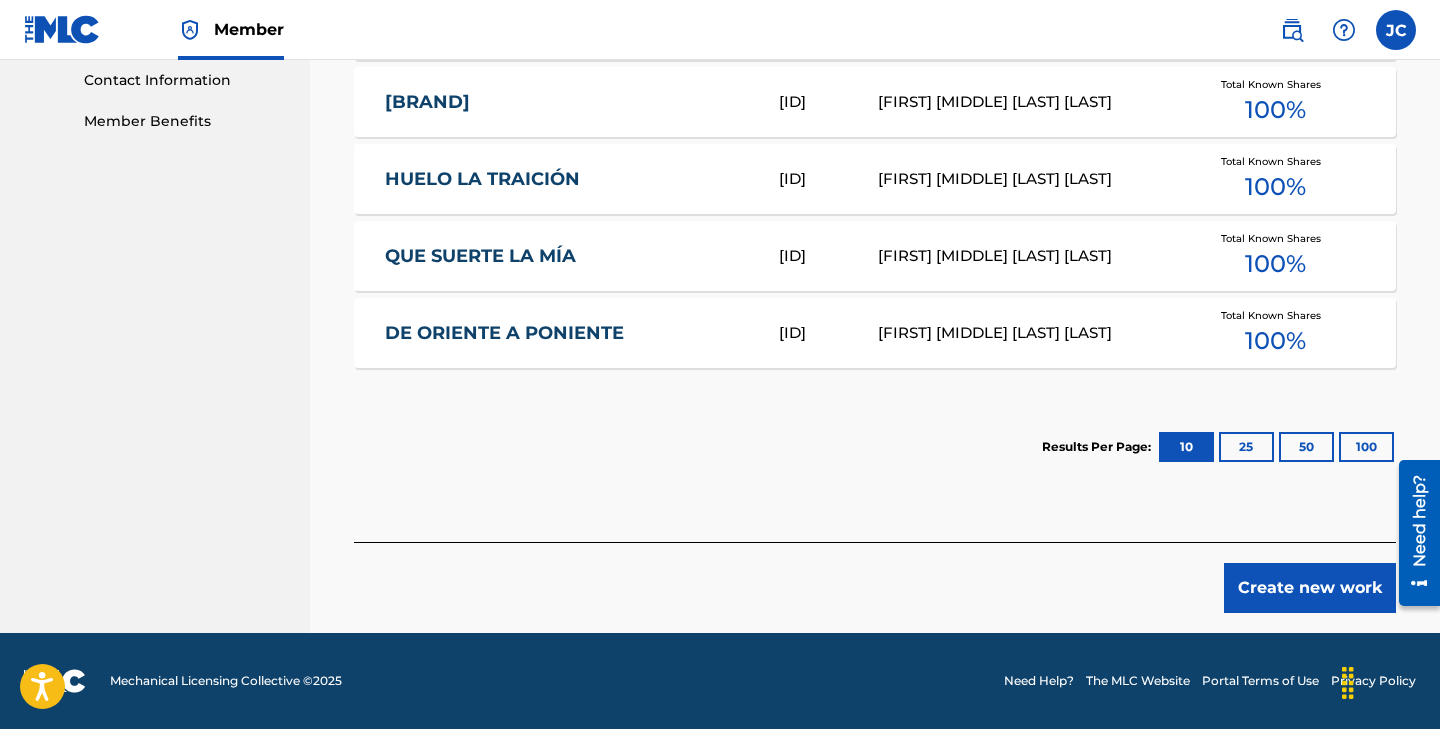 click on "Create new work" at bounding box center (1310, 588) 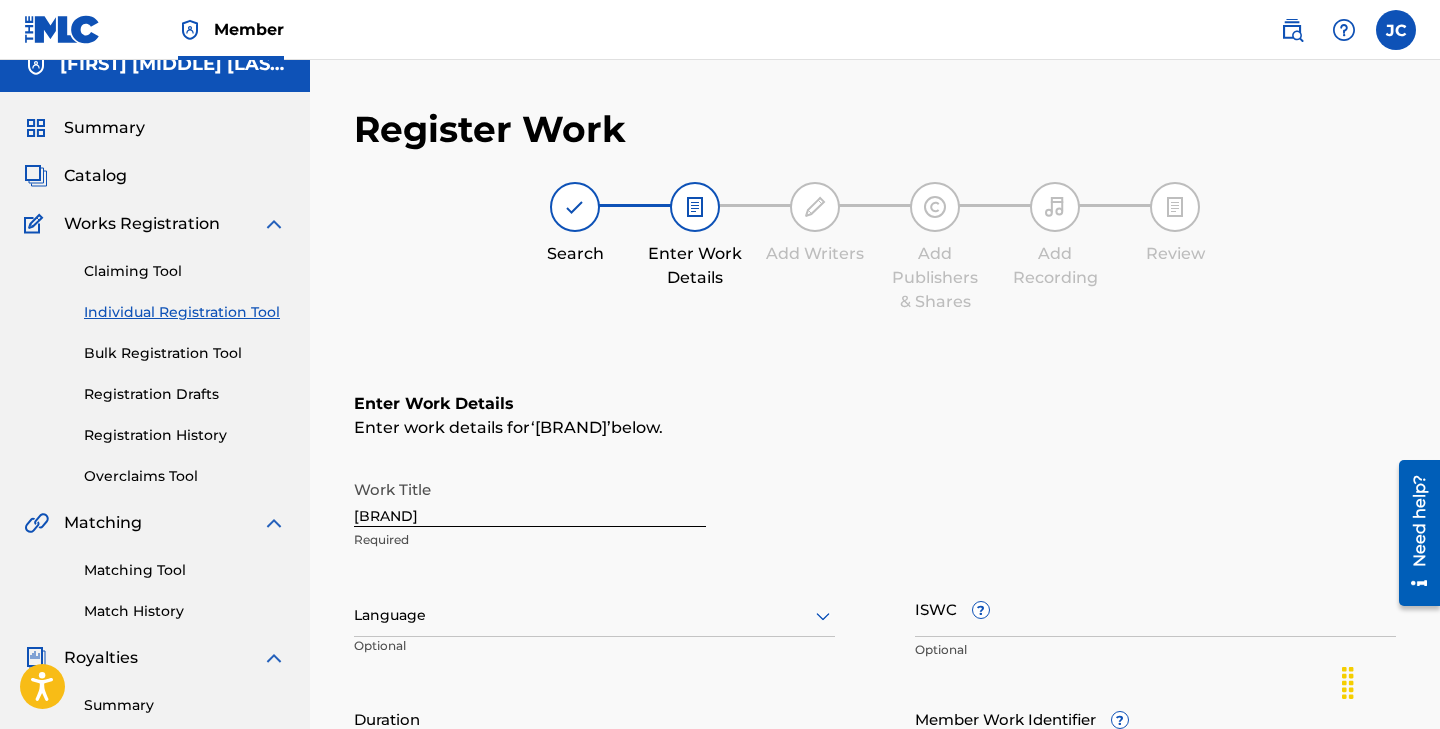 scroll, scrollTop: 0, scrollLeft: 0, axis: both 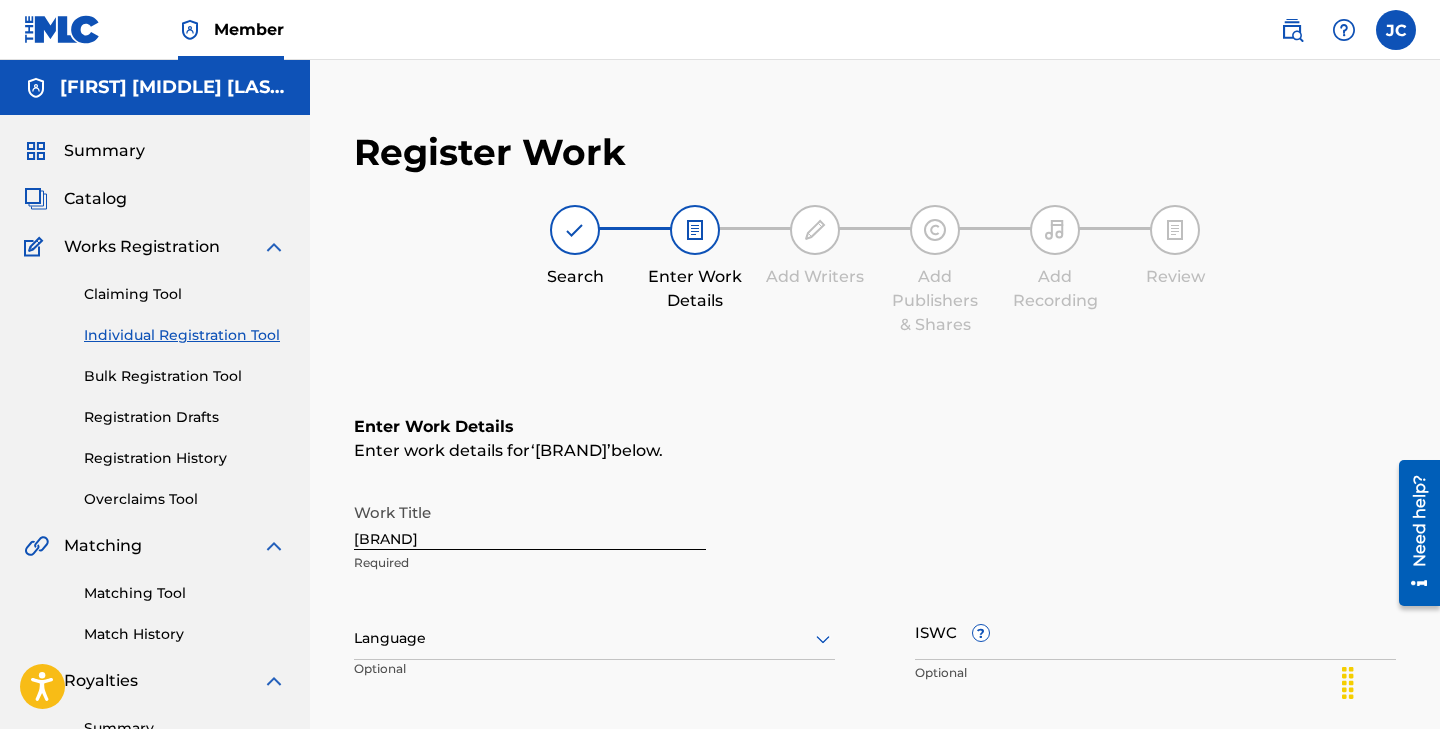 click on "Language" at bounding box center [594, 639] 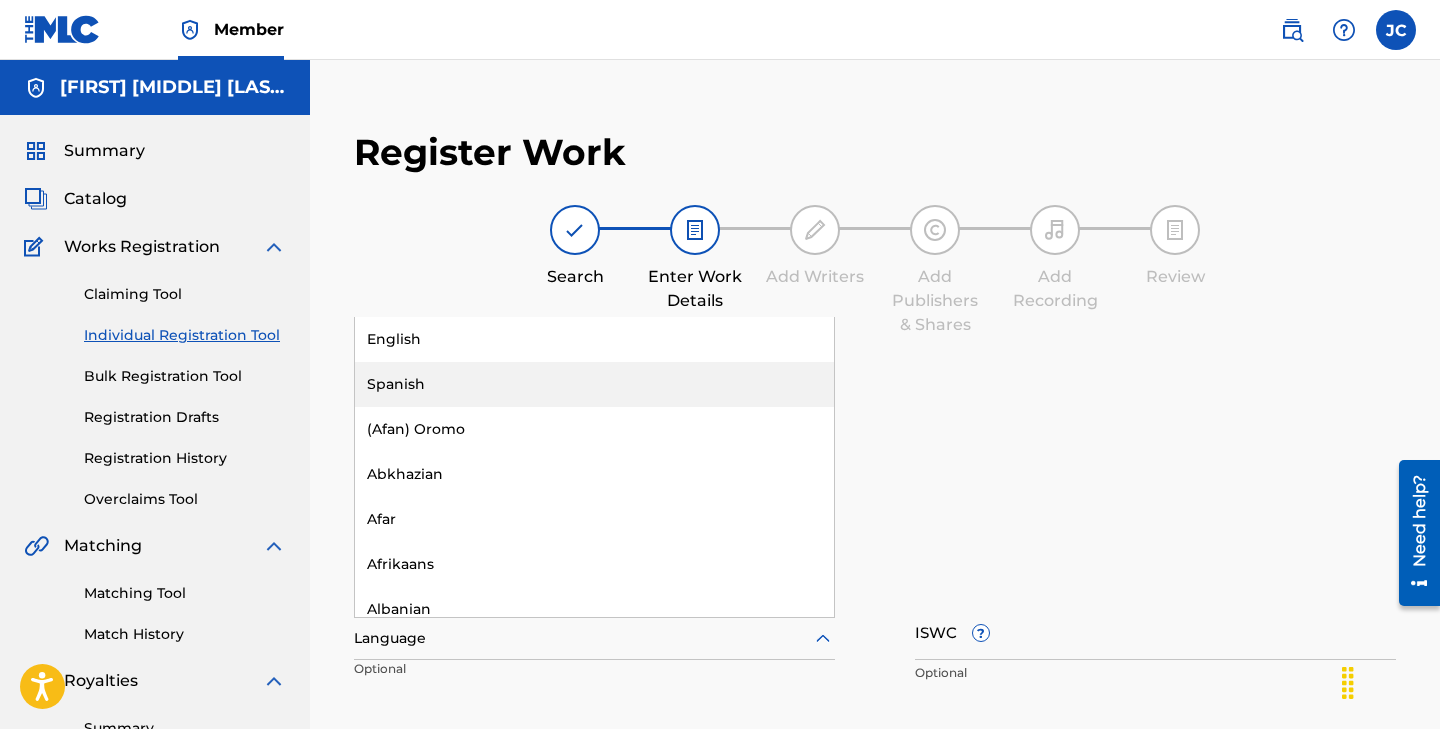 click on "Spanish" at bounding box center [594, 384] 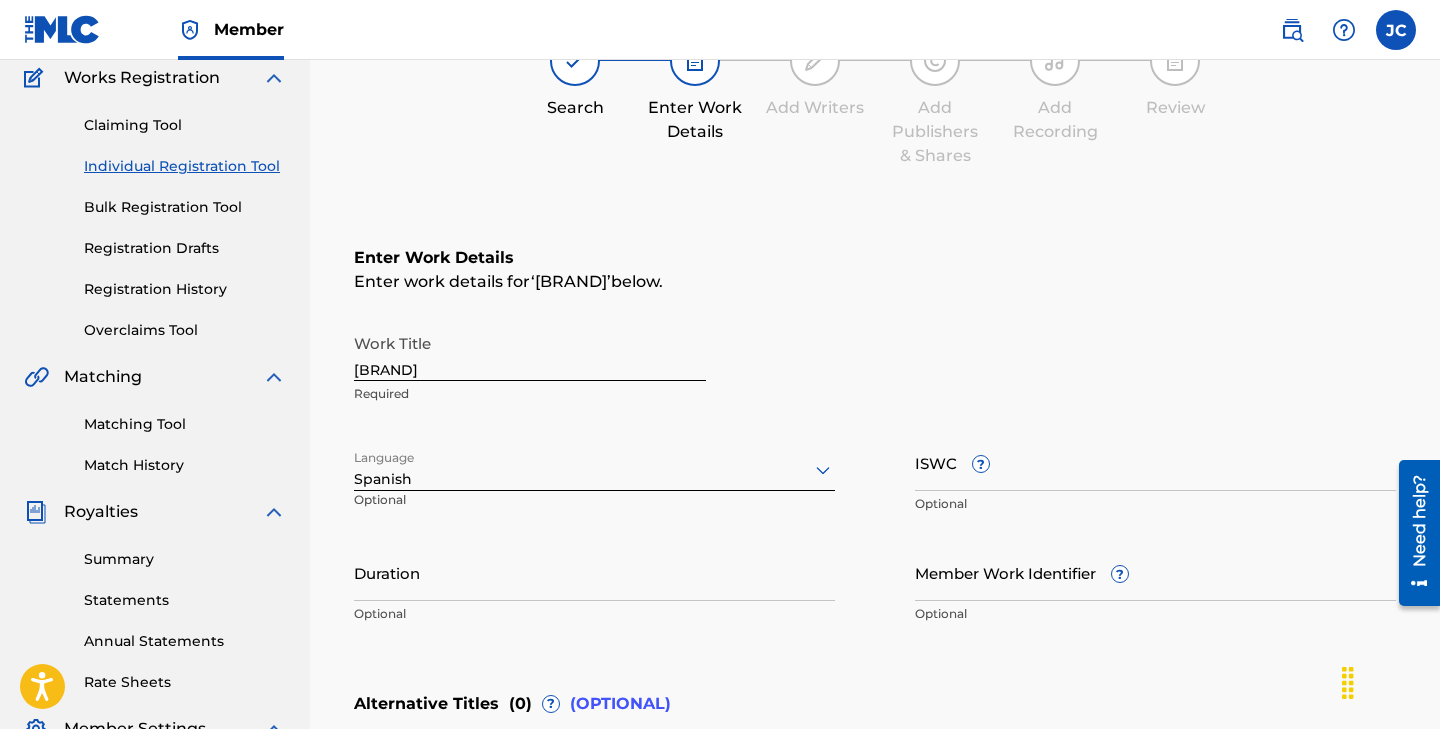 scroll, scrollTop: 171, scrollLeft: 0, axis: vertical 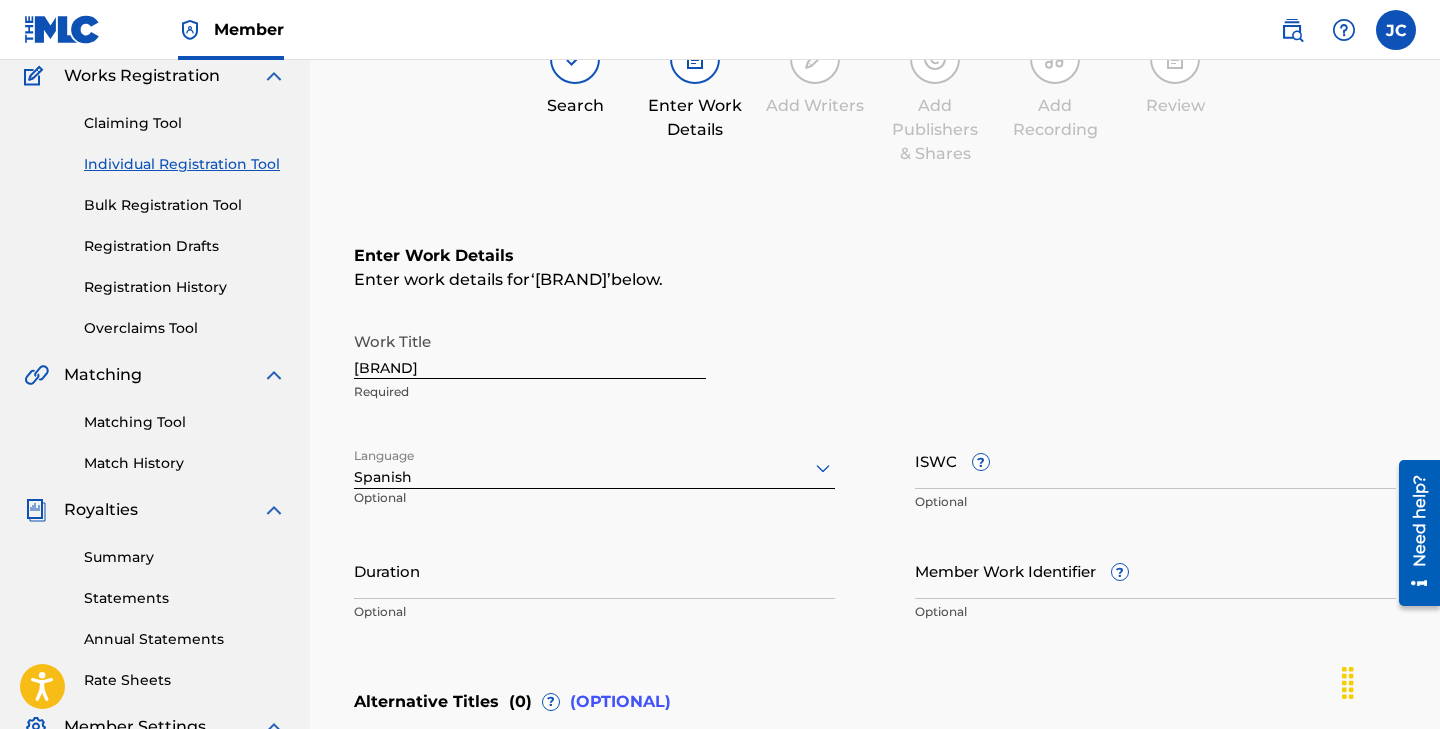 click on "ISWC   ?" at bounding box center [1155, 460] 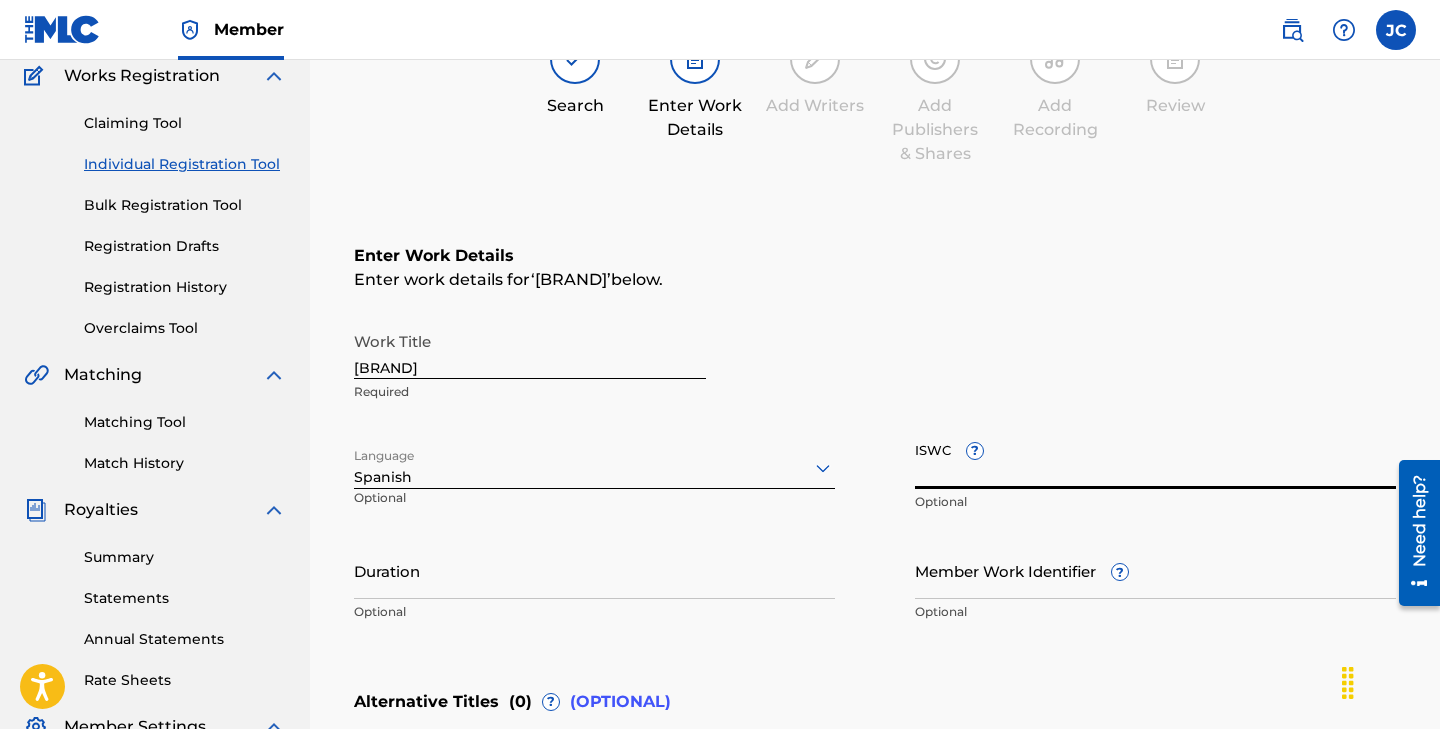 paste on "[ID]" 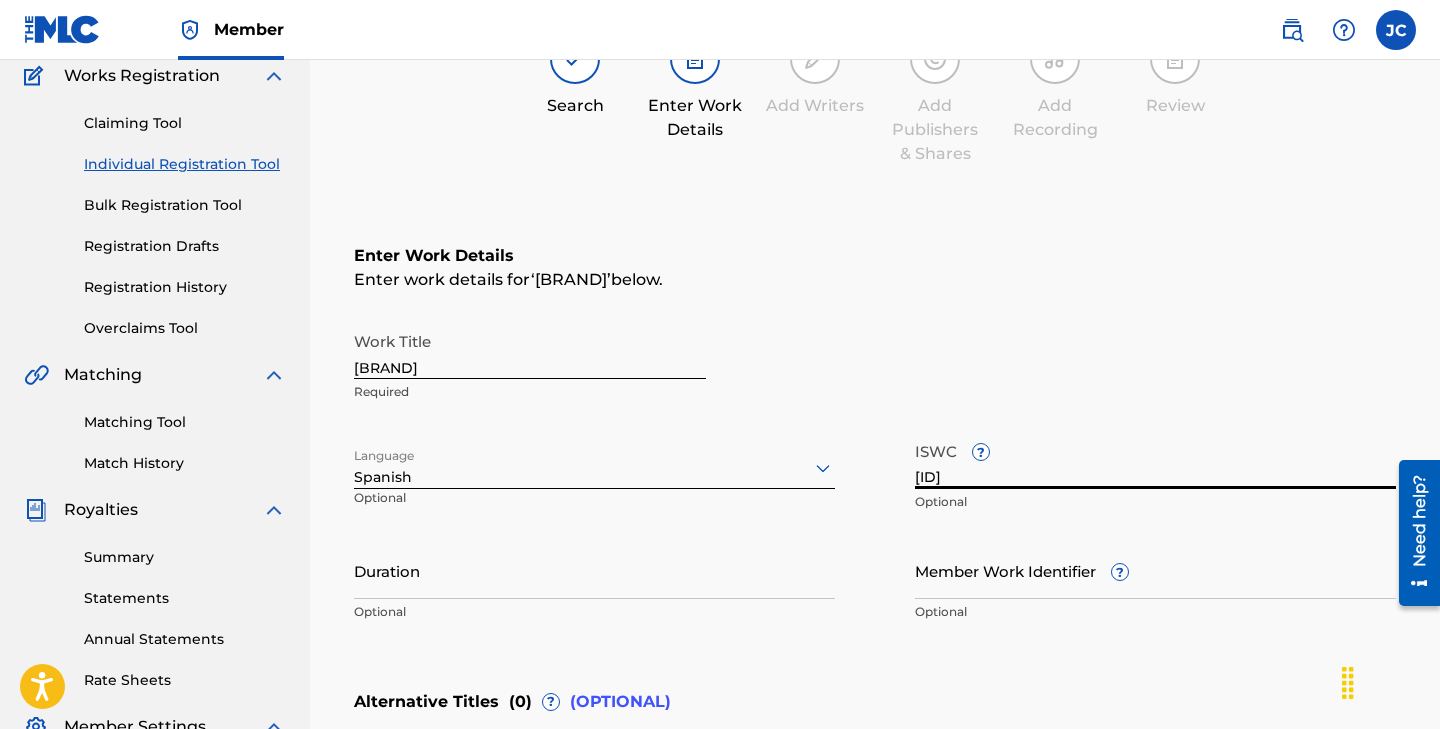 type on "[ID]" 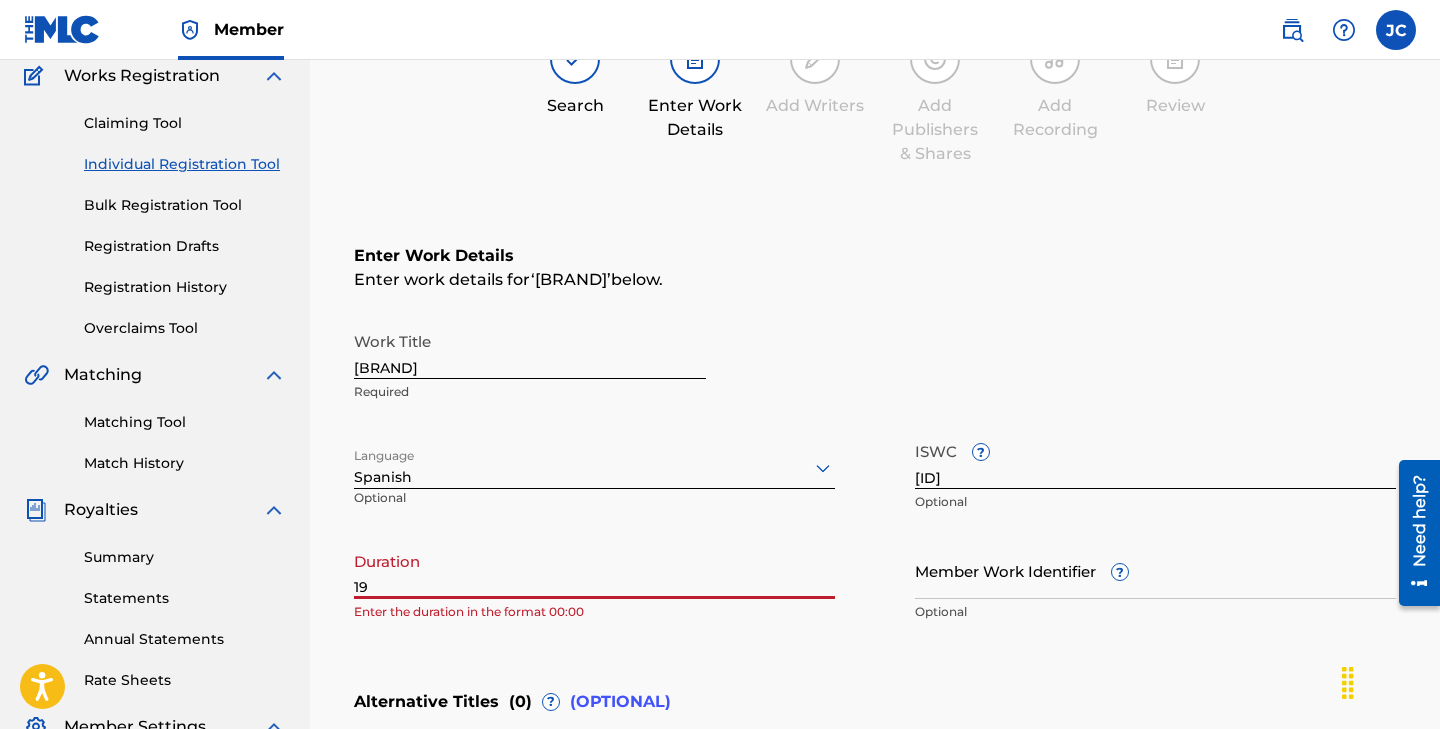 type on "1" 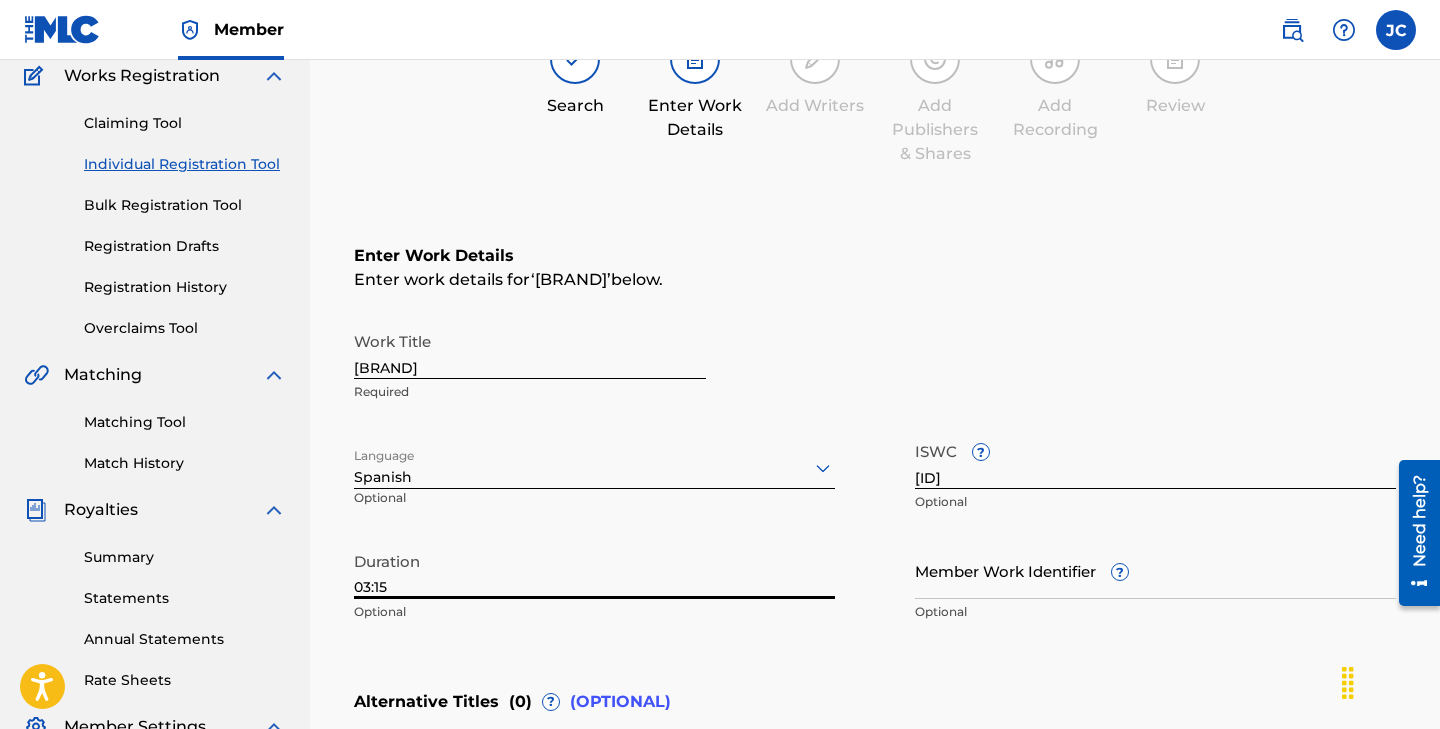 type on "03:15" 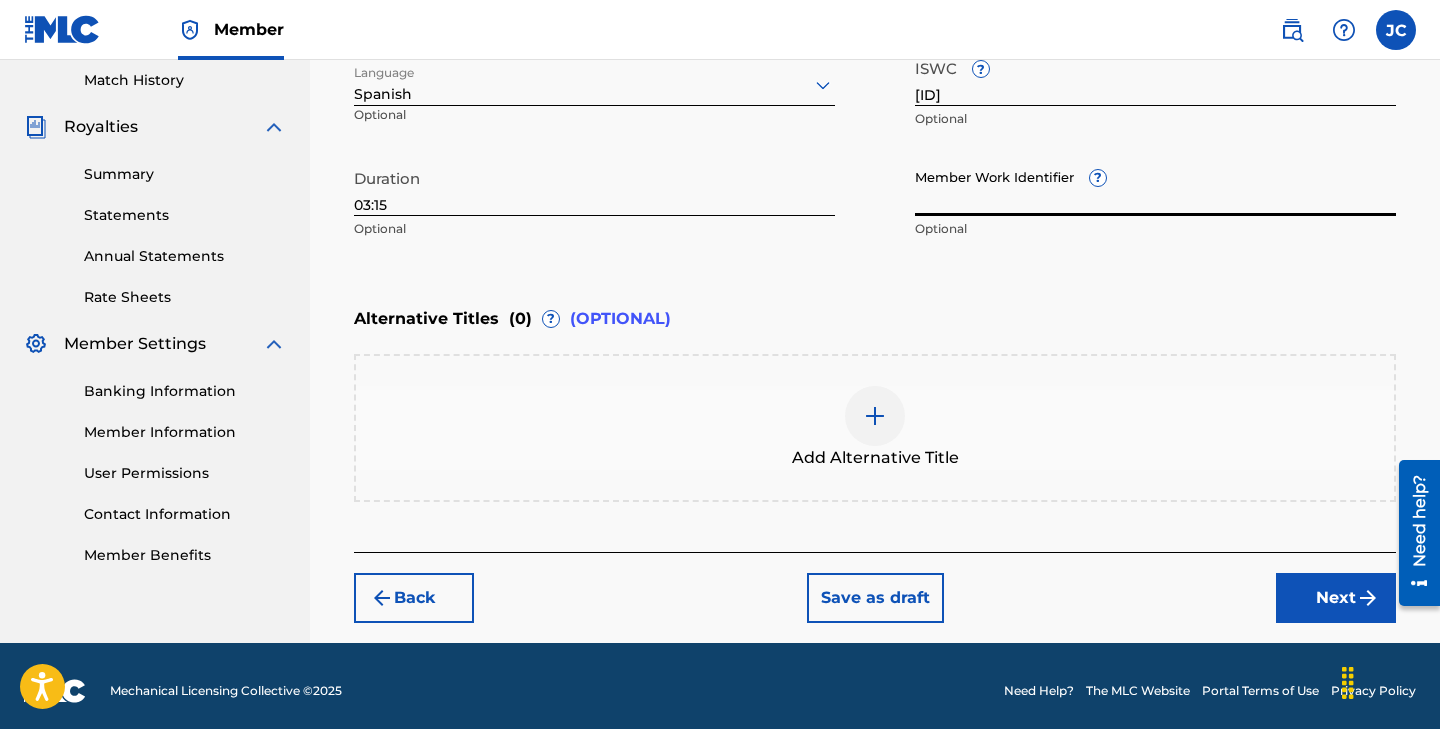 scroll, scrollTop: 563, scrollLeft: 0, axis: vertical 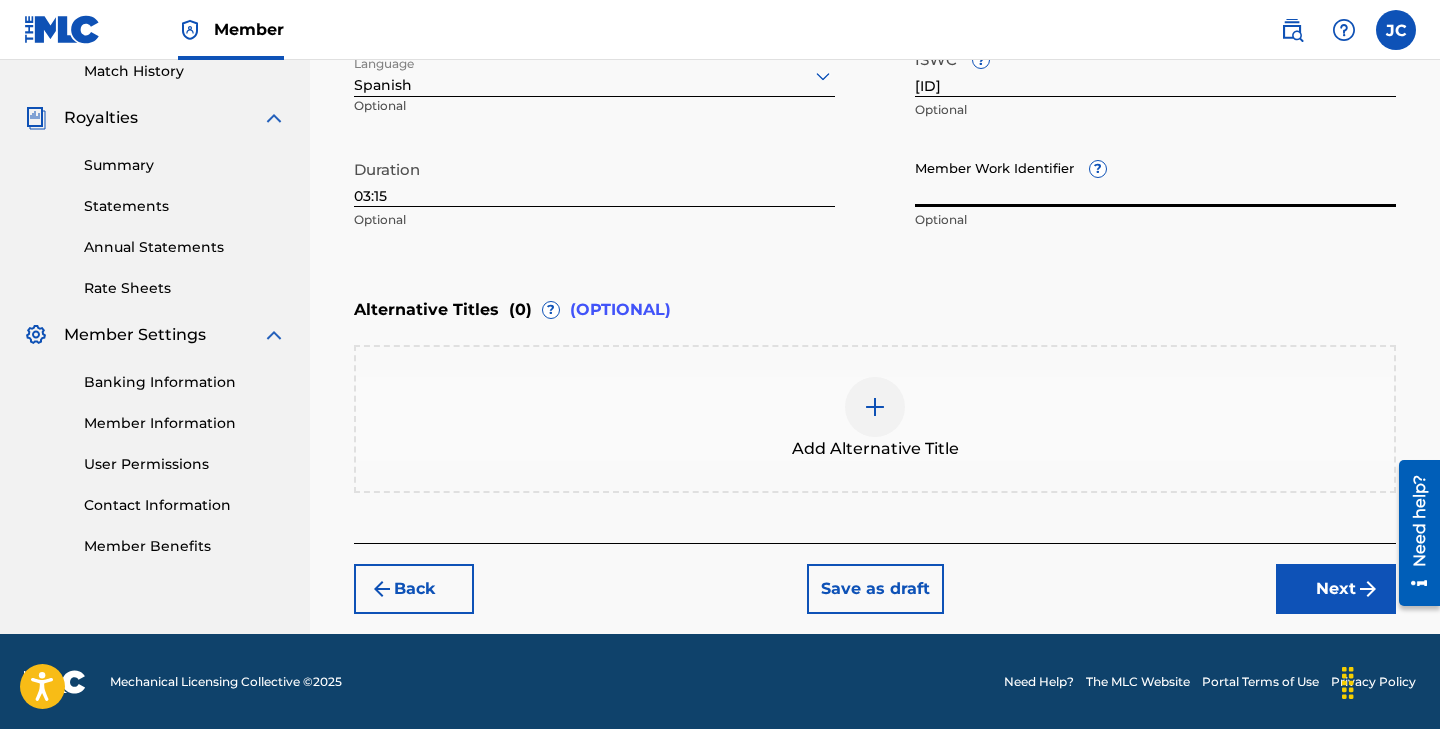click on "Next" at bounding box center (1336, 589) 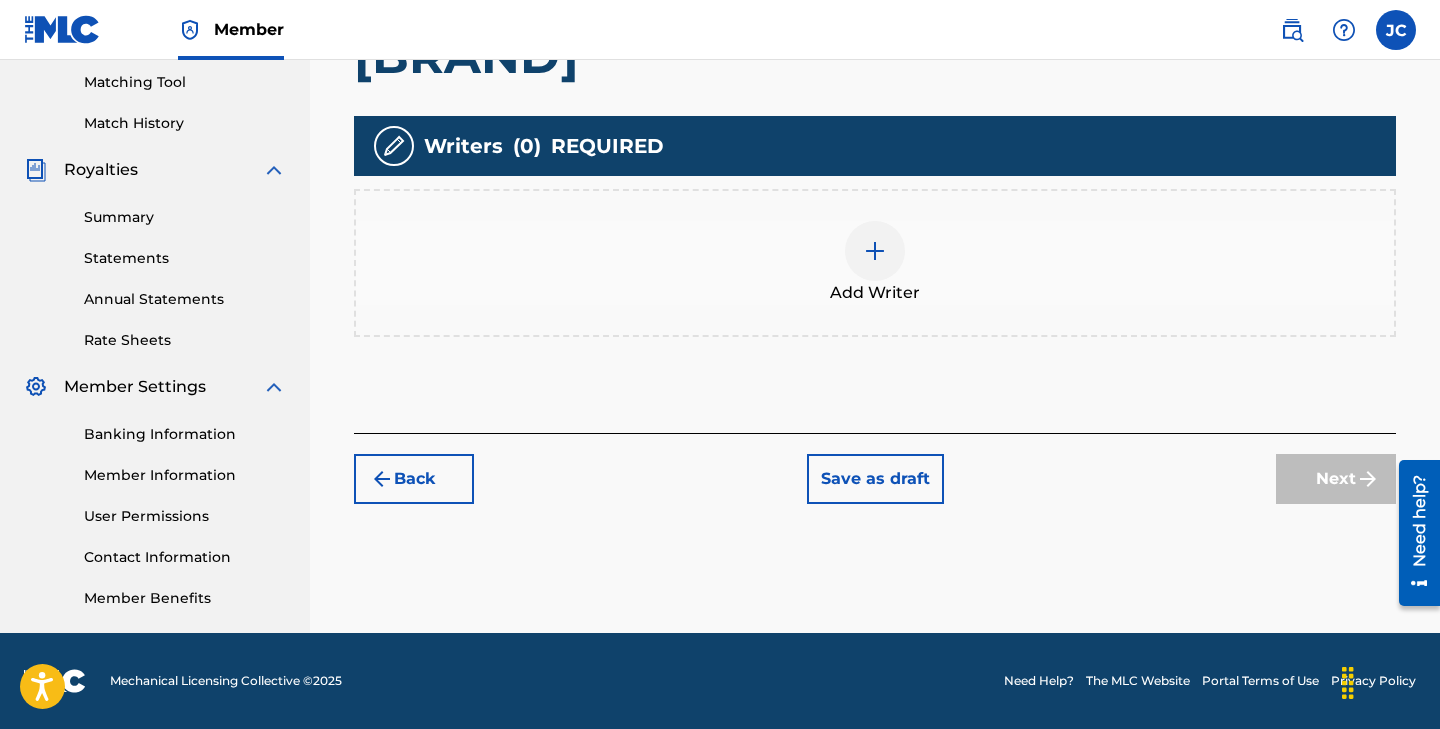 scroll, scrollTop: 481, scrollLeft: 0, axis: vertical 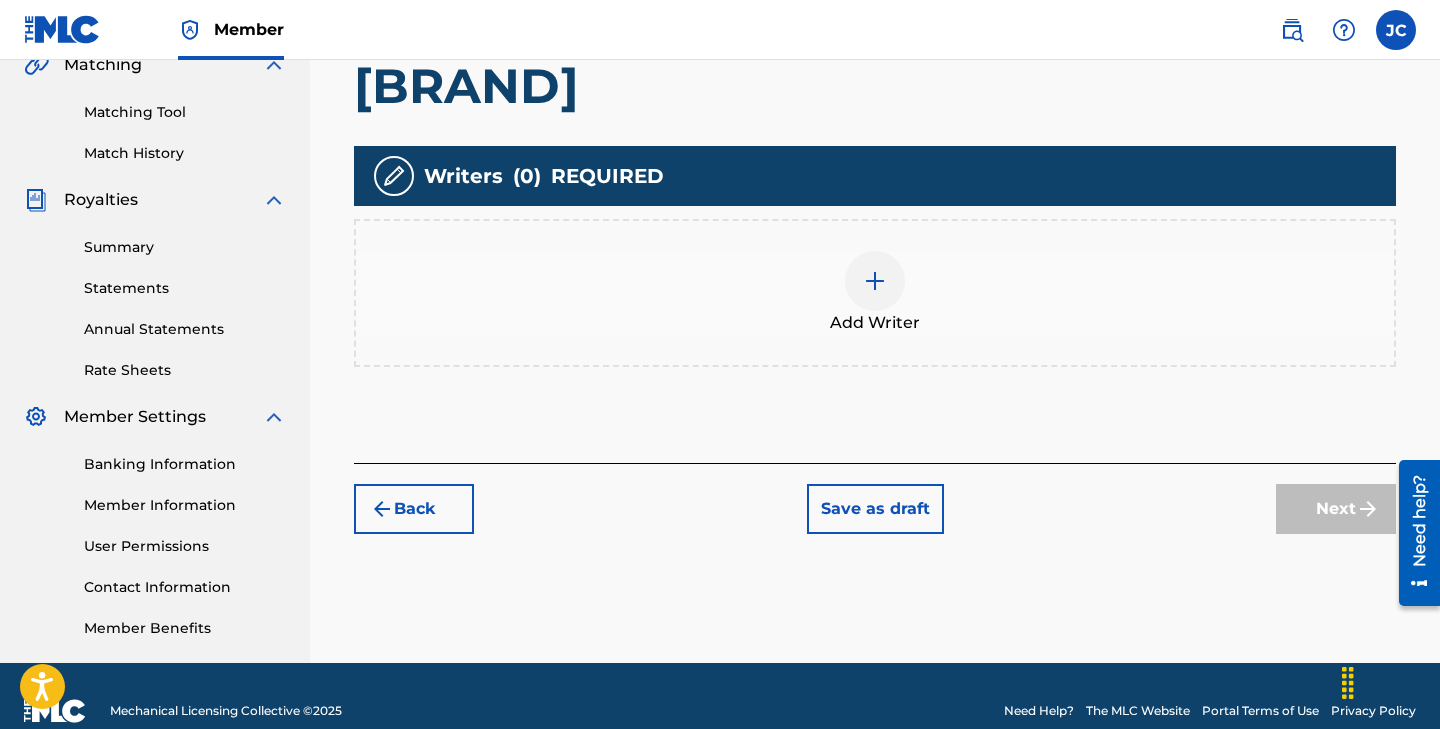 click at bounding box center (875, 281) 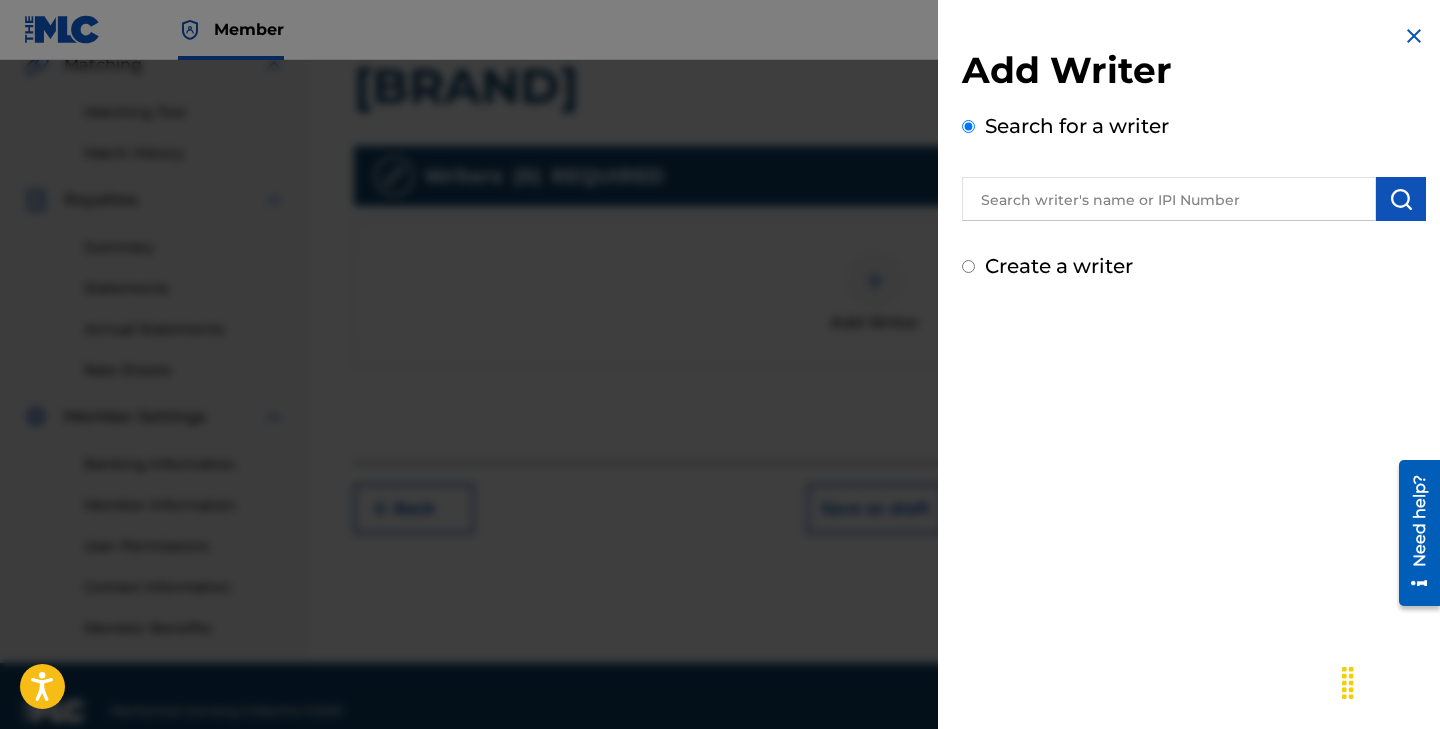 click at bounding box center [1169, 199] 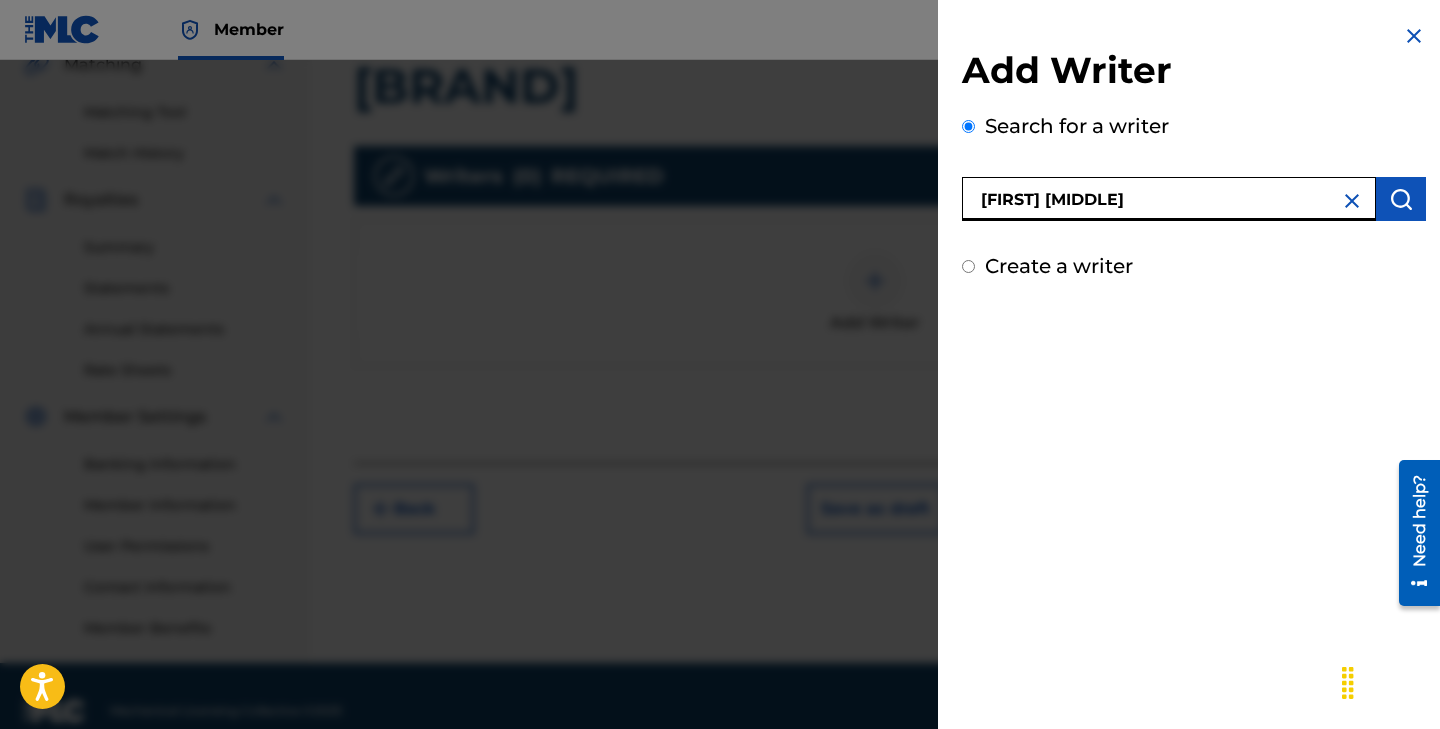 click at bounding box center (1401, 199) 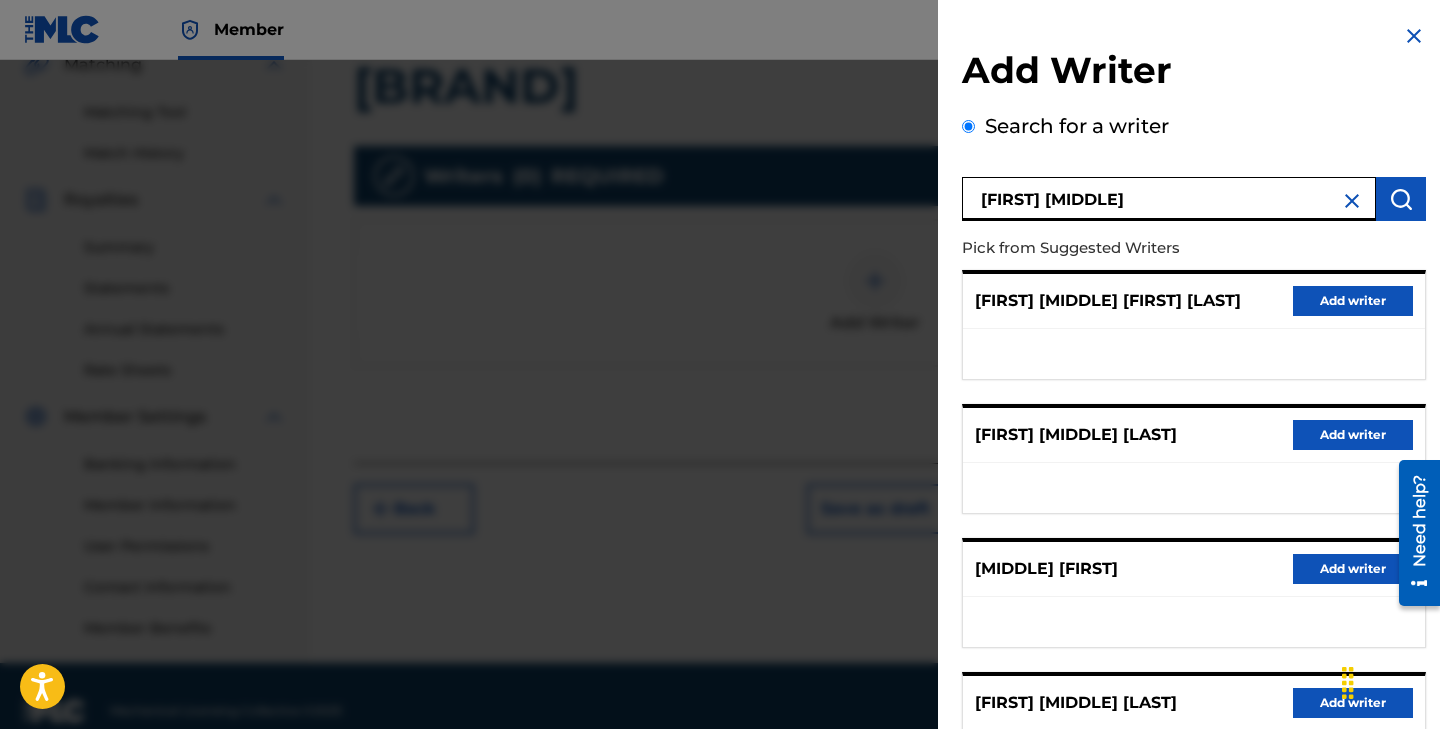 click on "[FIRST] [MIDDLE]" at bounding box center (1169, 199) 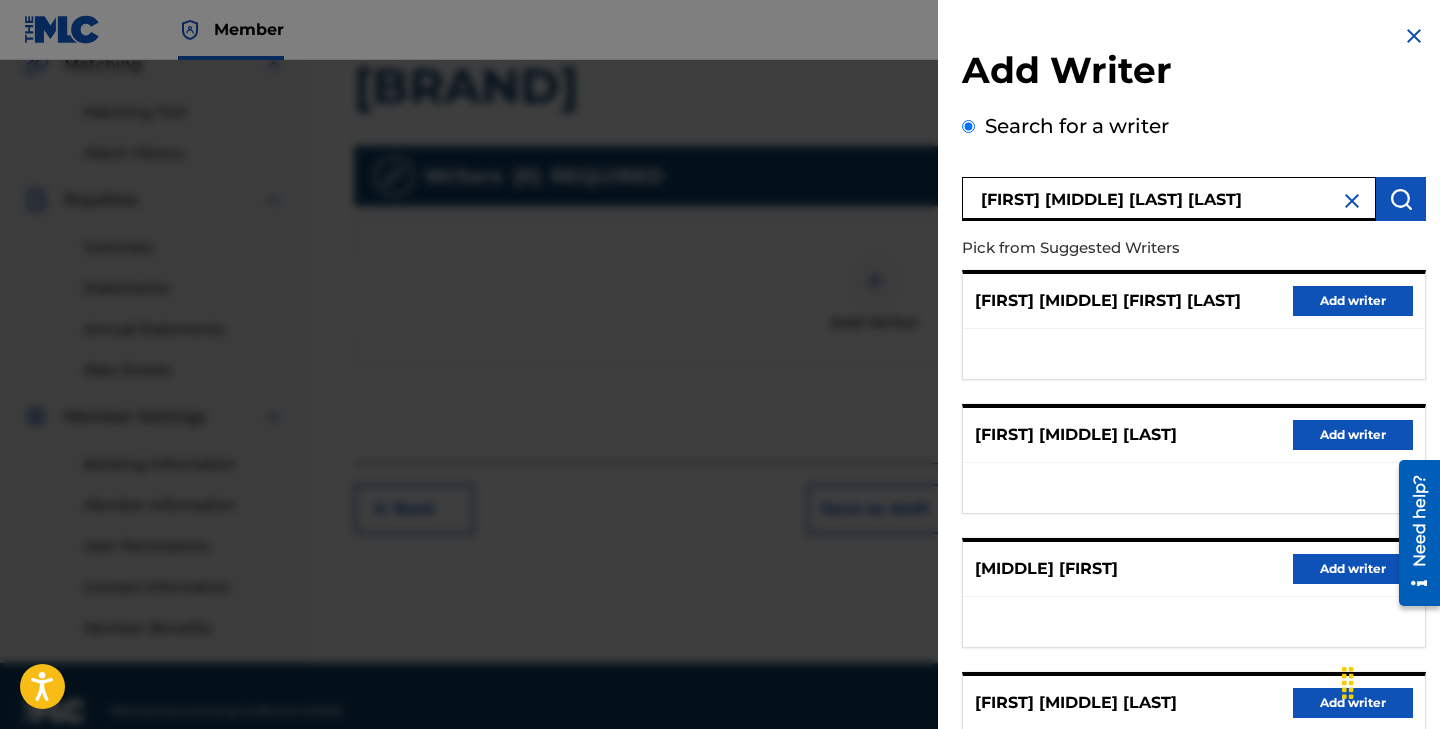 type on "[FIRST] [MIDDLE] [LAST] [LAST]" 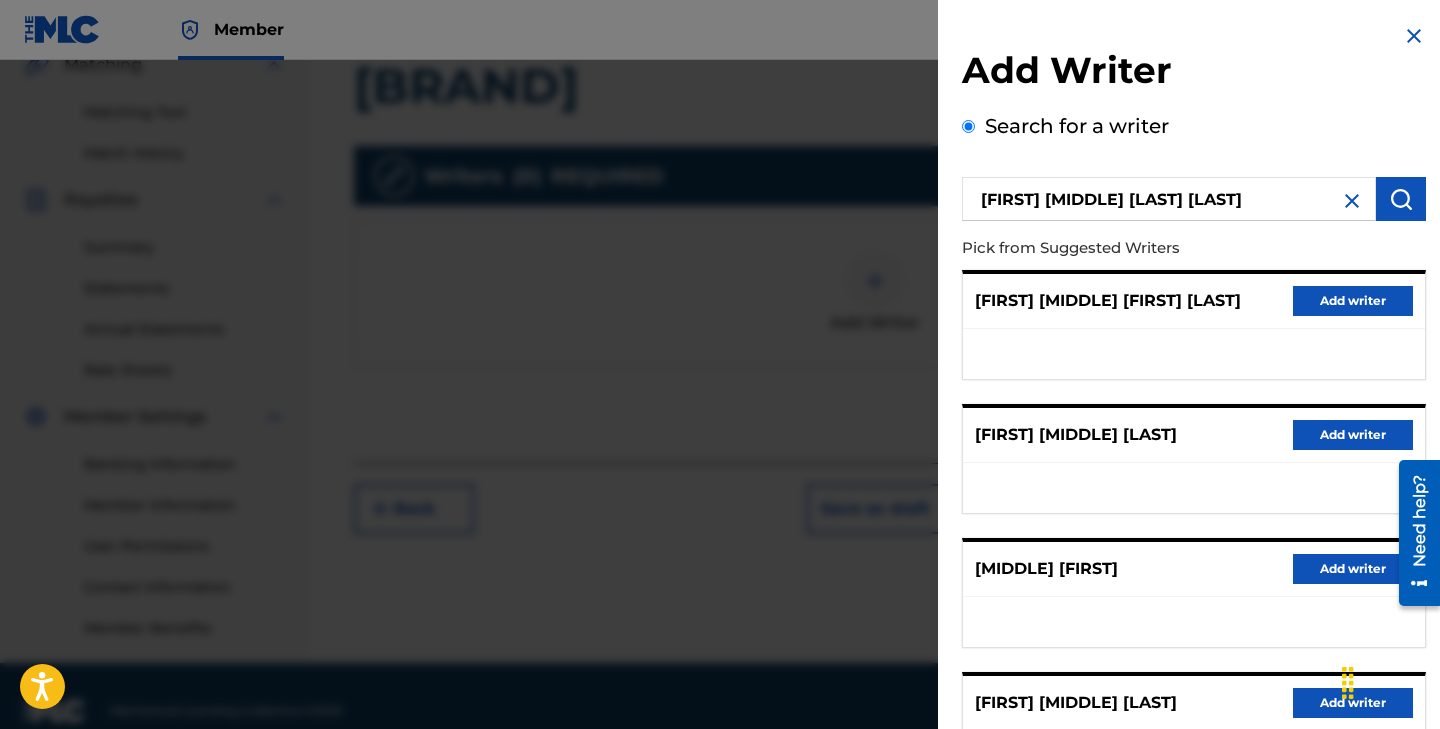 click at bounding box center (1401, 199) 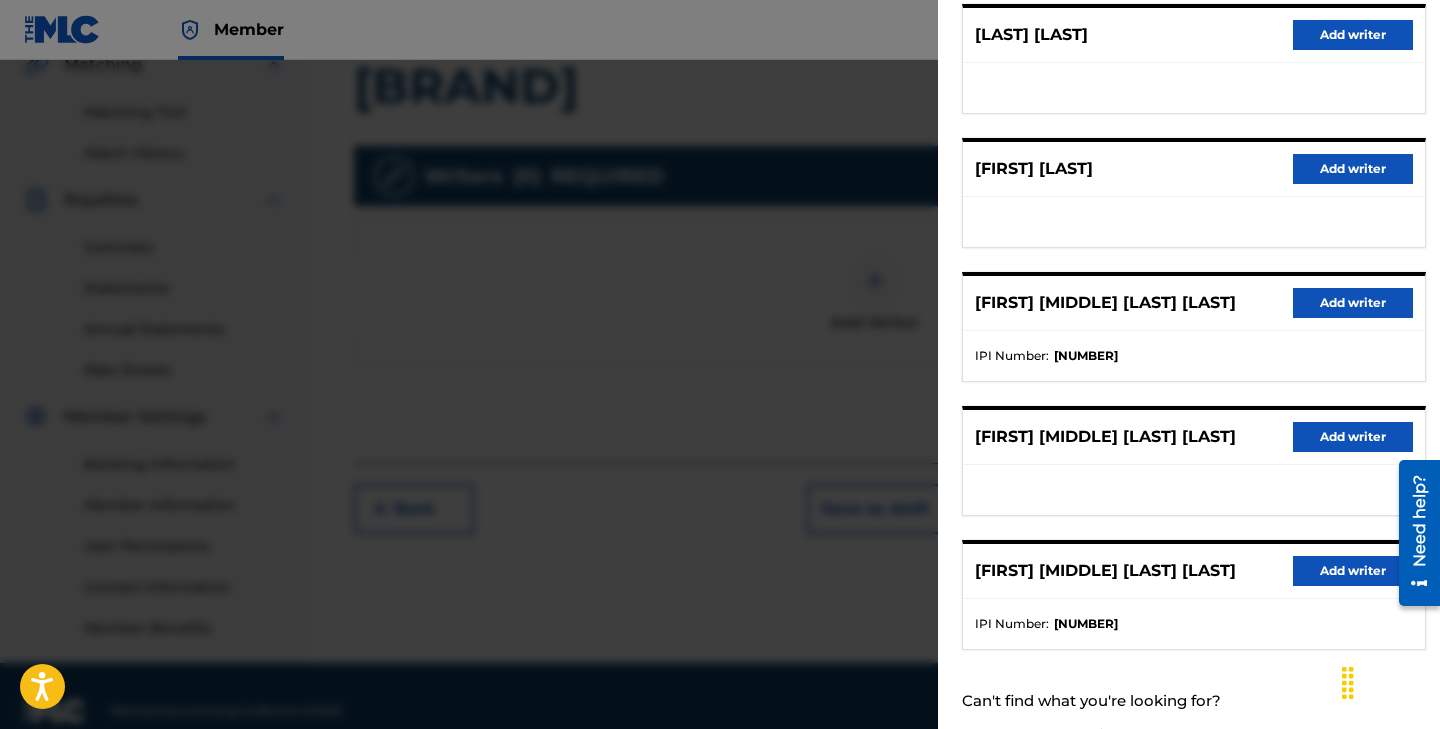 scroll, scrollTop: 313, scrollLeft: 0, axis: vertical 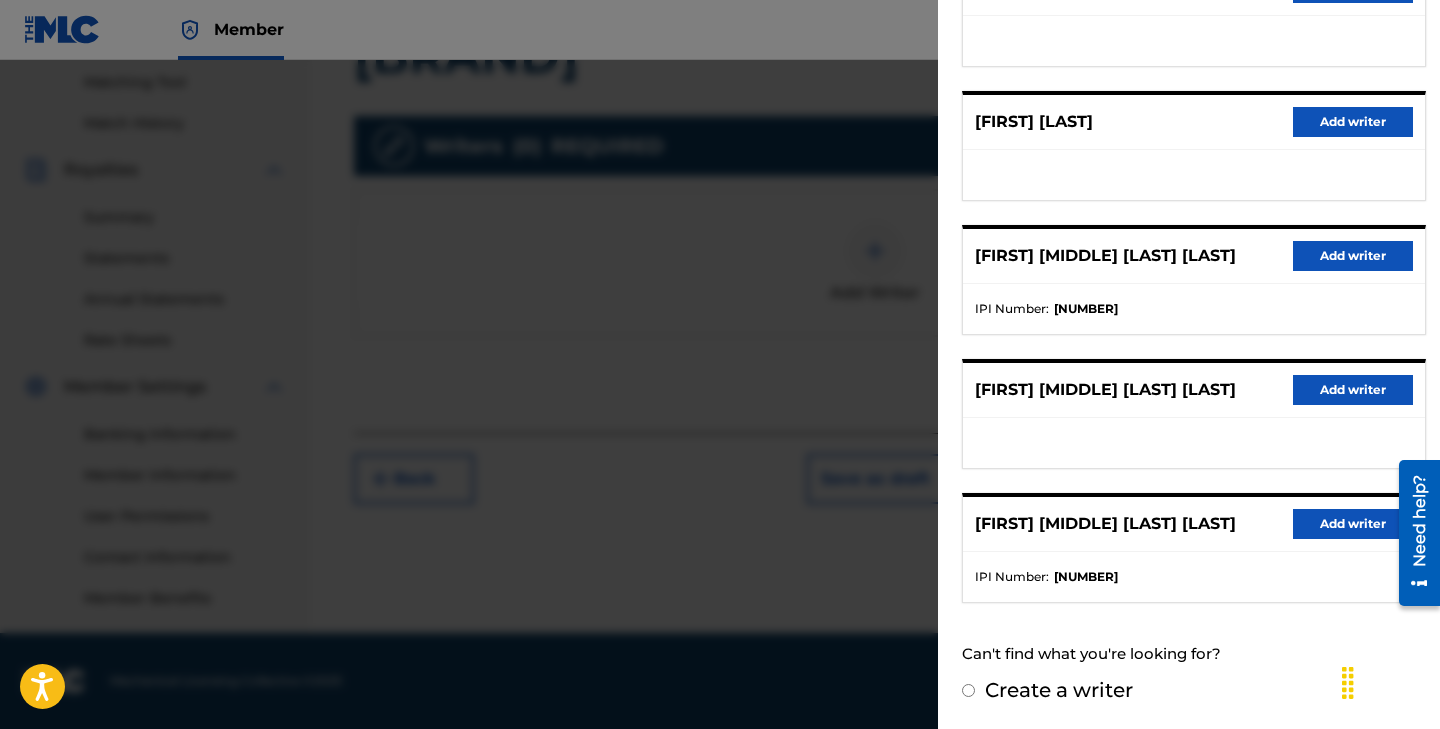 click on "Create a writer" at bounding box center [968, 690] 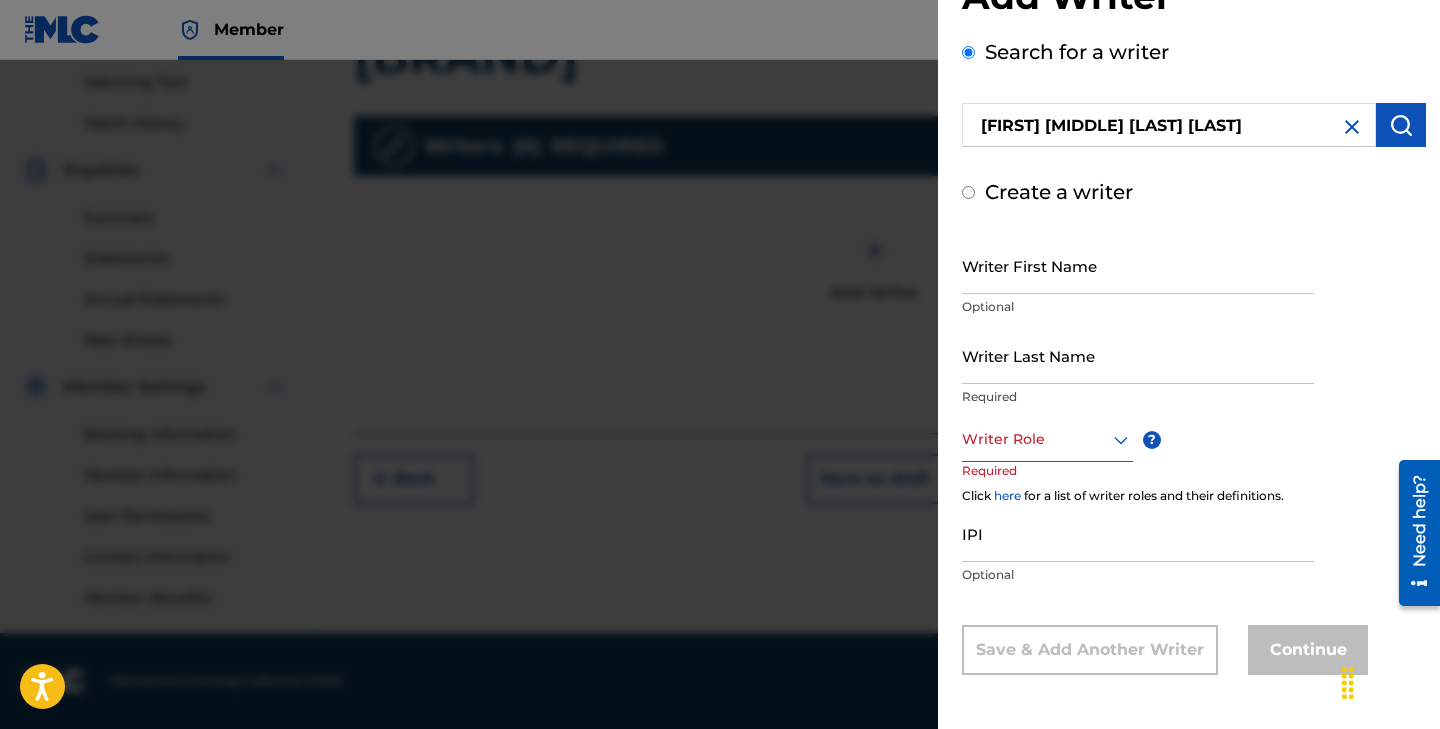radio on "false" 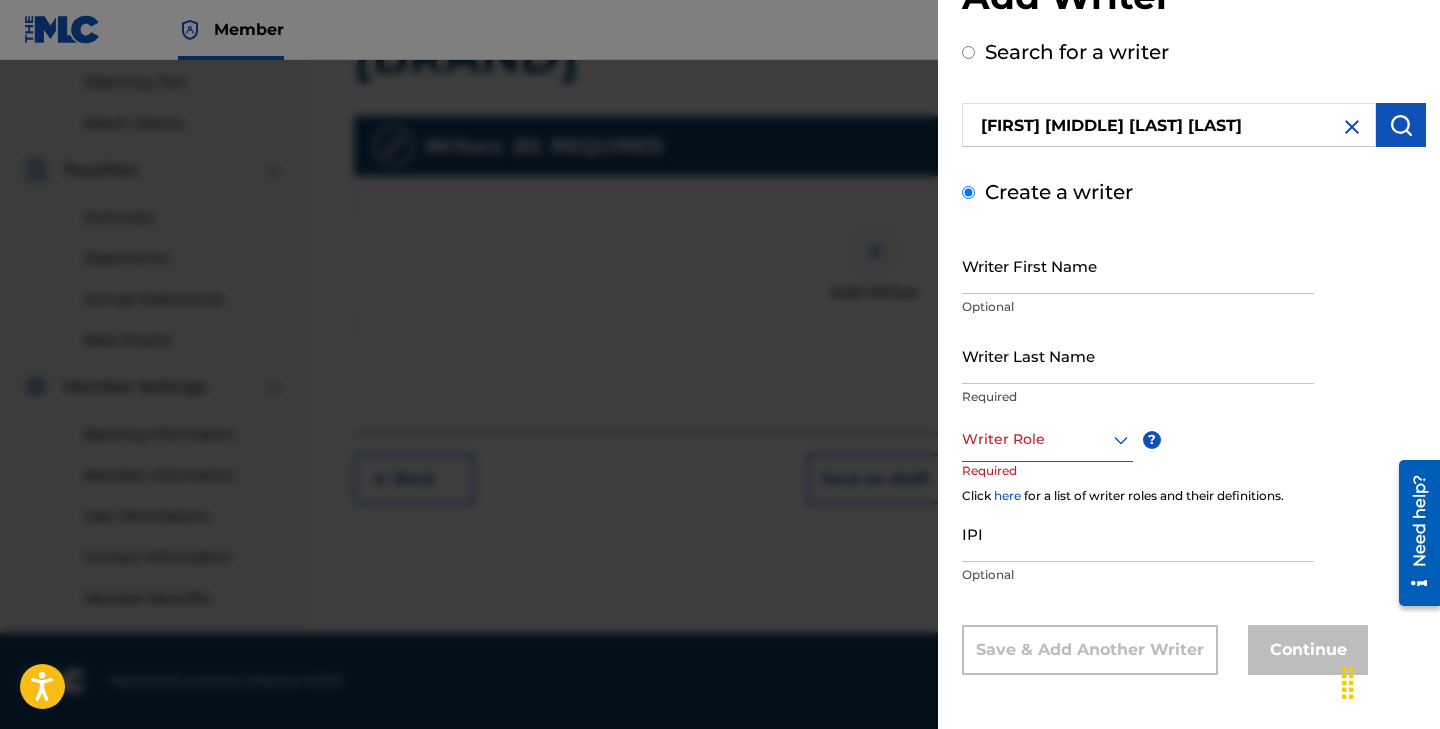 scroll, scrollTop: 74, scrollLeft: 0, axis: vertical 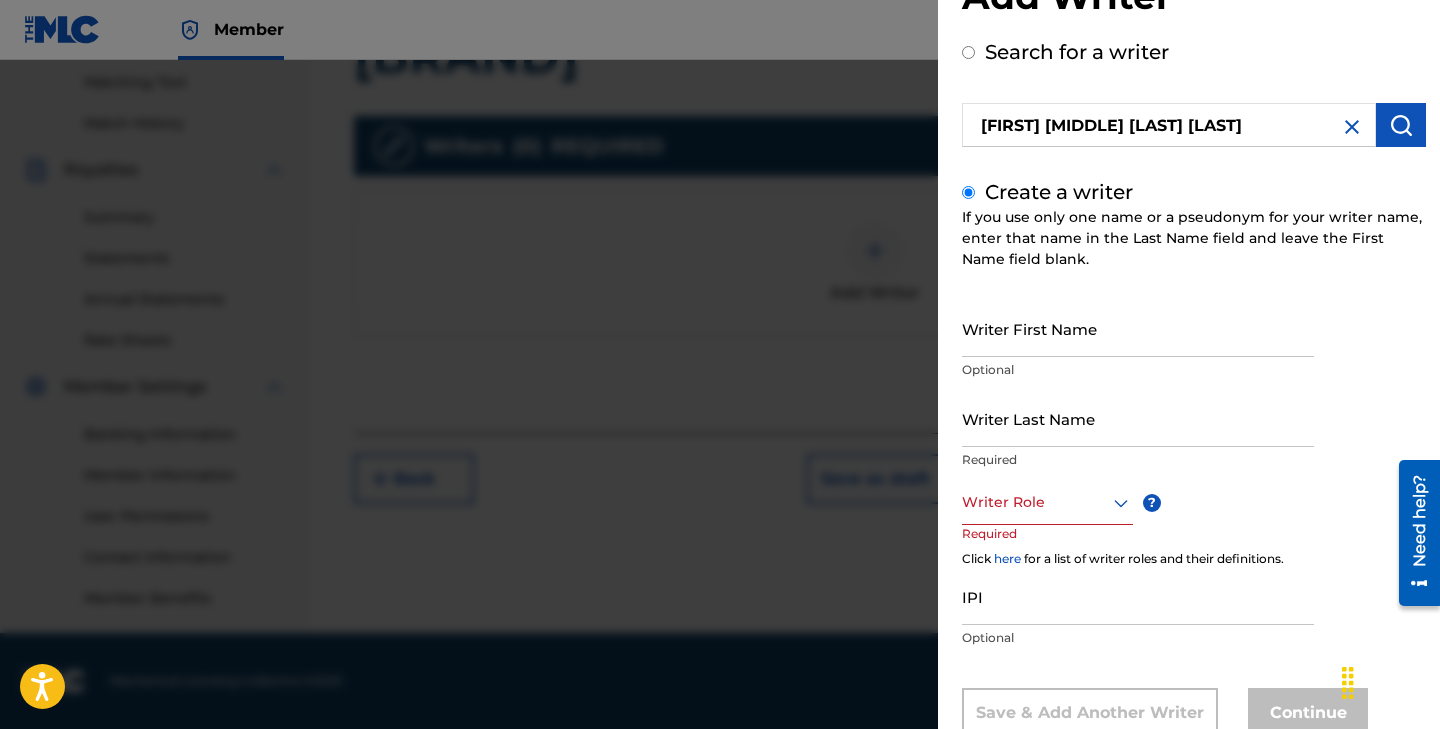 click on "Writer First Name" at bounding box center (1138, 328) 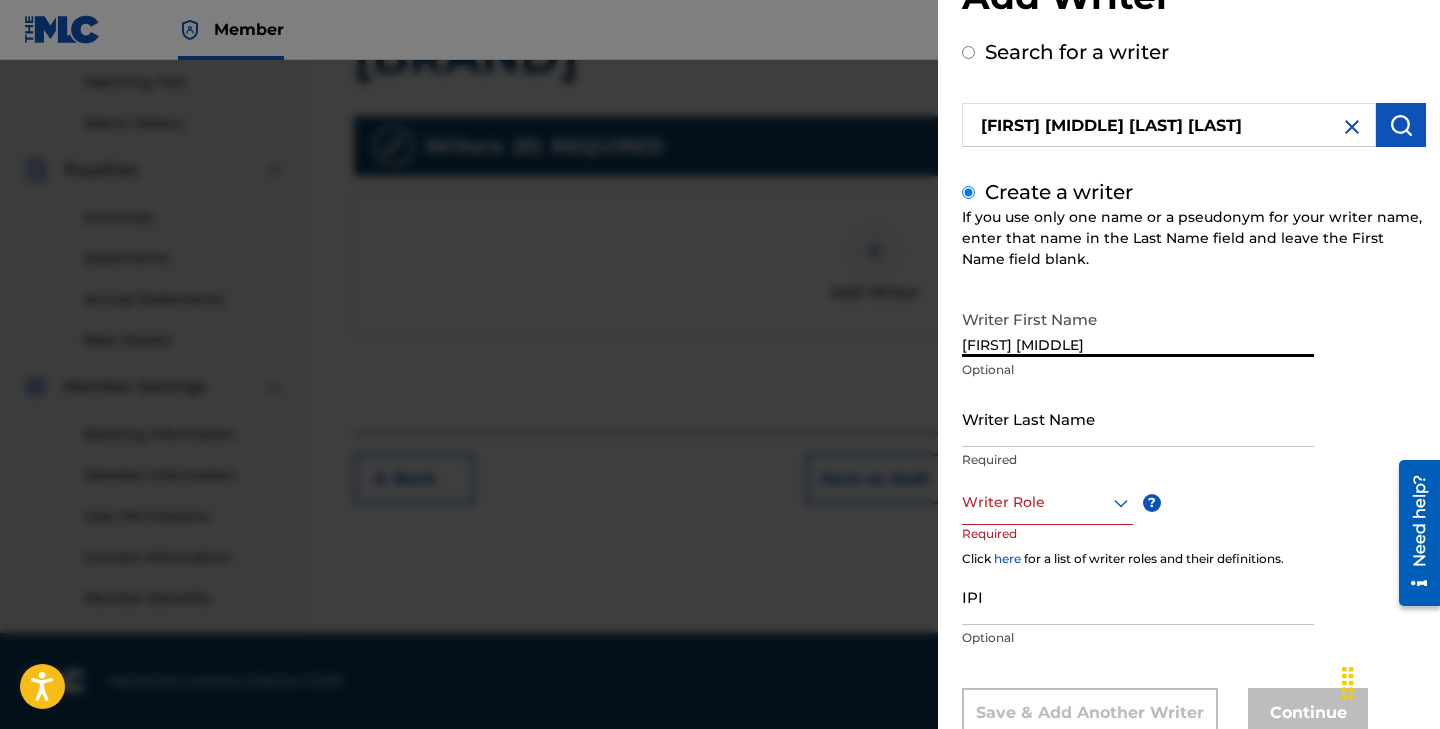 type on "[FIRST] [MIDDLE]" 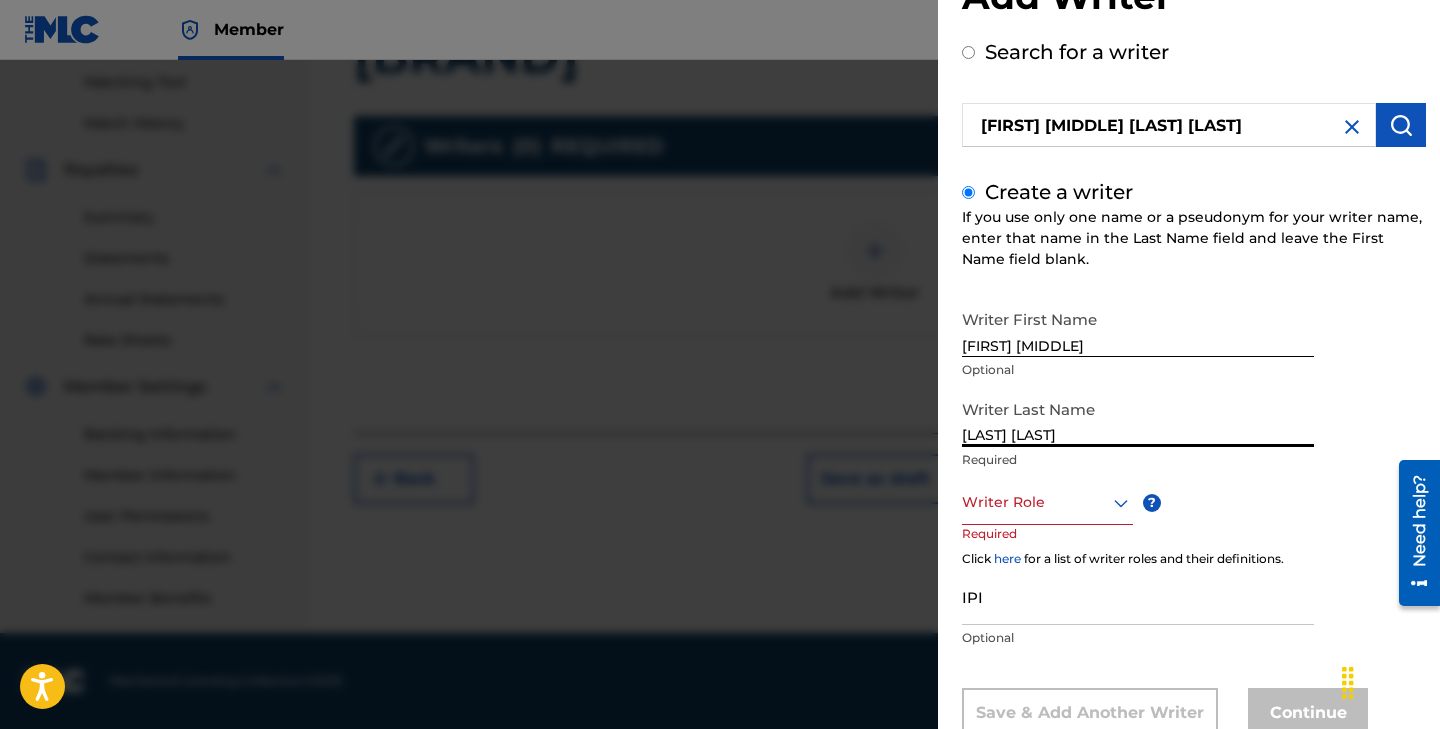 type on "[LAST] [LAST]" 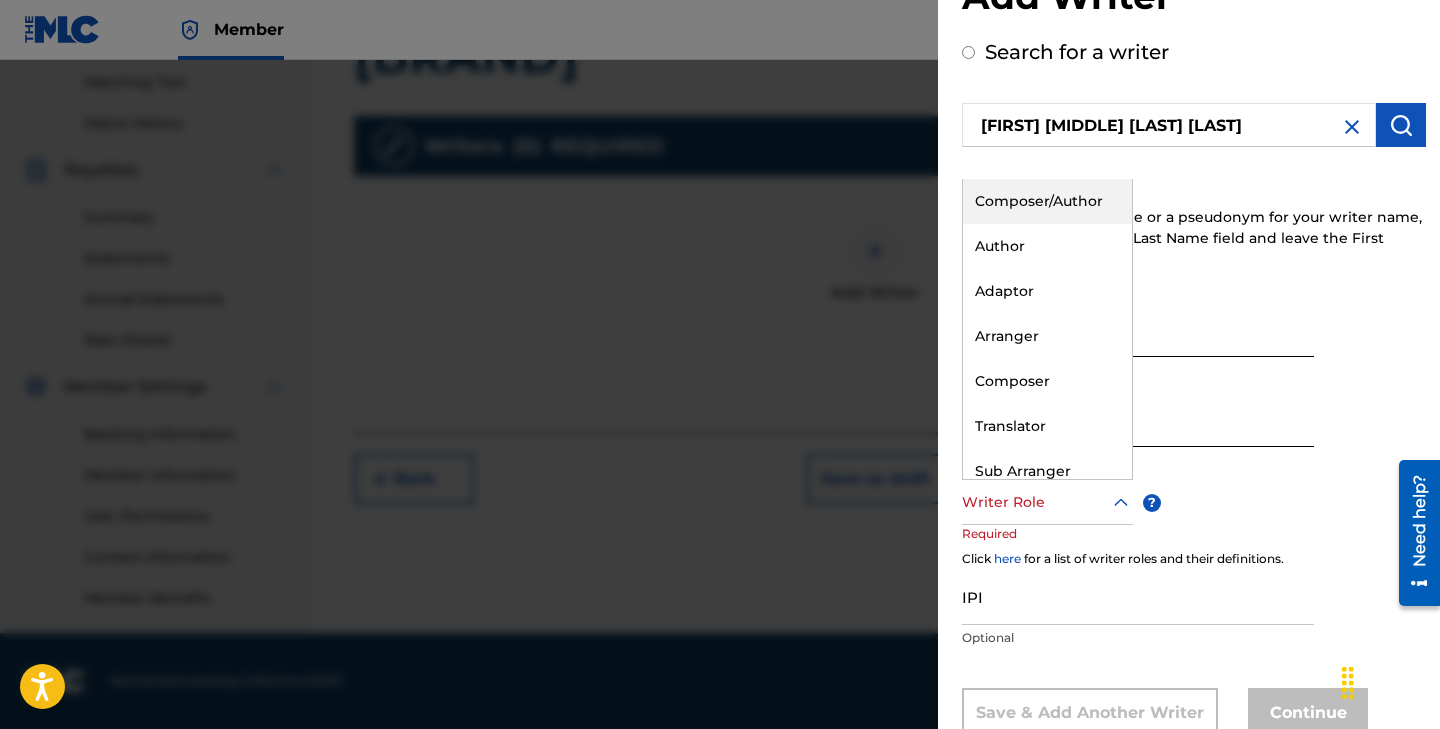 click on "Composer/Author" at bounding box center (1047, 201) 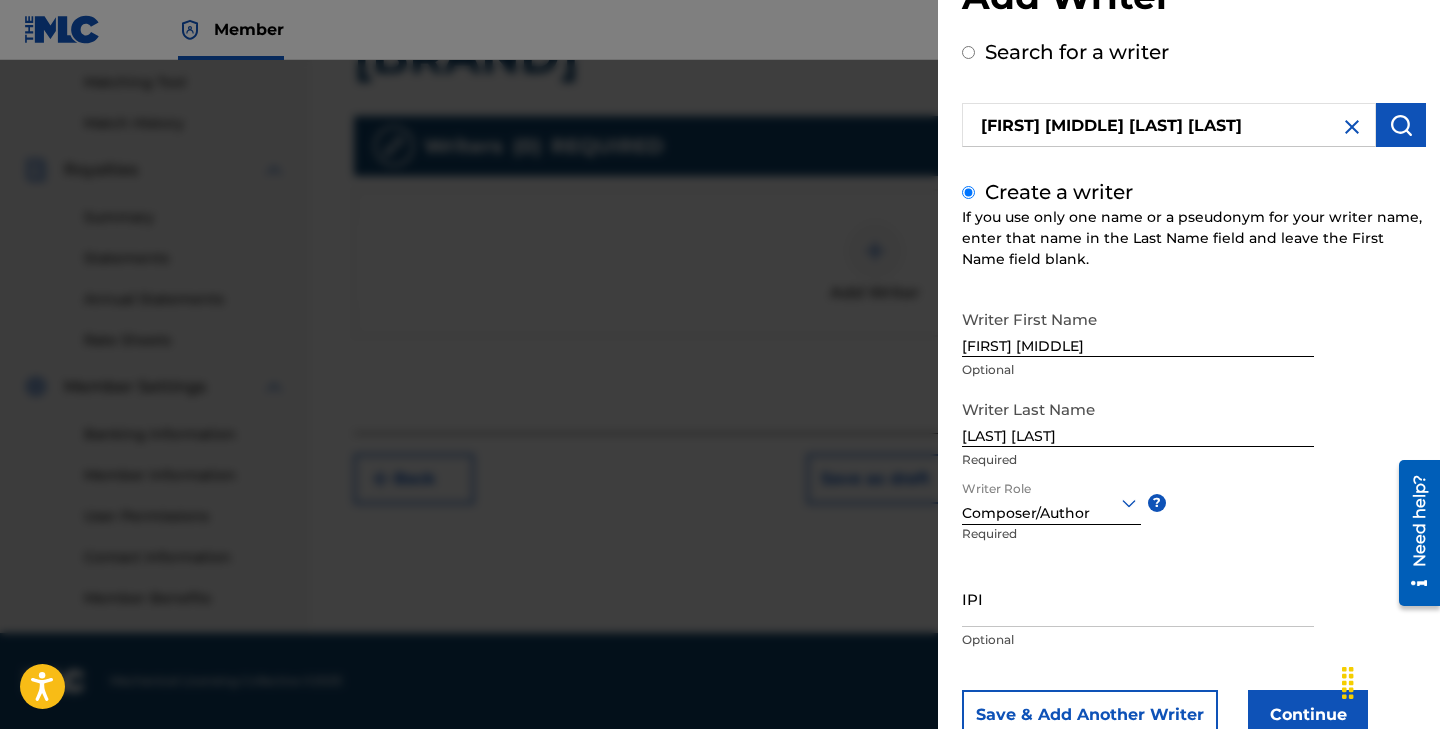 scroll, scrollTop: 139, scrollLeft: 0, axis: vertical 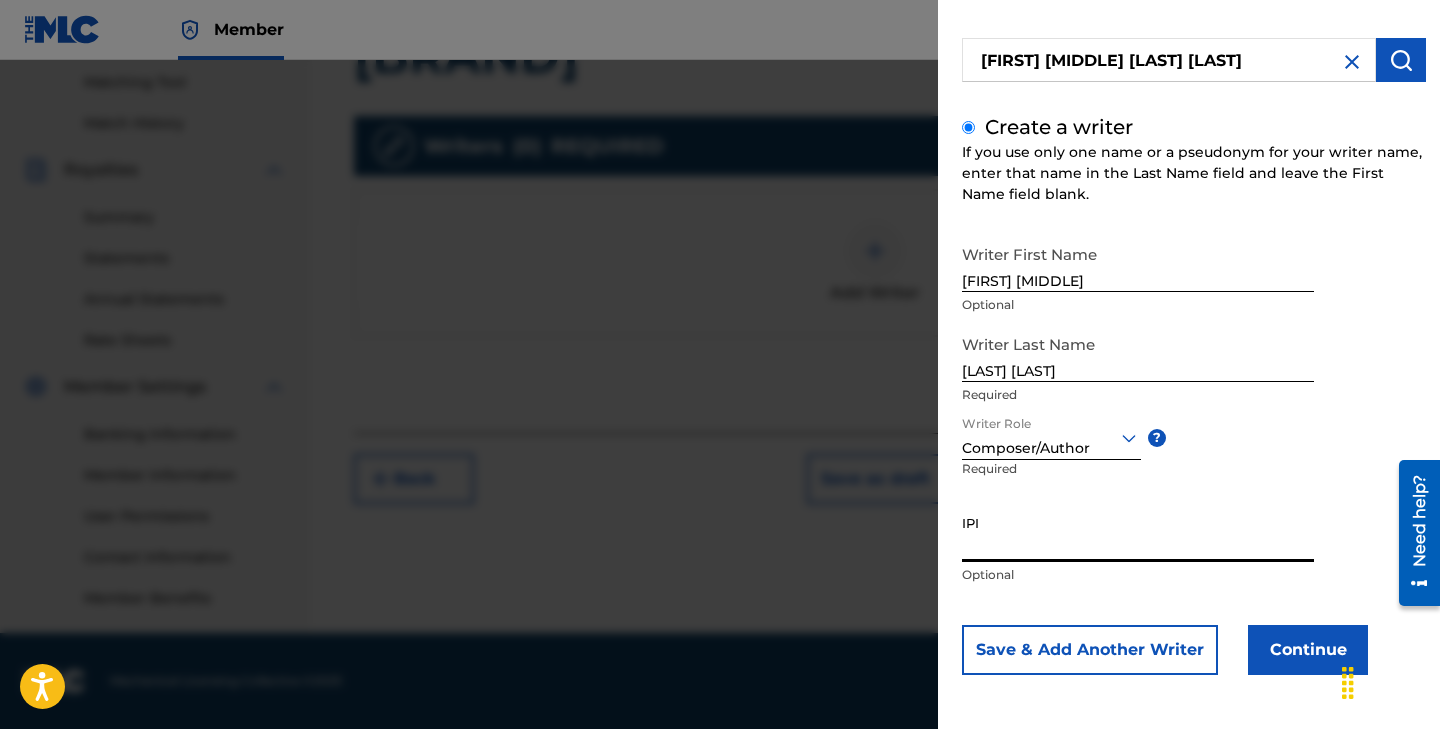 click on "IPI" at bounding box center (1138, 533) 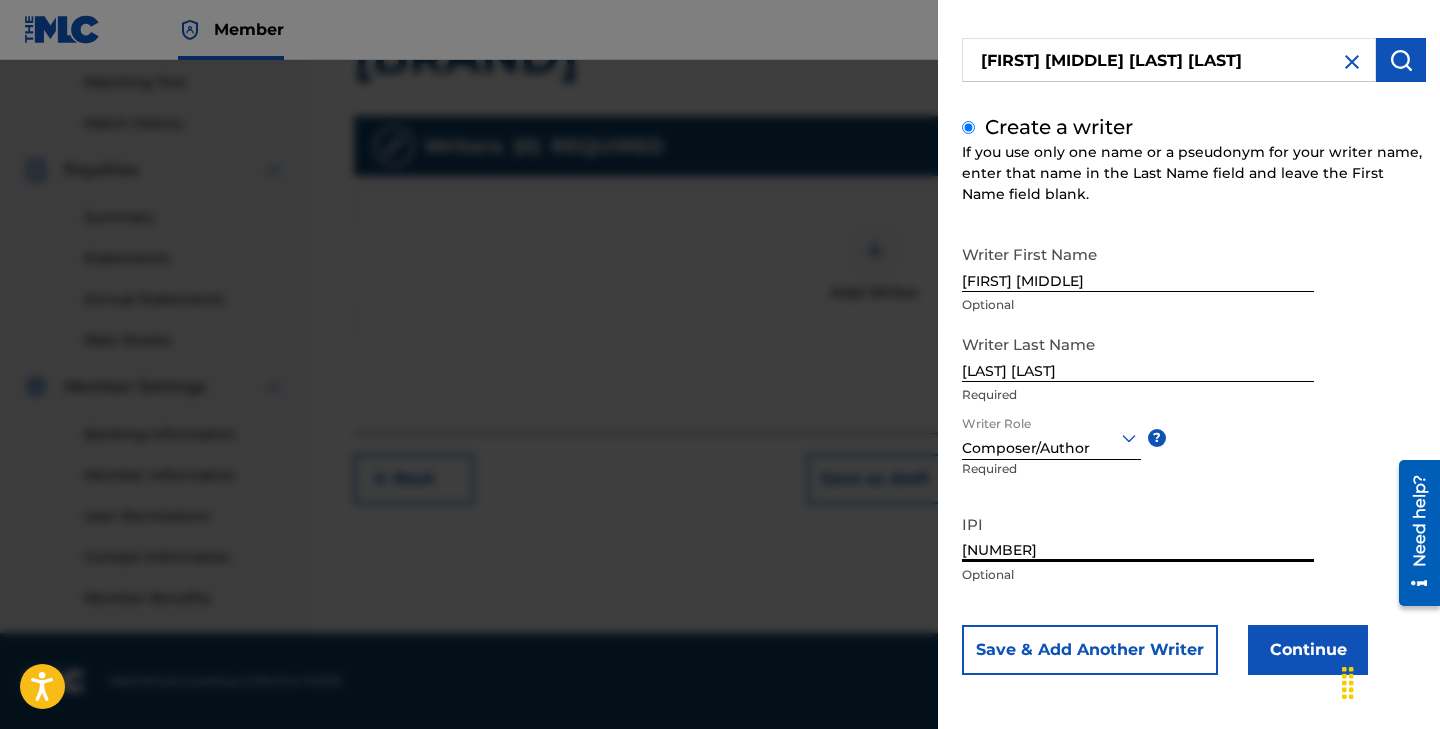 type on "[NUMBER]" 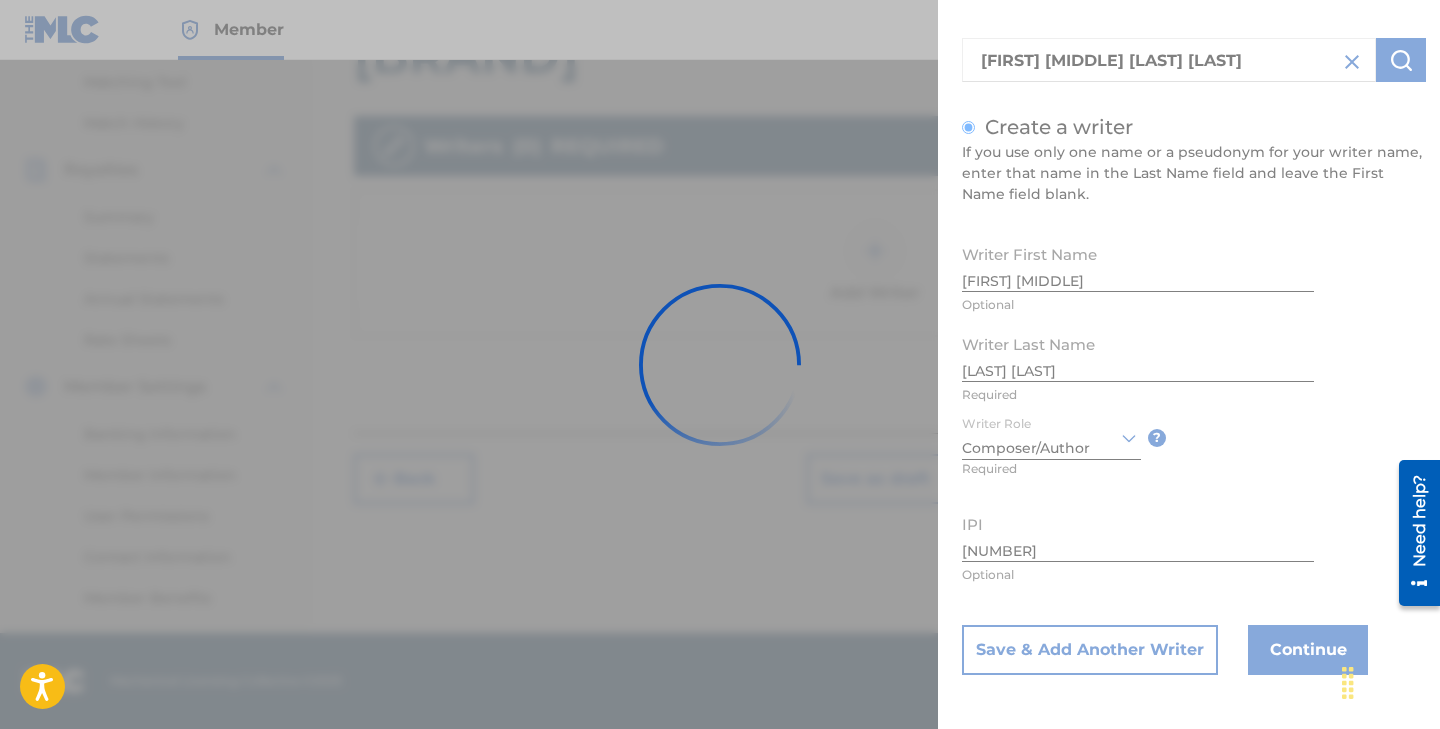 scroll, scrollTop: 0, scrollLeft: 0, axis: both 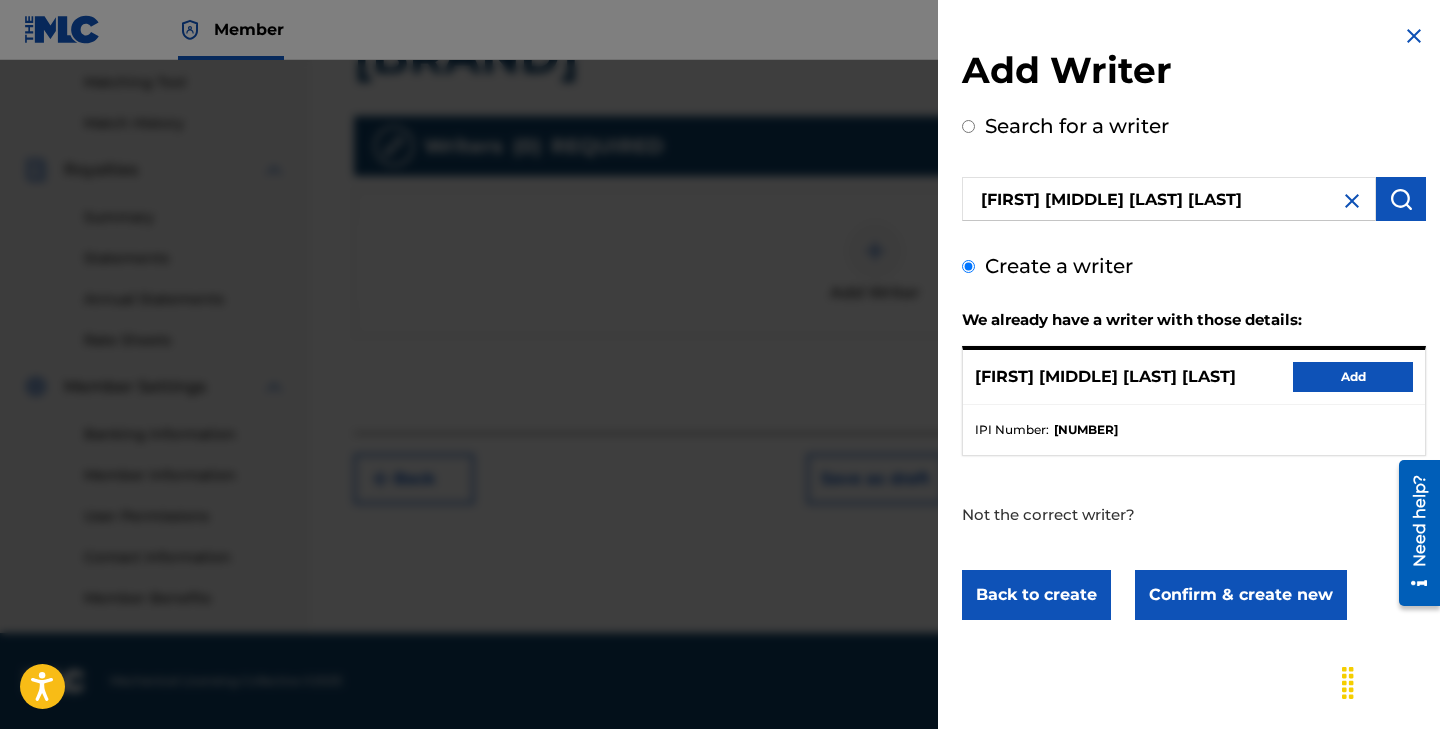 click on "Add" at bounding box center (1353, 377) 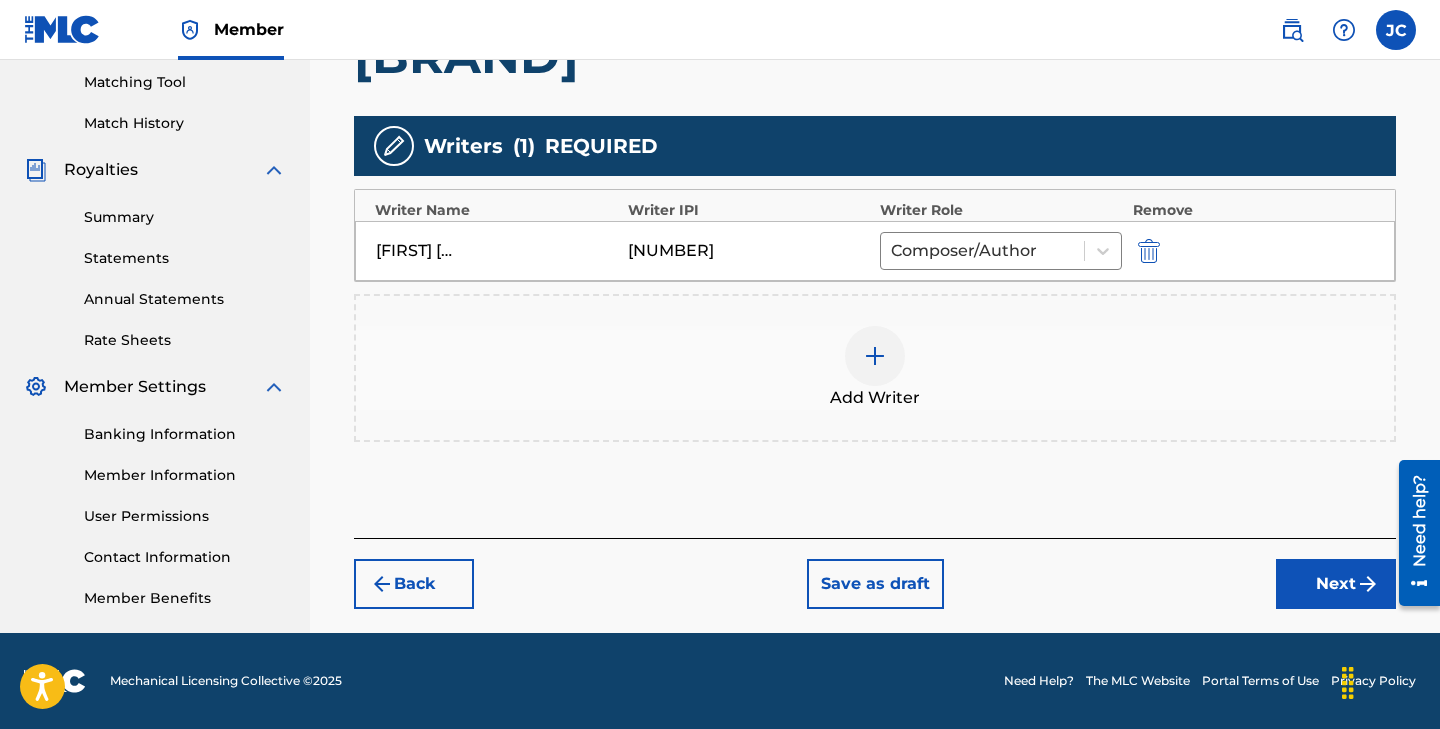 click on "Next" at bounding box center [1336, 584] 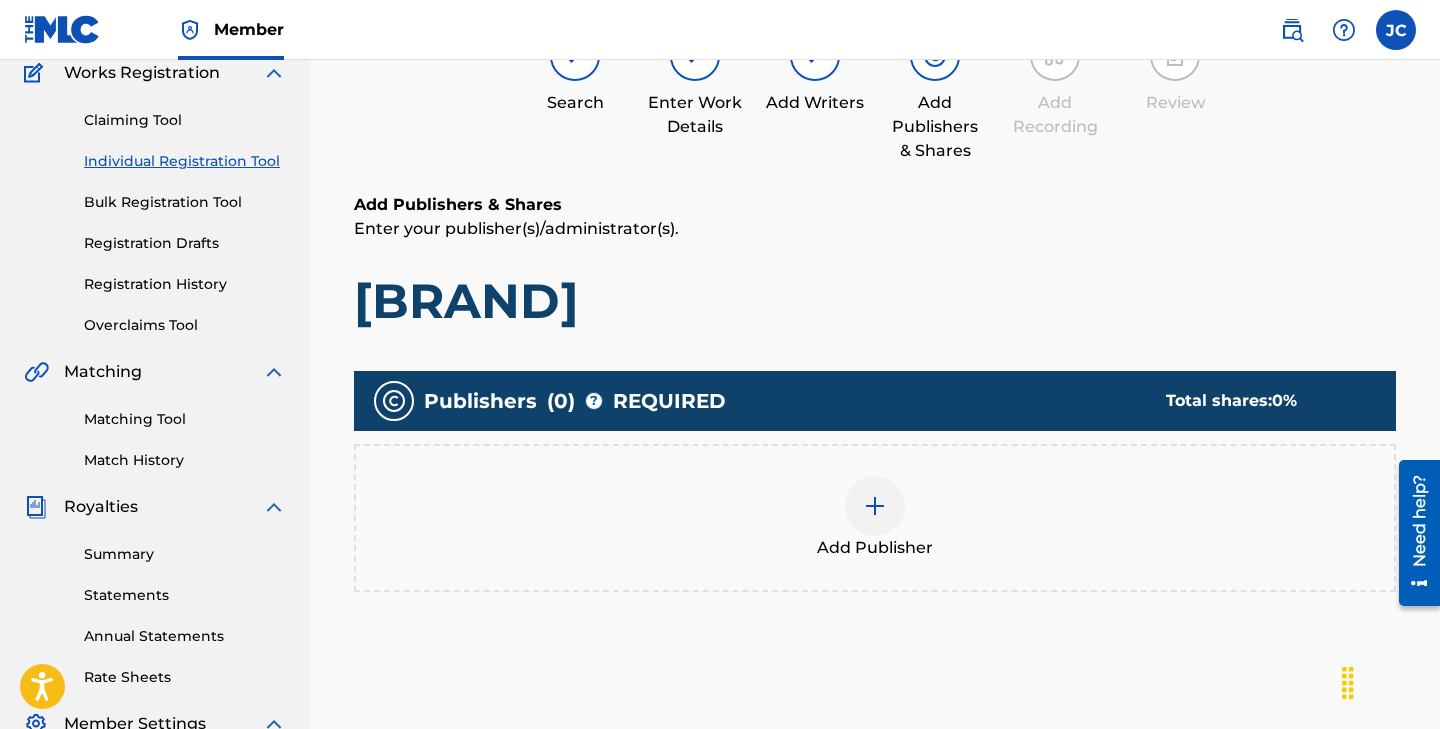scroll, scrollTop: 176, scrollLeft: 0, axis: vertical 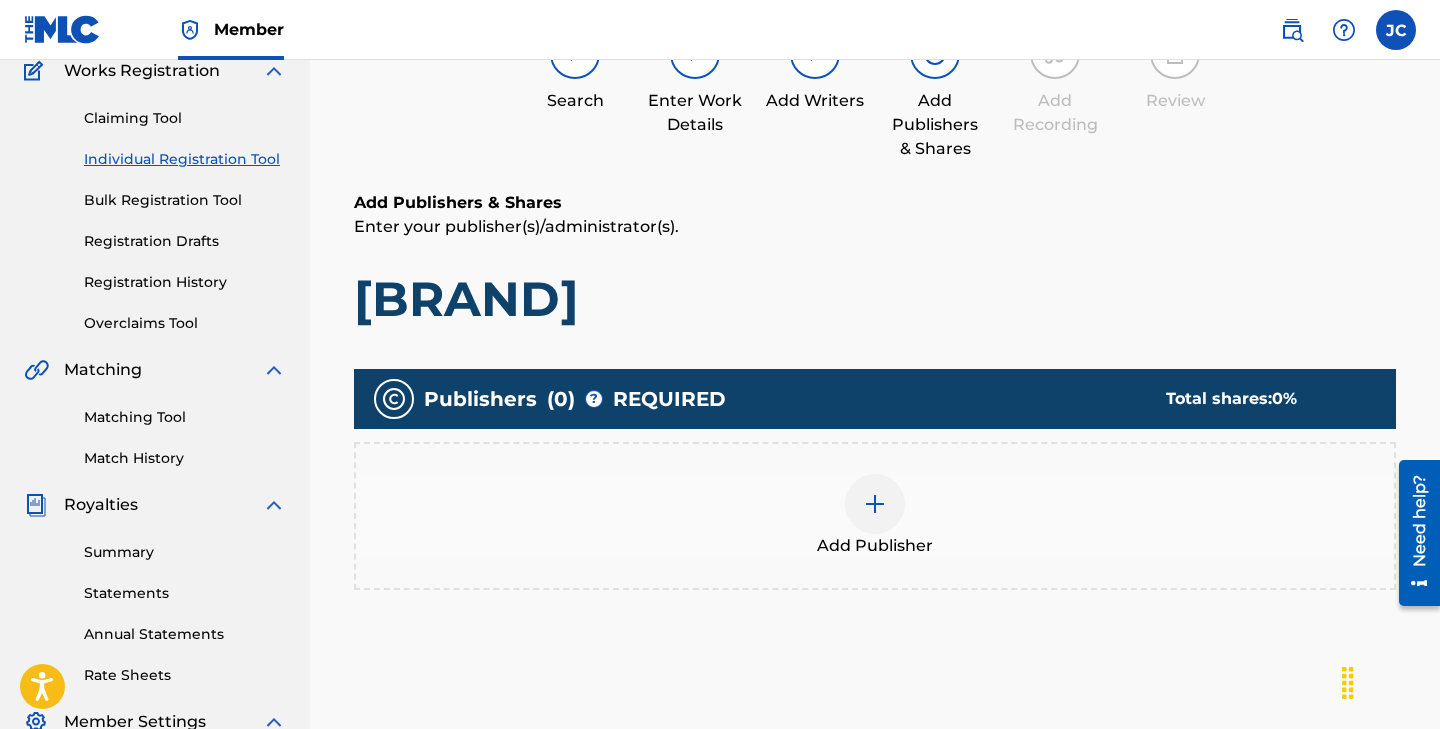click at bounding box center (875, 504) 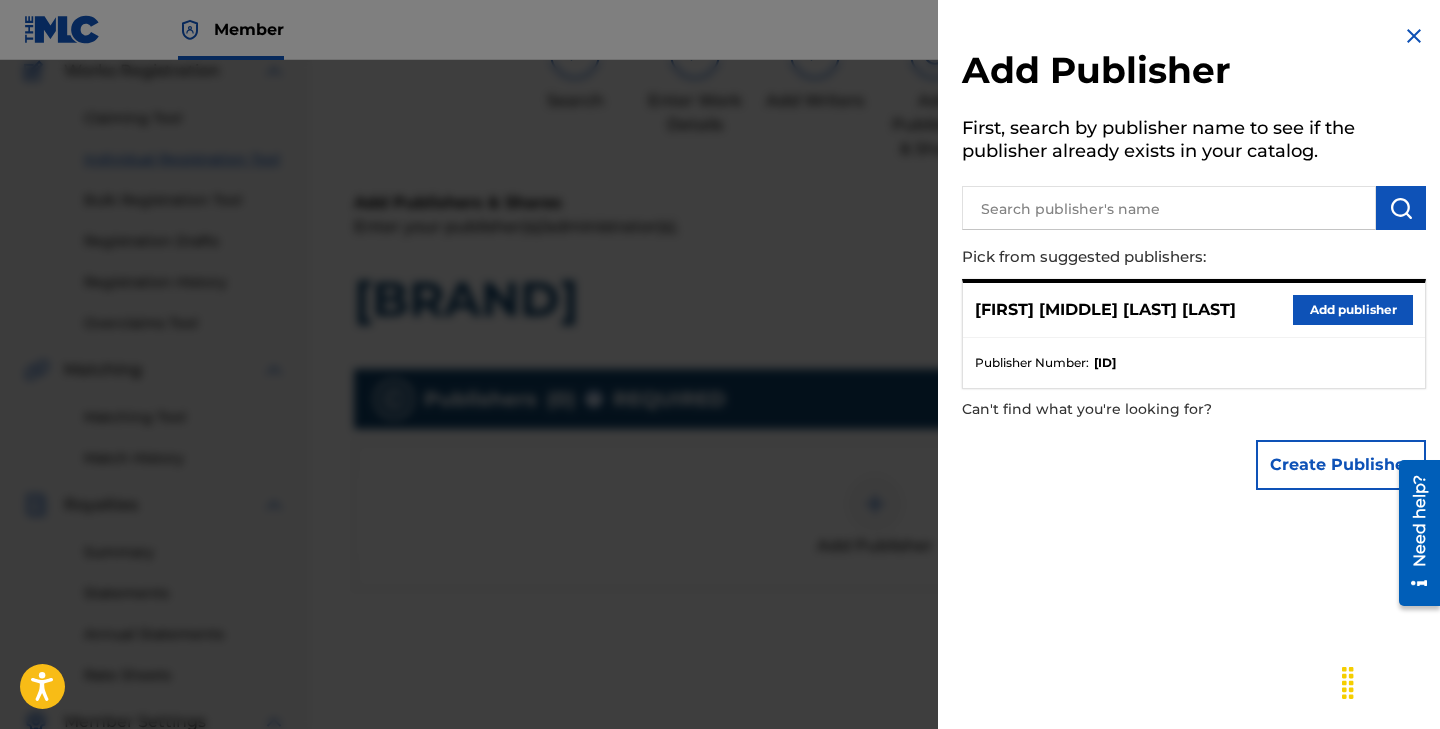 click on "Add publisher" at bounding box center [1353, 310] 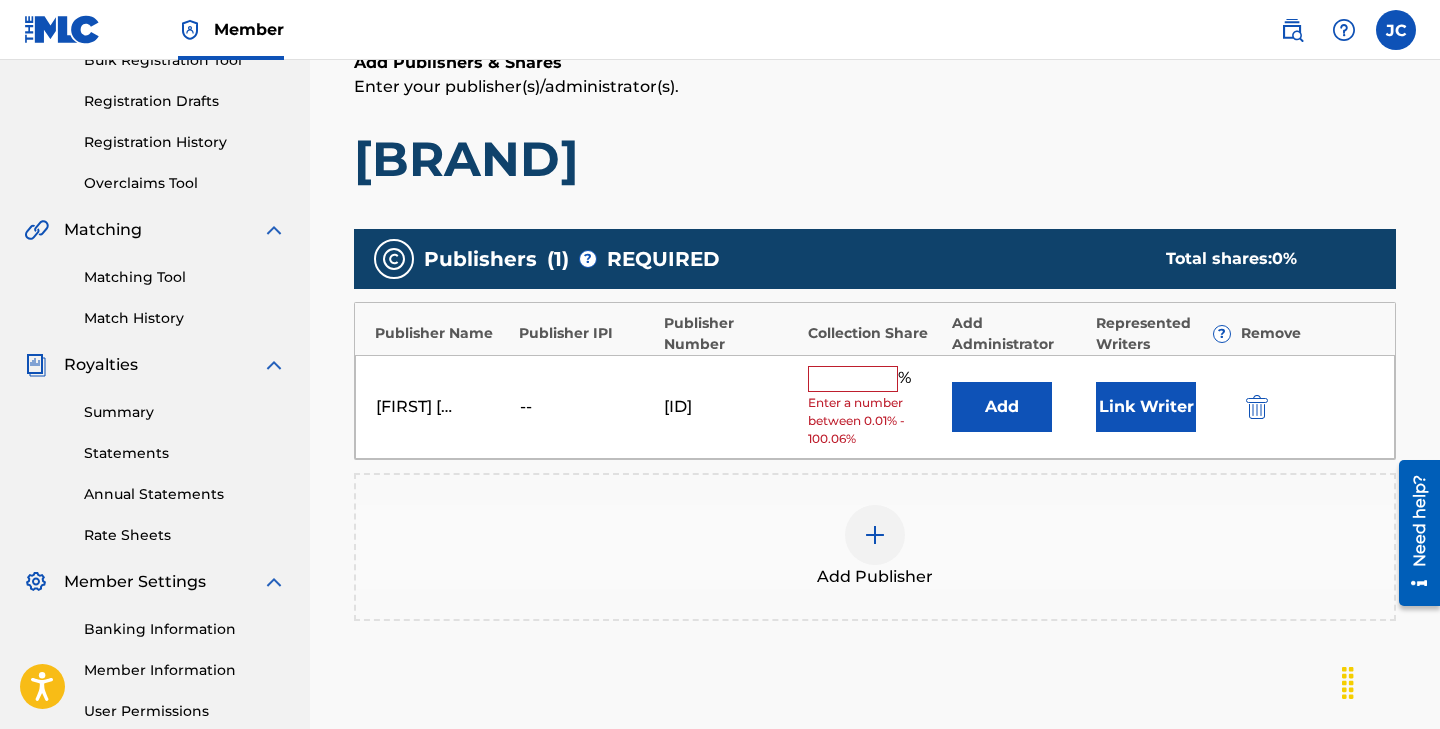 scroll, scrollTop: 319, scrollLeft: 0, axis: vertical 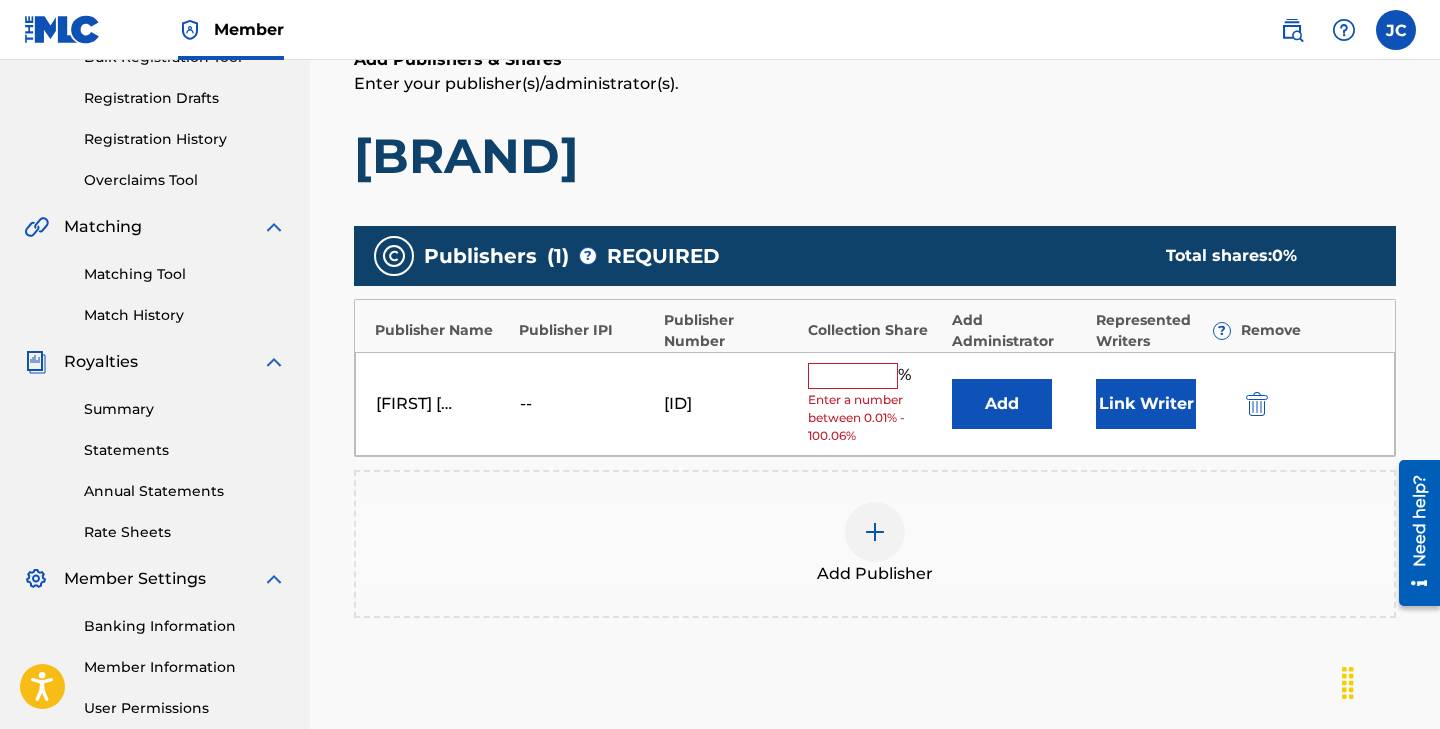 click at bounding box center [853, 376] 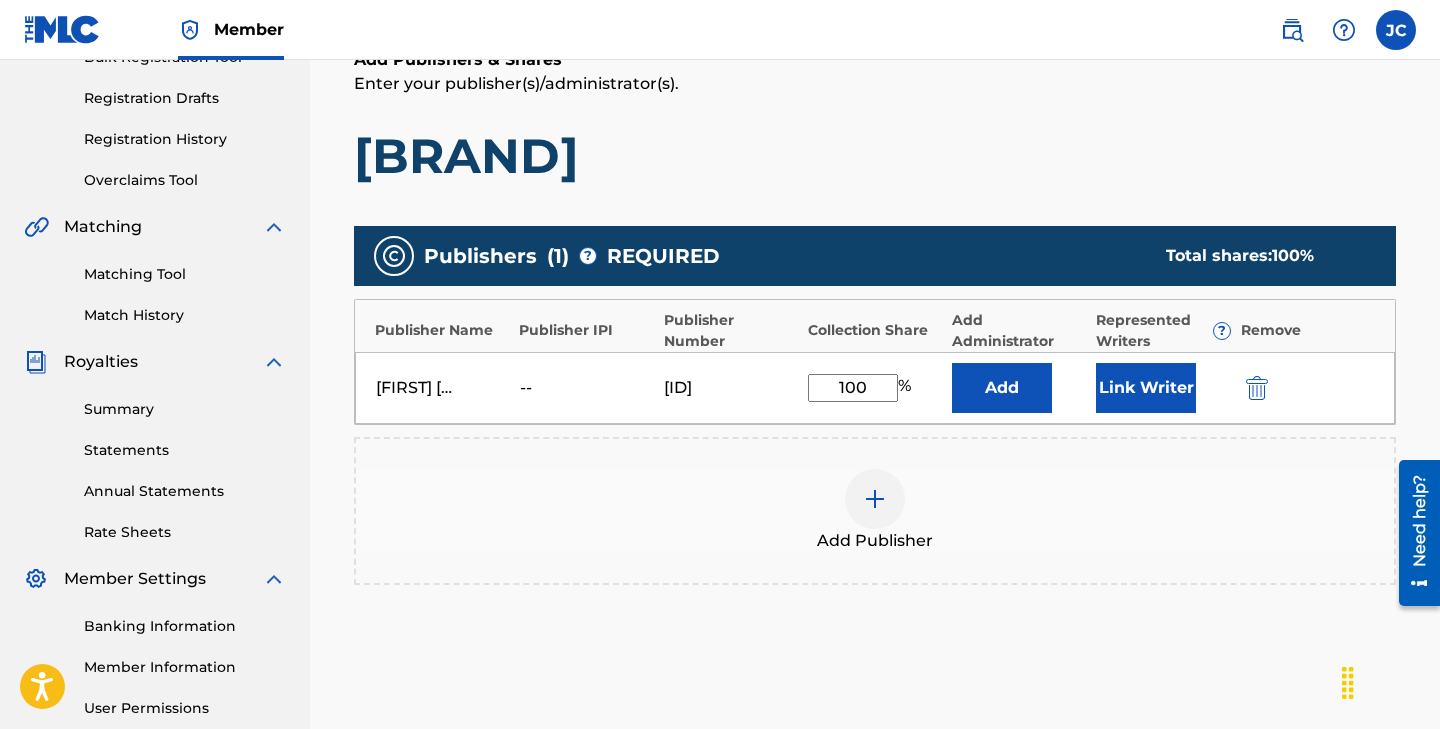 type on "100" 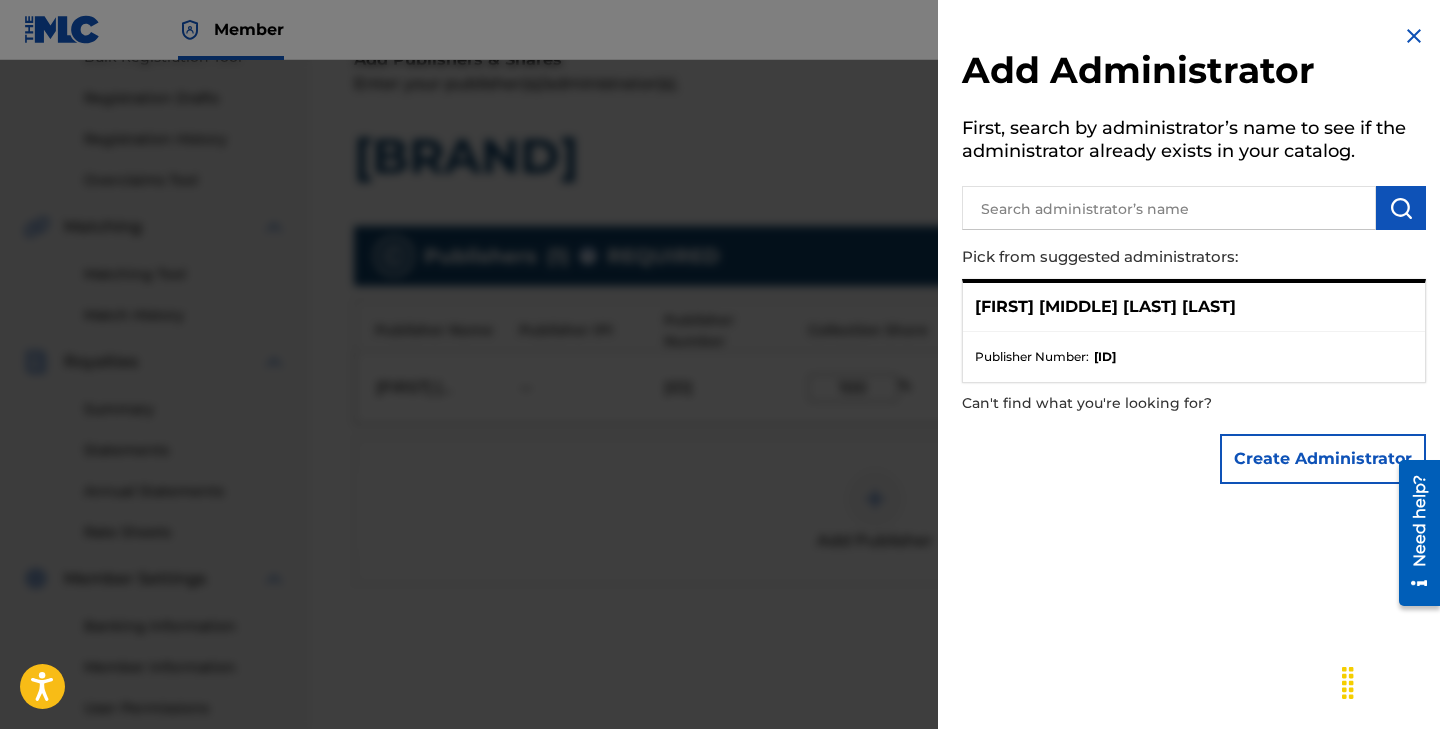 click at bounding box center (720, 424) 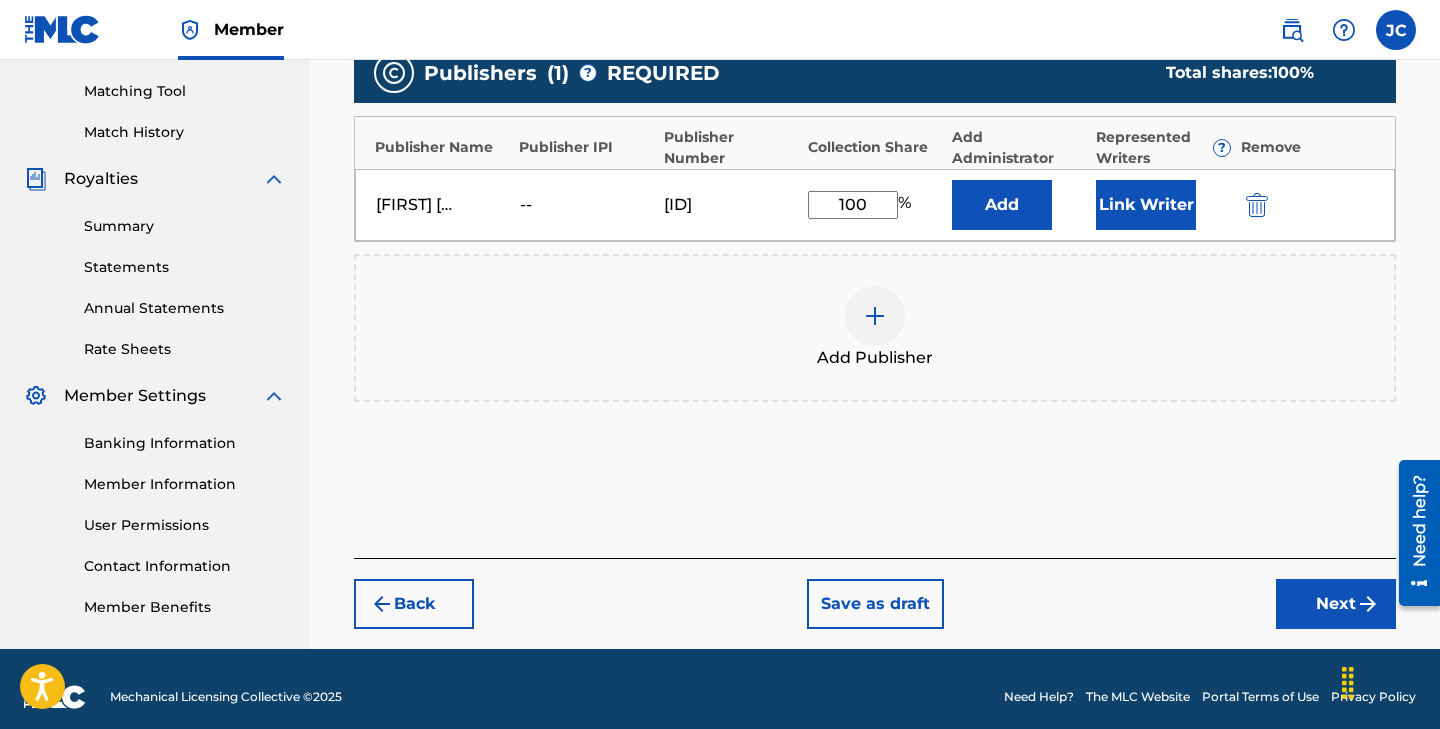 scroll, scrollTop: 518, scrollLeft: 0, axis: vertical 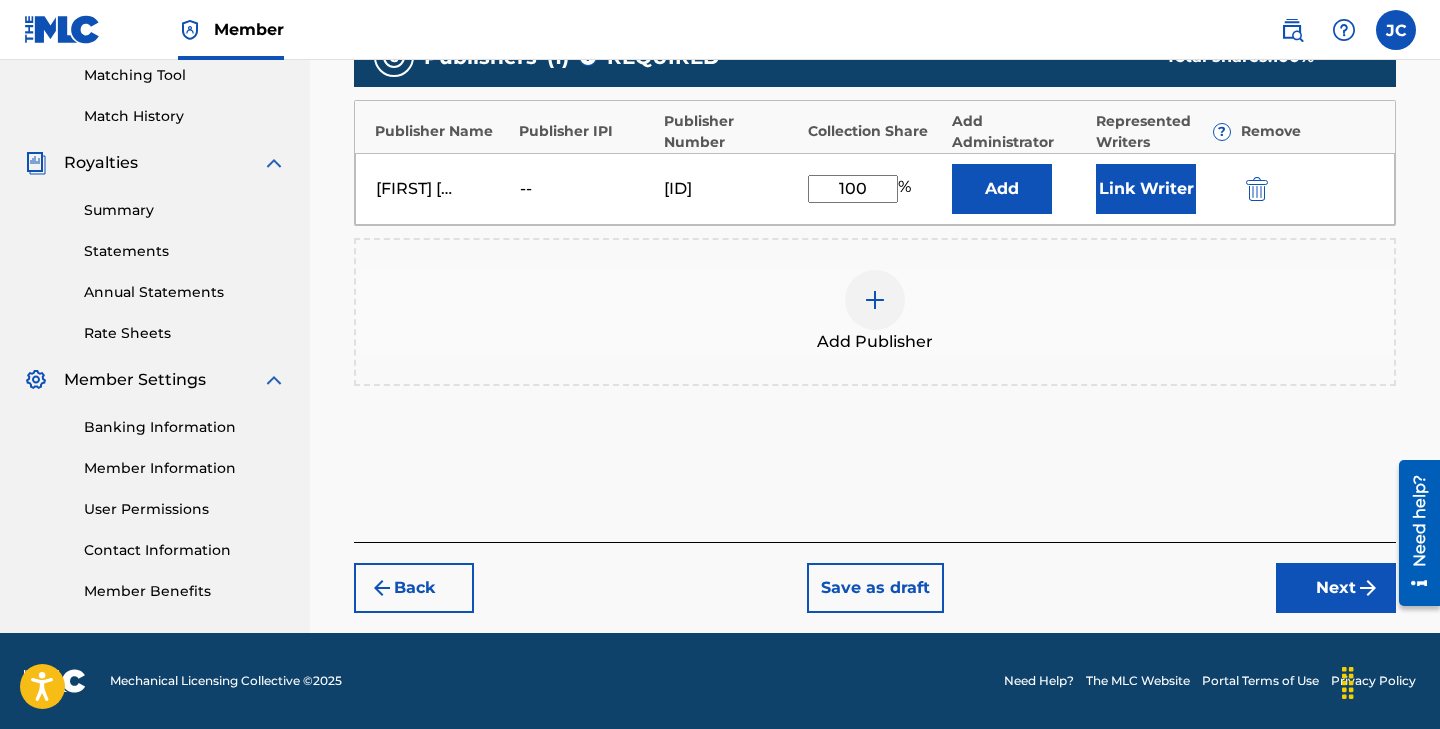 click on "Next" at bounding box center (1336, 588) 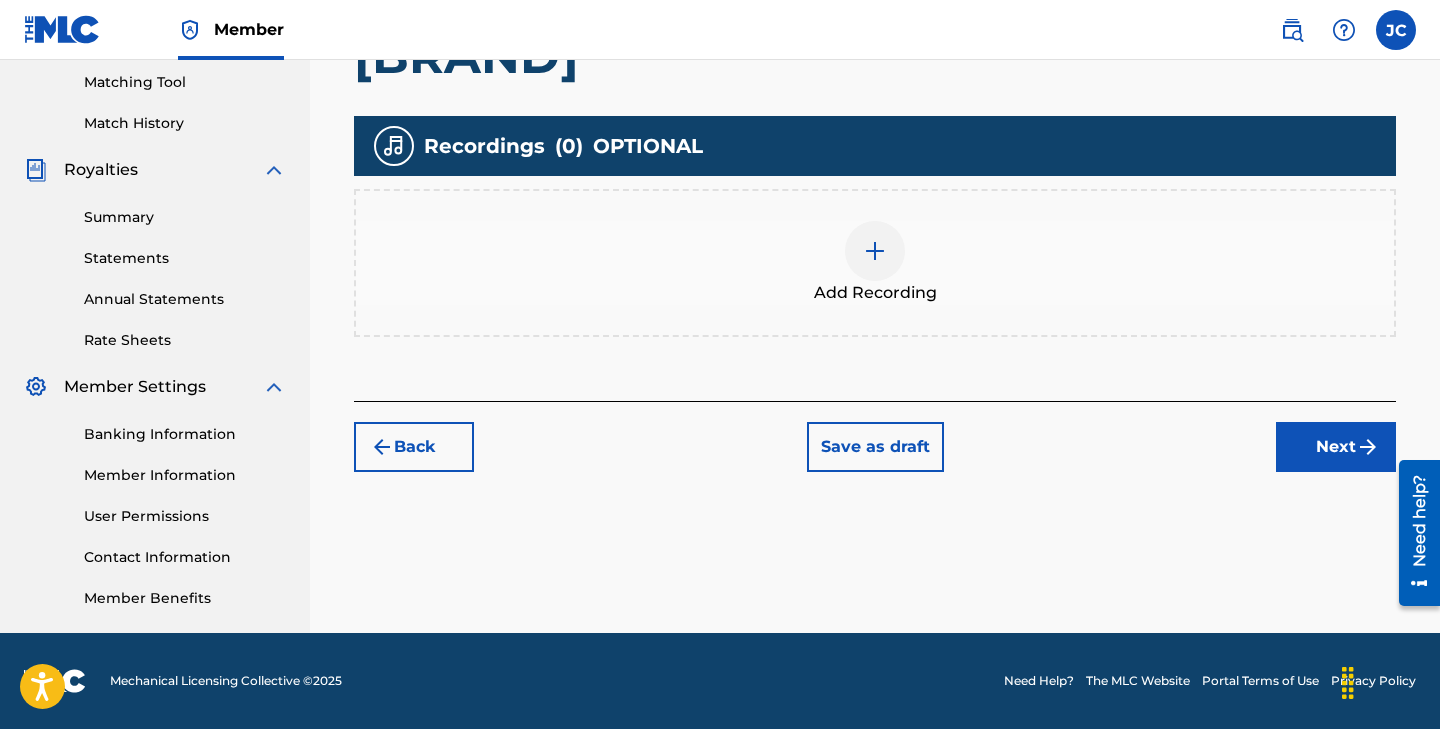 scroll, scrollTop: 511, scrollLeft: 0, axis: vertical 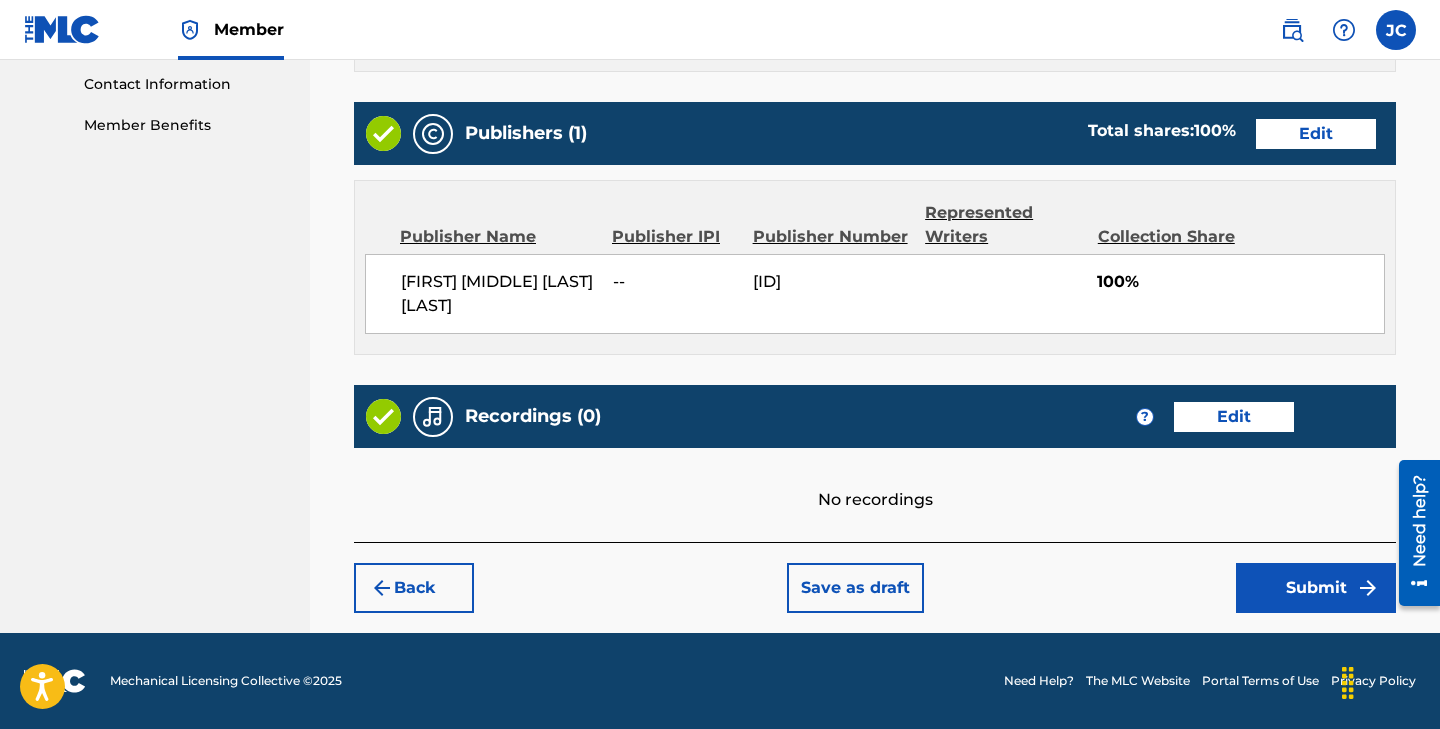 click on "Submit" at bounding box center [1316, 588] 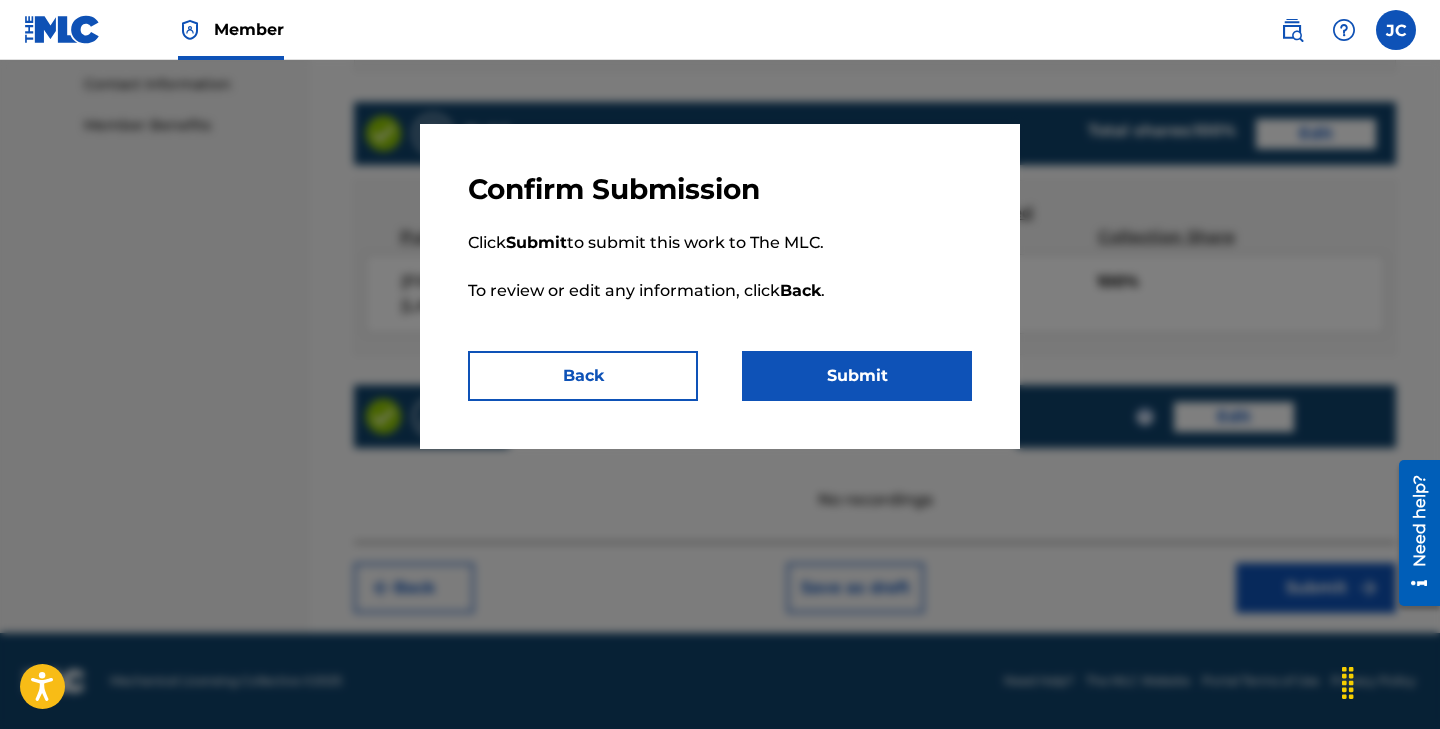 click on "Submit" at bounding box center (857, 376) 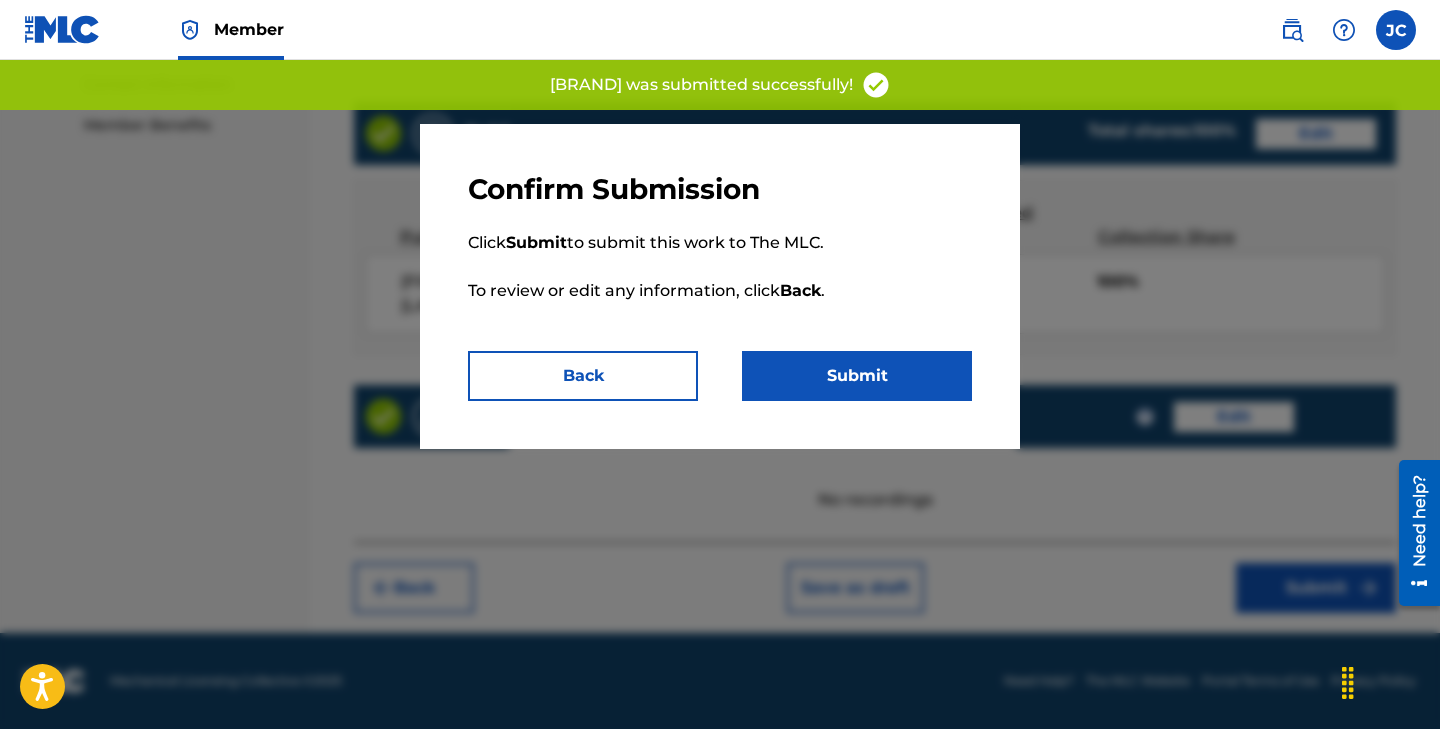 scroll, scrollTop: 0, scrollLeft: 0, axis: both 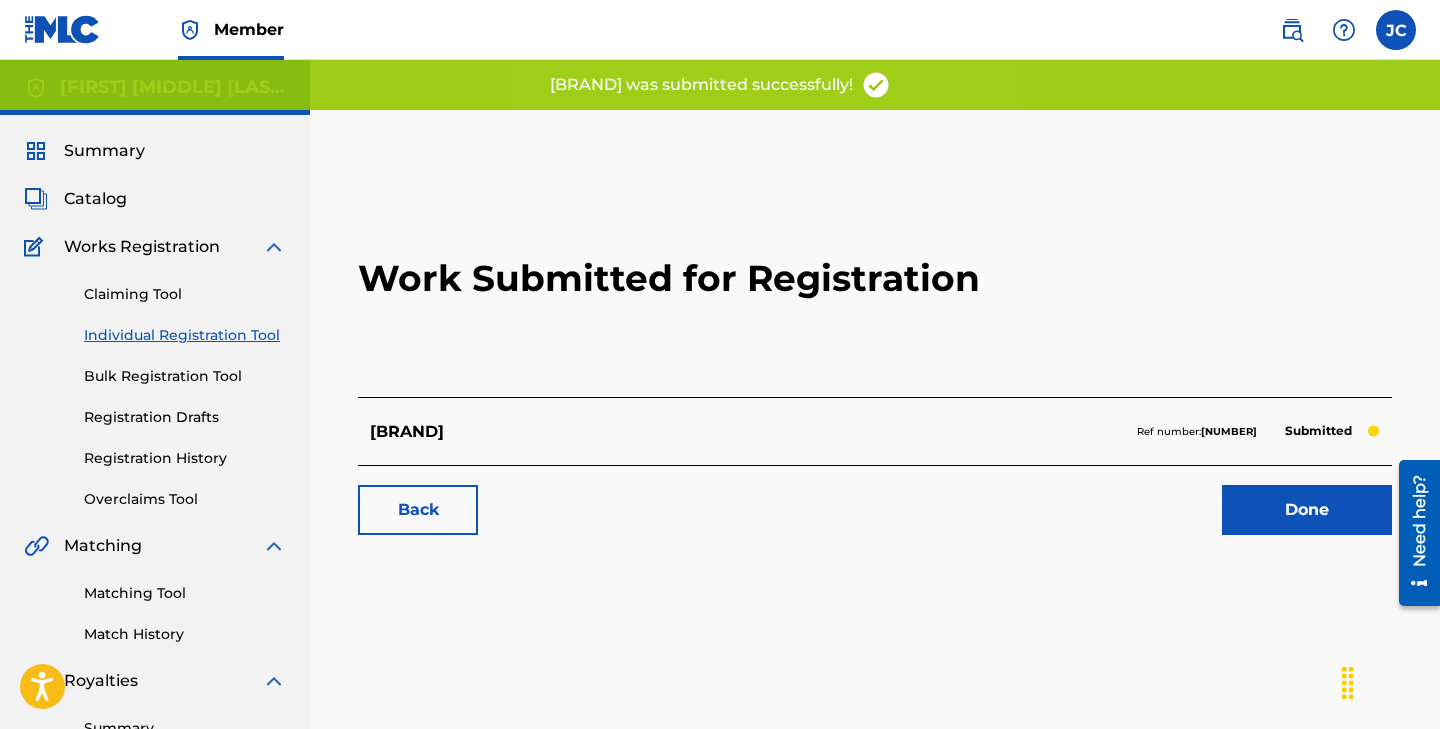click on "Done" at bounding box center (1307, 510) 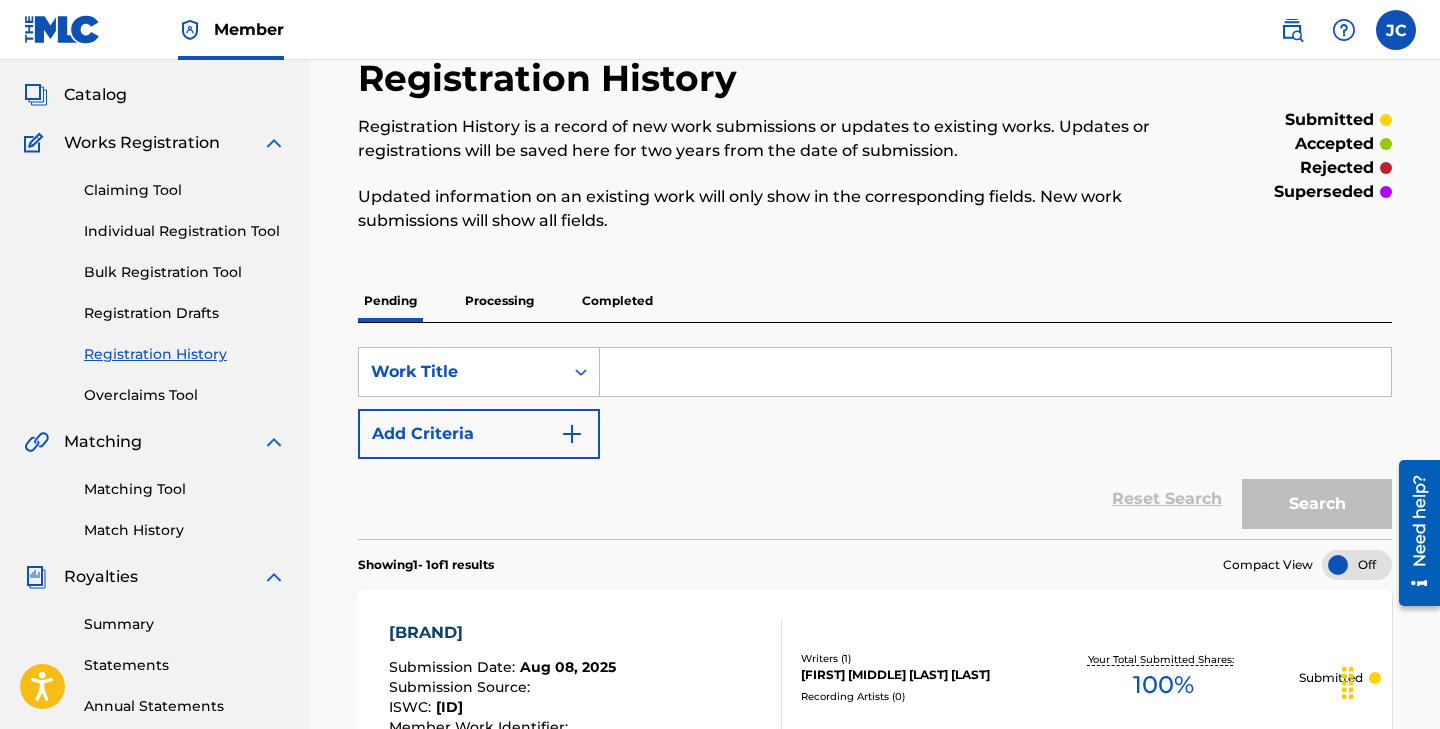 scroll, scrollTop: 102, scrollLeft: 0, axis: vertical 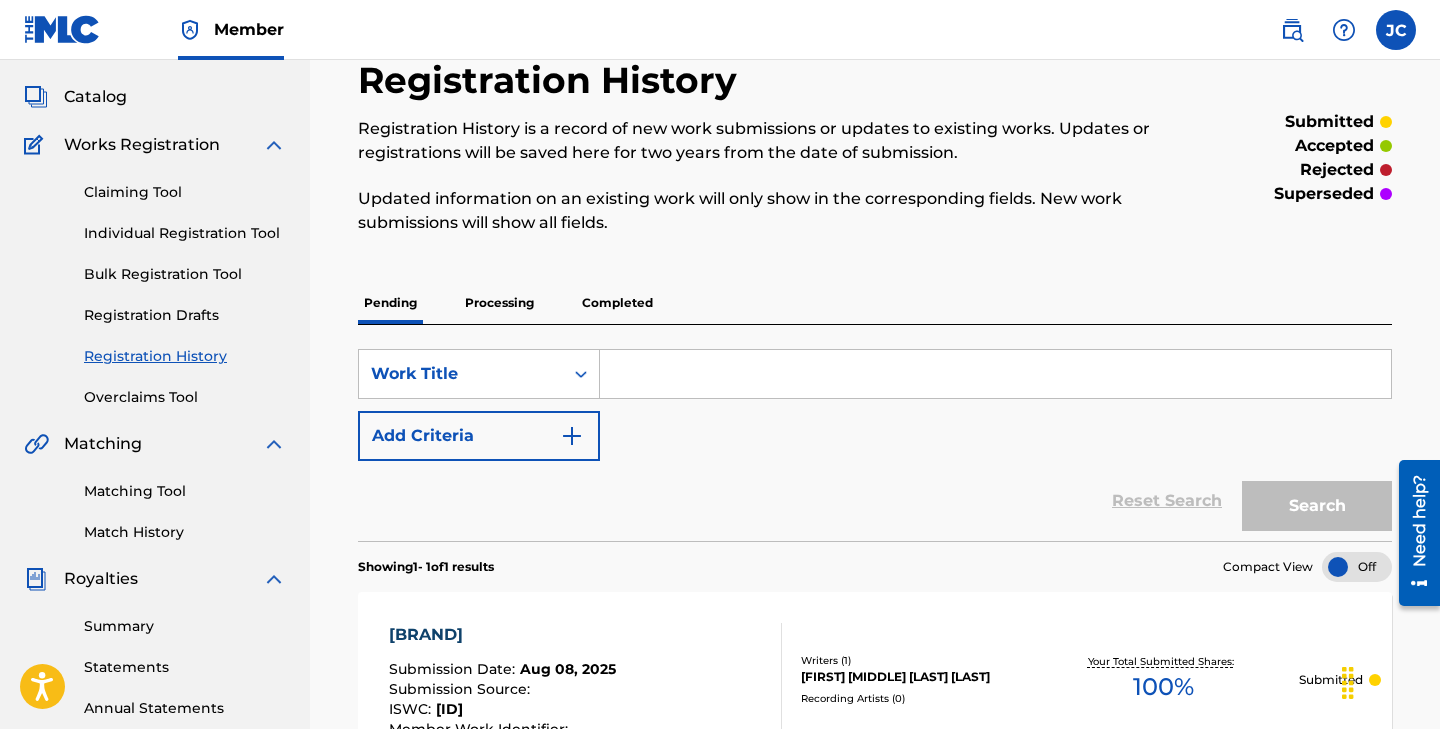 click on "Individual Registration Tool" at bounding box center [185, 233] 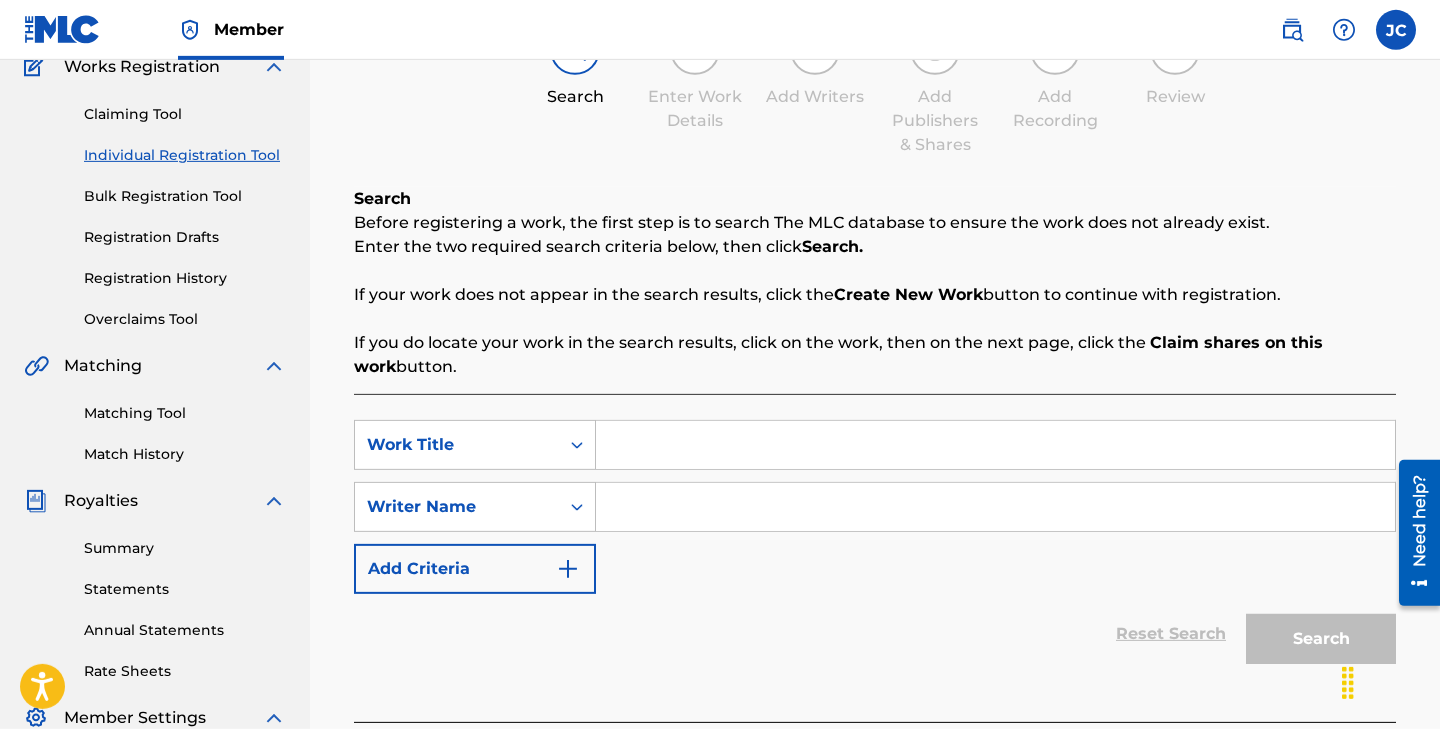 scroll, scrollTop: 179, scrollLeft: 0, axis: vertical 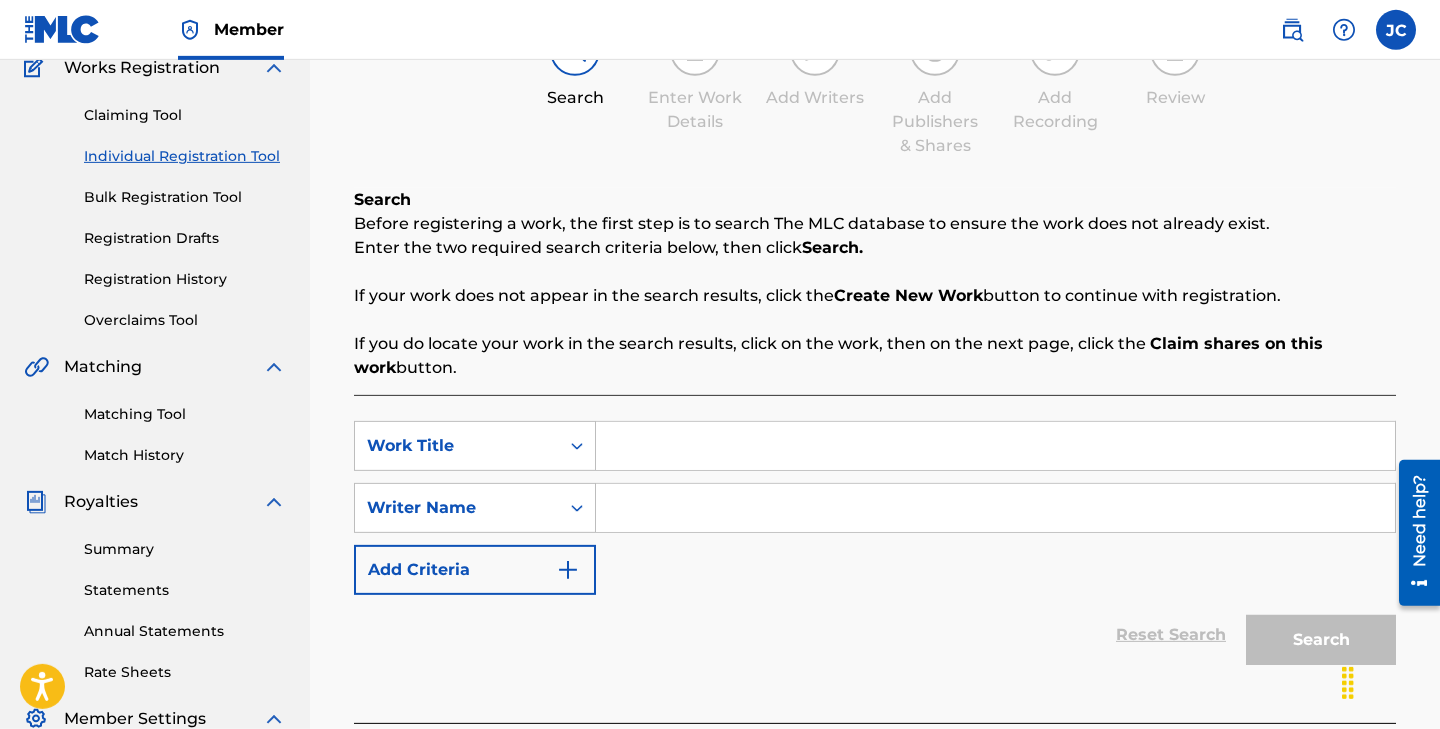 click on "Bulk Registration Tool" at bounding box center (185, 197) 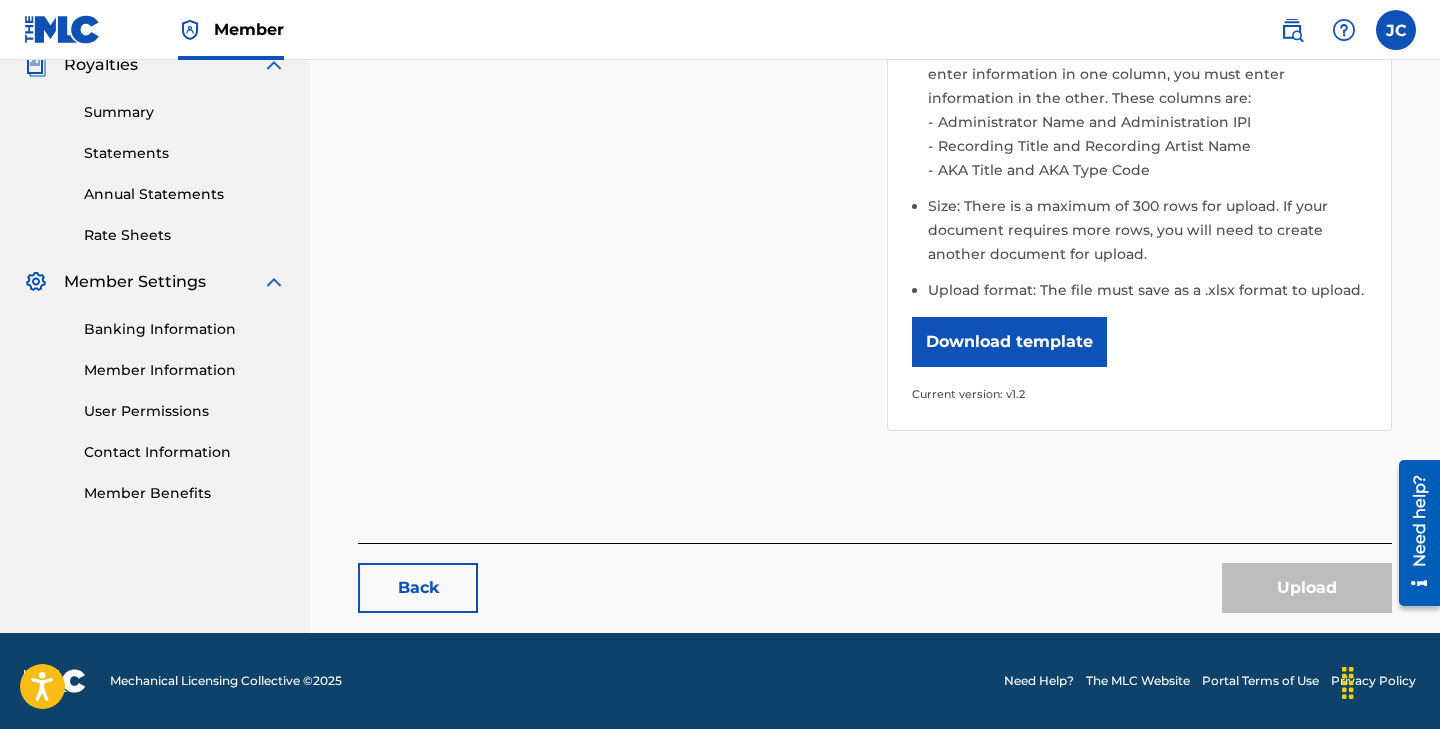 scroll, scrollTop: 0, scrollLeft: 0, axis: both 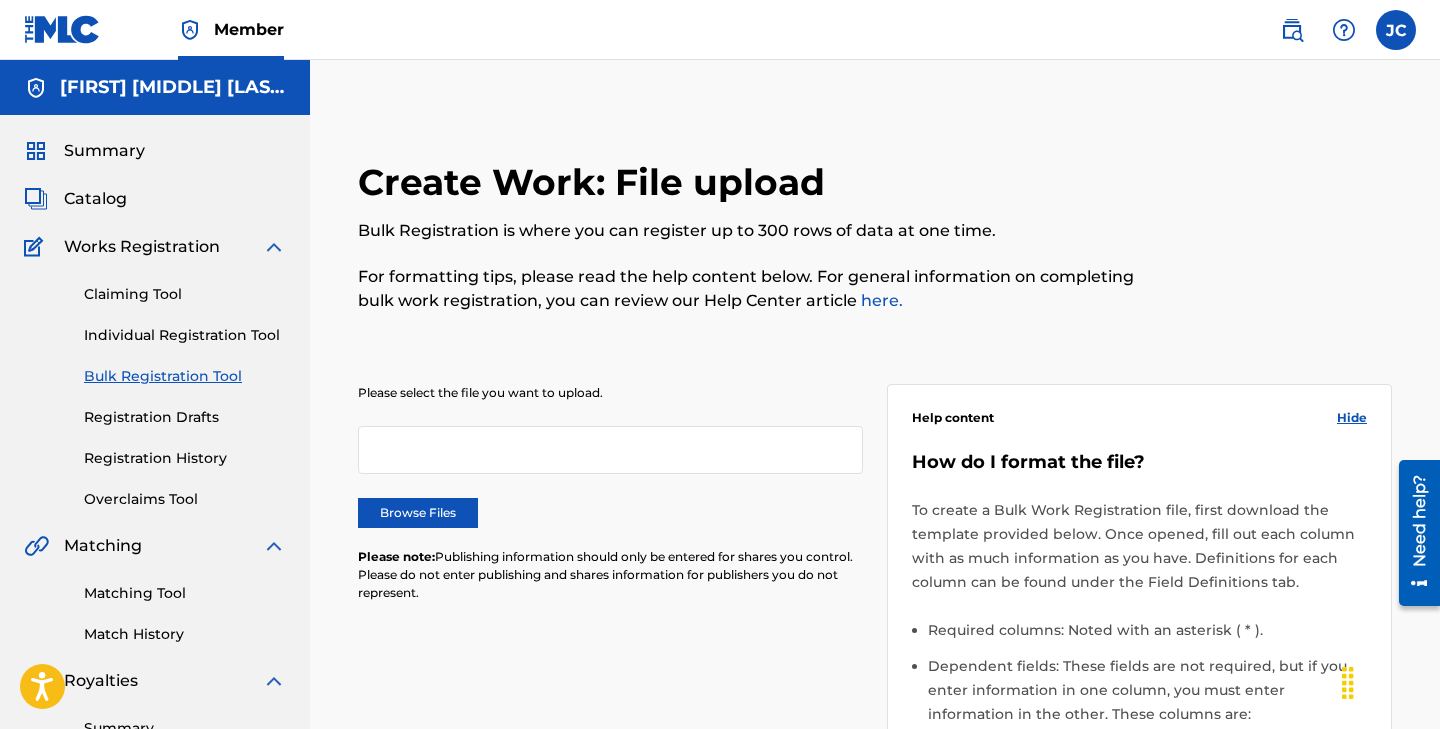 click on "Claiming Tool" at bounding box center (185, 294) 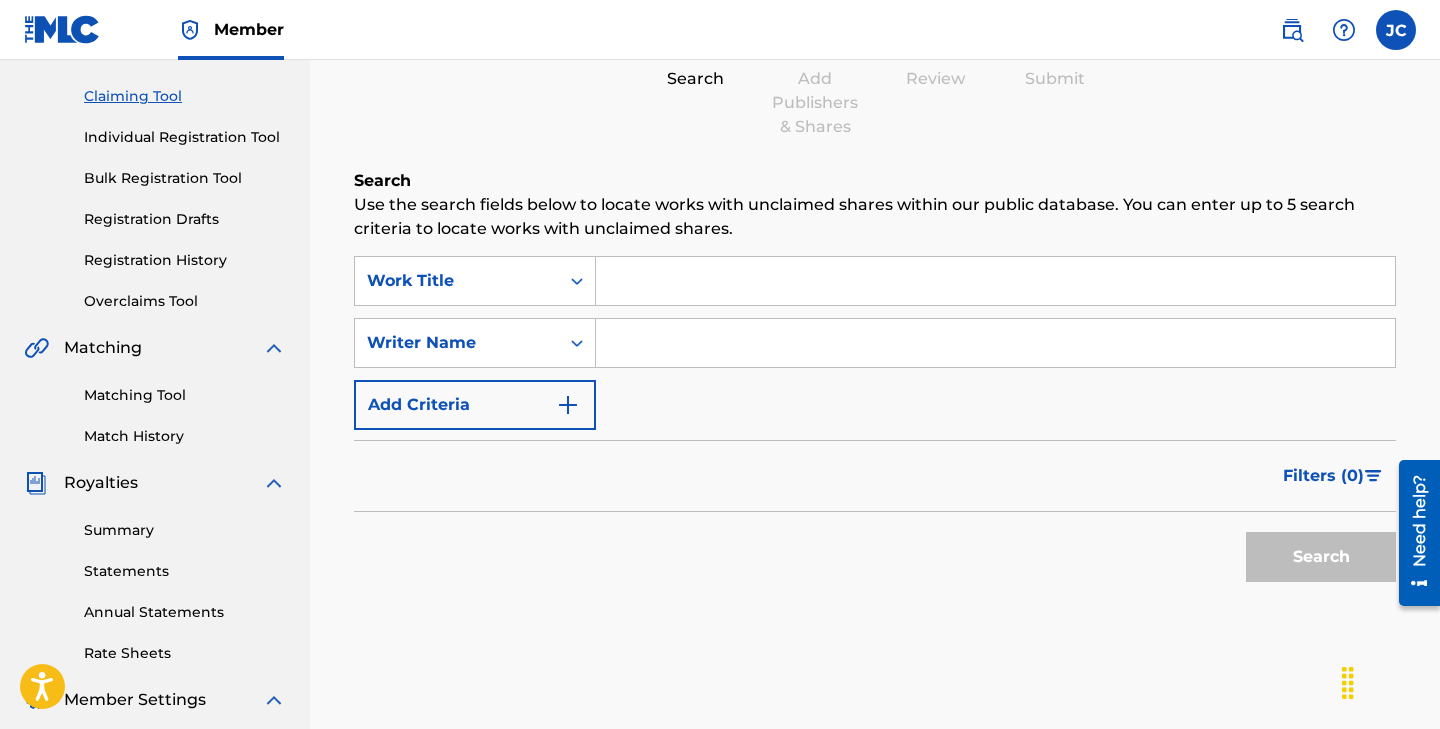 scroll, scrollTop: 195, scrollLeft: 0, axis: vertical 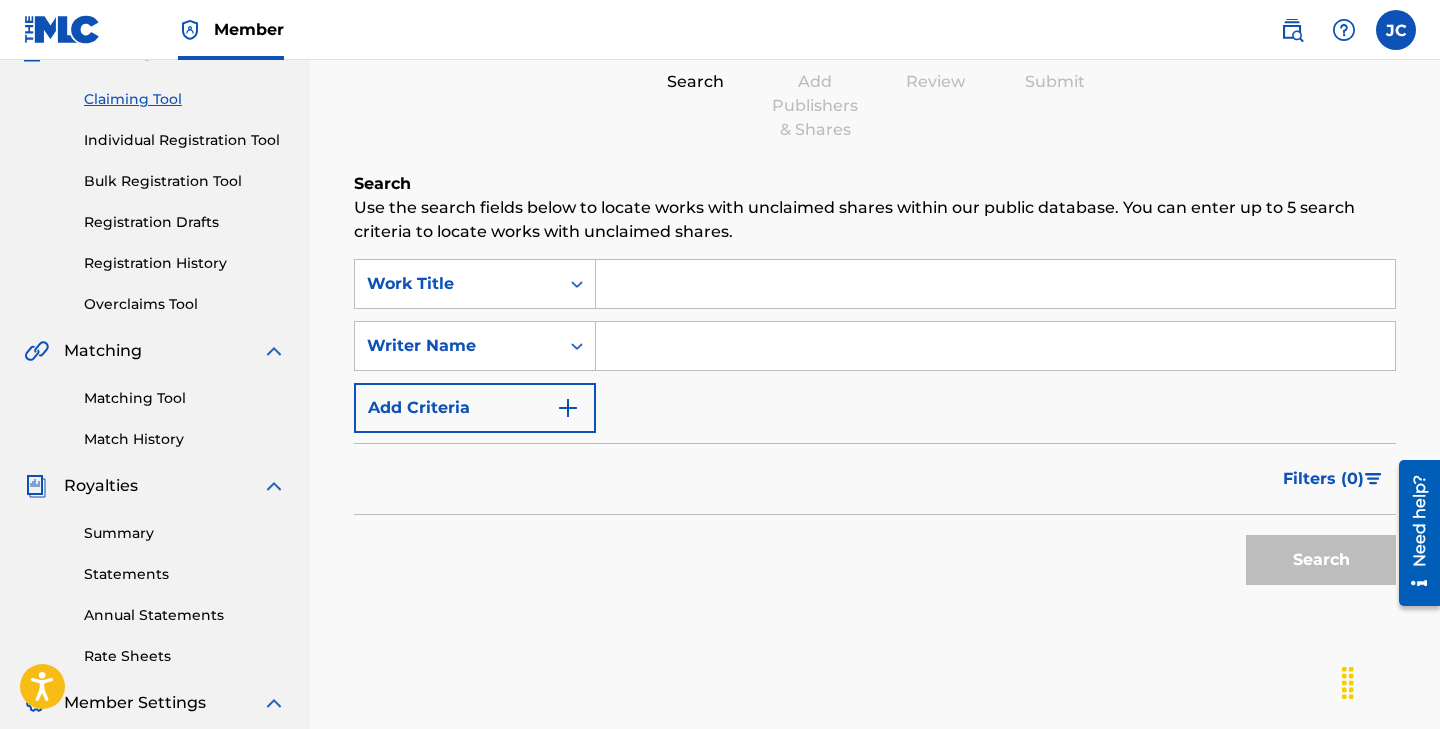 click on "Registration History" at bounding box center [185, 263] 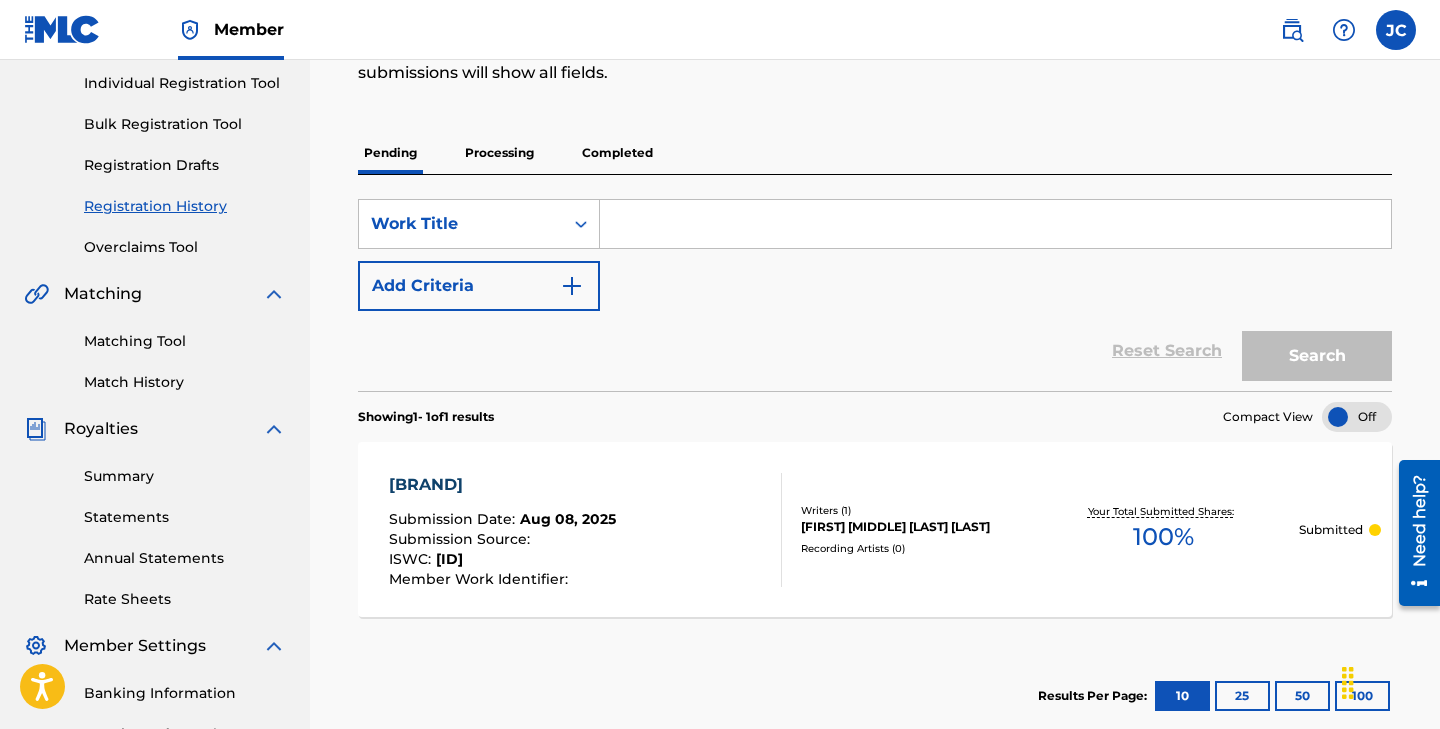 scroll, scrollTop: 248, scrollLeft: 0, axis: vertical 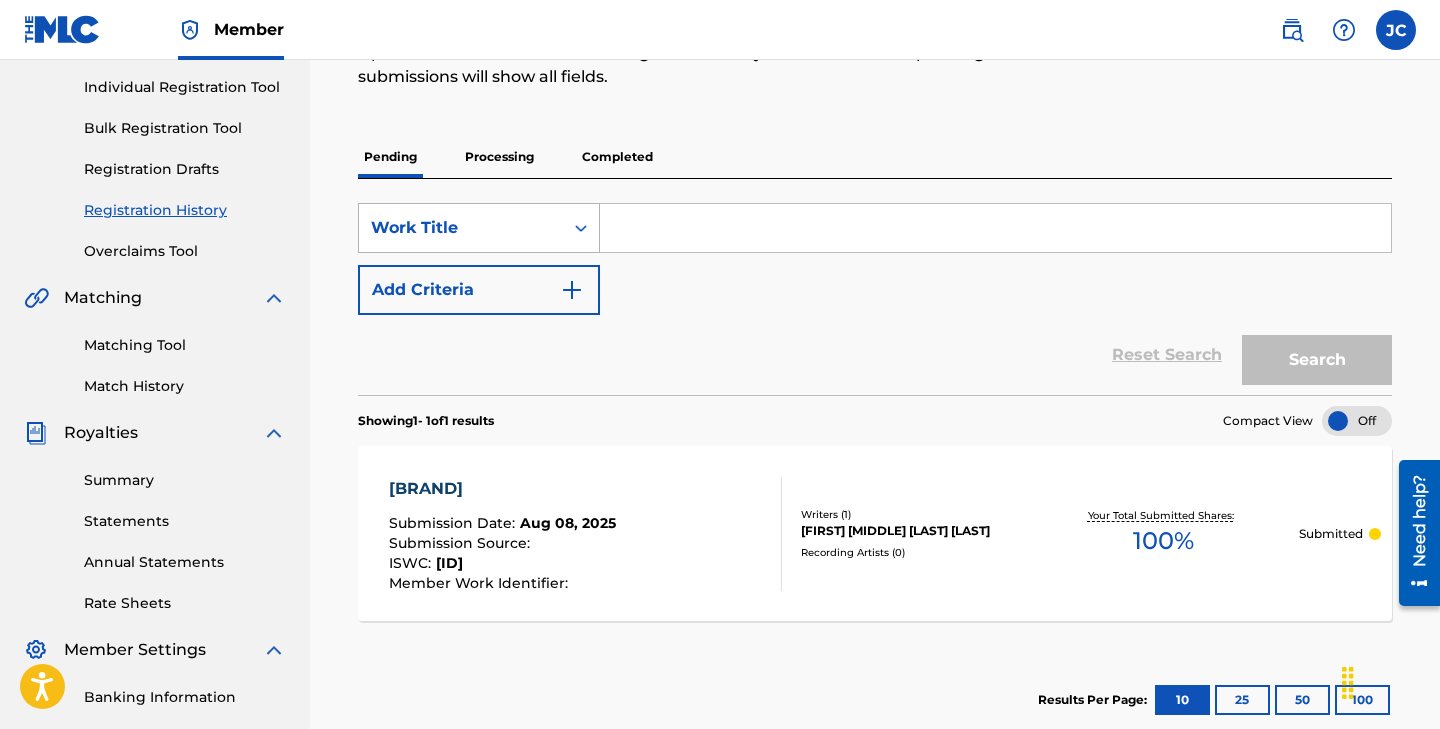 click 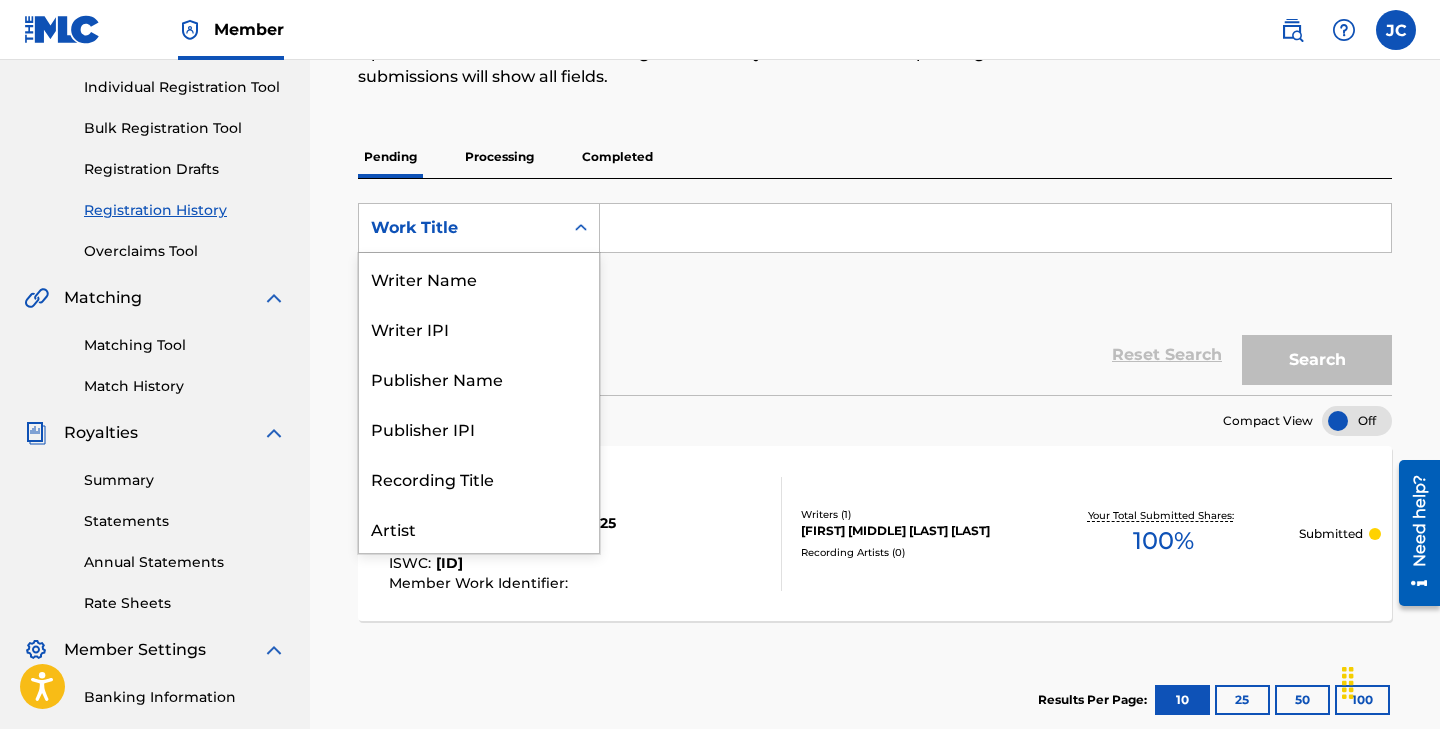 scroll, scrollTop: 100, scrollLeft: 0, axis: vertical 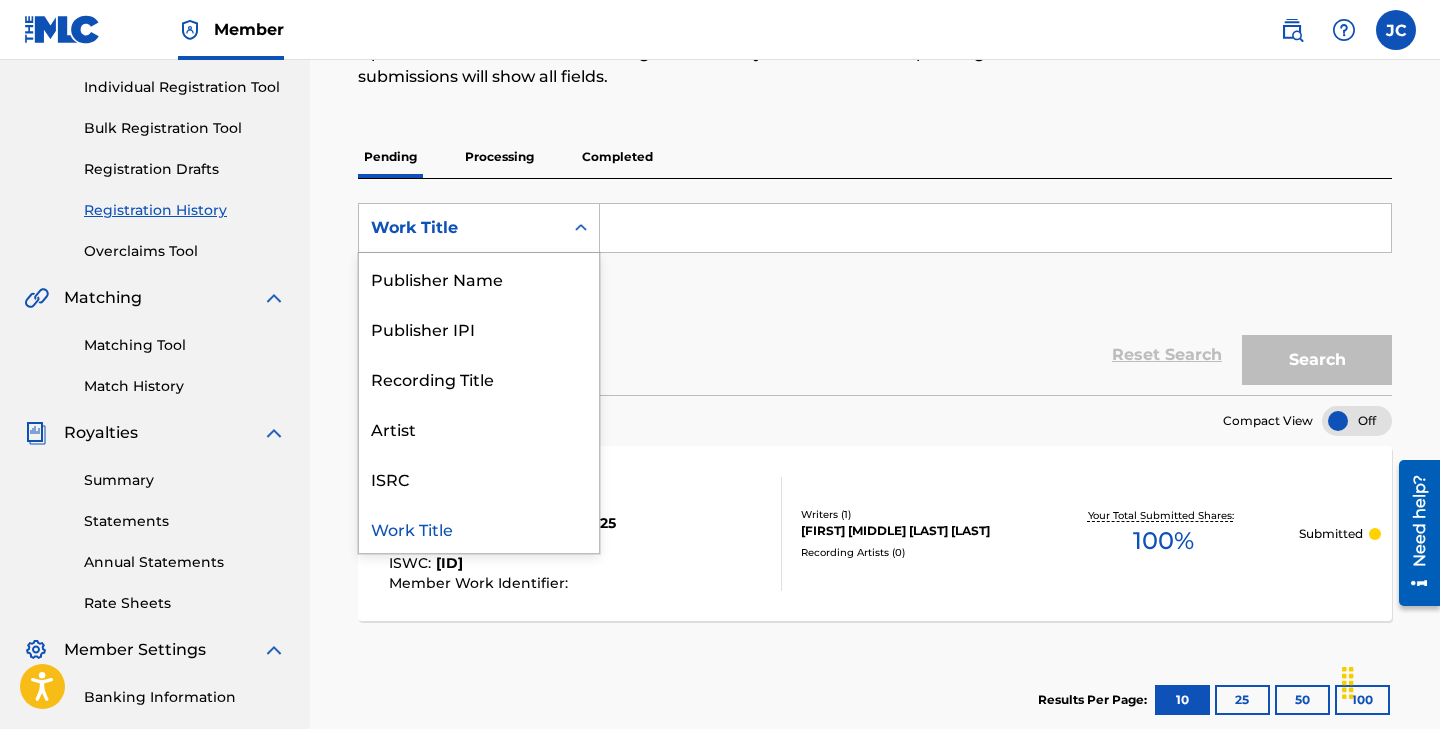 click at bounding box center [995, 228] 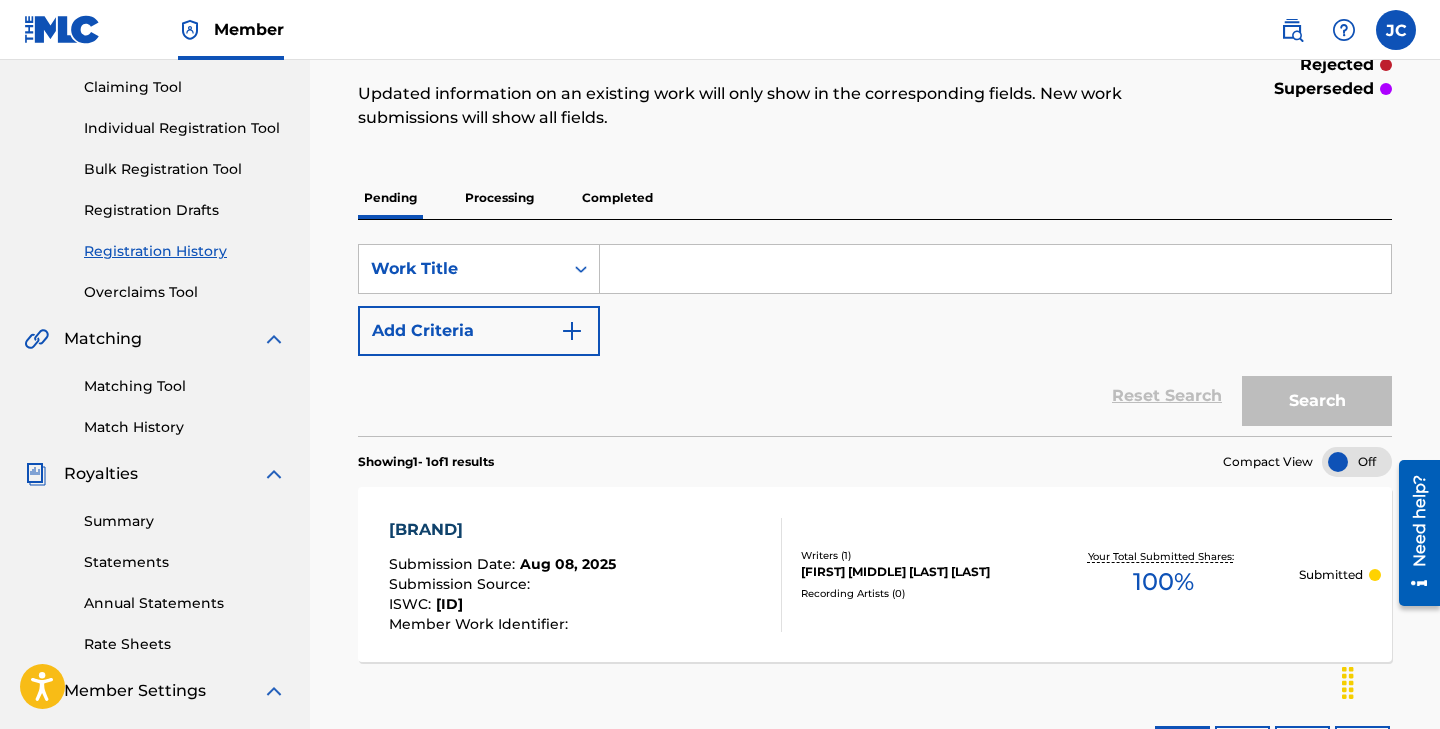 scroll, scrollTop: 206, scrollLeft: 0, axis: vertical 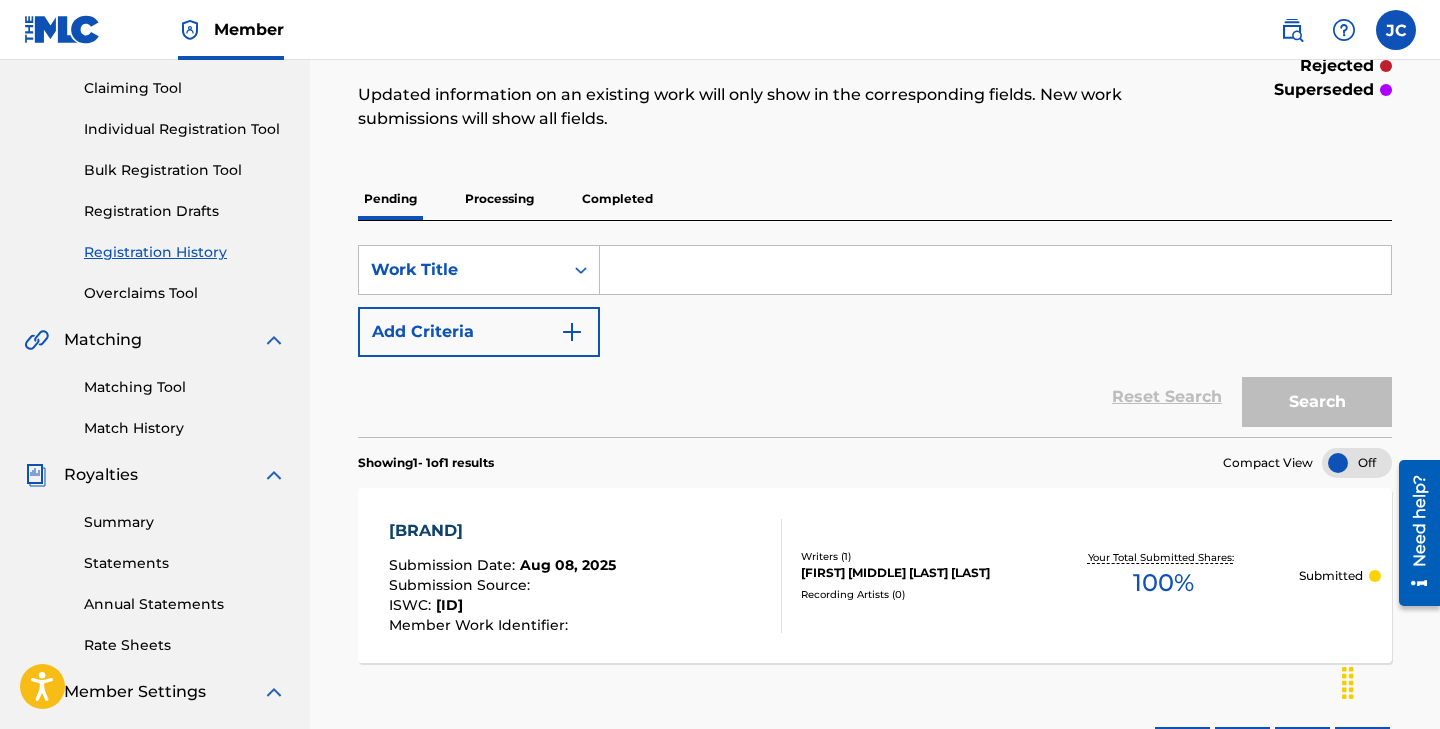 click on "Bulk Registration Tool" at bounding box center (185, 170) 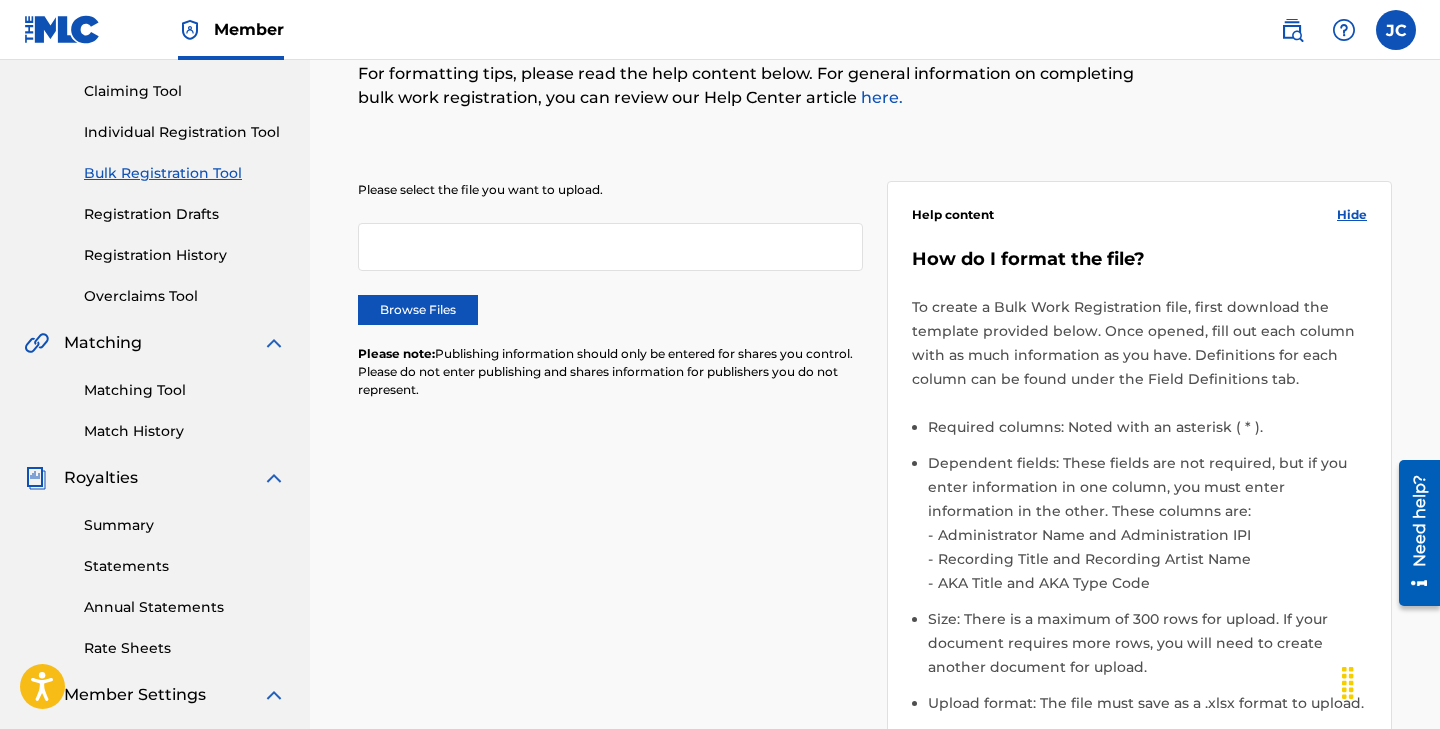 scroll, scrollTop: 0, scrollLeft: 0, axis: both 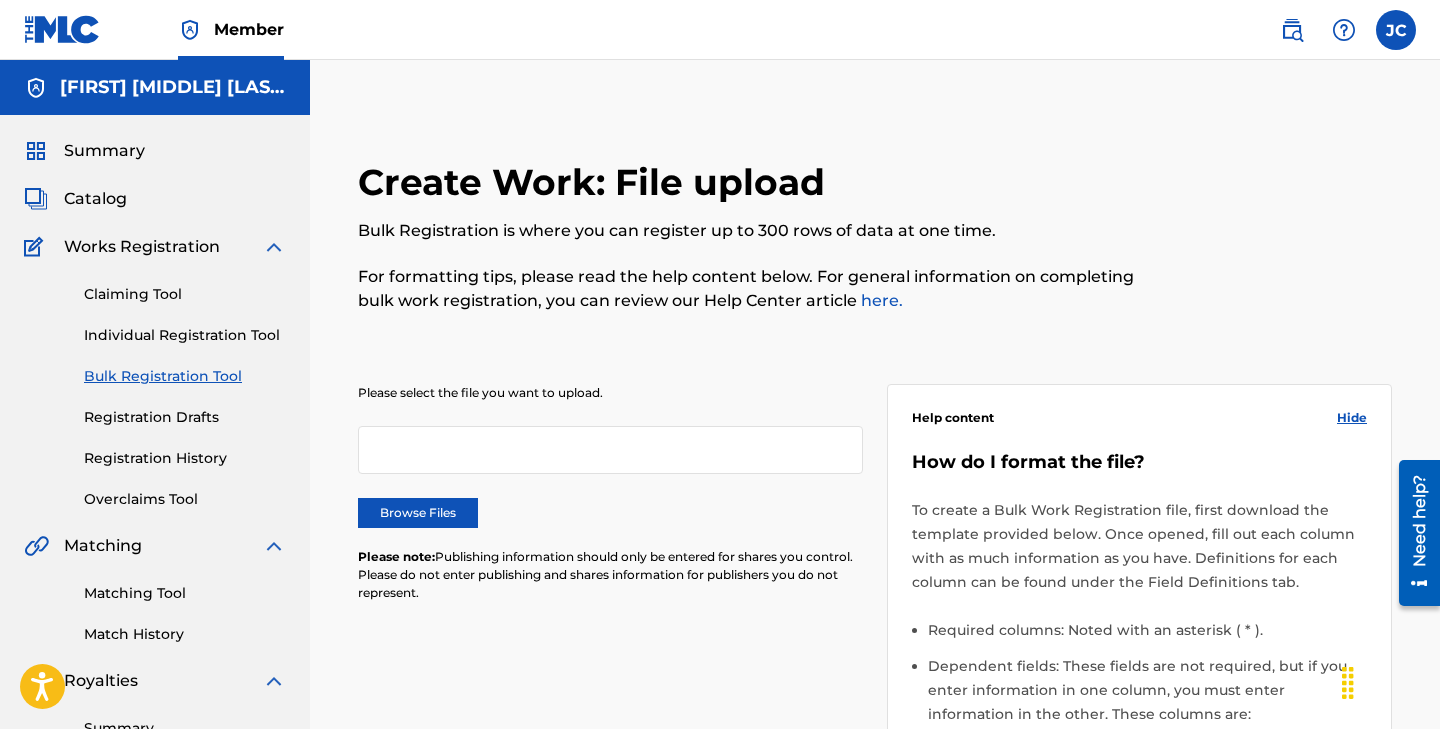 click on "Claiming Tool Individual Registration Tool Bulk Registration Tool Registration Drafts Registration History Overclaims Tool" at bounding box center [155, 384] 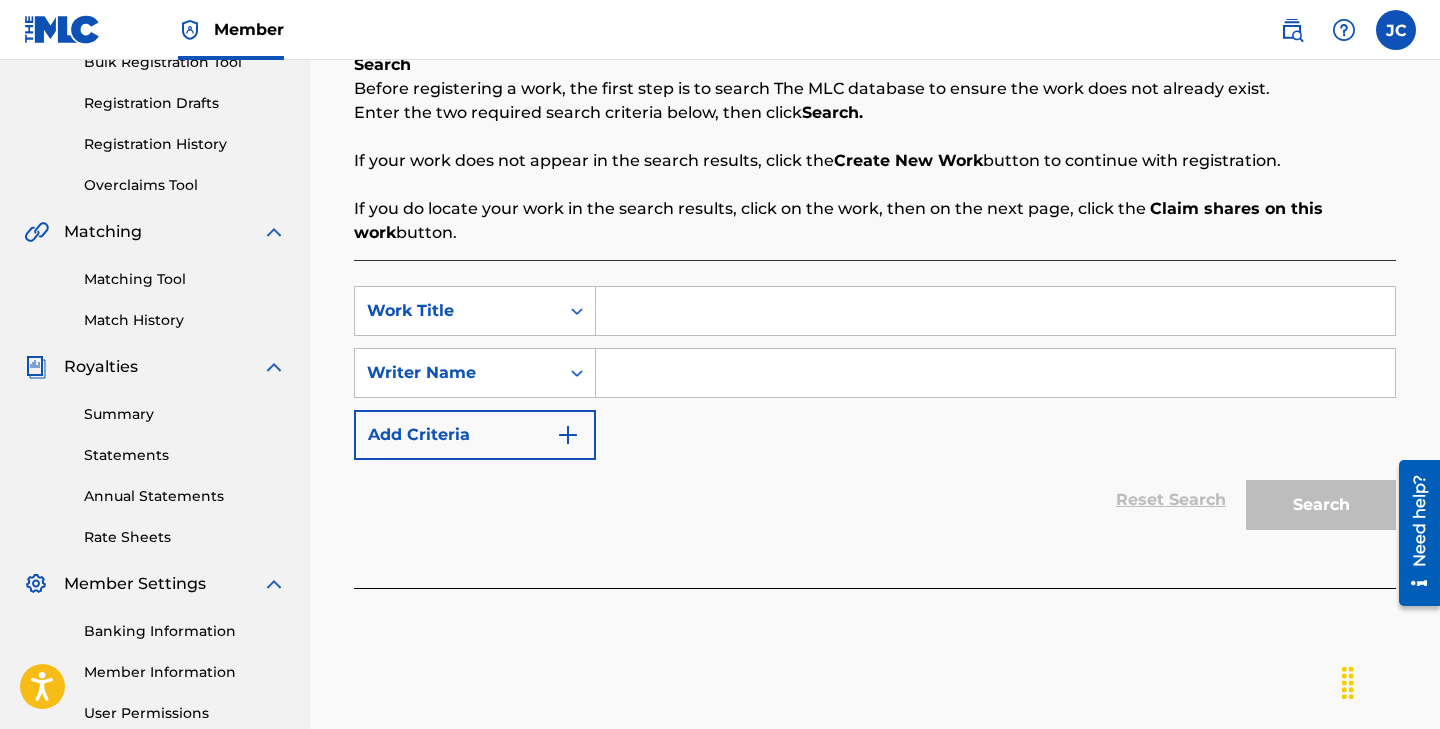scroll, scrollTop: 313, scrollLeft: 0, axis: vertical 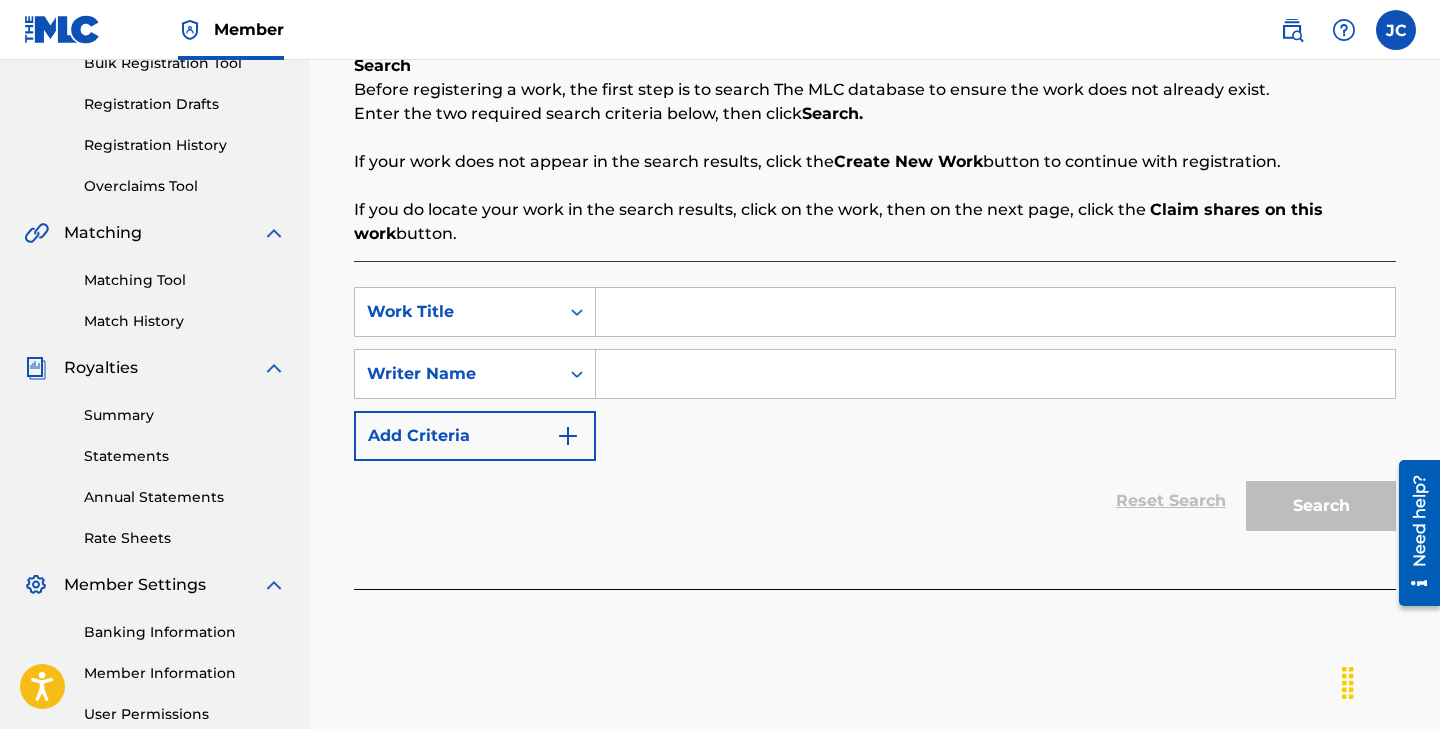 click at bounding box center [995, 312] 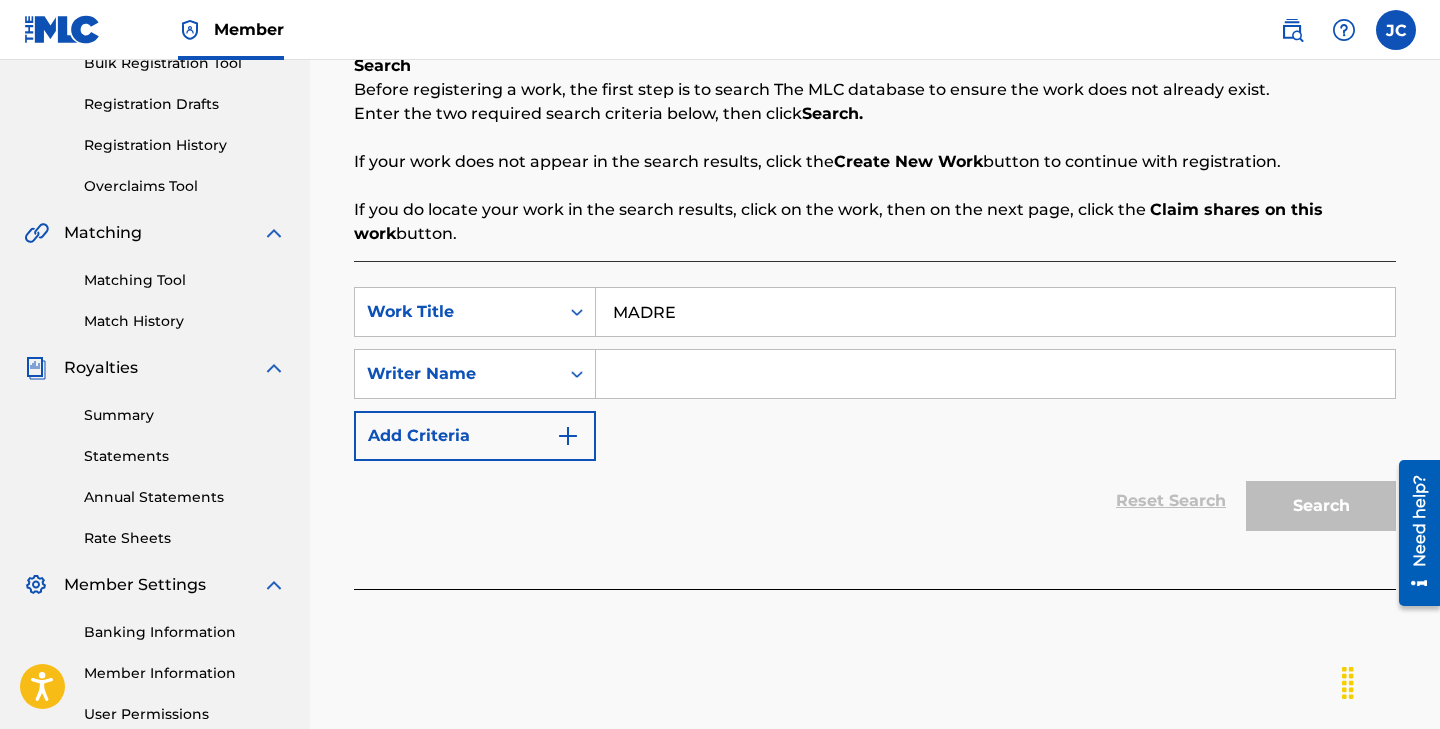 type on "MADRE" 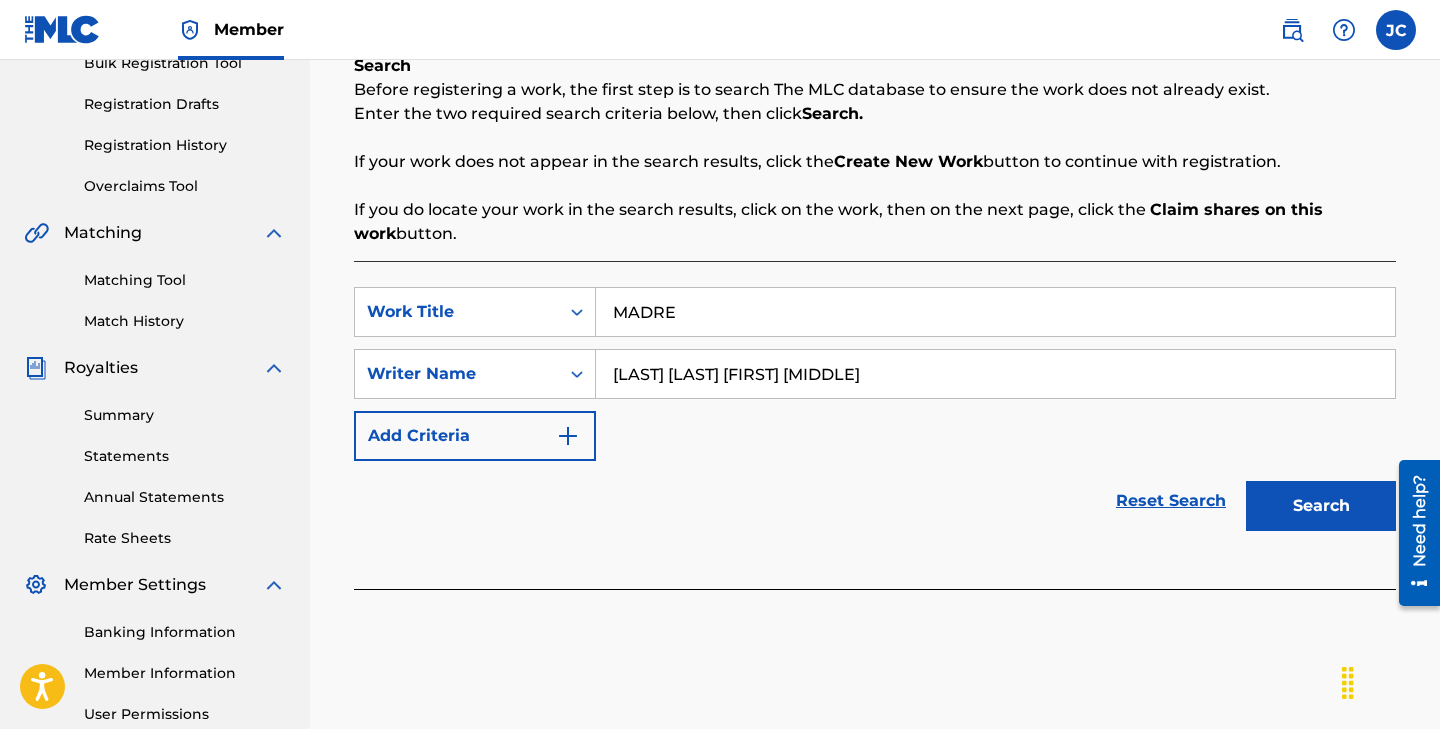 type on "[LAST] [LAST] [FIRST] [MIDDLE]" 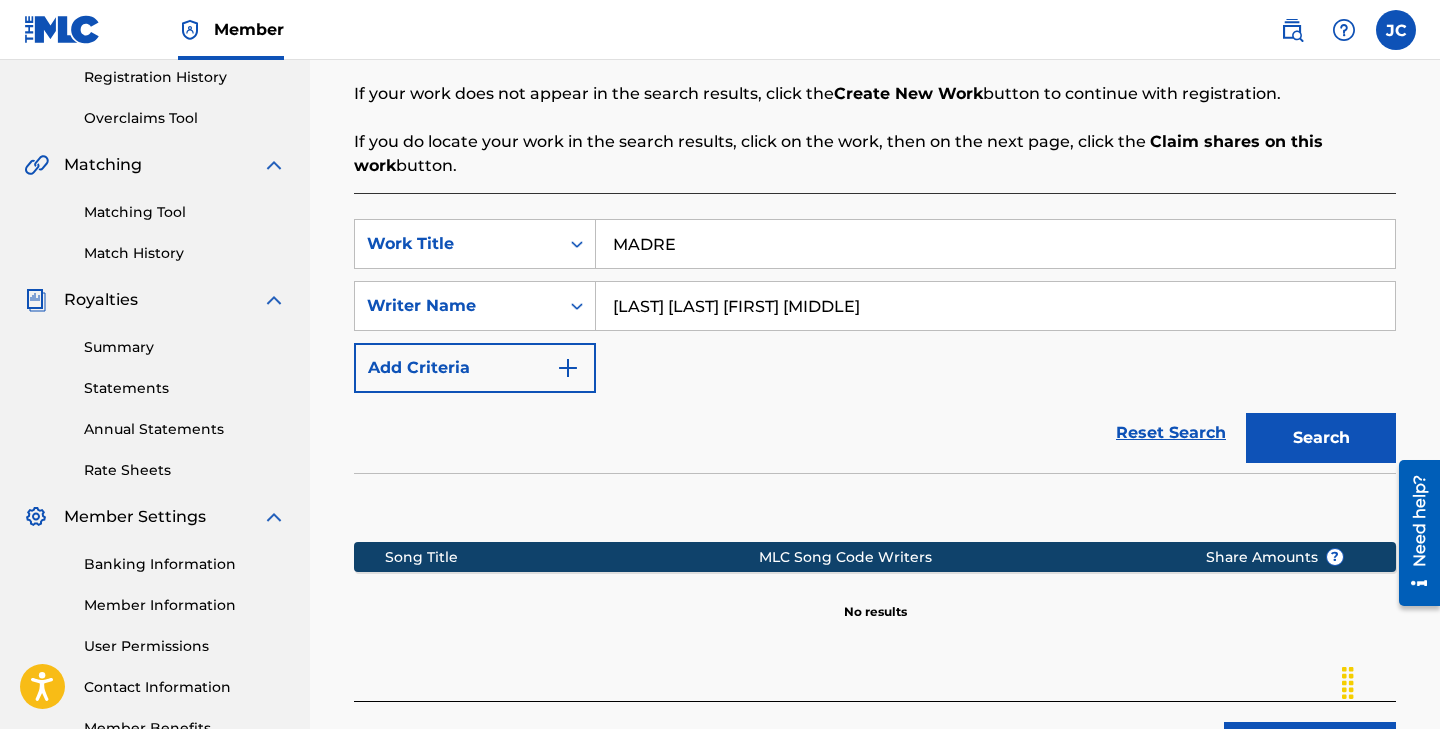 scroll, scrollTop: 540, scrollLeft: 0, axis: vertical 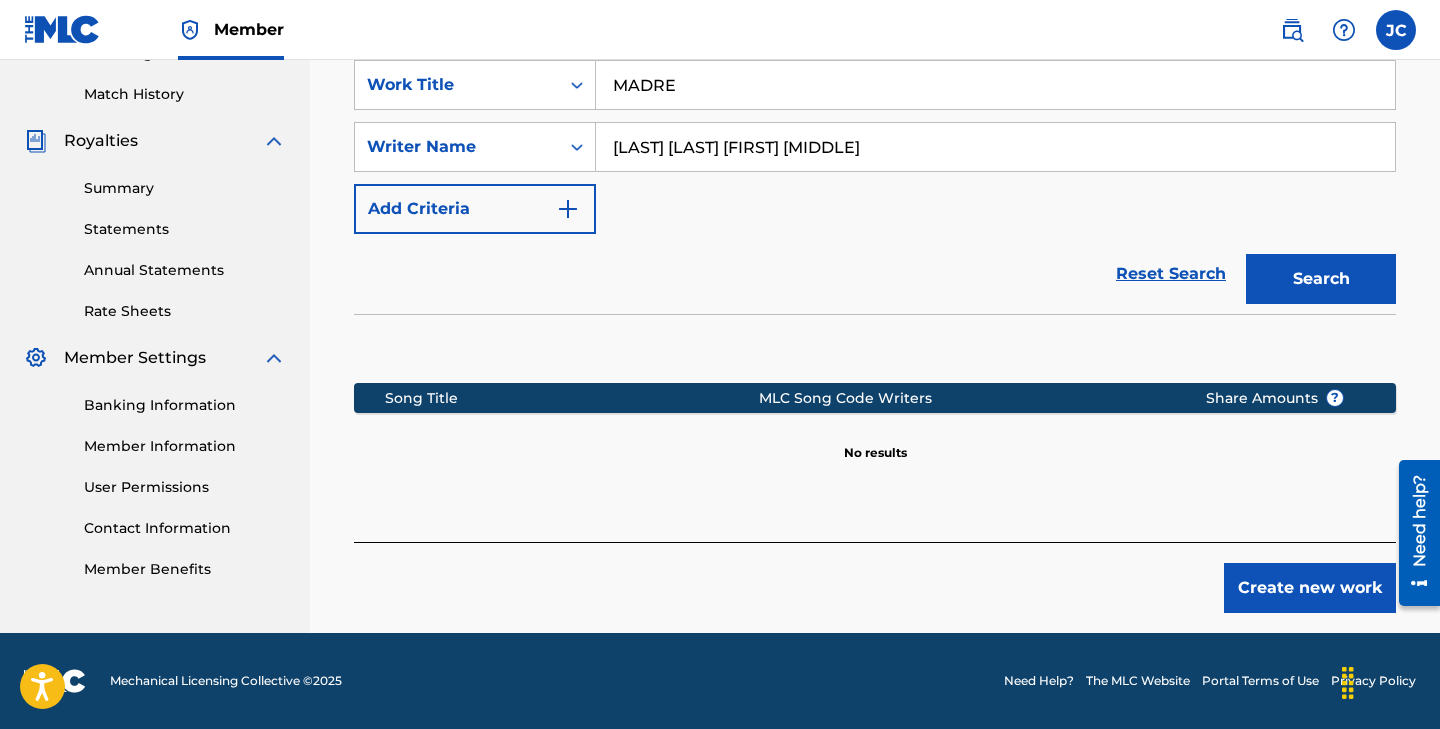 click on "Create new work" at bounding box center [1310, 588] 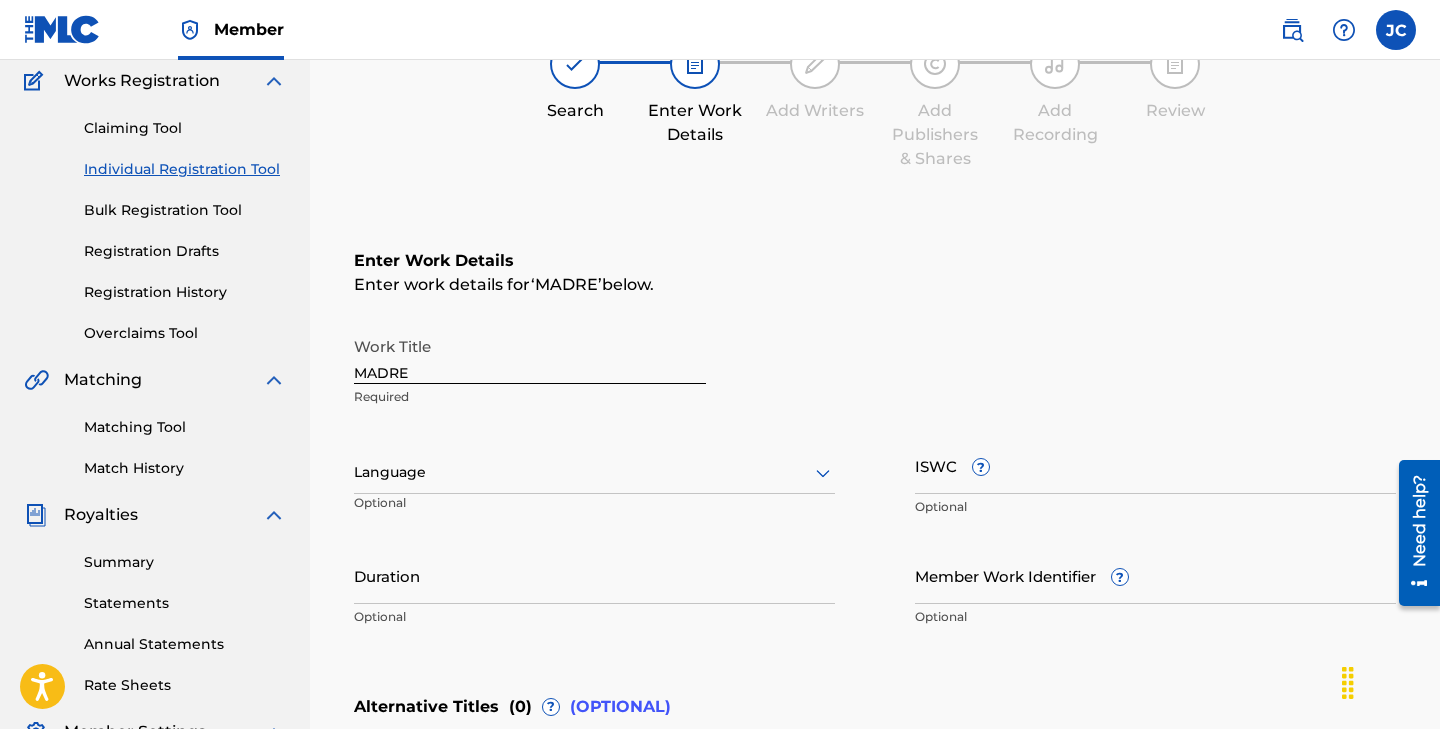 scroll, scrollTop: 150, scrollLeft: 0, axis: vertical 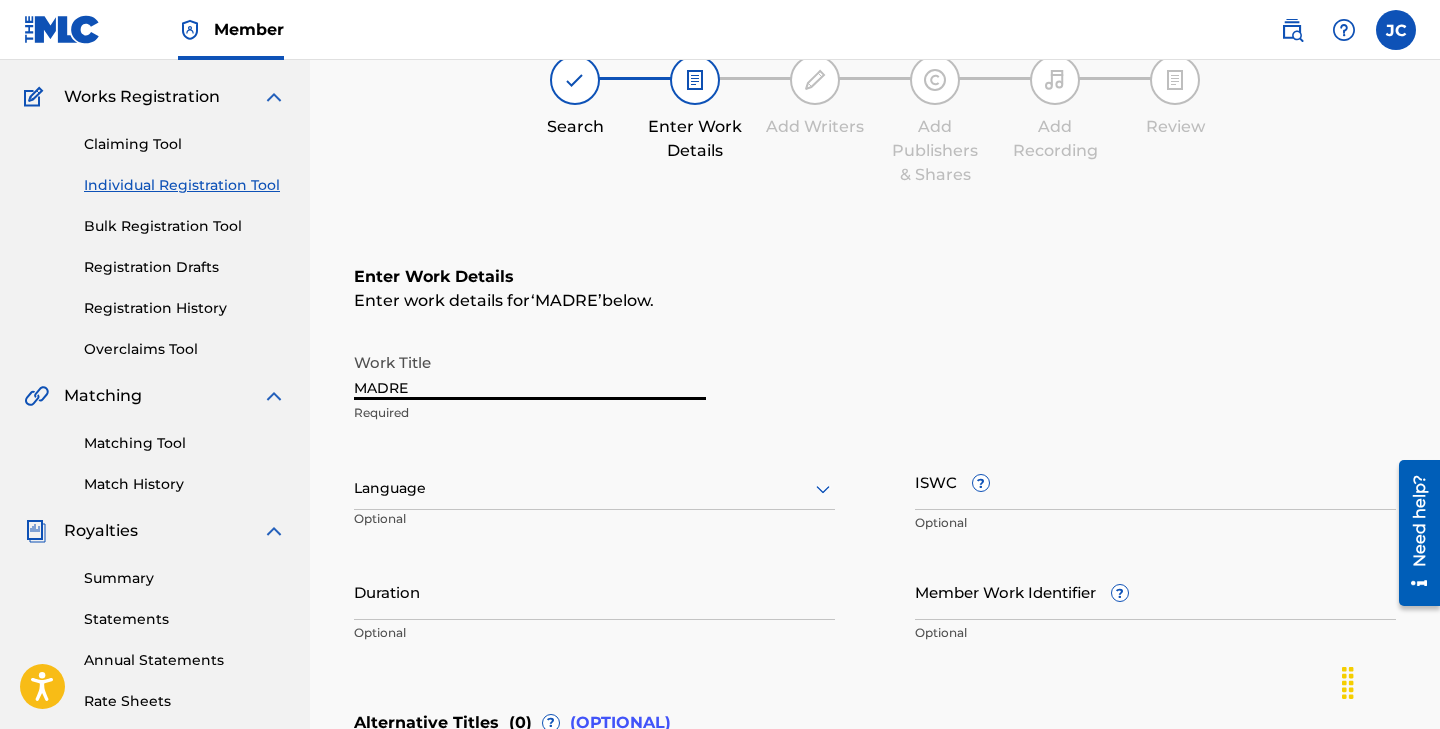 click on "MADRE" at bounding box center [530, 371] 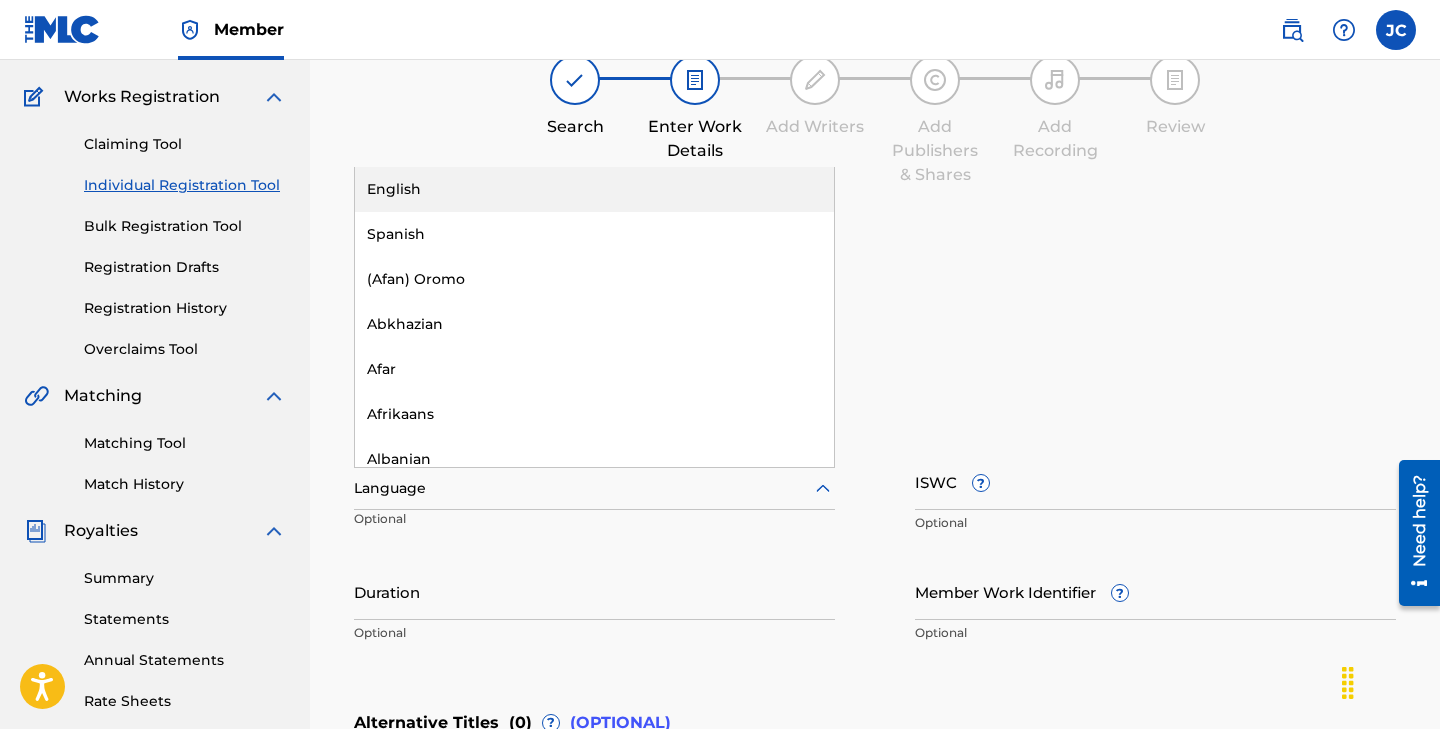 click at bounding box center (594, 488) 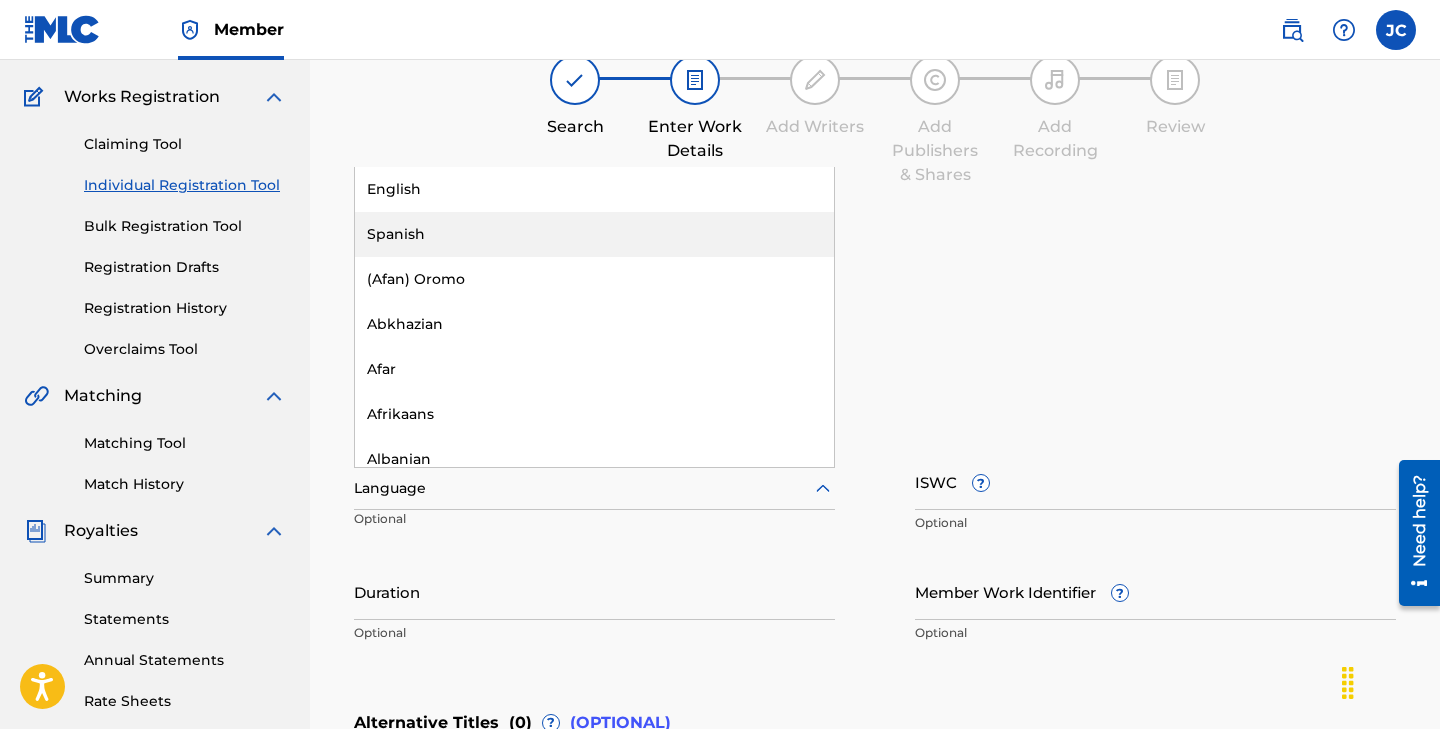 click on "Spanish" at bounding box center (594, 234) 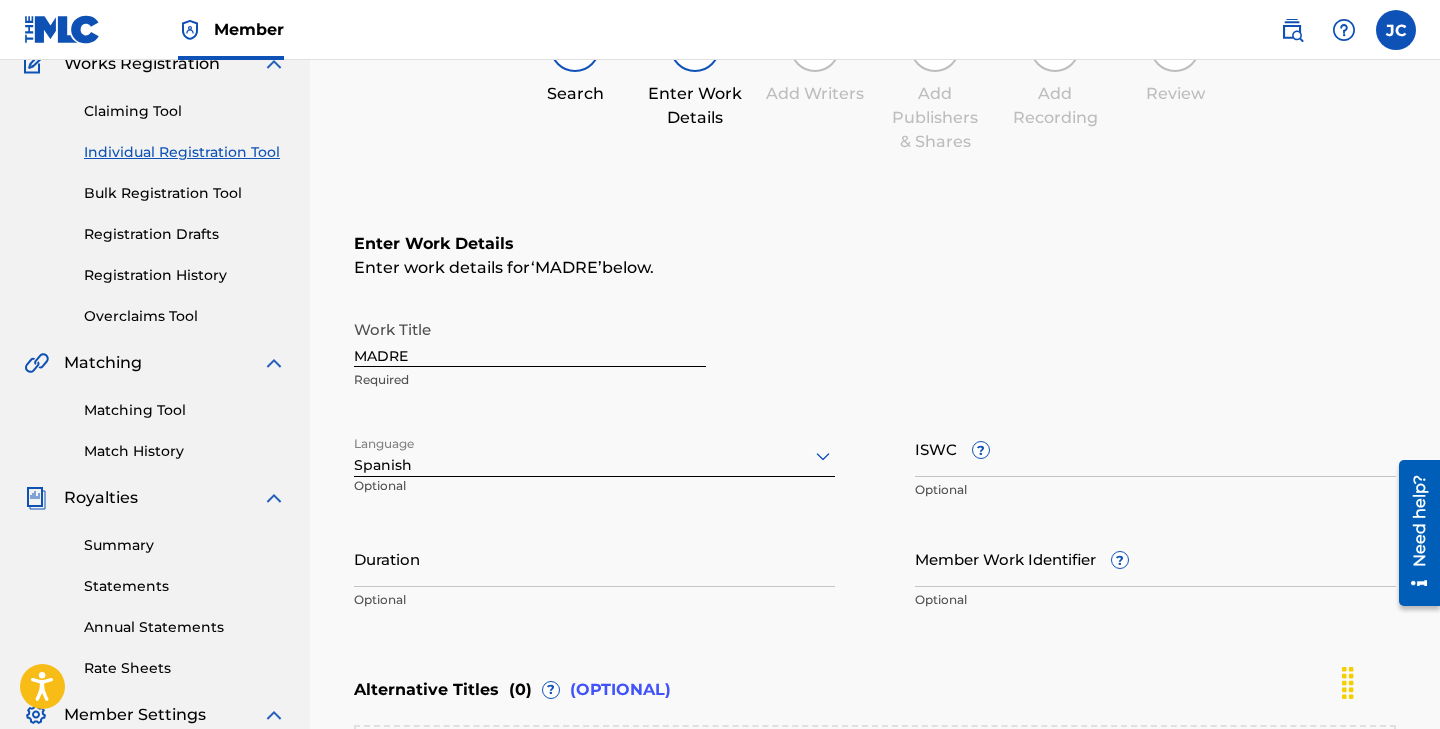 scroll, scrollTop: 191, scrollLeft: 0, axis: vertical 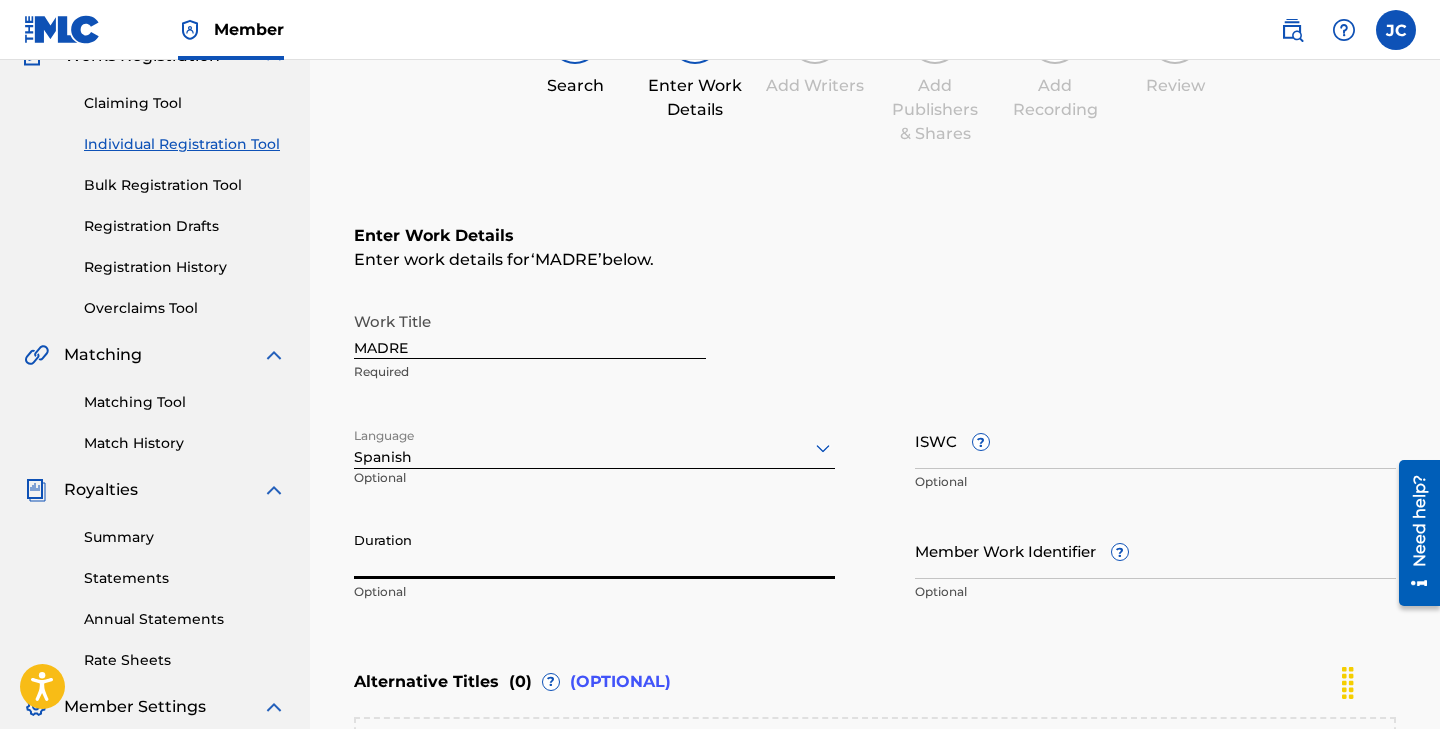 click on "Duration" at bounding box center (594, 550) 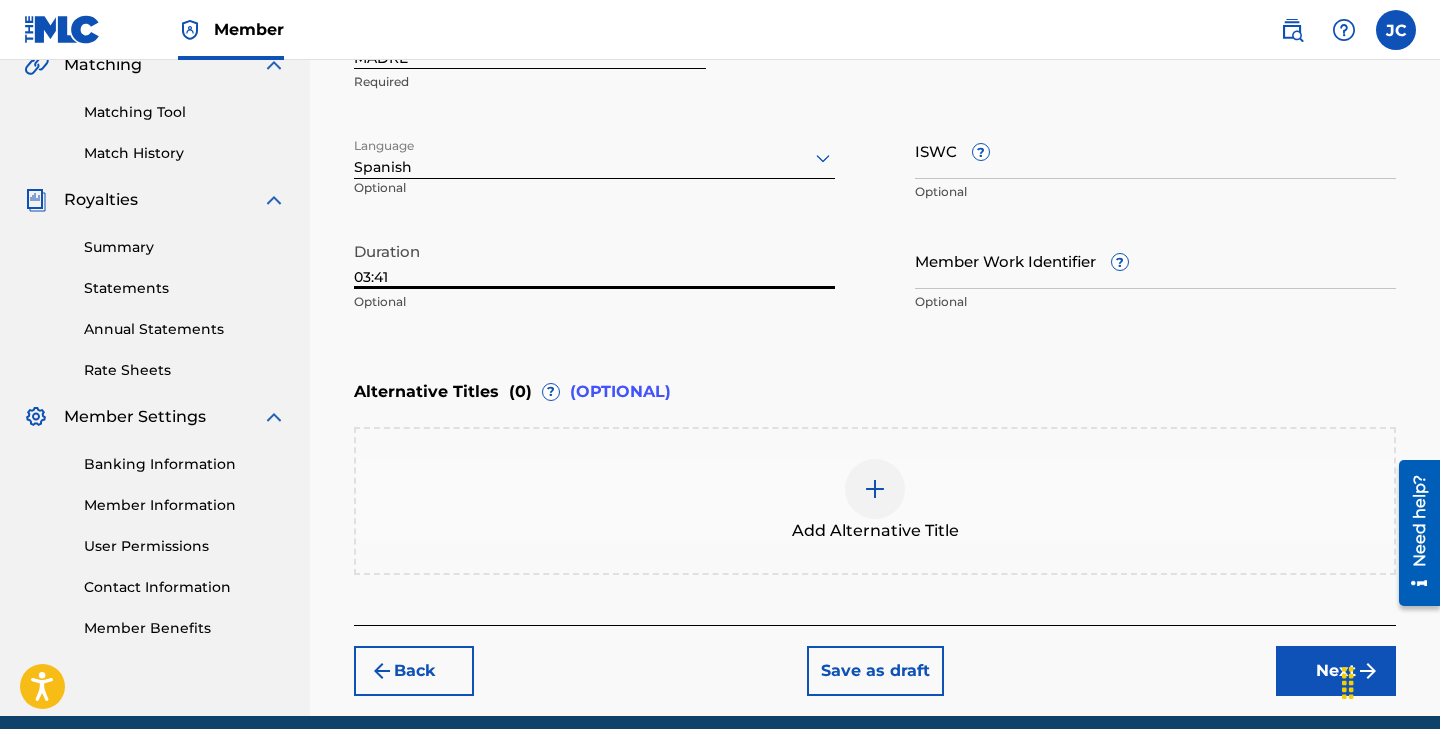 scroll, scrollTop: 564, scrollLeft: 0, axis: vertical 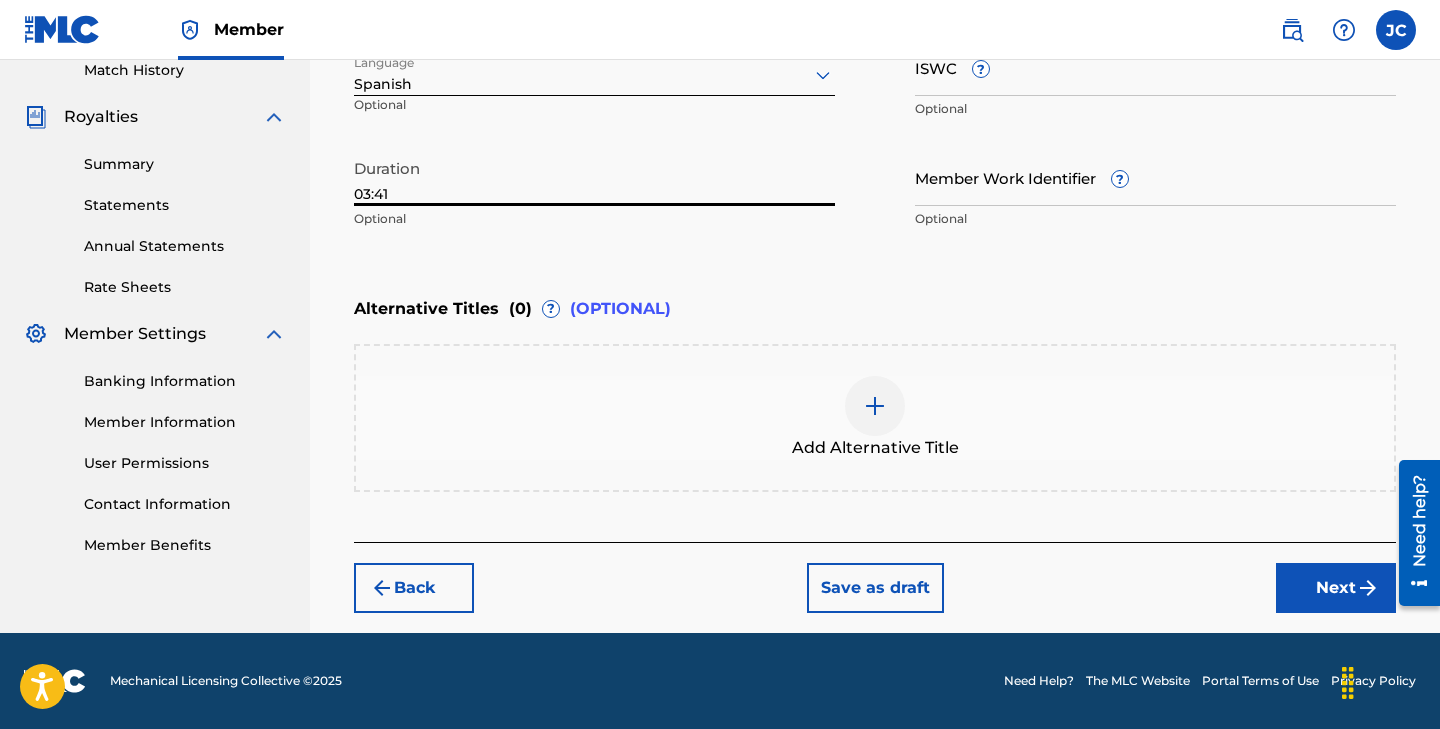 type on "03:41" 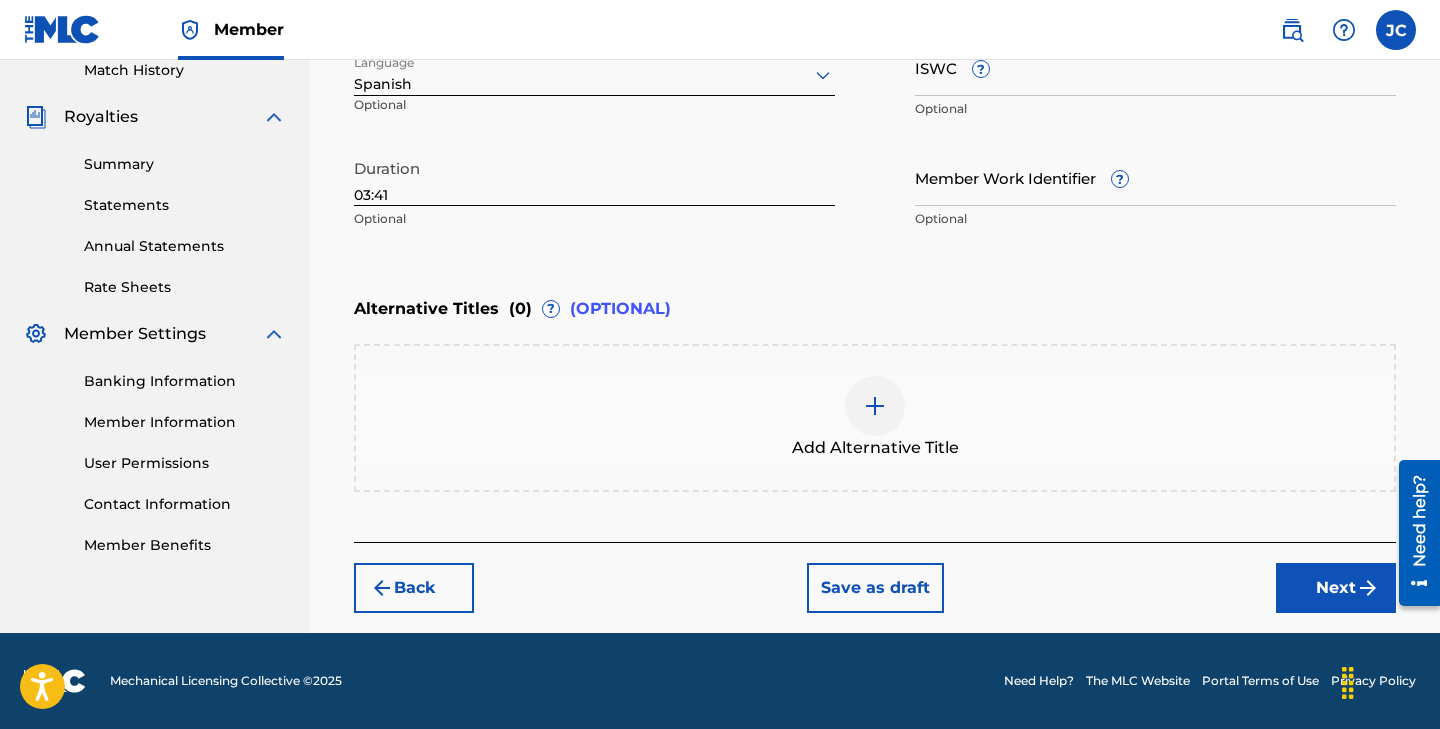 click on "Next" at bounding box center [1336, 588] 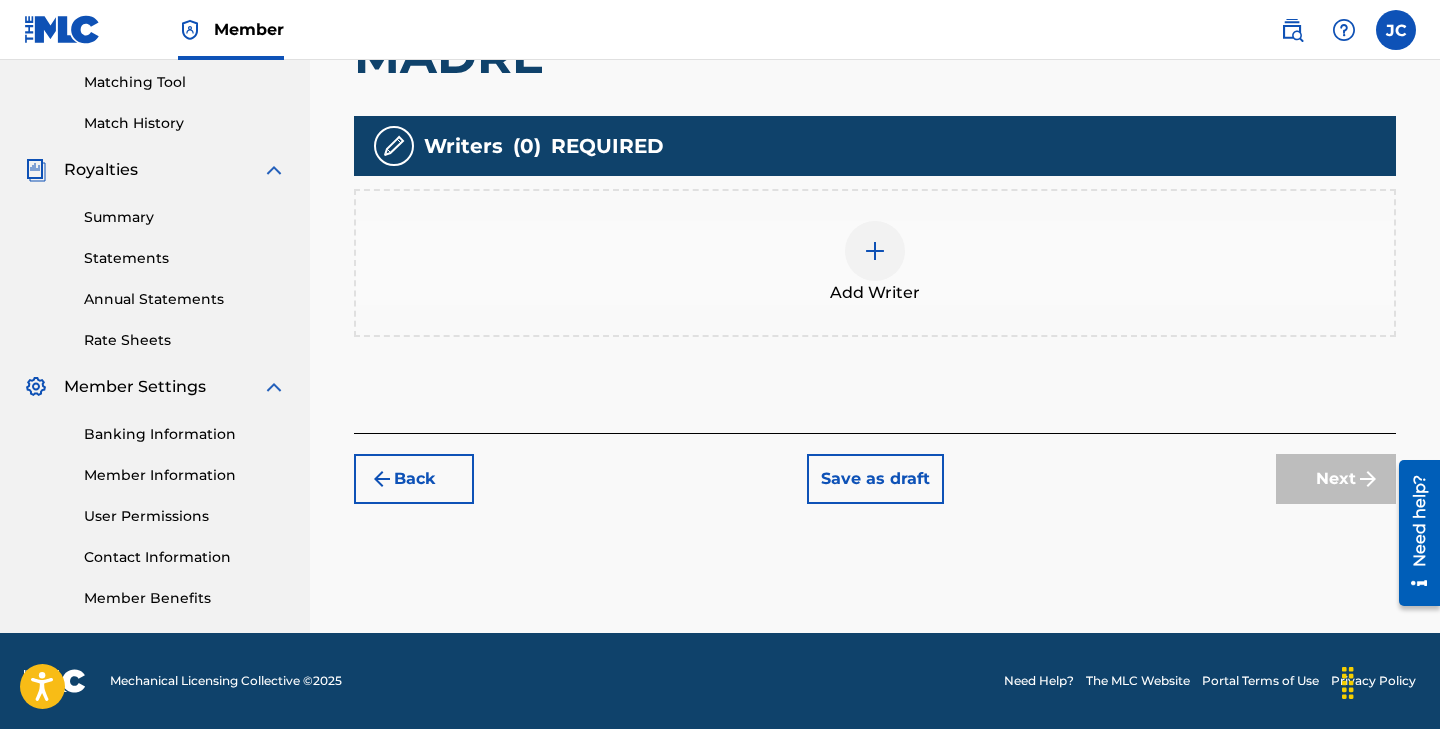 click at bounding box center [875, 251] 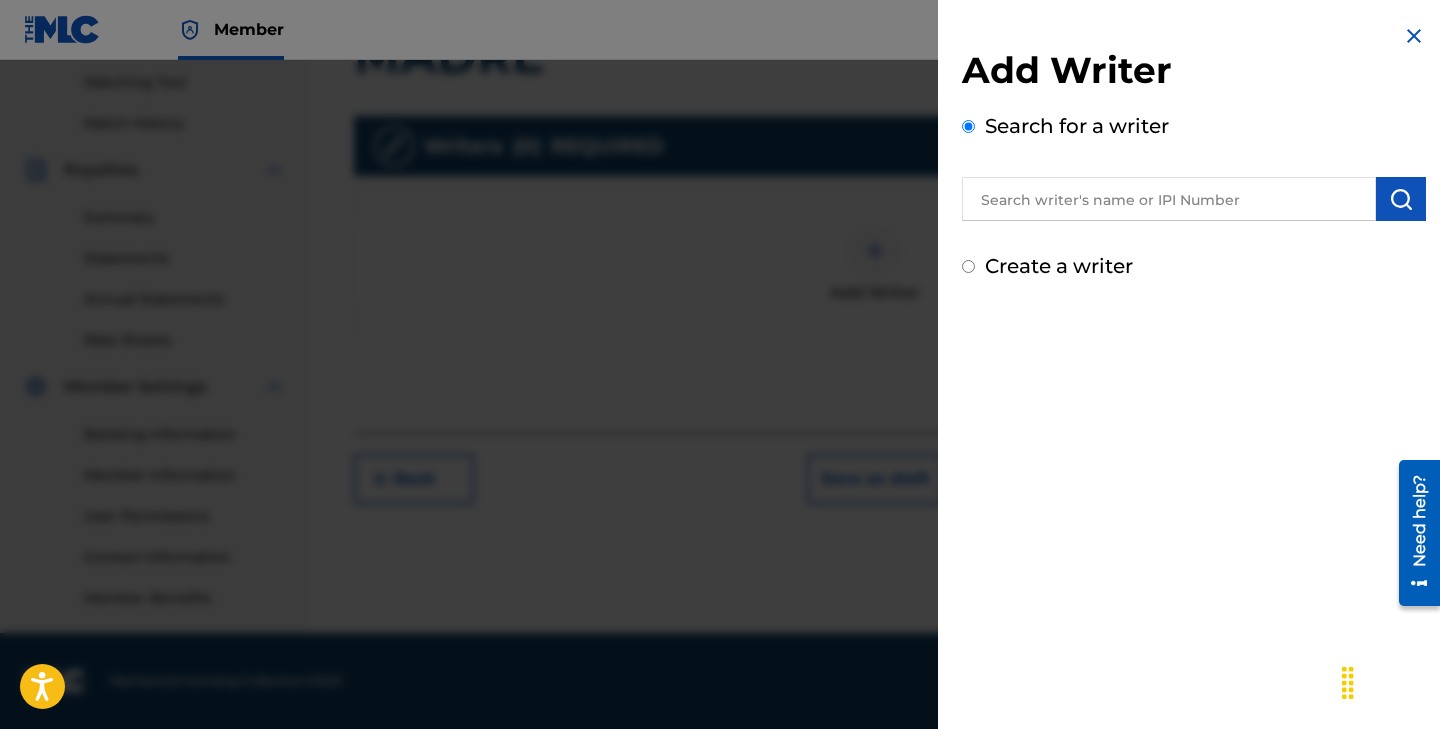 click at bounding box center (1169, 199) 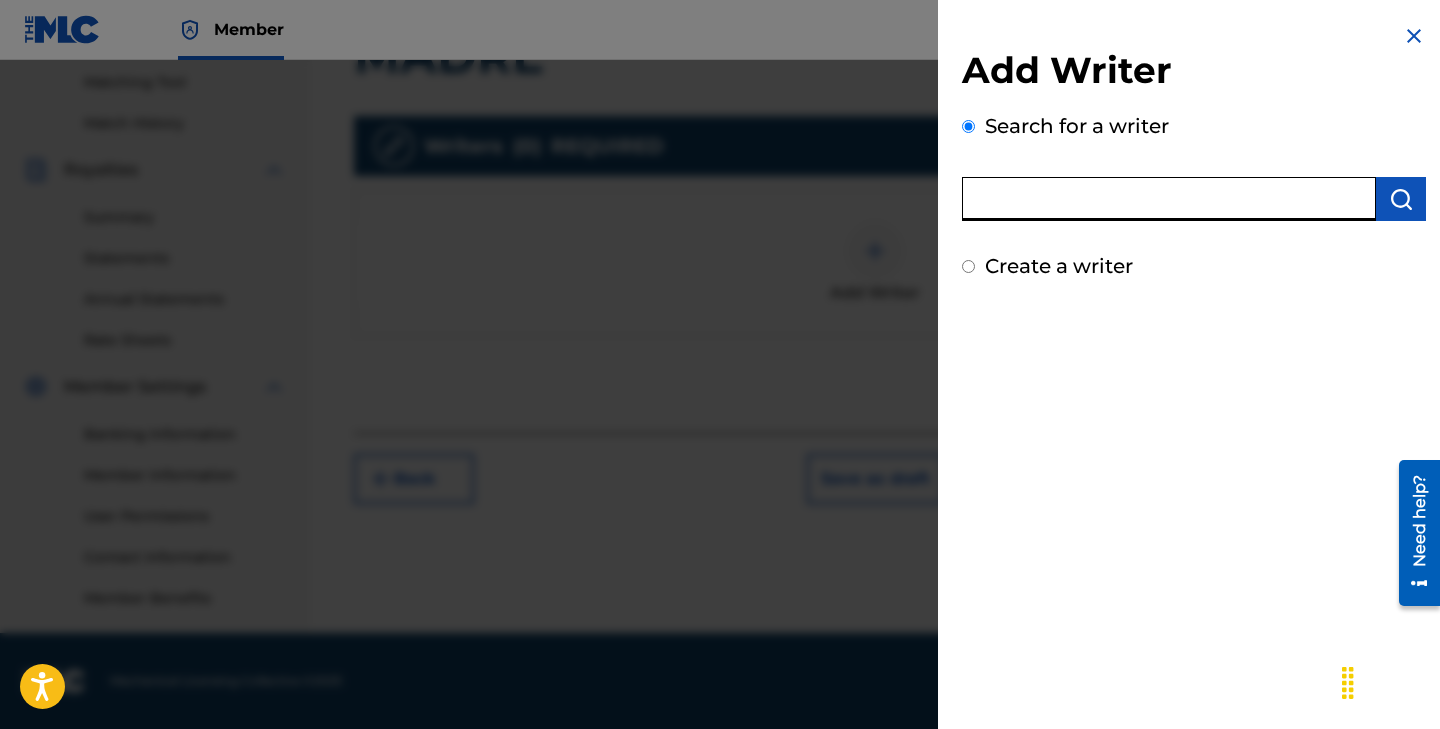 paste on "[NUMBER]" 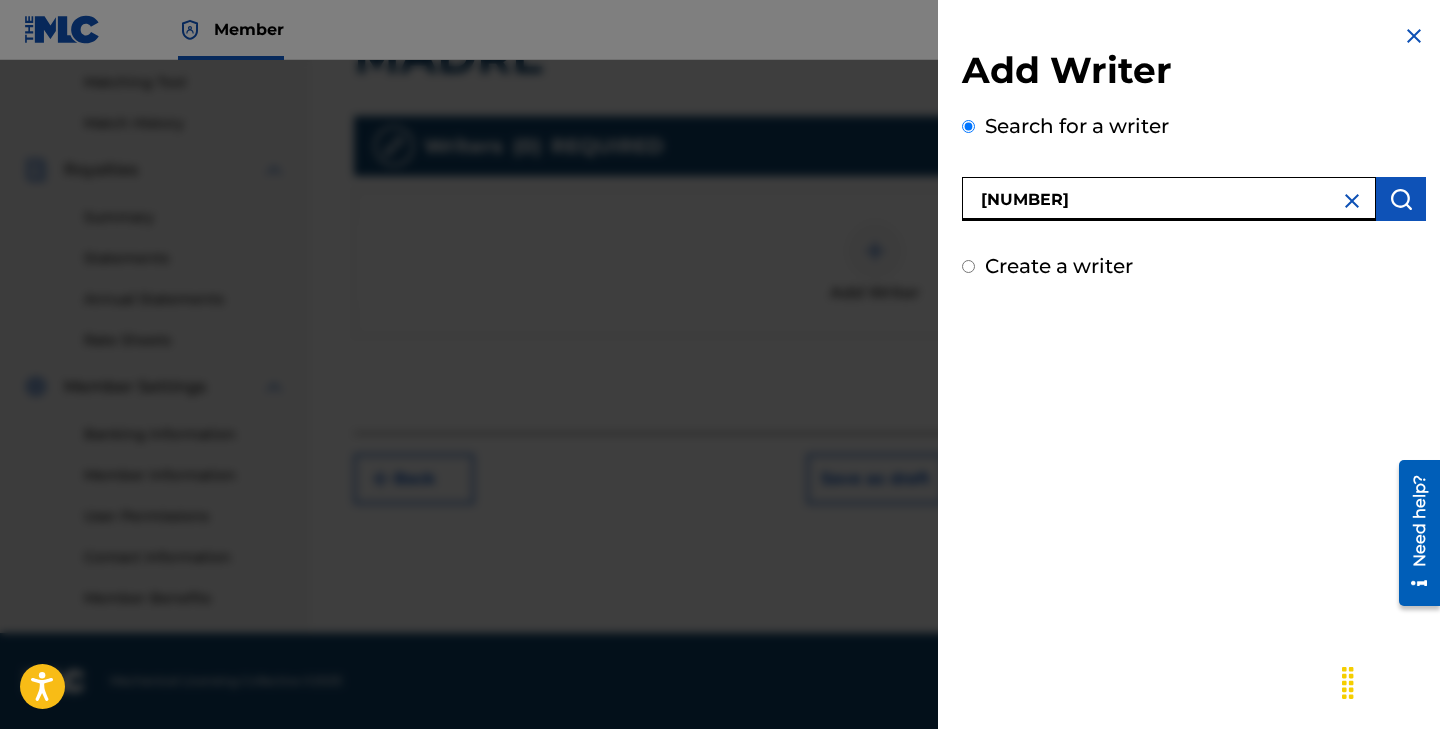 type on "[NUMBER]" 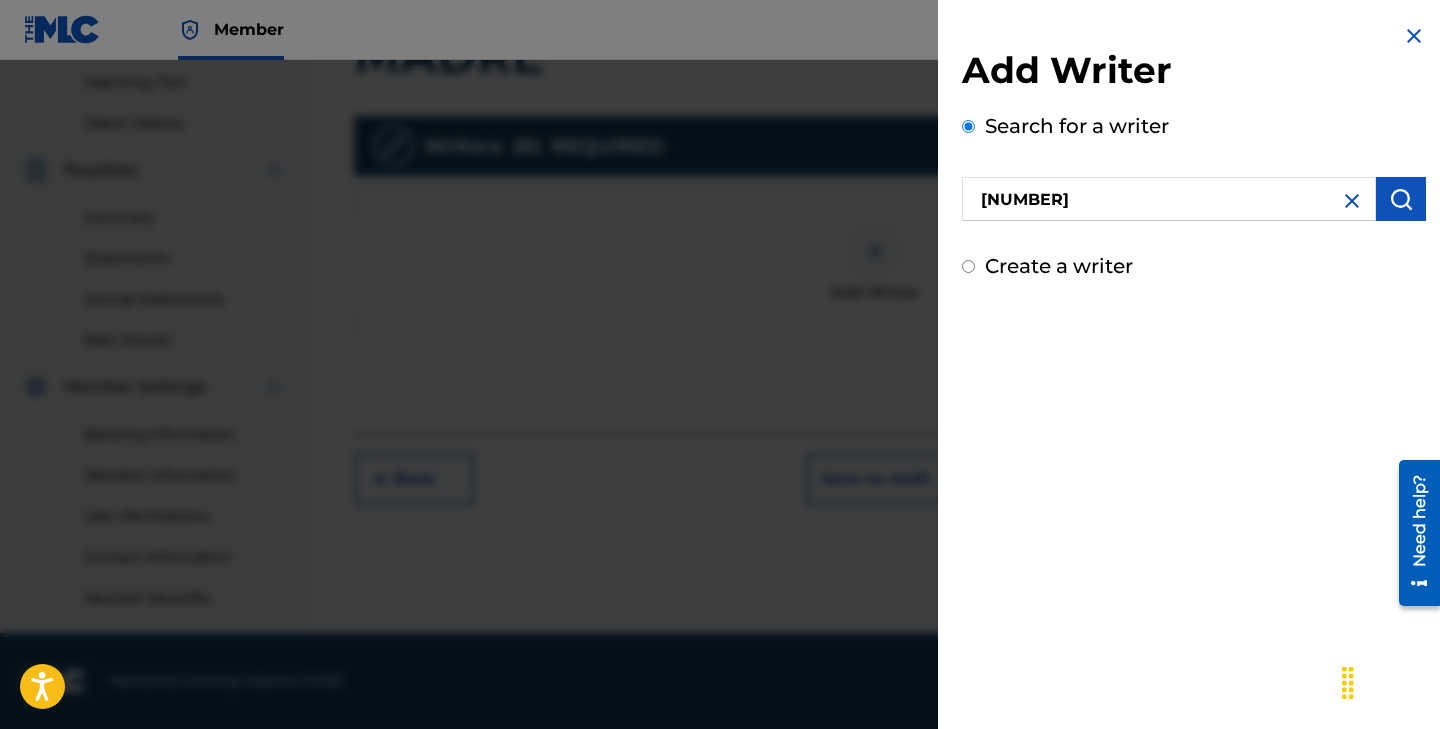 click at bounding box center [1401, 199] 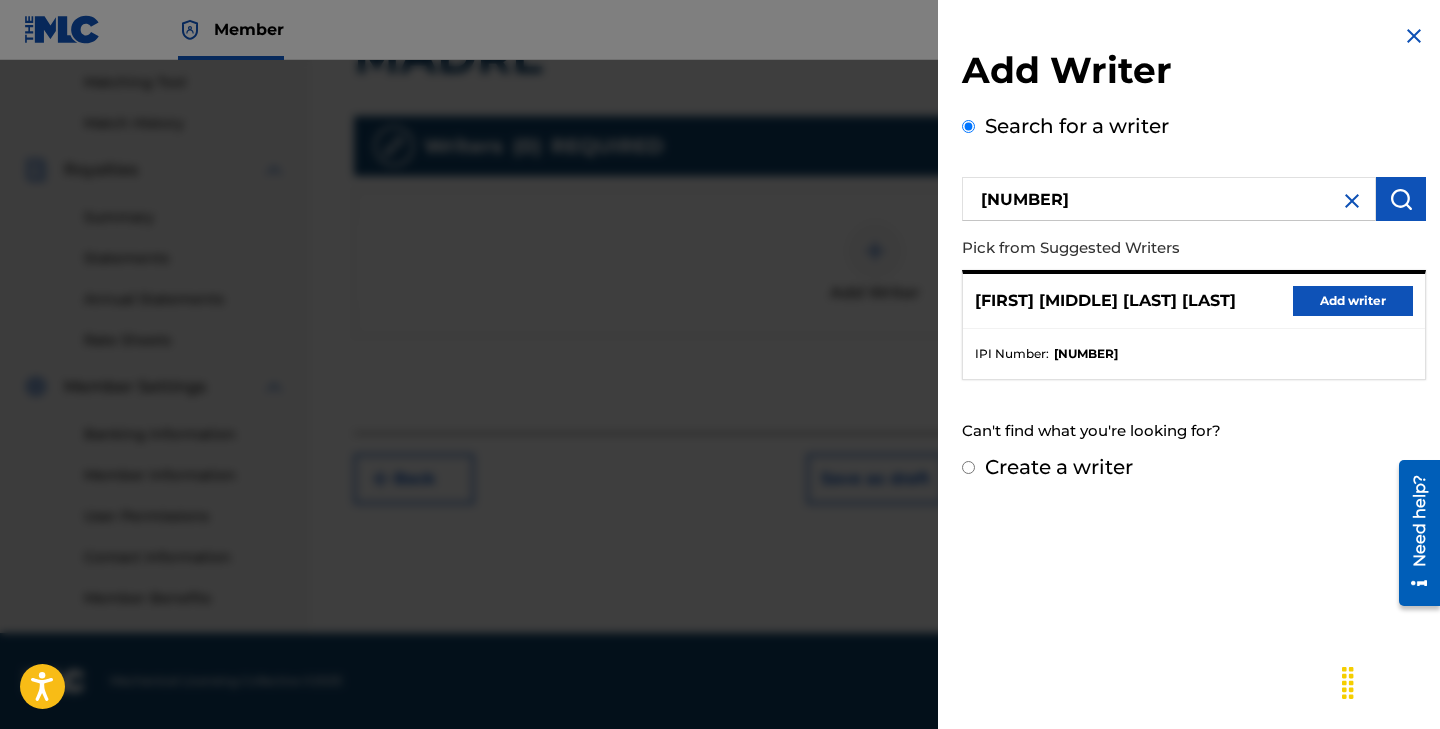 click on "Add writer" at bounding box center [1353, 301] 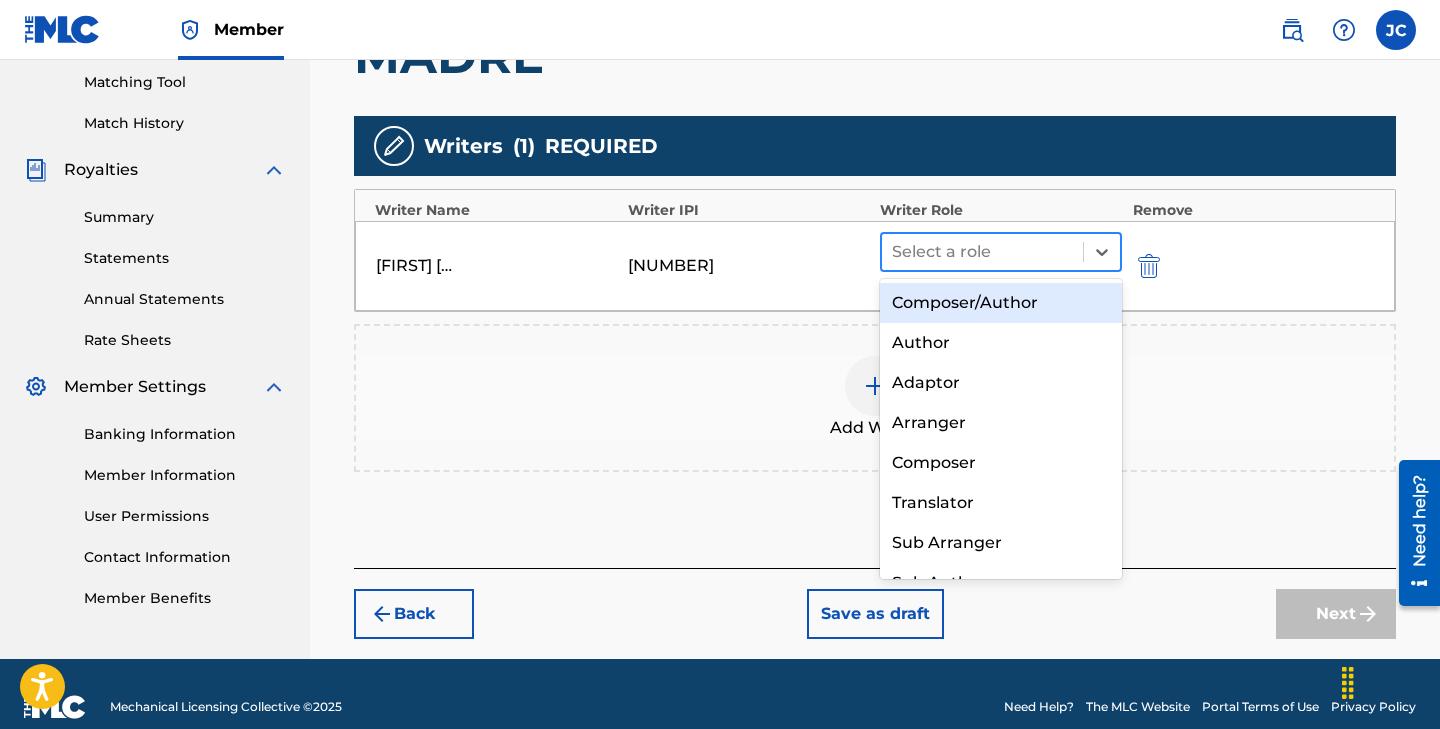 click at bounding box center (982, 252) 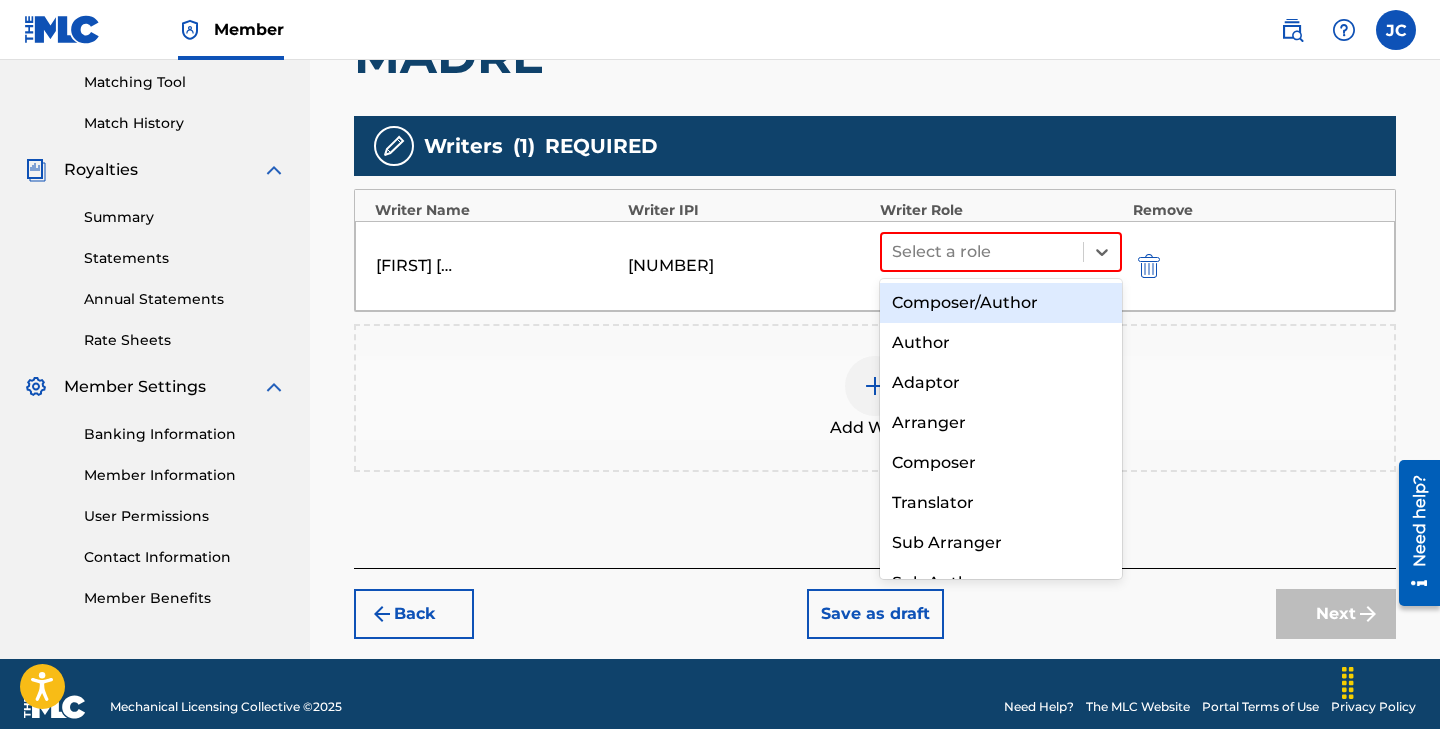click on "Composer/Author" at bounding box center [1001, 303] 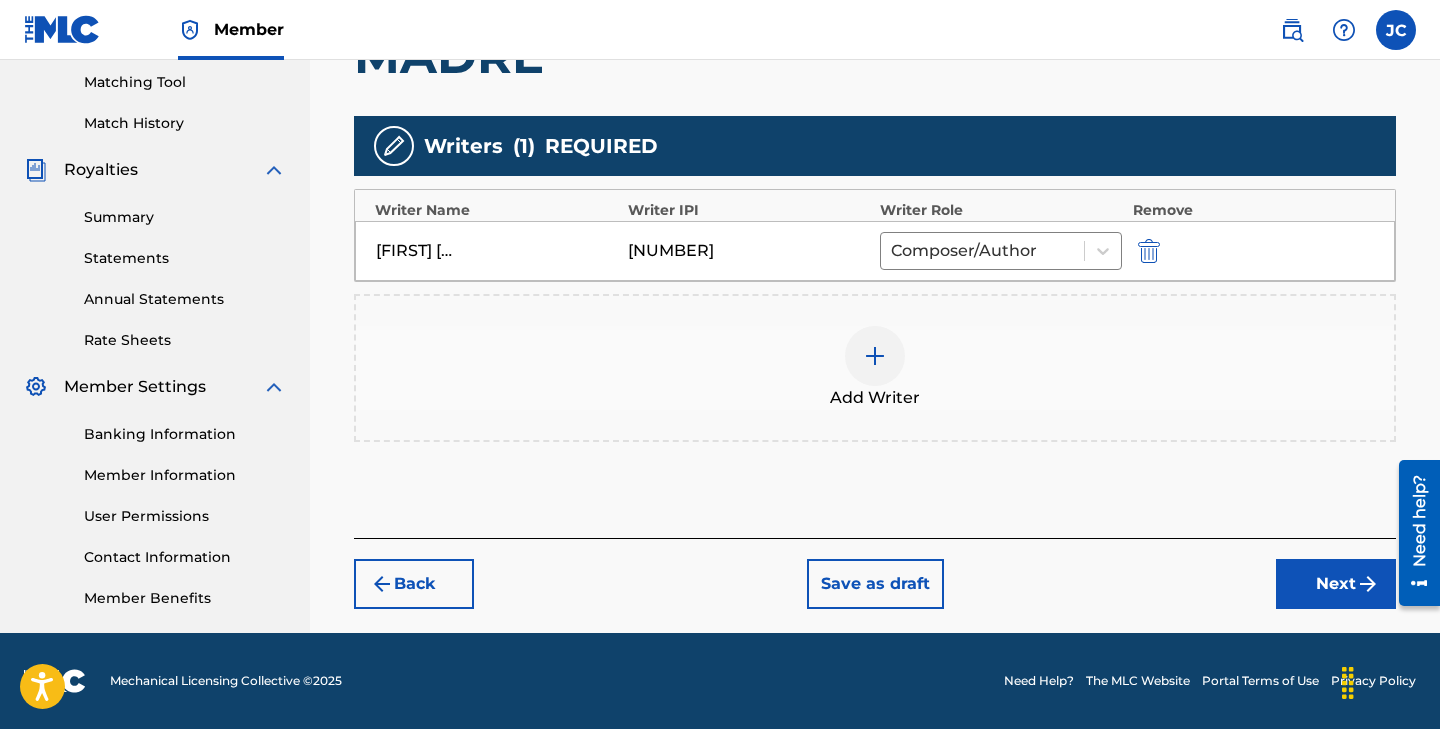 click on "Next" at bounding box center (1336, 584) 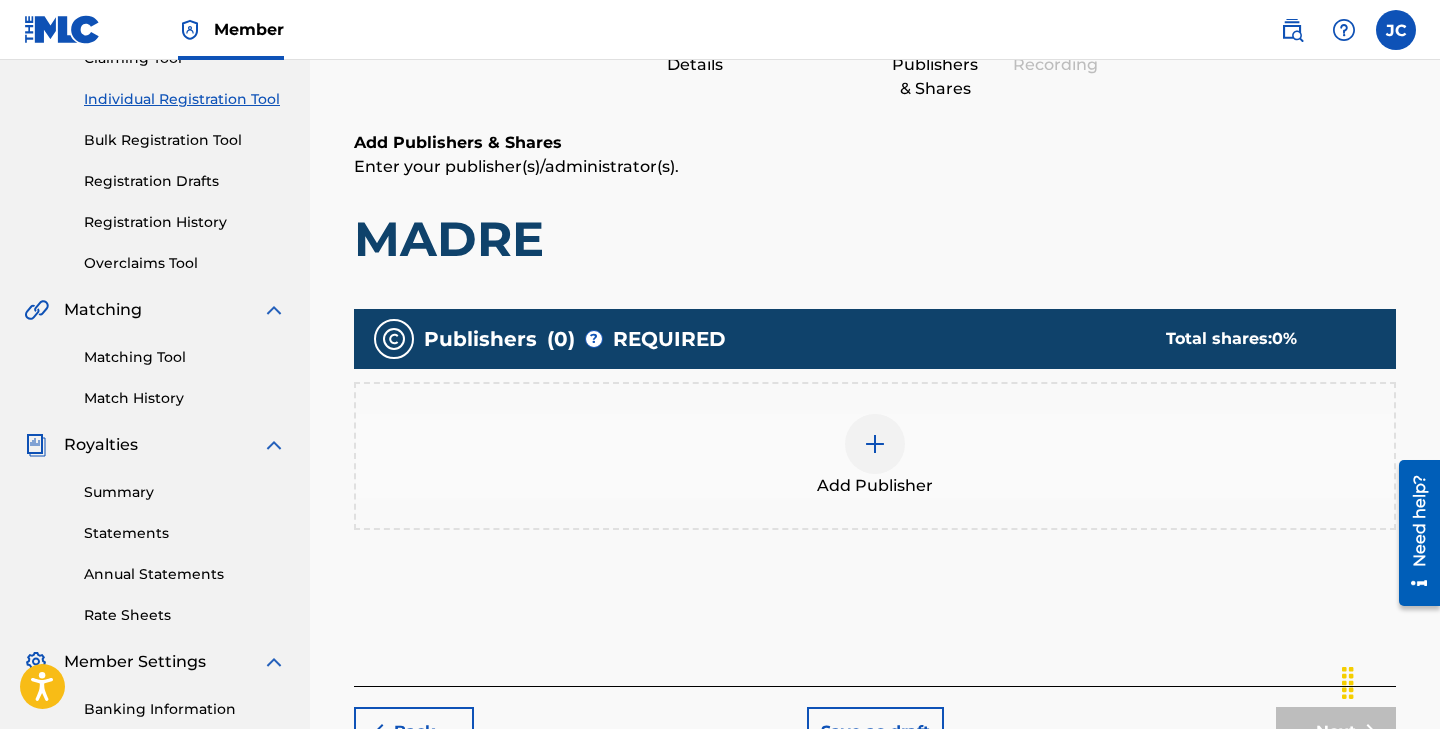 scroll, scrollTop: 244, scrollLeft: 0, axis: vertical 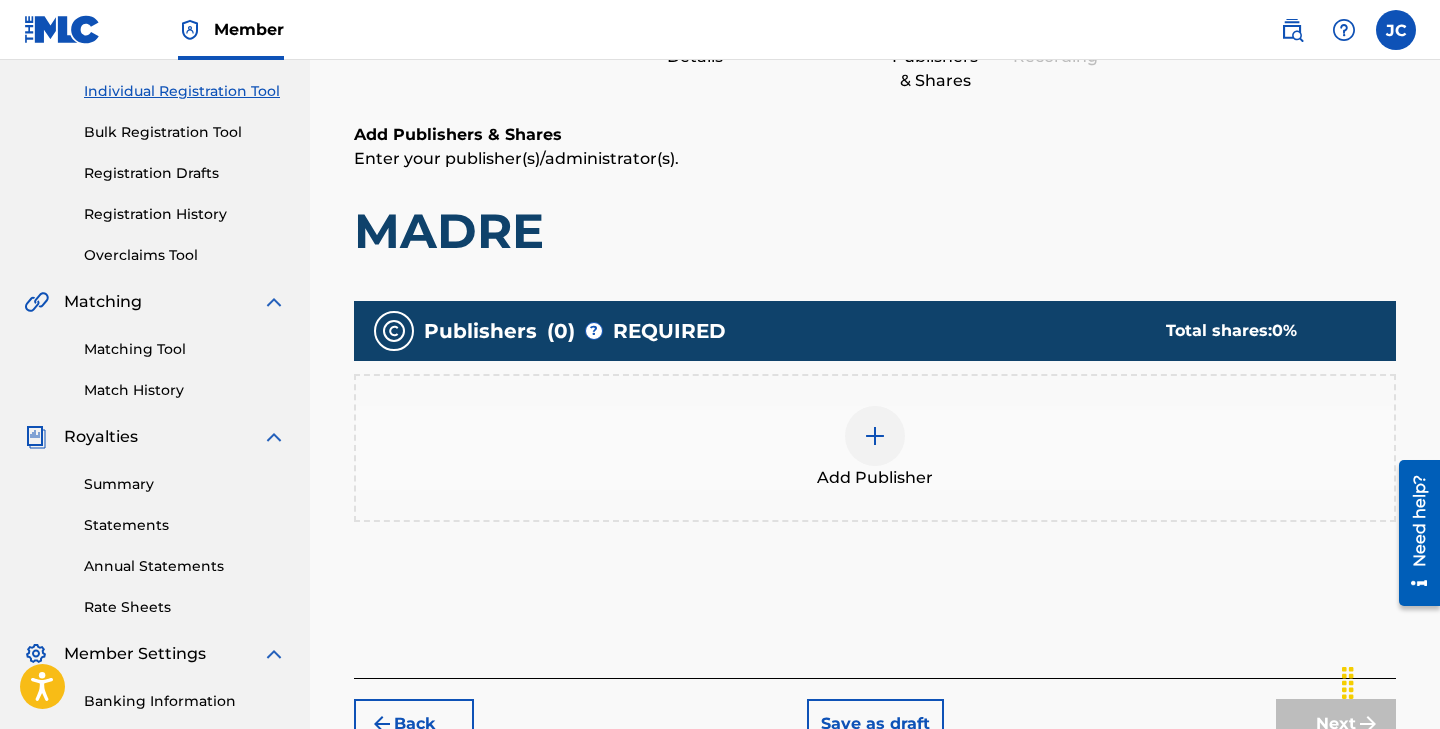 click at bounding box center [875, 436] 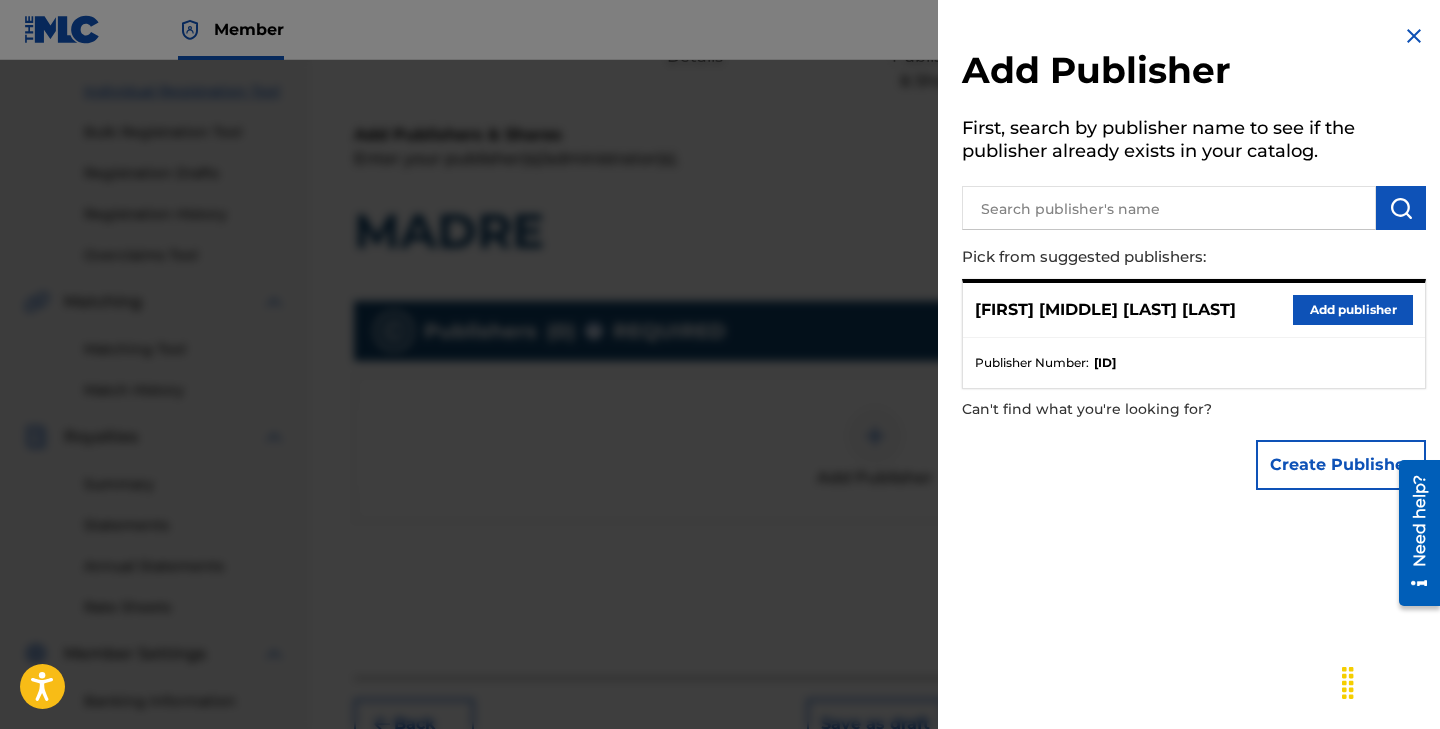 click on "Add publisher" at bounding box center [1353, 310] 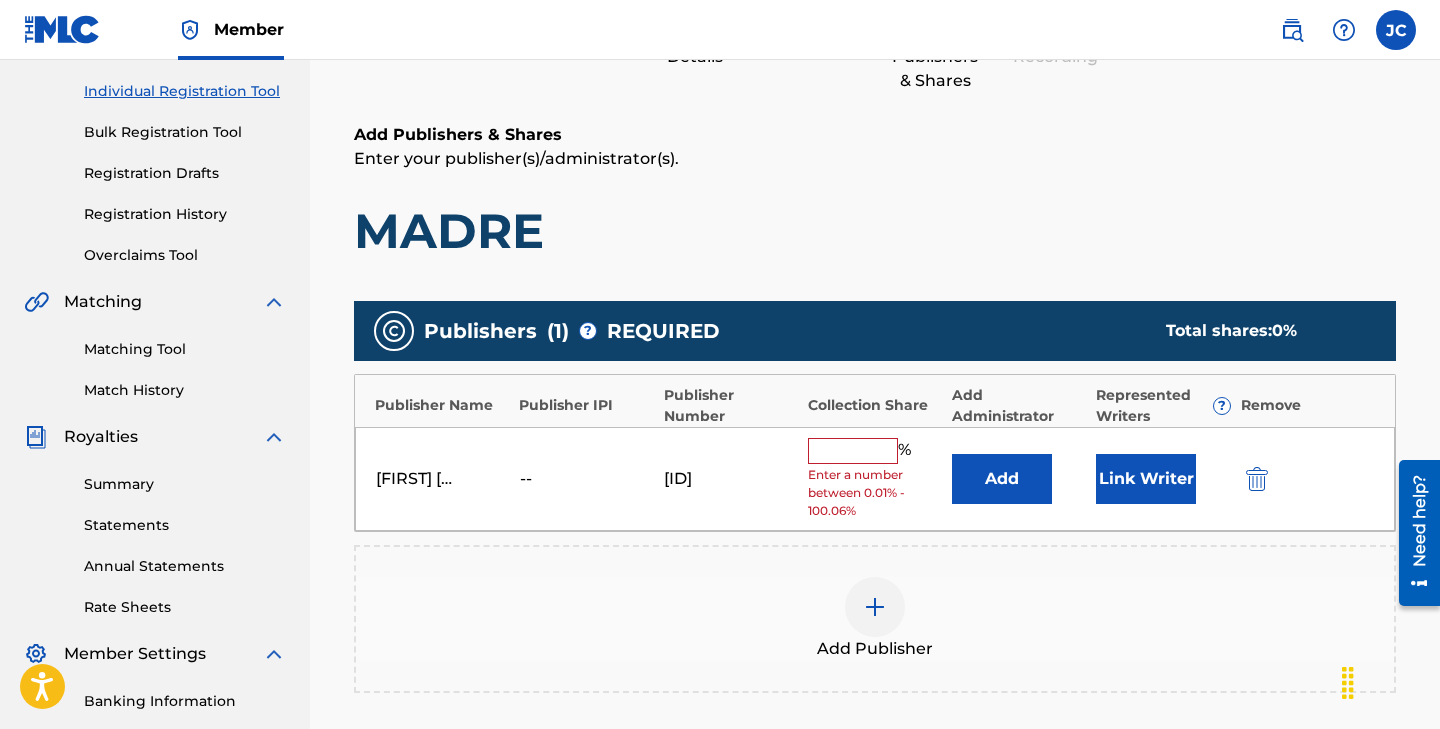 click at bounding box center (853, 451) 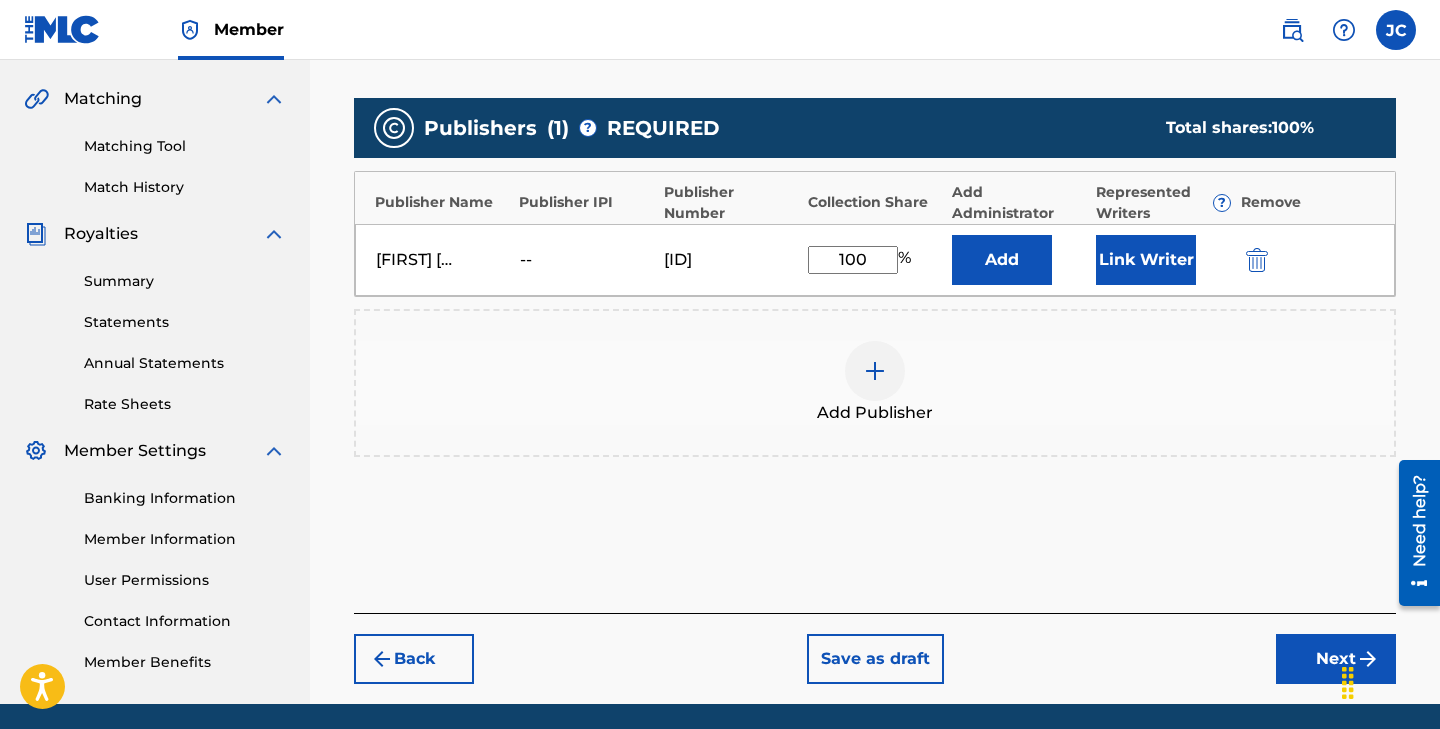 scroll, scrollTop: 448, scrollLeft: 0, axis: vertical 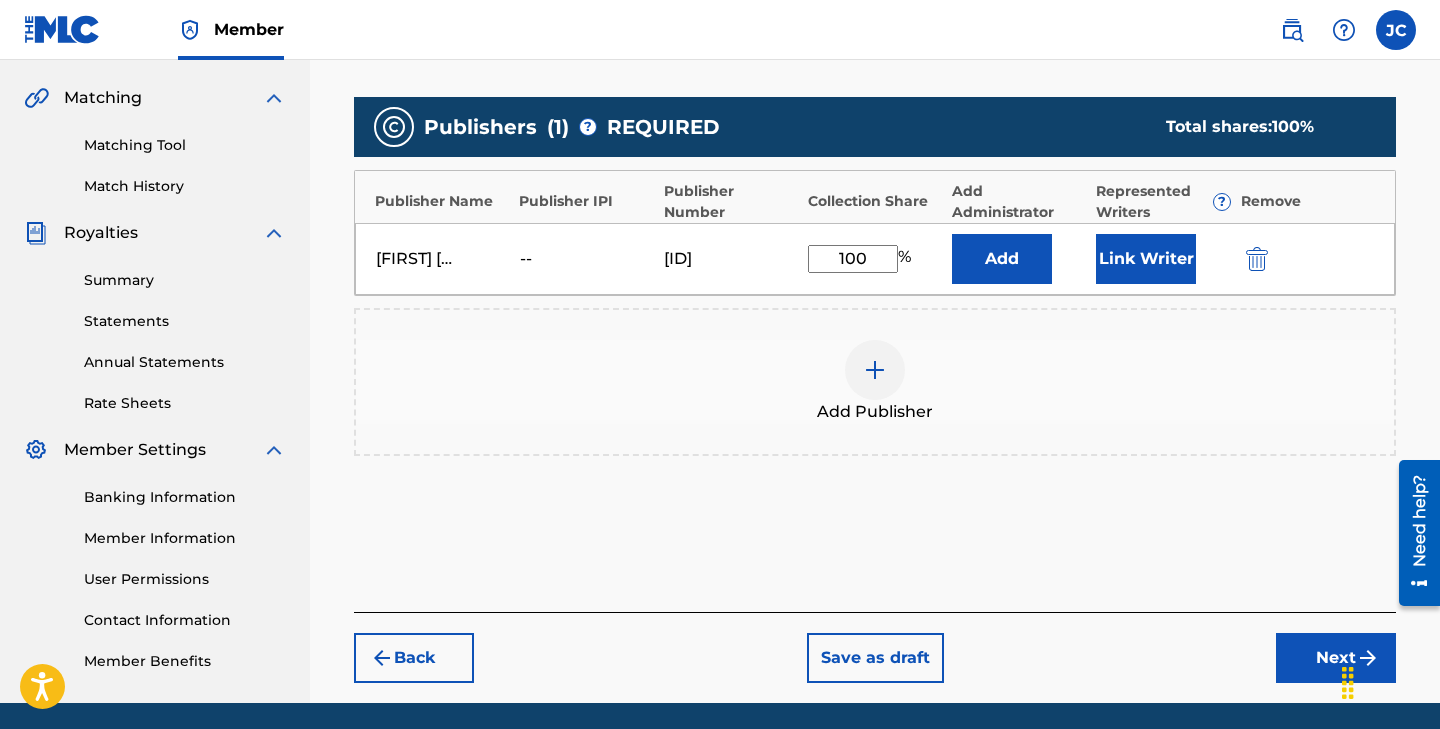 type on "100" 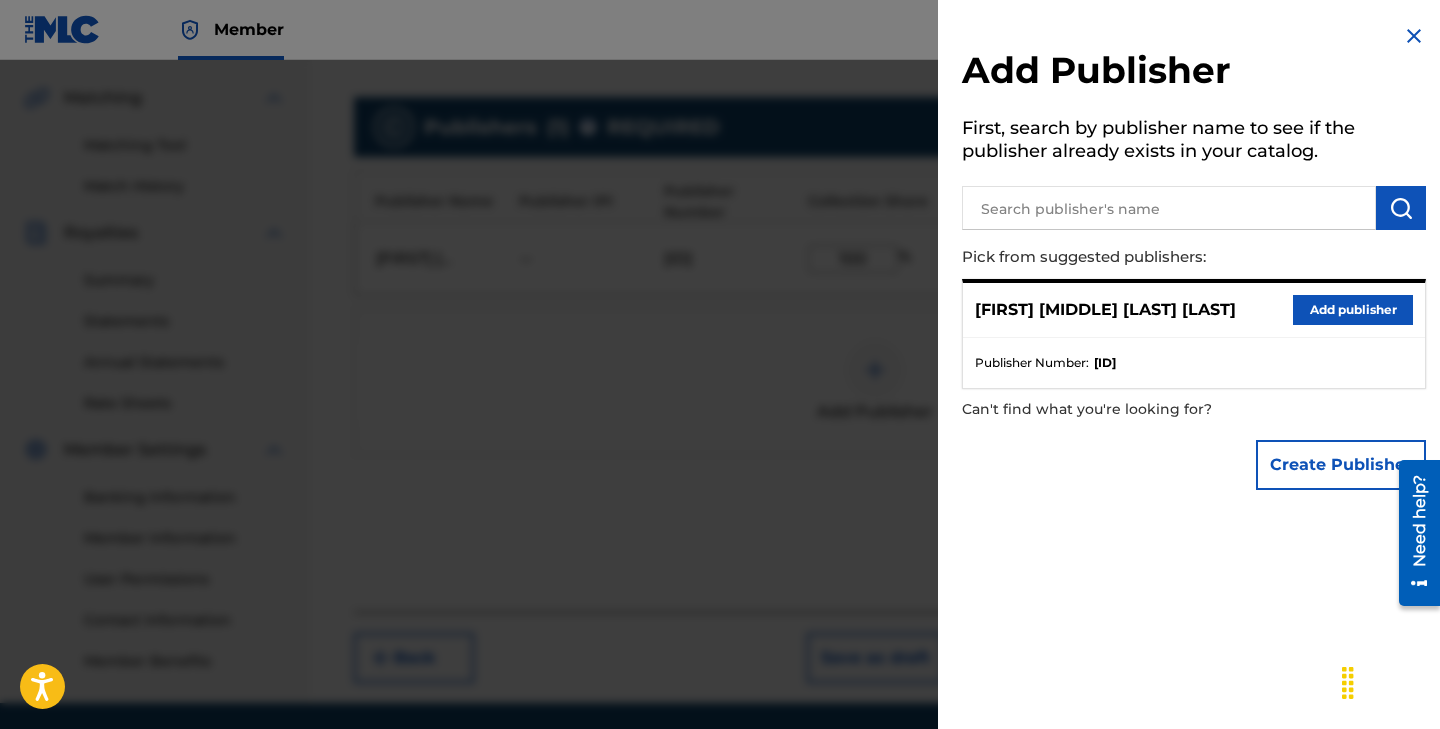click at bounding box center [720, 424] 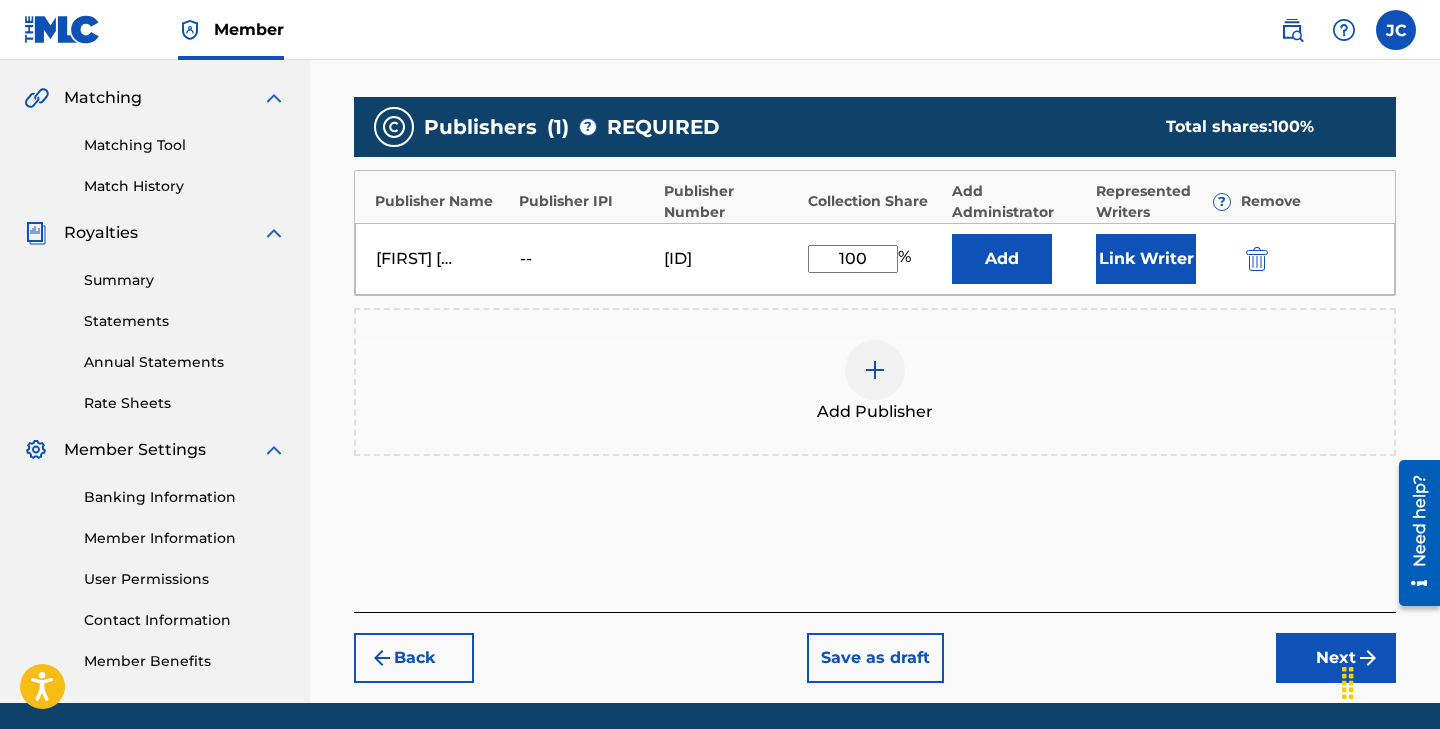 click on "Add" at bounding box center (1002, 259) 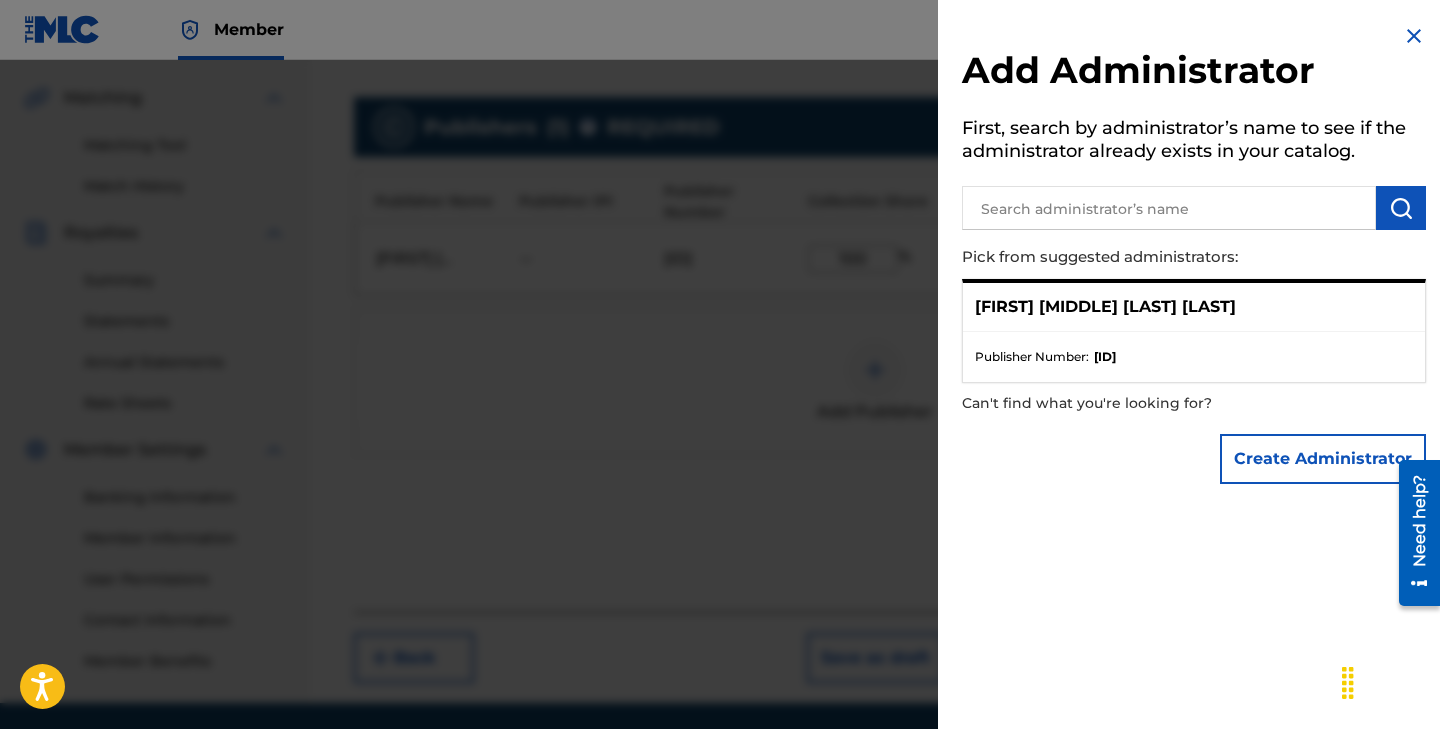click at bounding box center [720, 424] 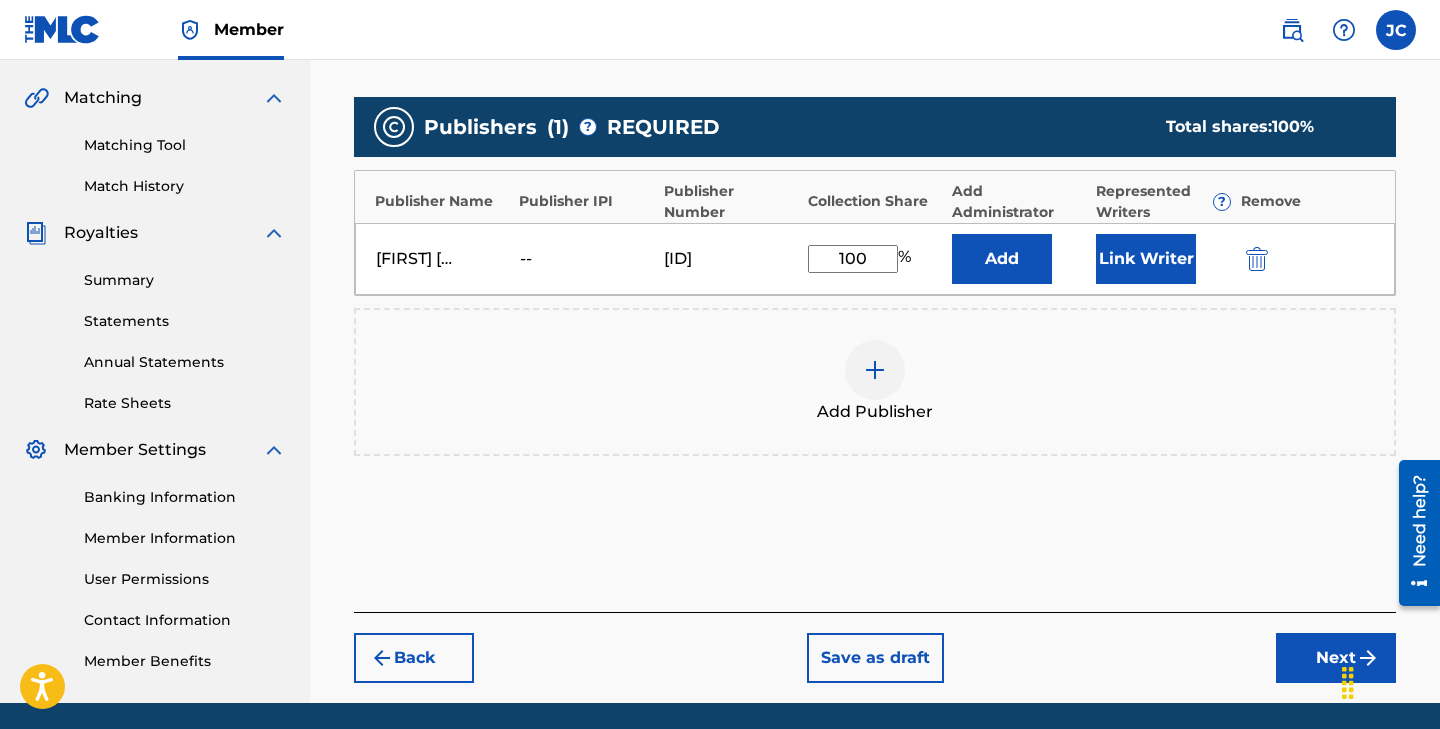 click on "Next" at bounding box center (1336, 658) 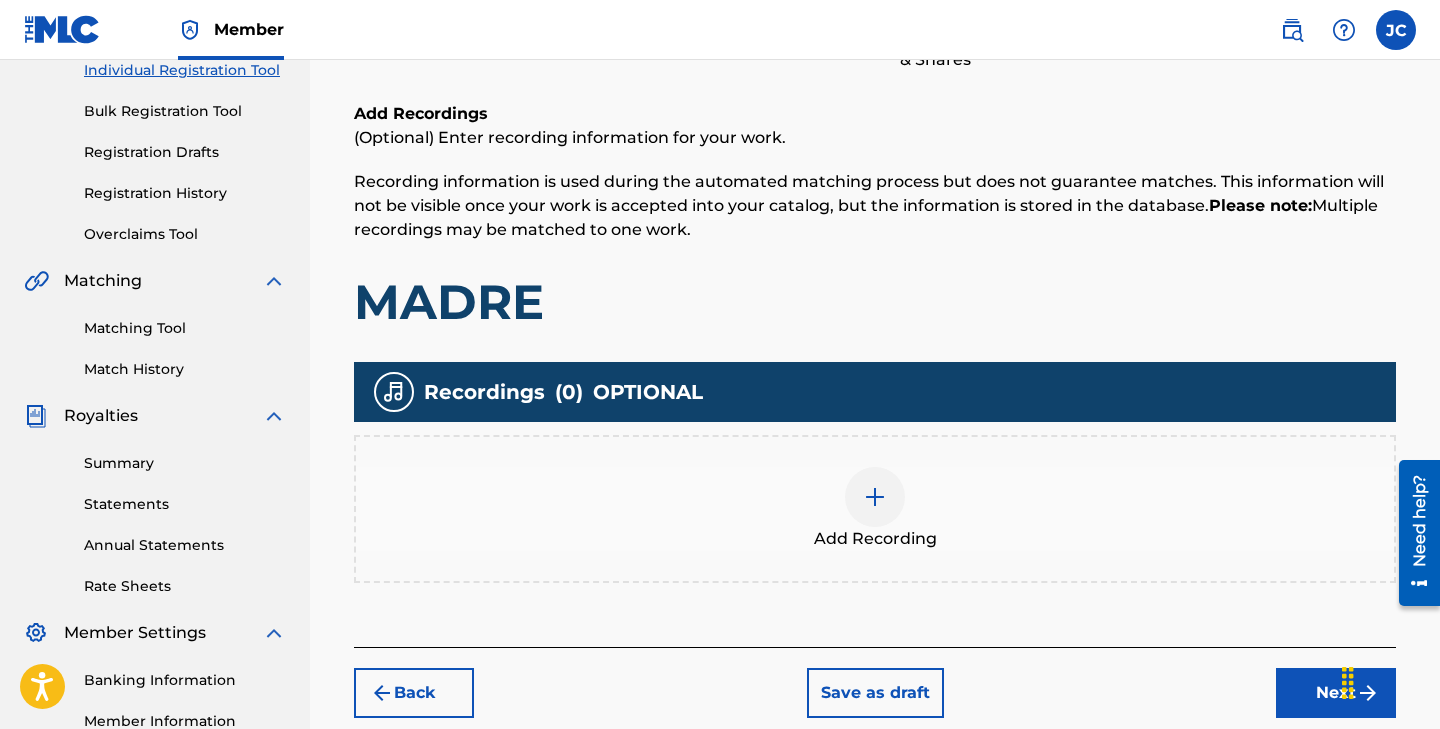 scroll, scrollTop: 288, scrollLeft: 0, axis: vertical 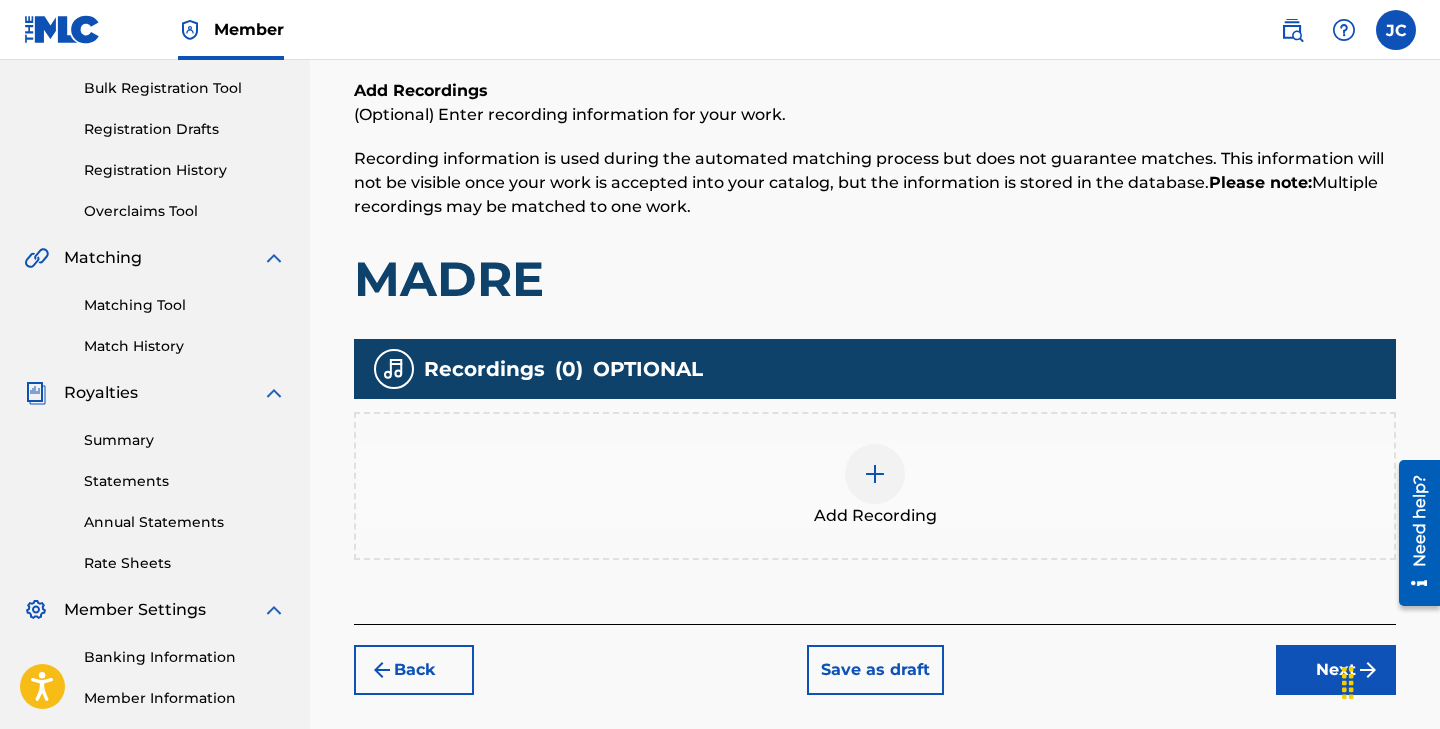 click on "Next" at bounding box center (1336, 670) 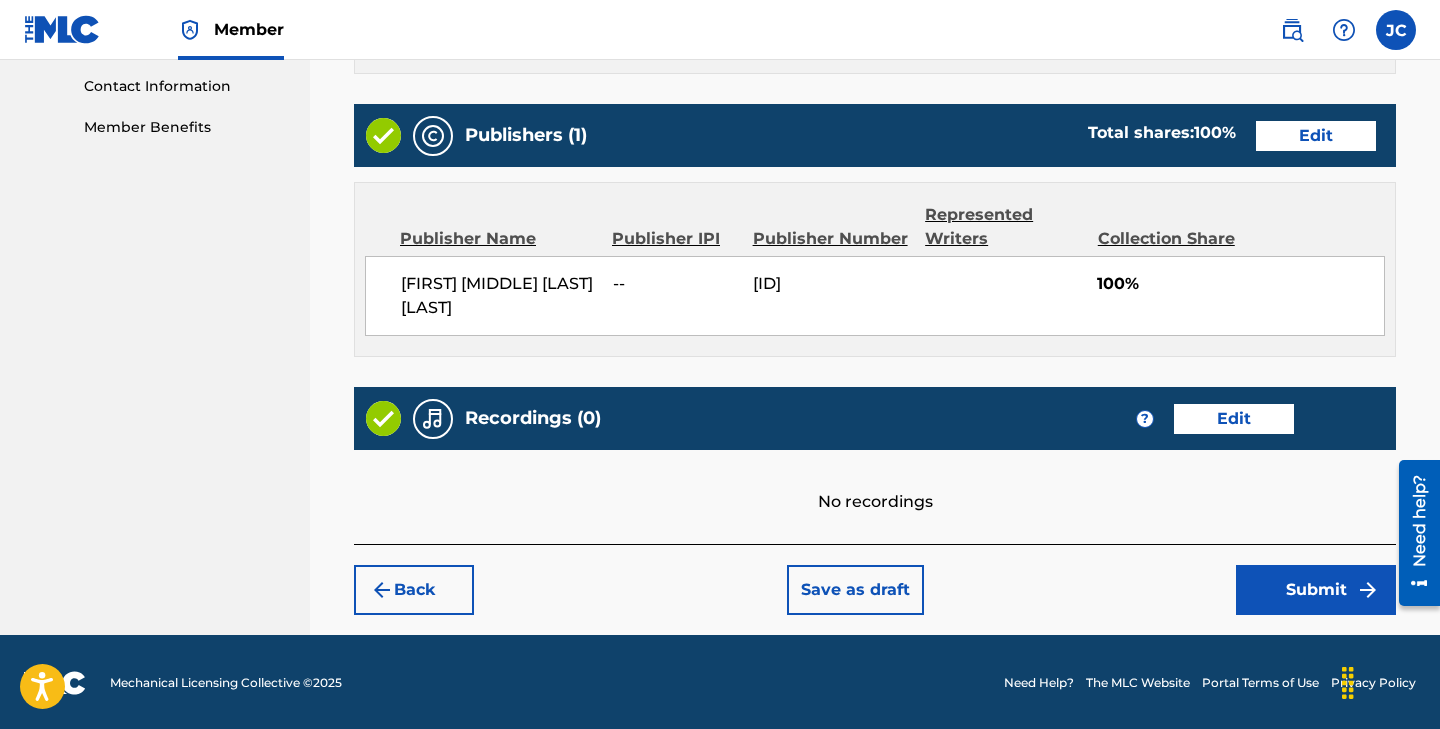 scroll, scrollTop: 988, scrollLeft: 0, axis: vertical 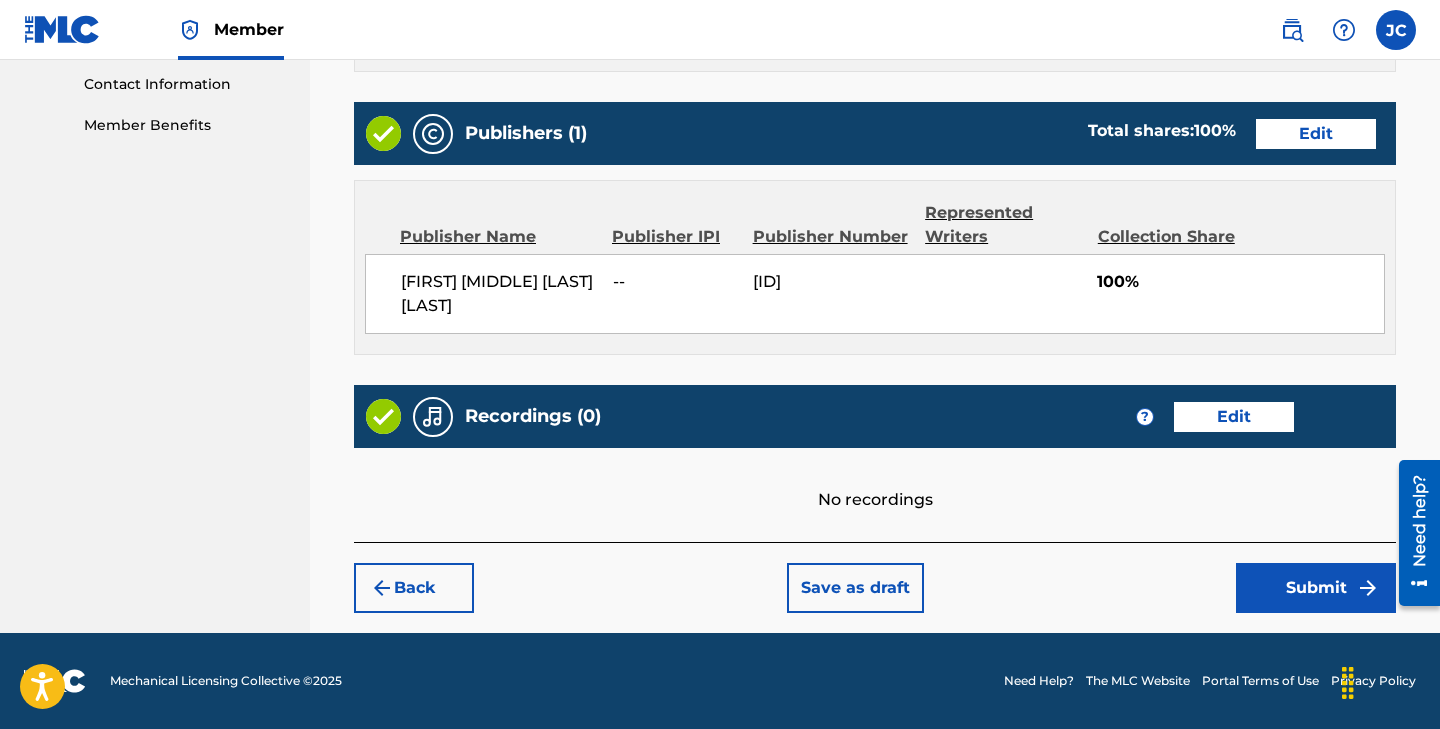 click on "Submit" at bounding box center [1316, 588] 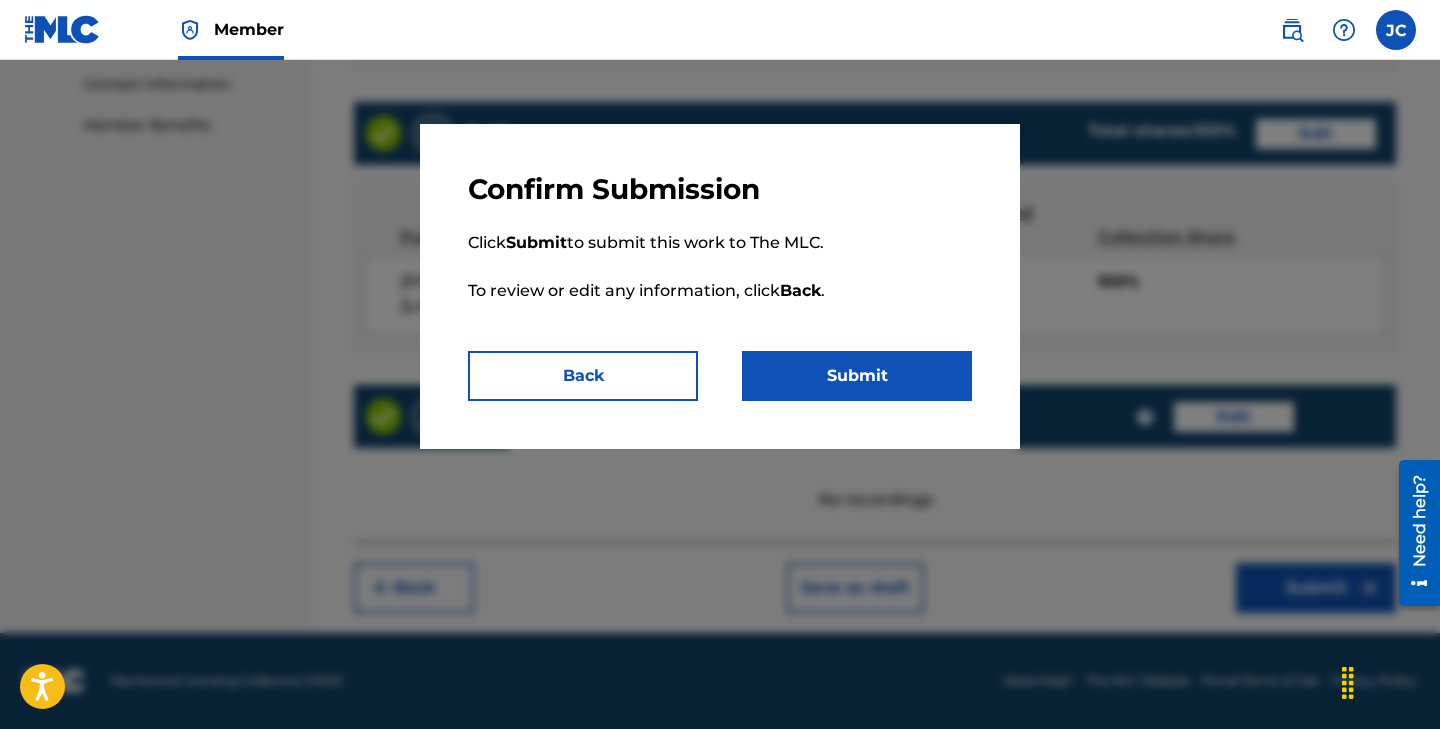 click on "Submit" at bounding box center (857, 376) 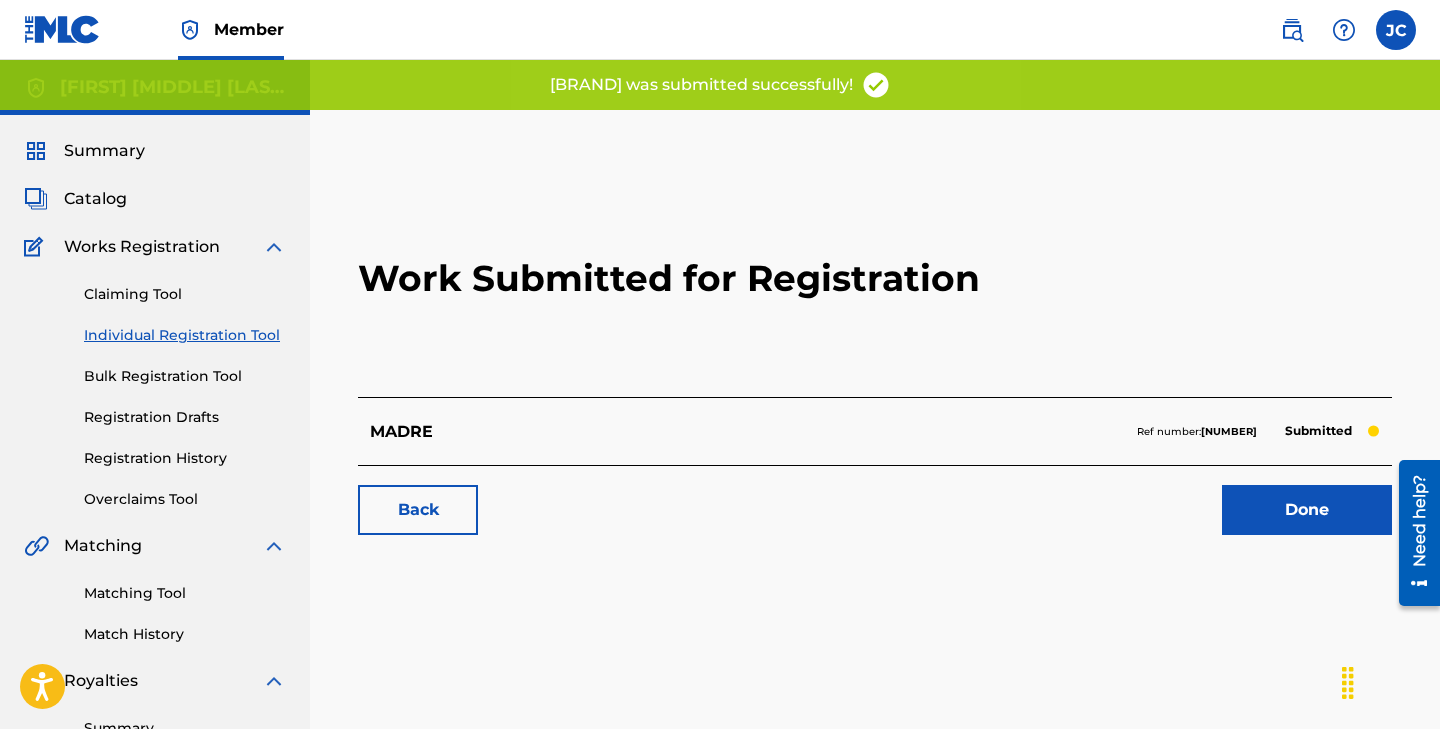 click on "Done" at bounding box center (1307, 510) 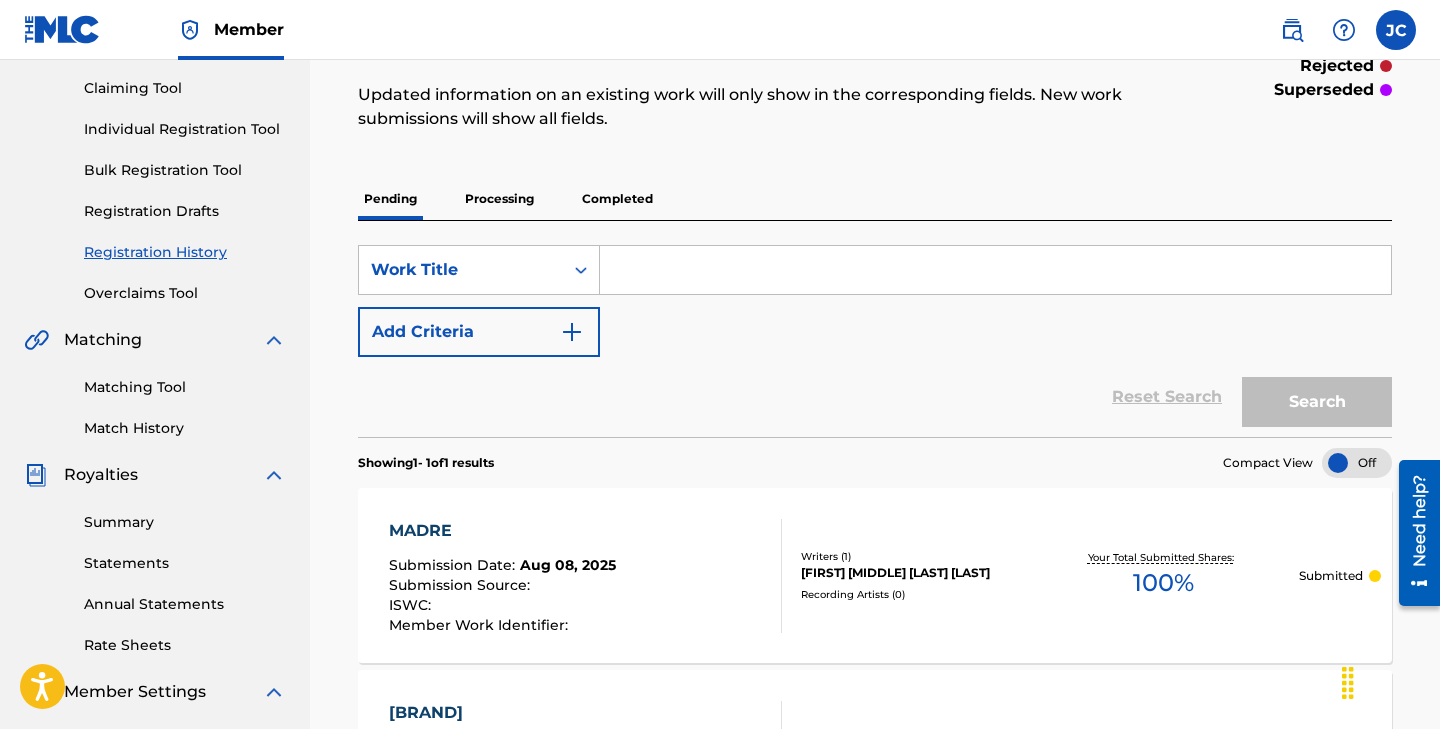scroll, scrollTop: 212, scrollLeft: 0, axis: vertical 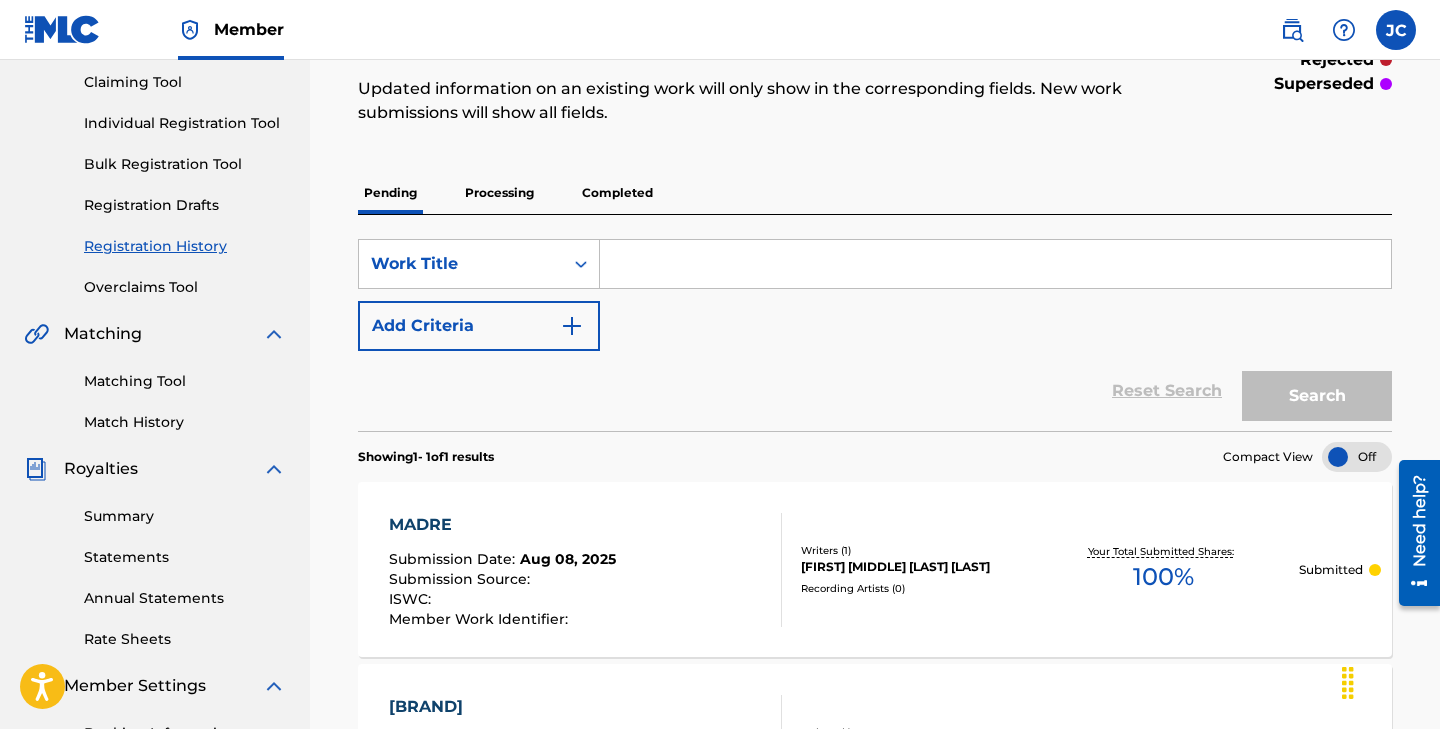 click at bounding box center [995, 264] 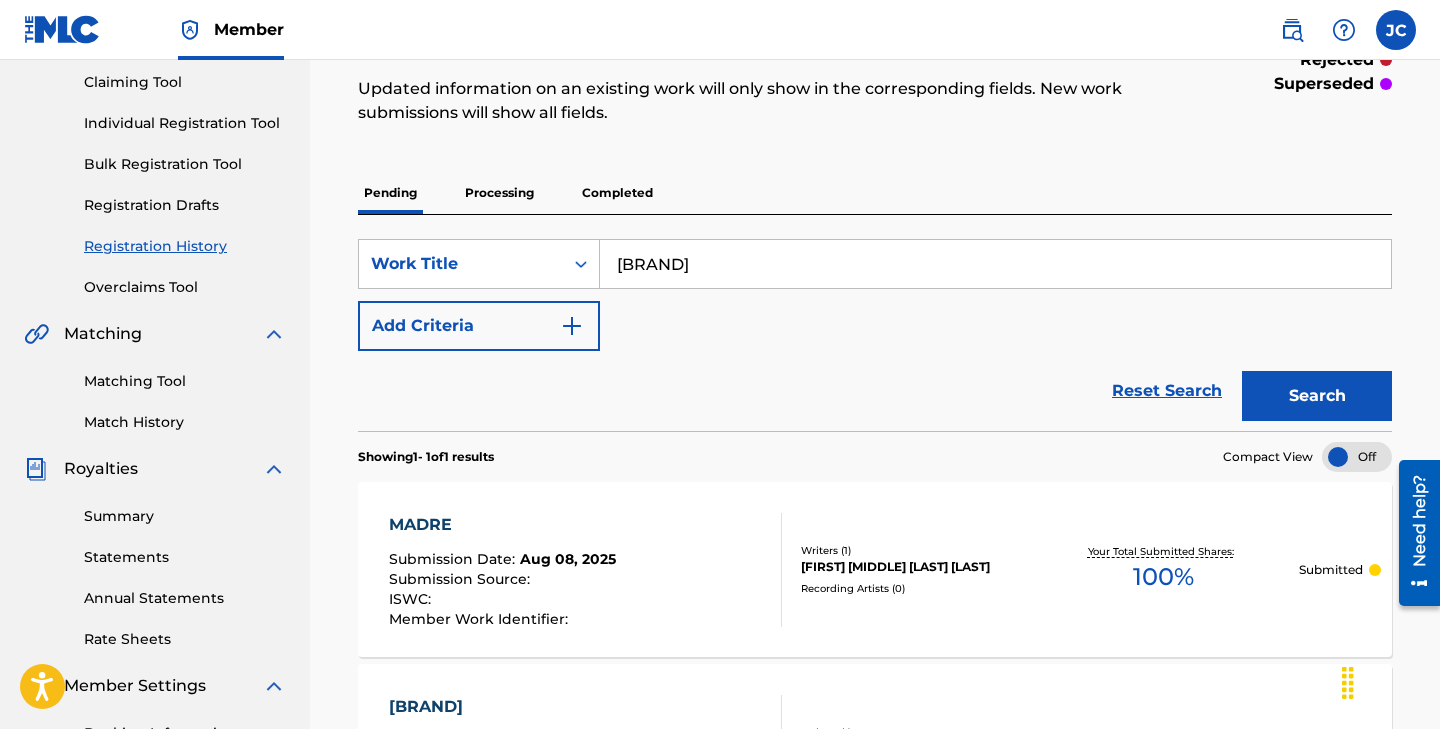 click on "Search" at bounding box center (1317, 396) 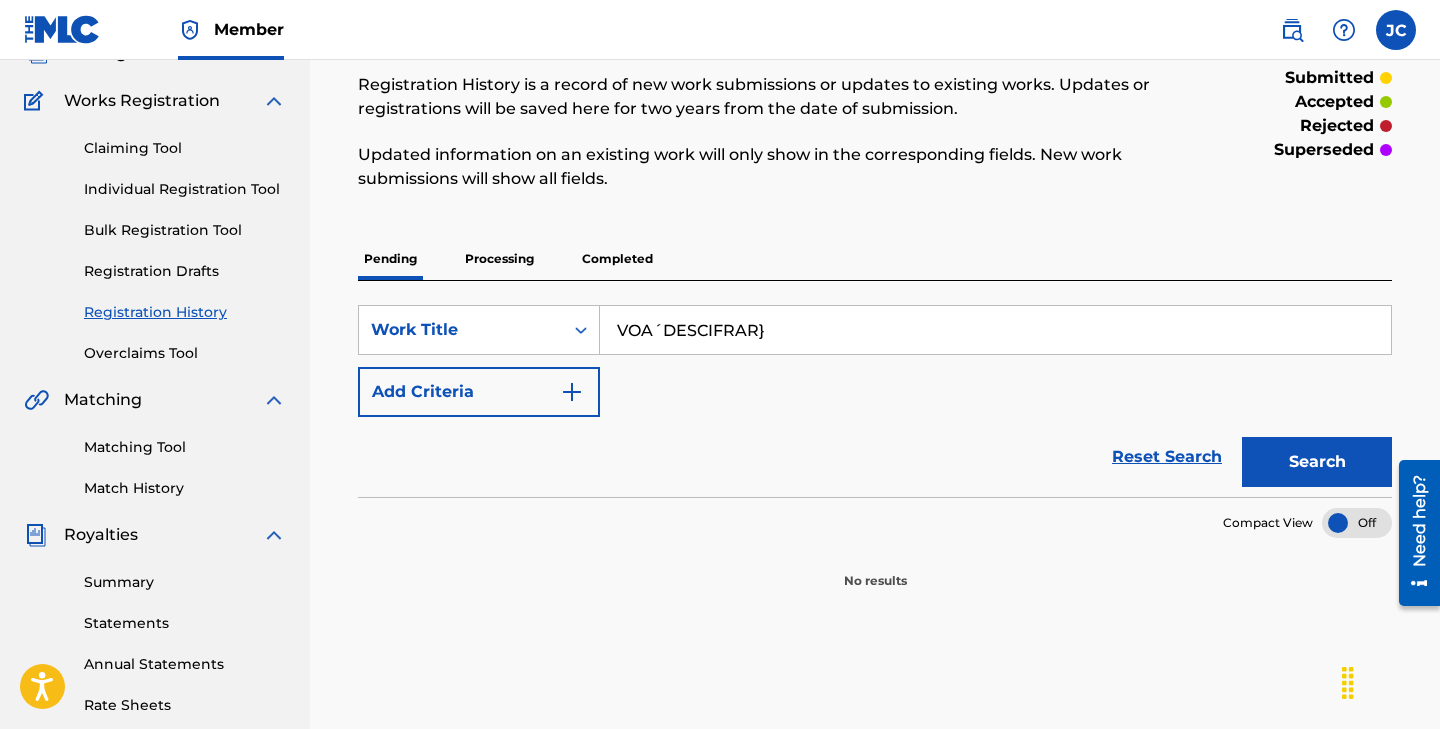 scroll, scrollTop: 124, scrollLeft: 0, axis: vertical 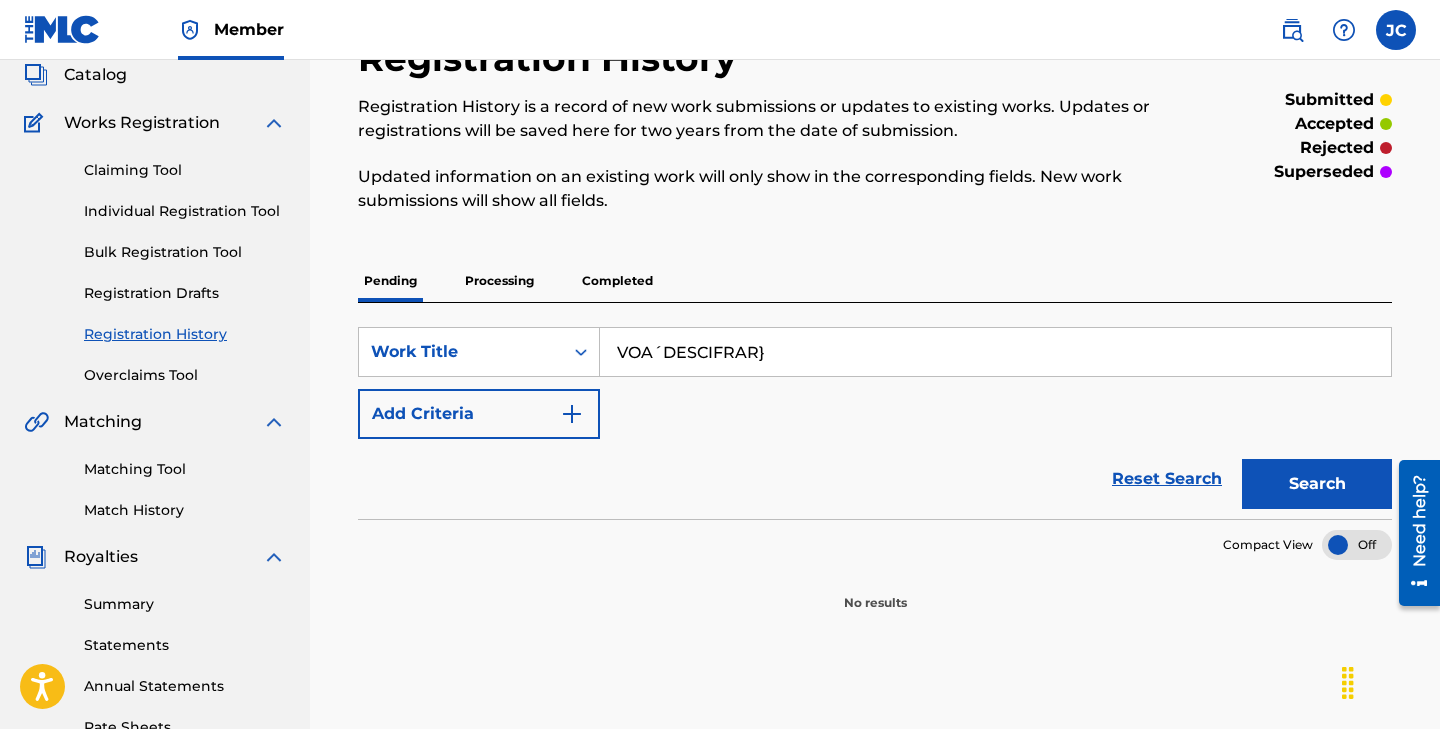 type on "VOA´DESCIFRAR}" 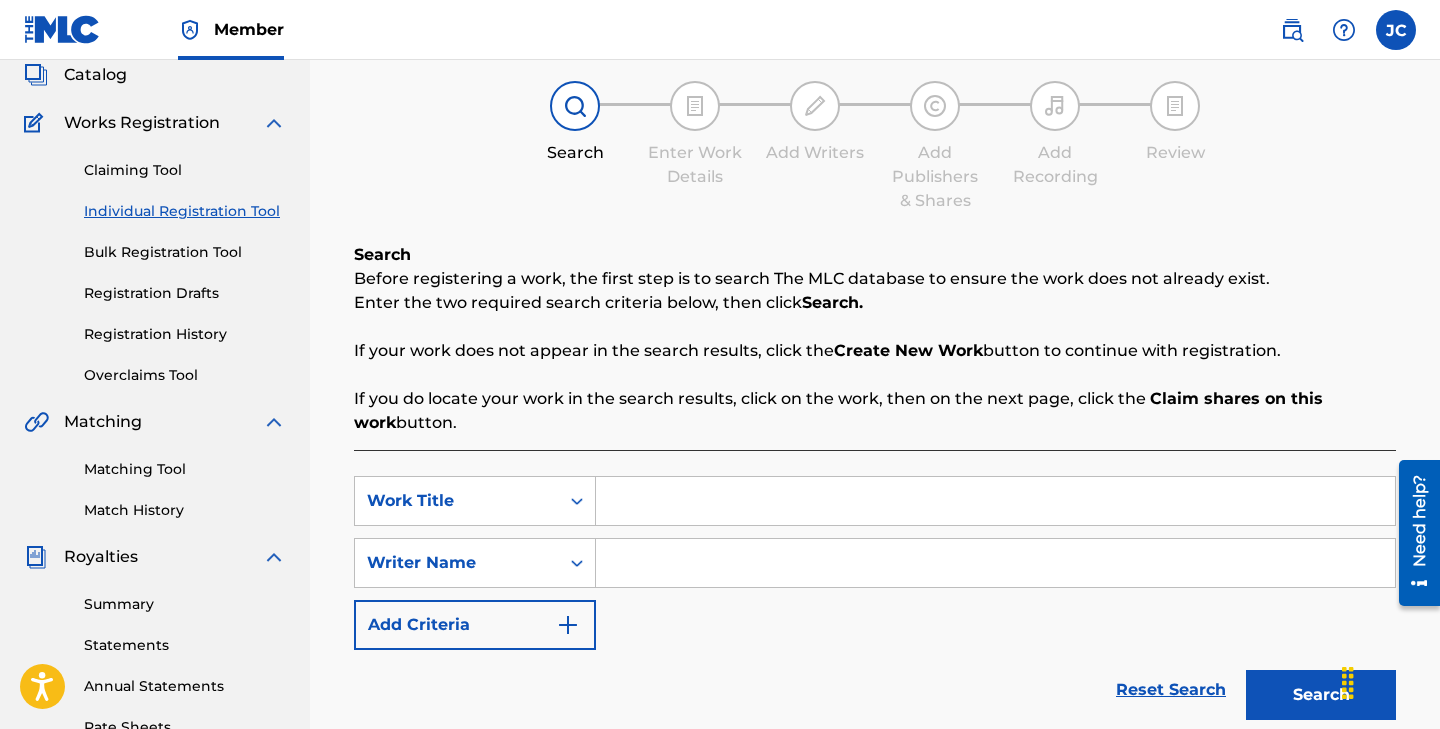 scroll, scrollTop: 0, scrollLeft: 0, axis: both 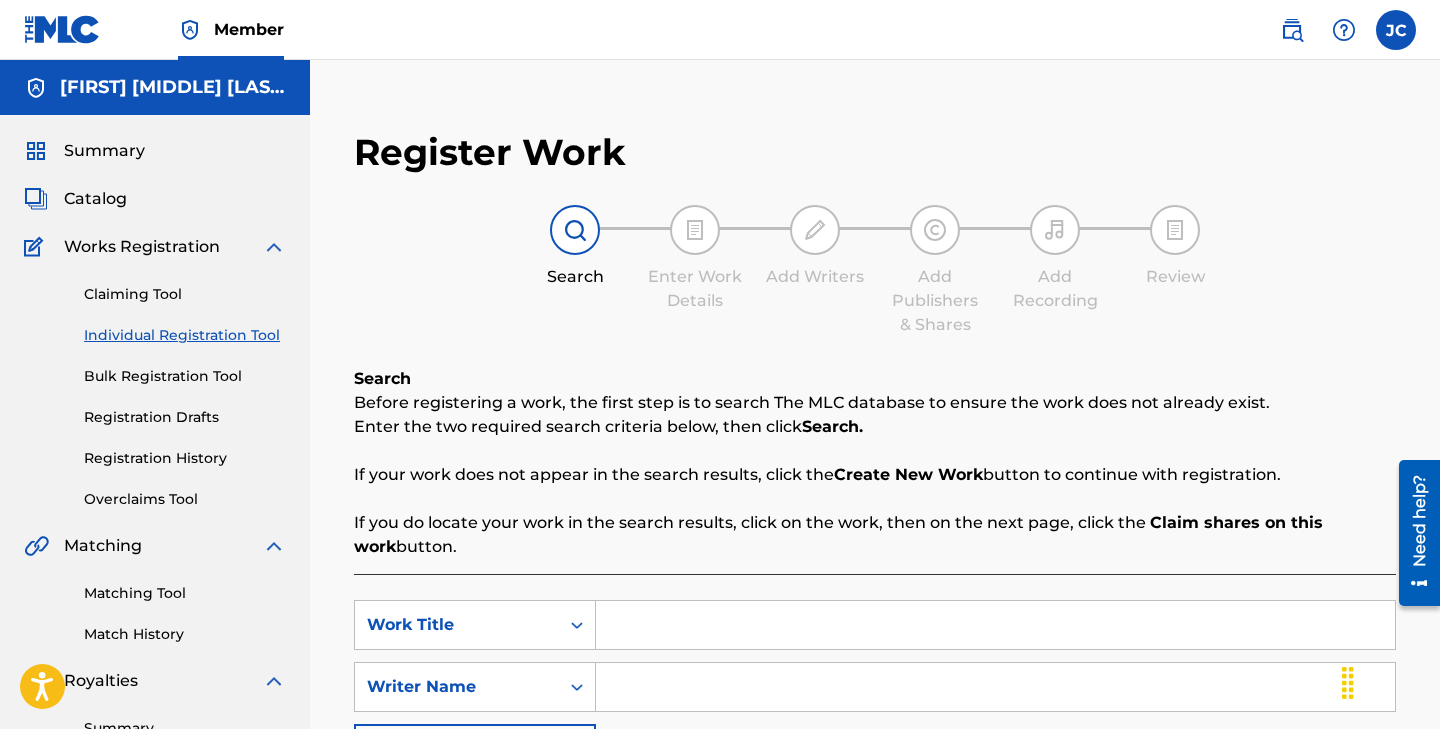 click at bounding box center (995, 625) 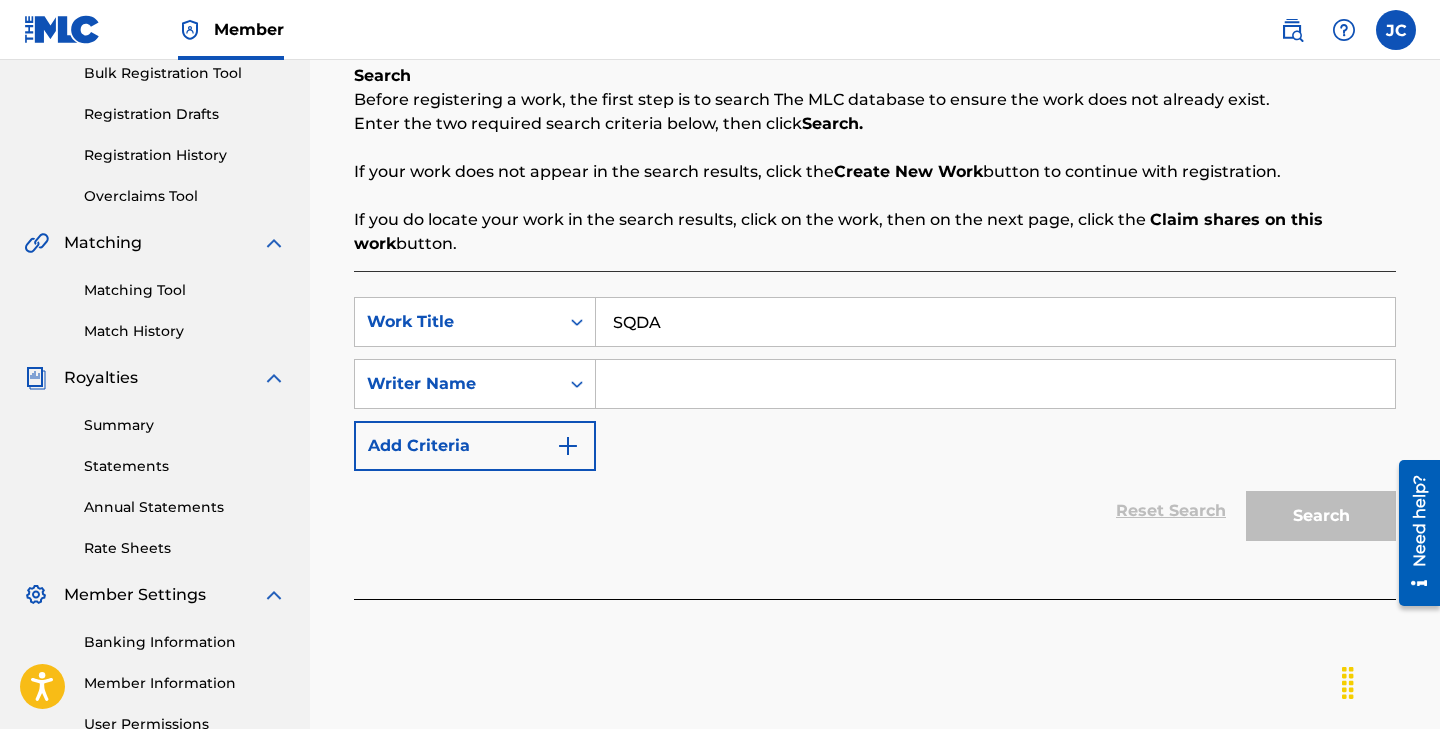 scroll, scrollTop: 306, scrollLeft: 0, axis: vertical 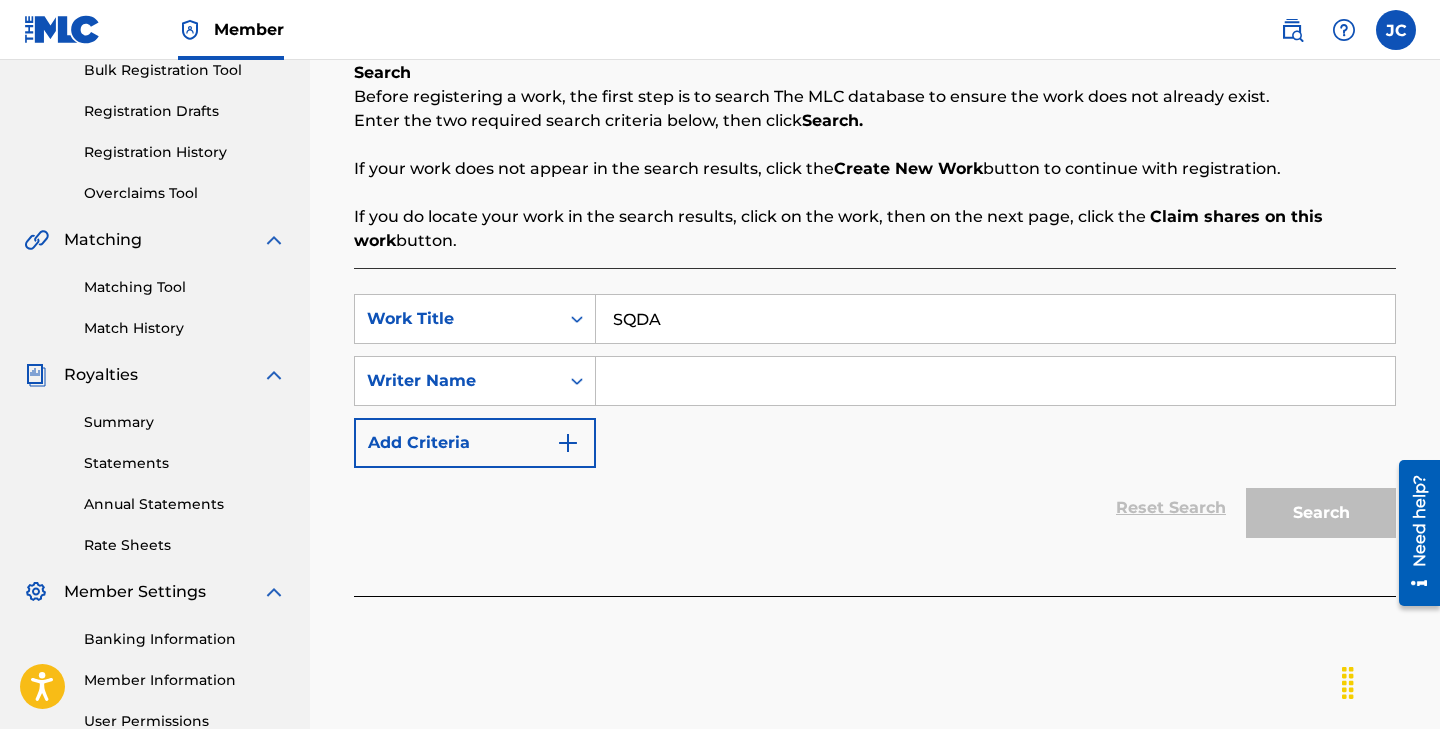 type on "SQDA" 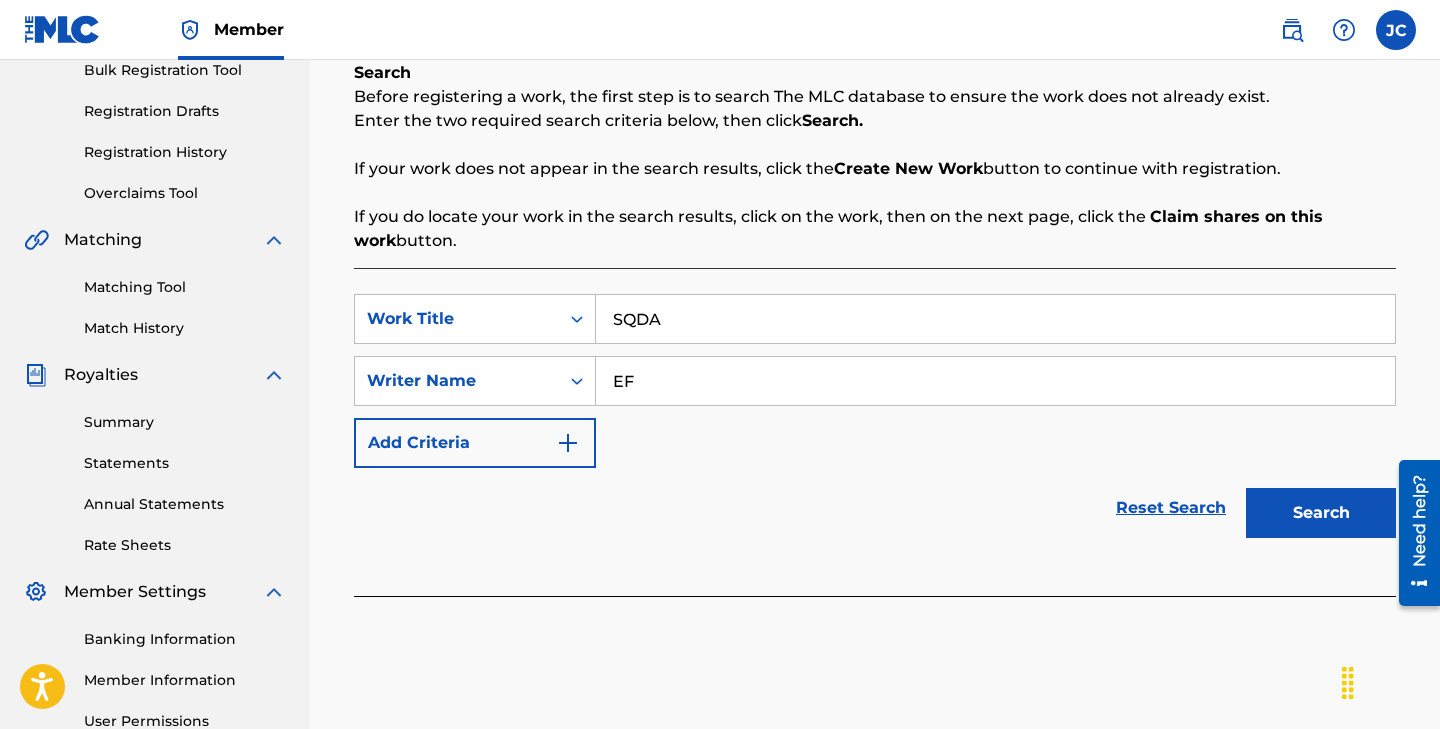 type on "EF" 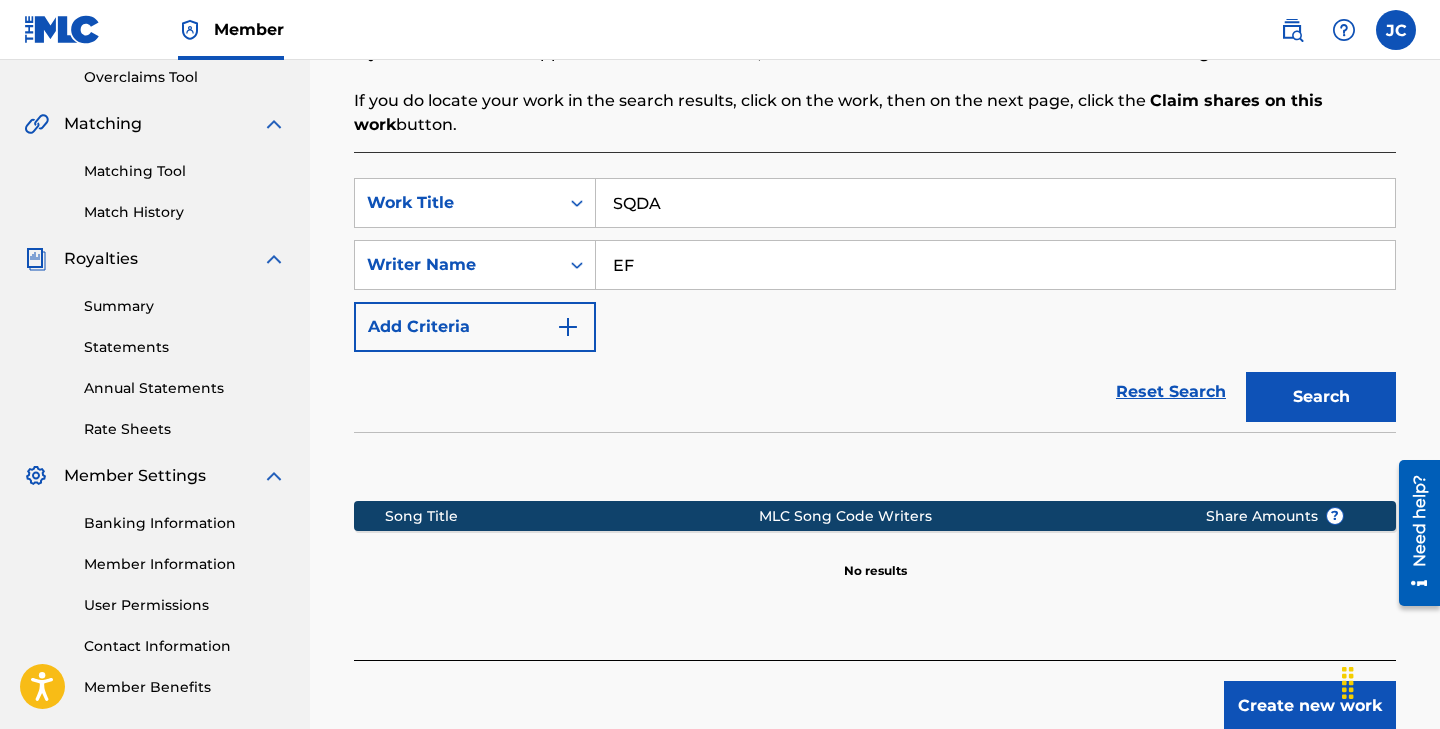 scroll, scrollTop: 540, scrollLeft: 0, axis: vertical 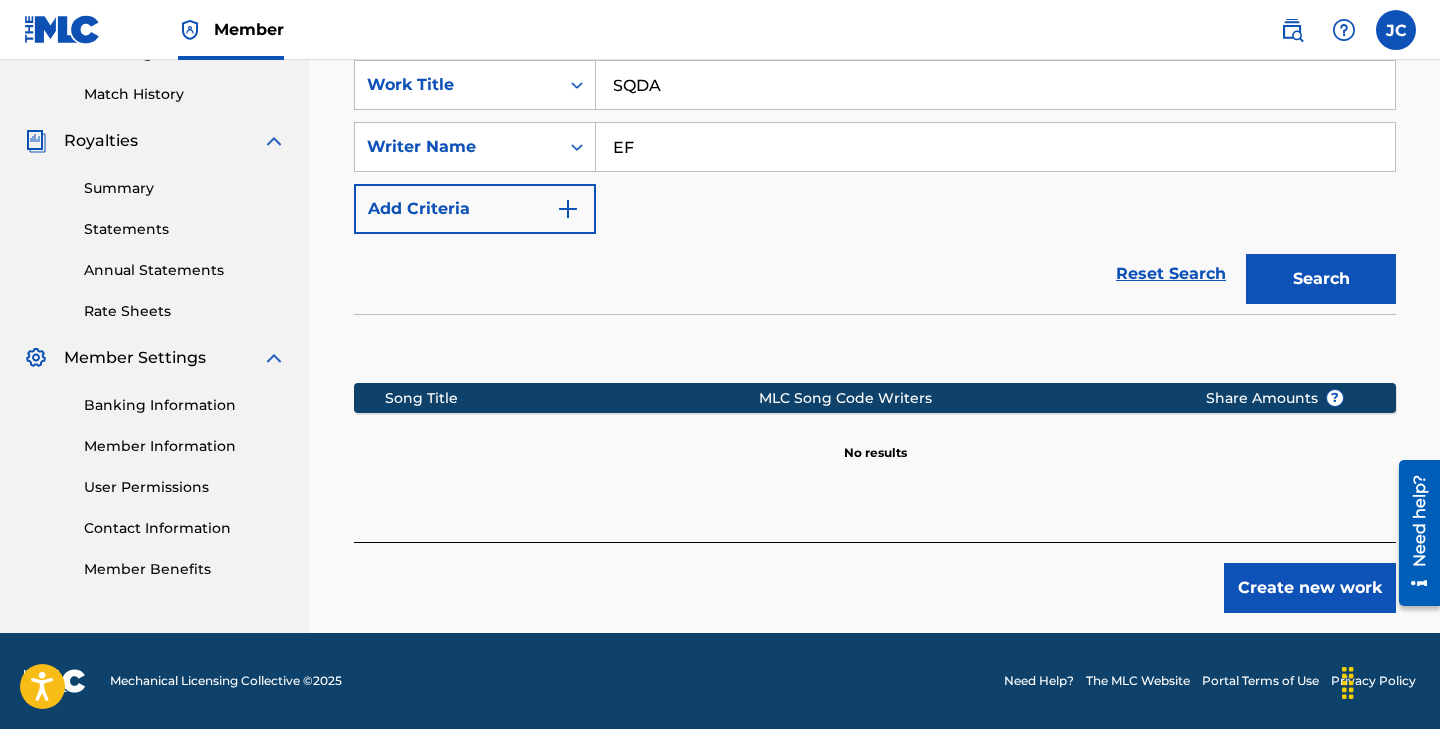 click on "Create new work" at bounding box center [1310, 588] 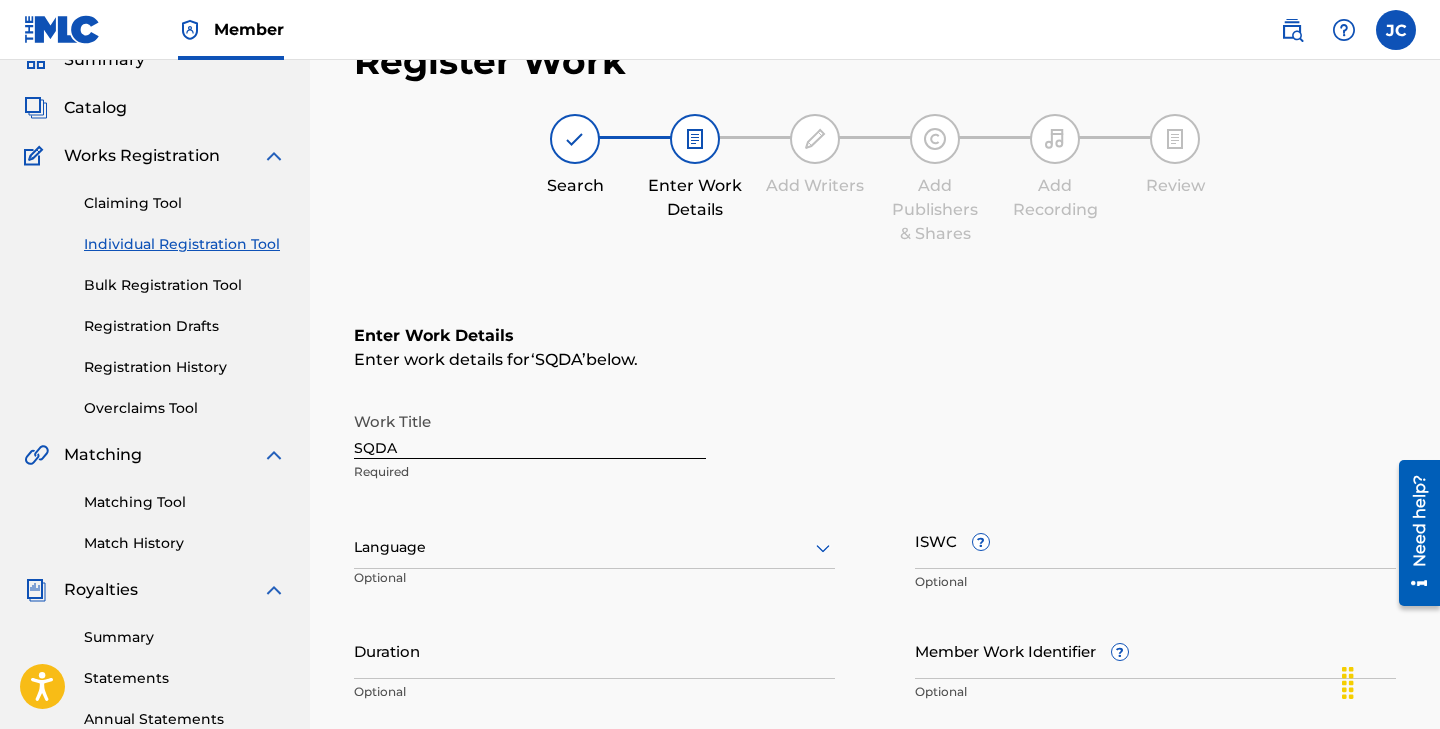 scroll, scrollTop: 88, scrollLeft: 0, axis: vertical 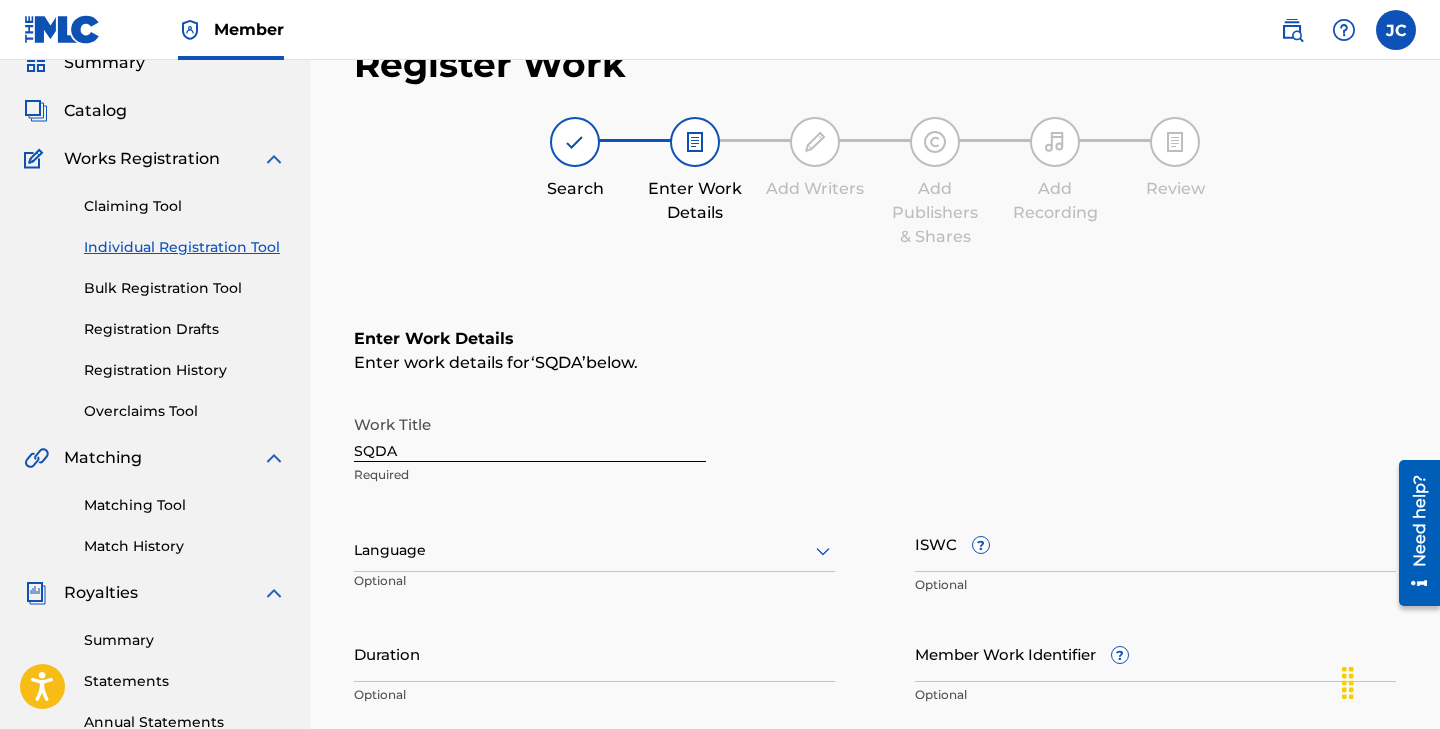 click on "SQDA" at bounding box center [530, 433] 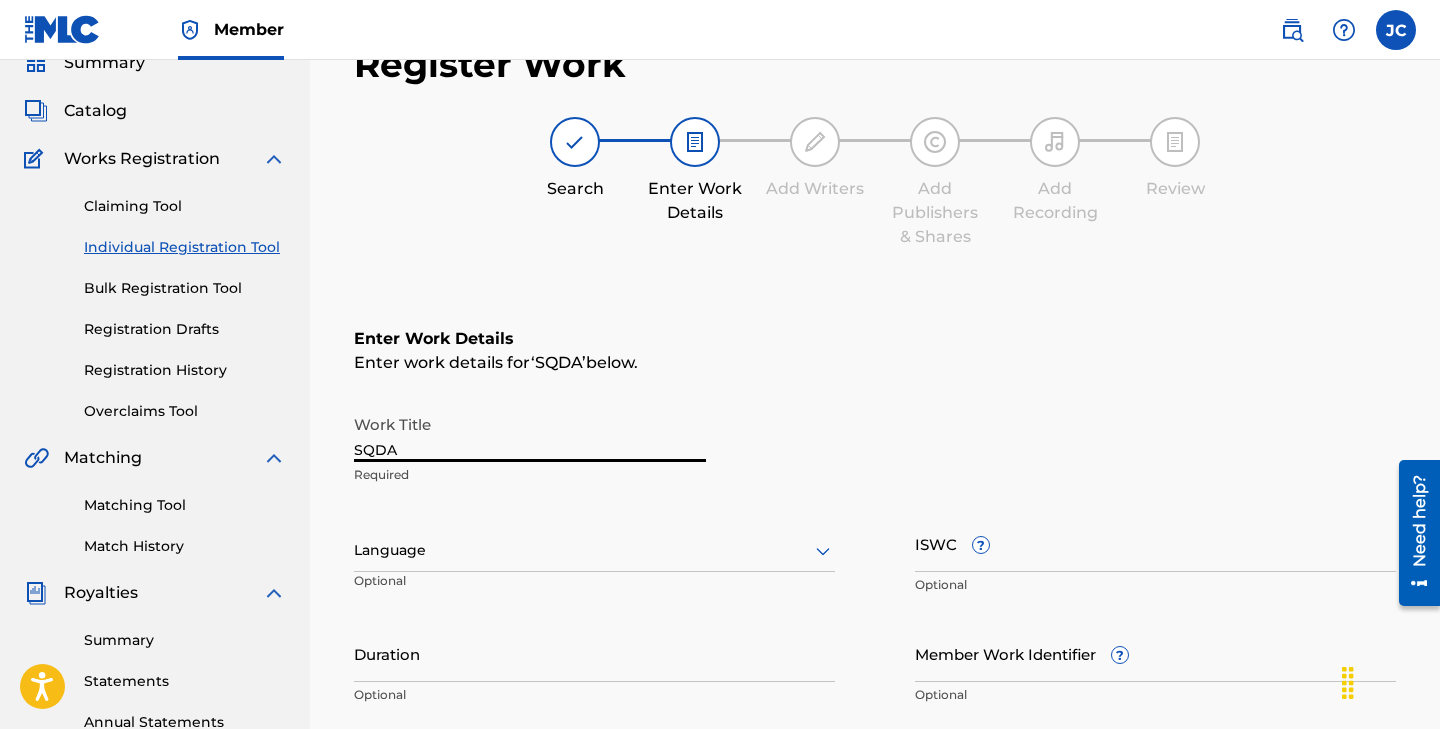 click on "SQDA" at bounding box center (530, 433) 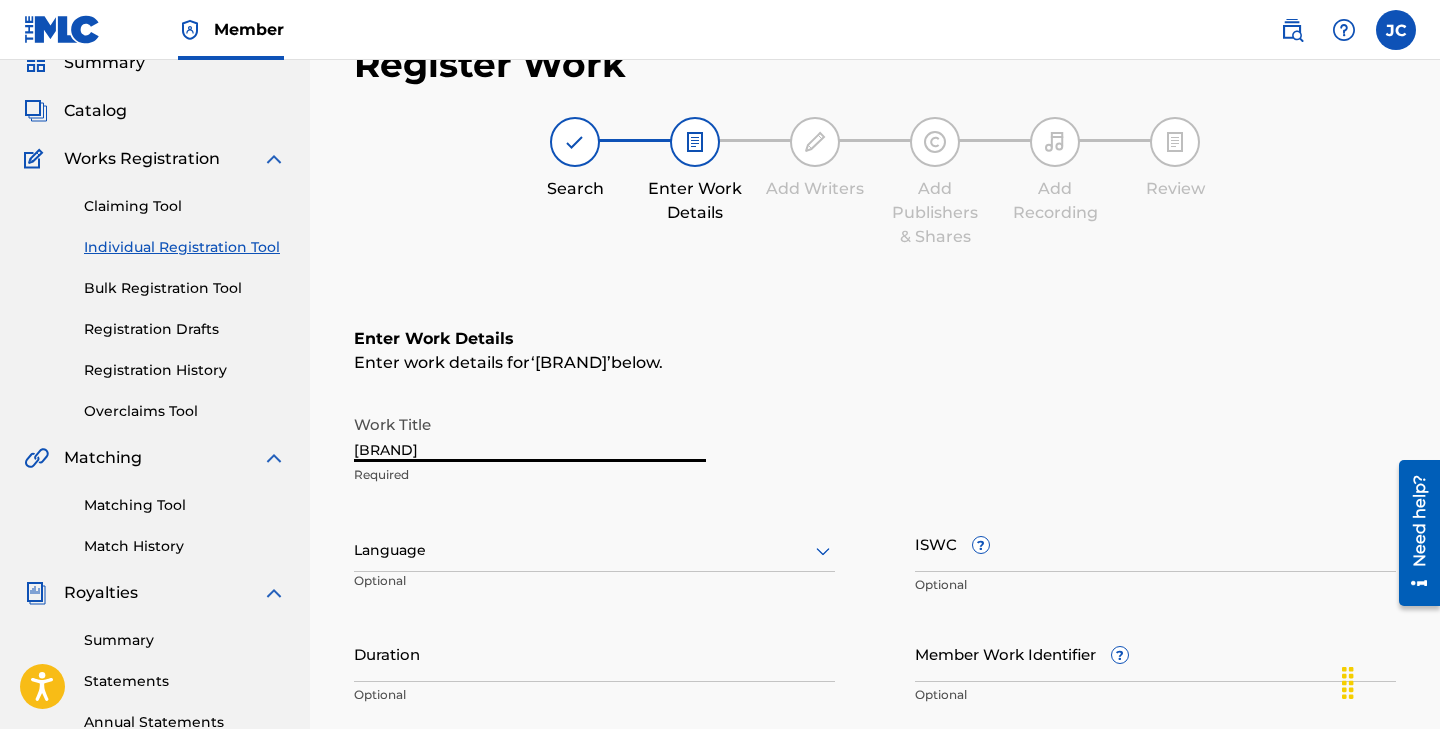 type on "[BRAND]" 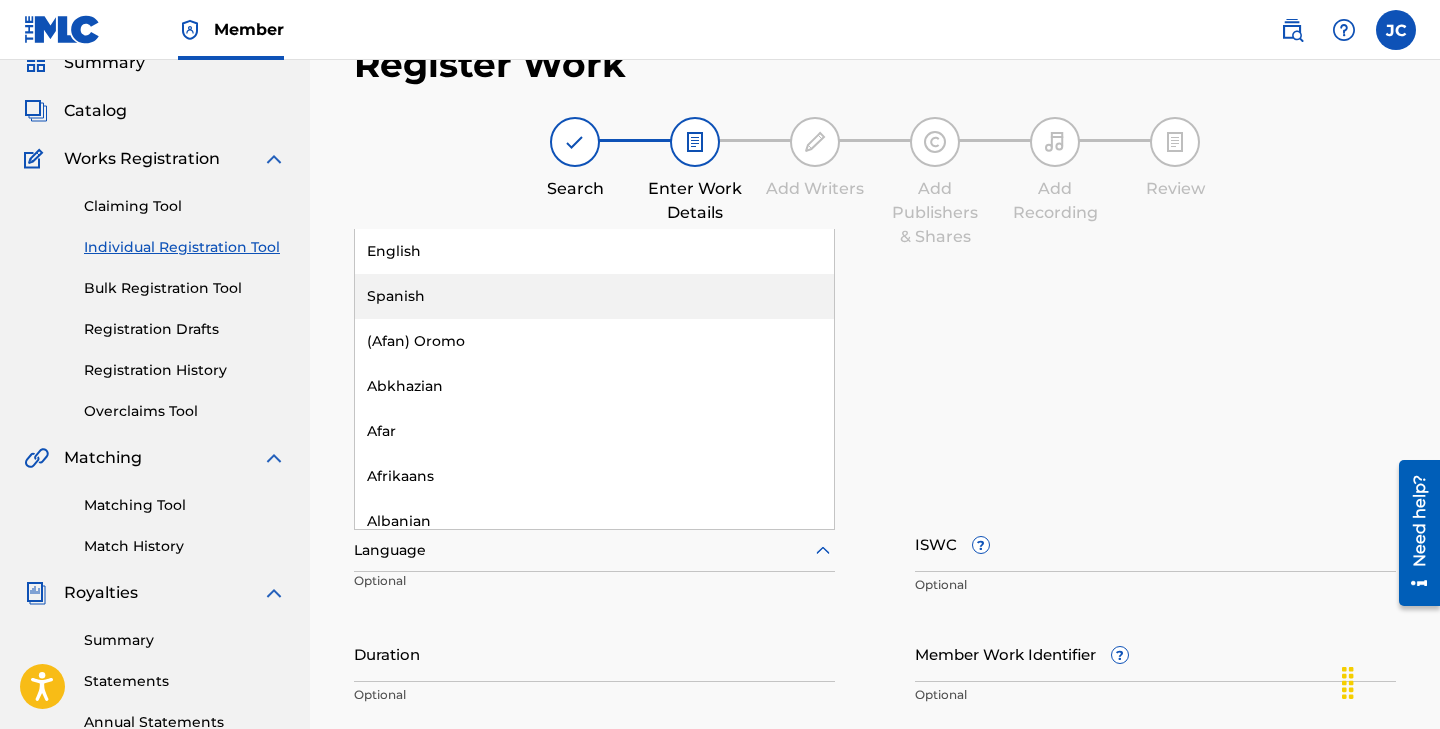 click on "Spanish" at bounding box center (594, 296) 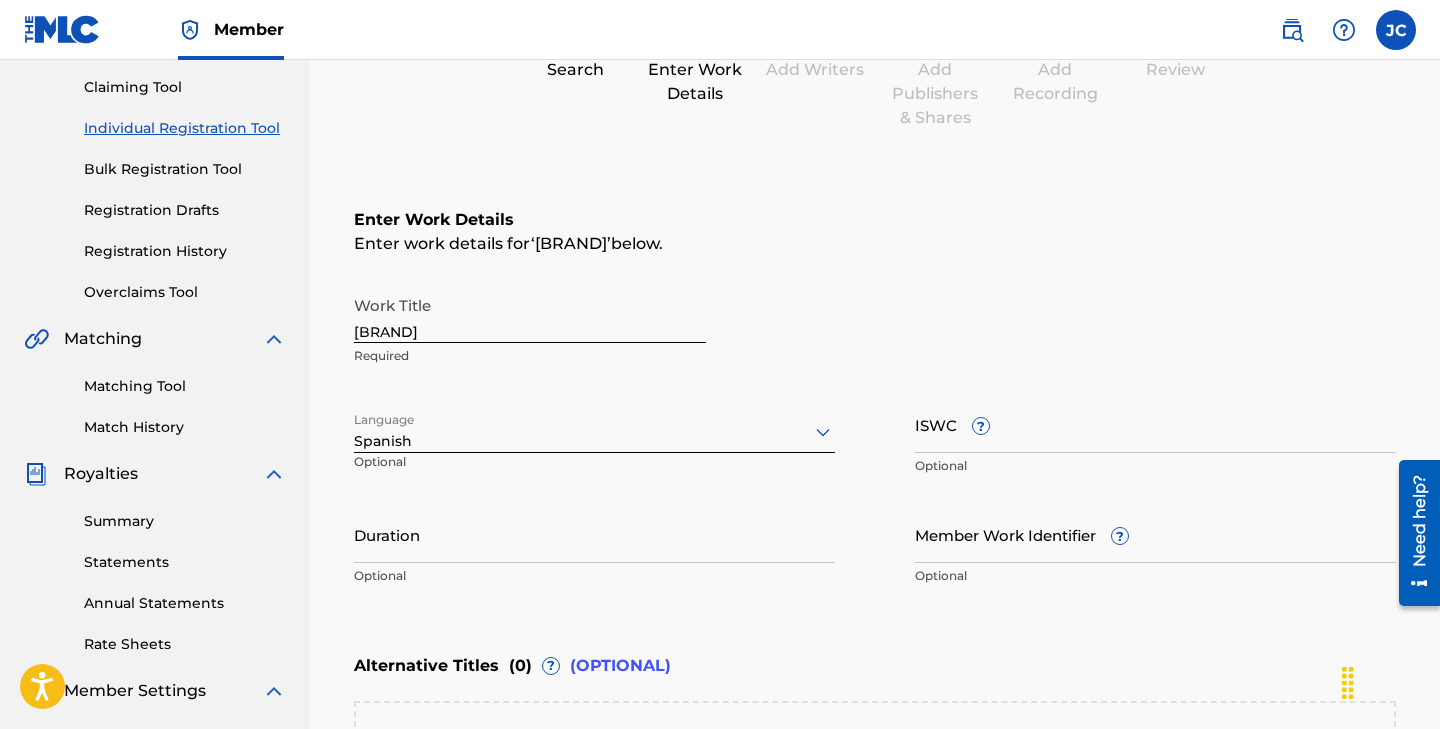 scroll, scrollTop: 259, scrollLeft: 0, axis: vertical 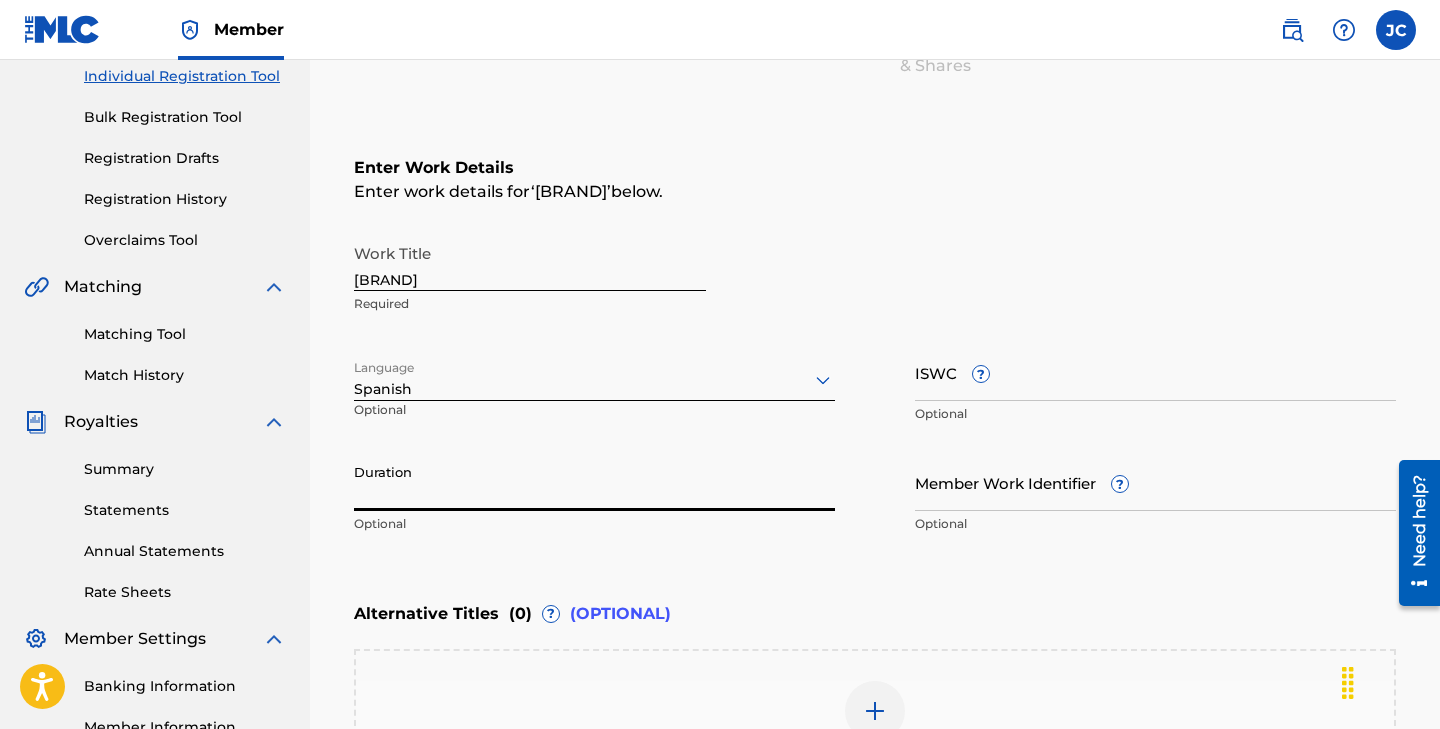 click on "Duration" at bounding box center (594, 482) 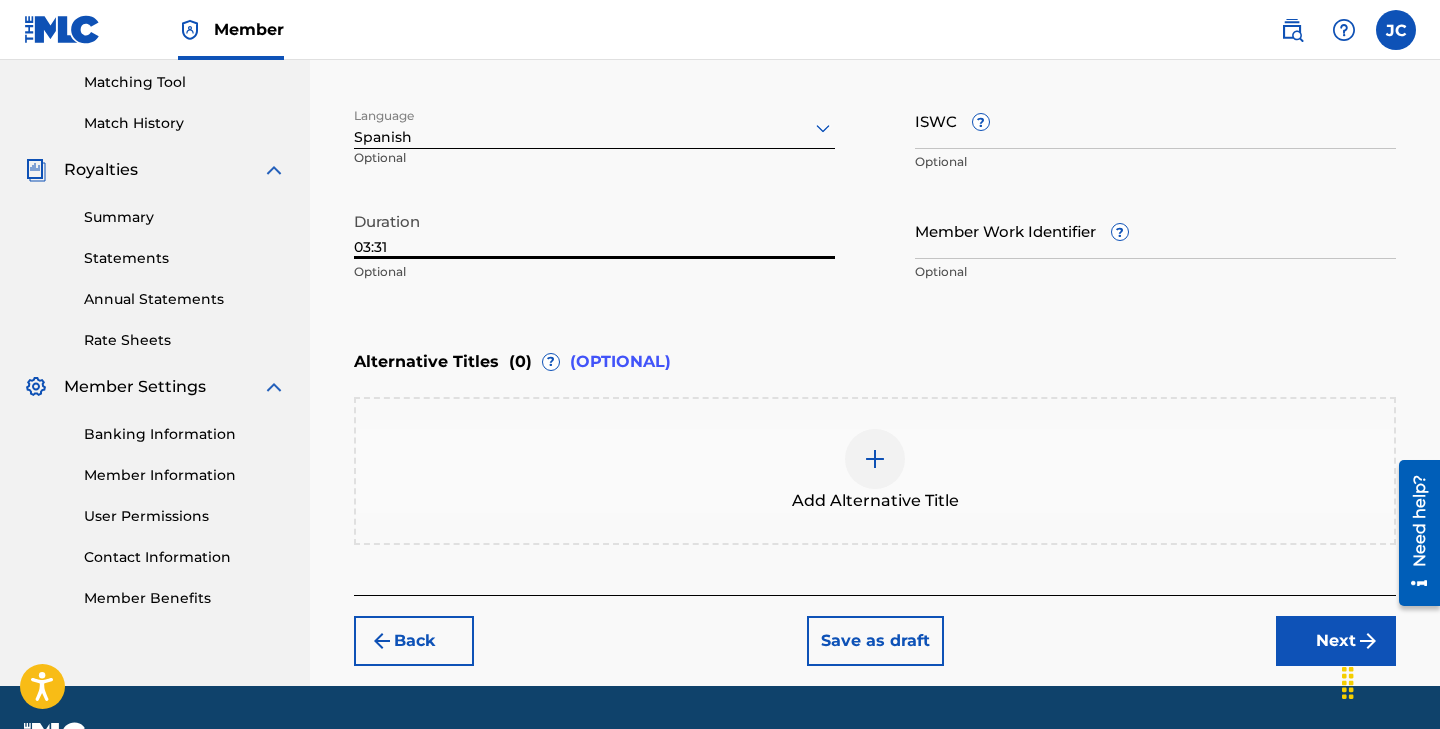 scroll, scrollTop: 564, scrollLeft: 0, axis: vertical 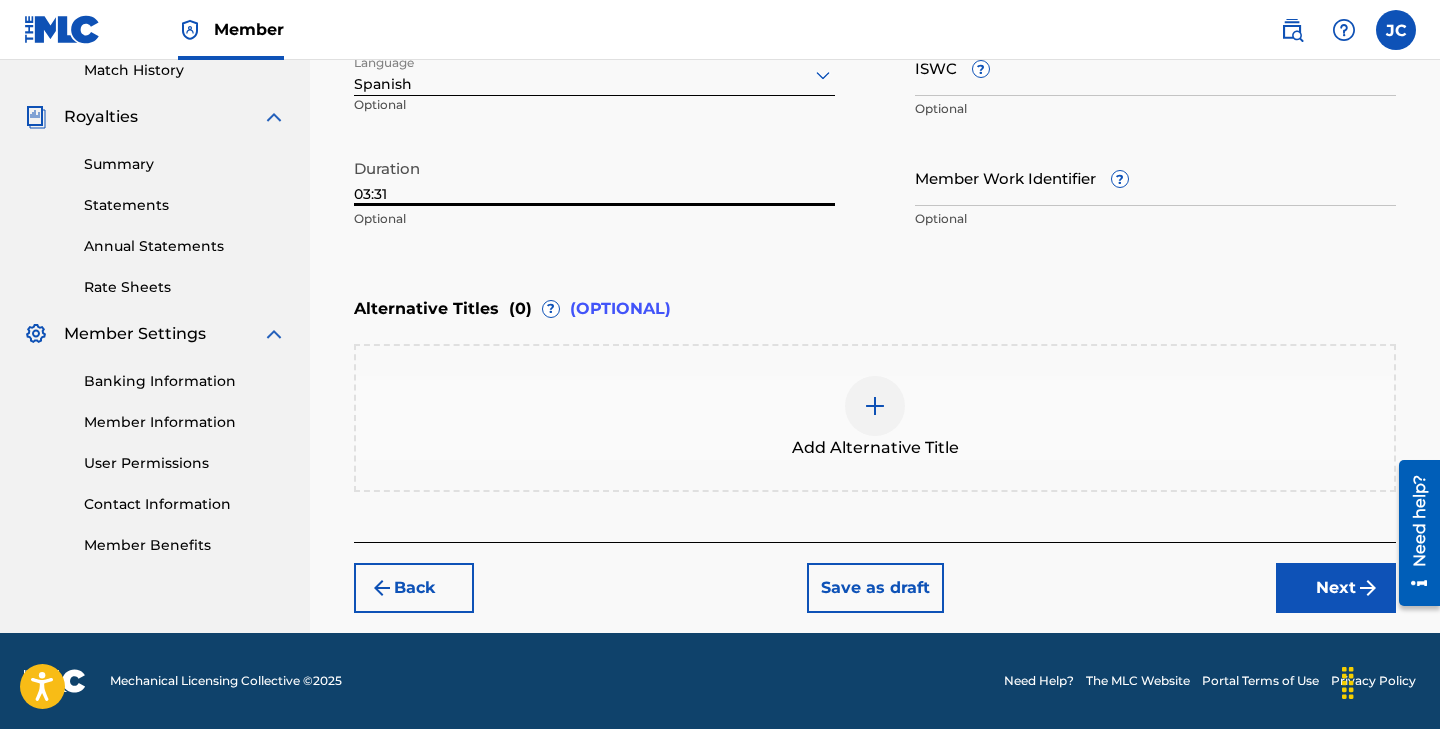 type on "03:31" 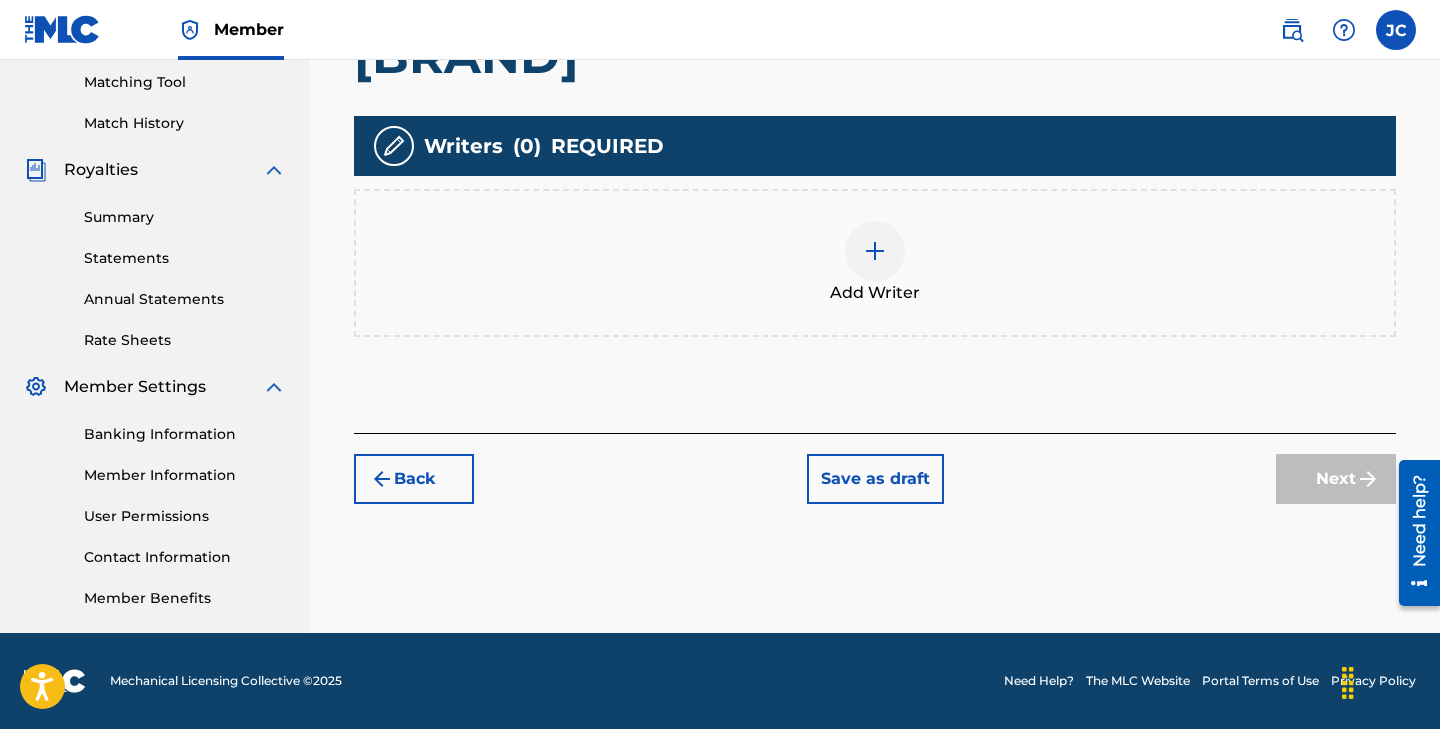 scroll, scrollTop: 511, scrollLeft: 0, axis: vertical 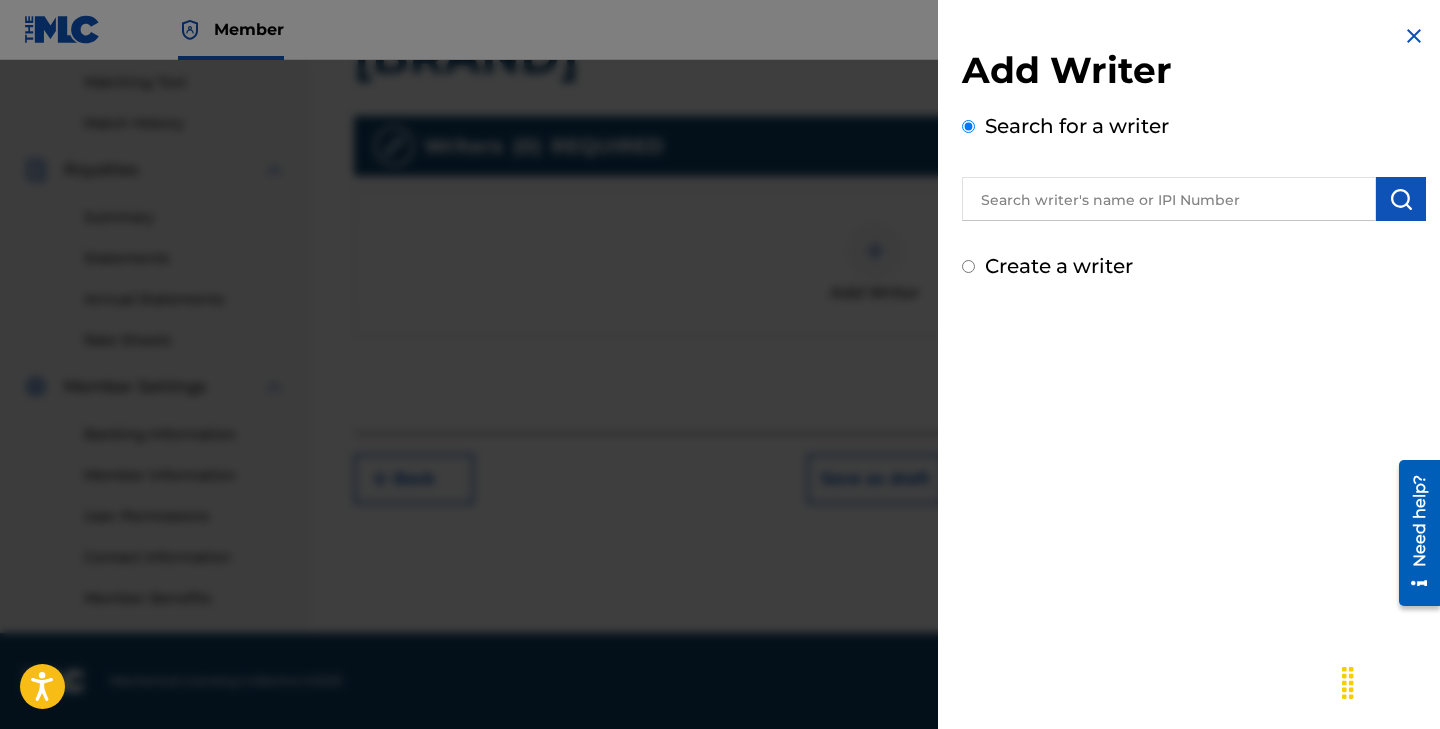 click at bounding box center (1169, 199) 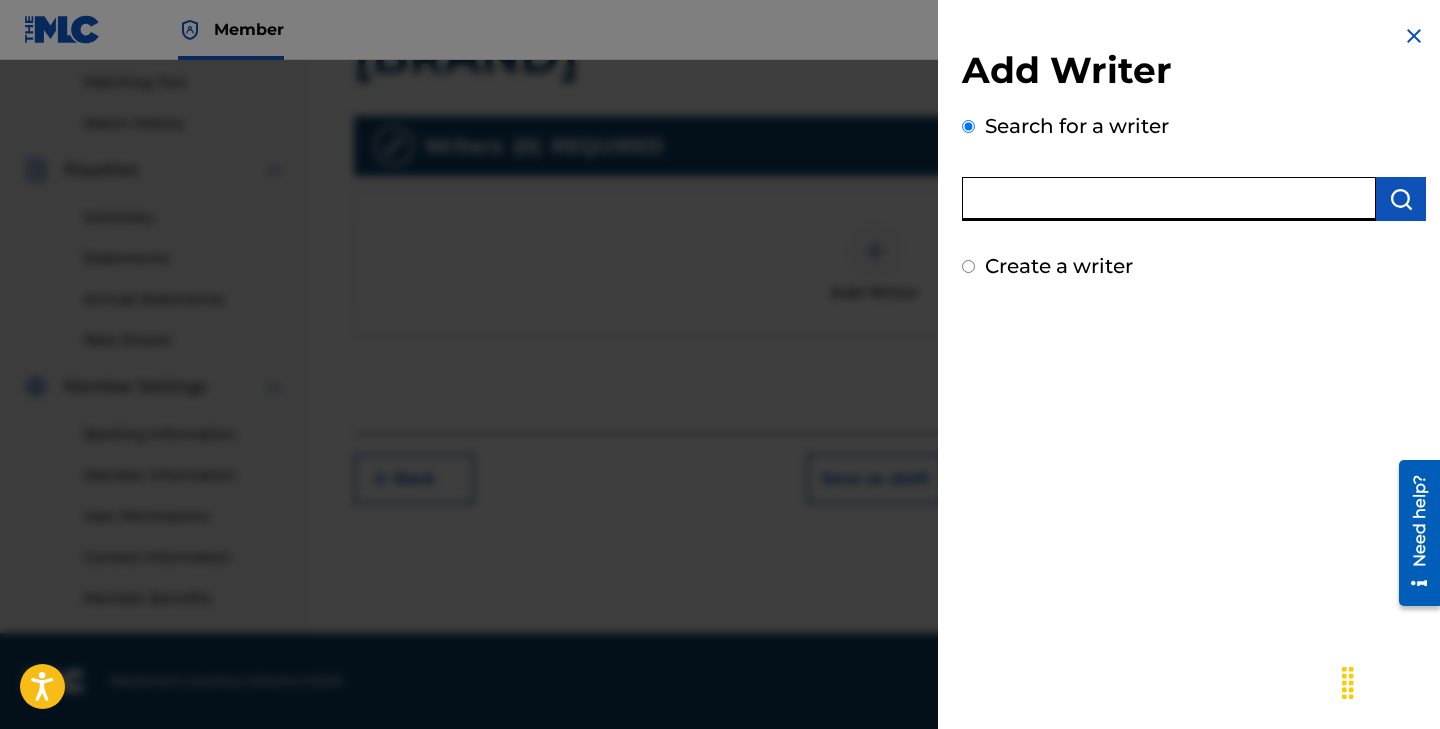 paste on "[NUMBER]" 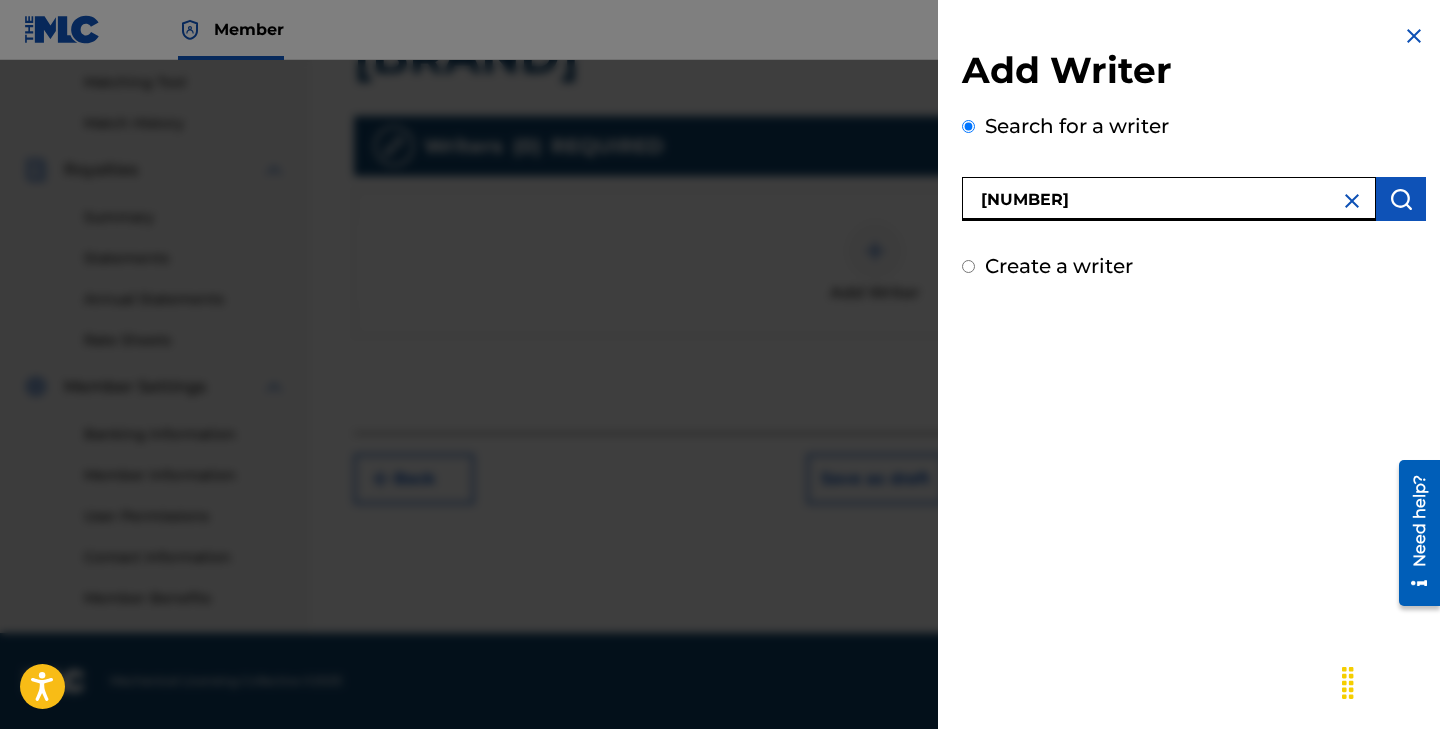 type on "[NUMBER]" 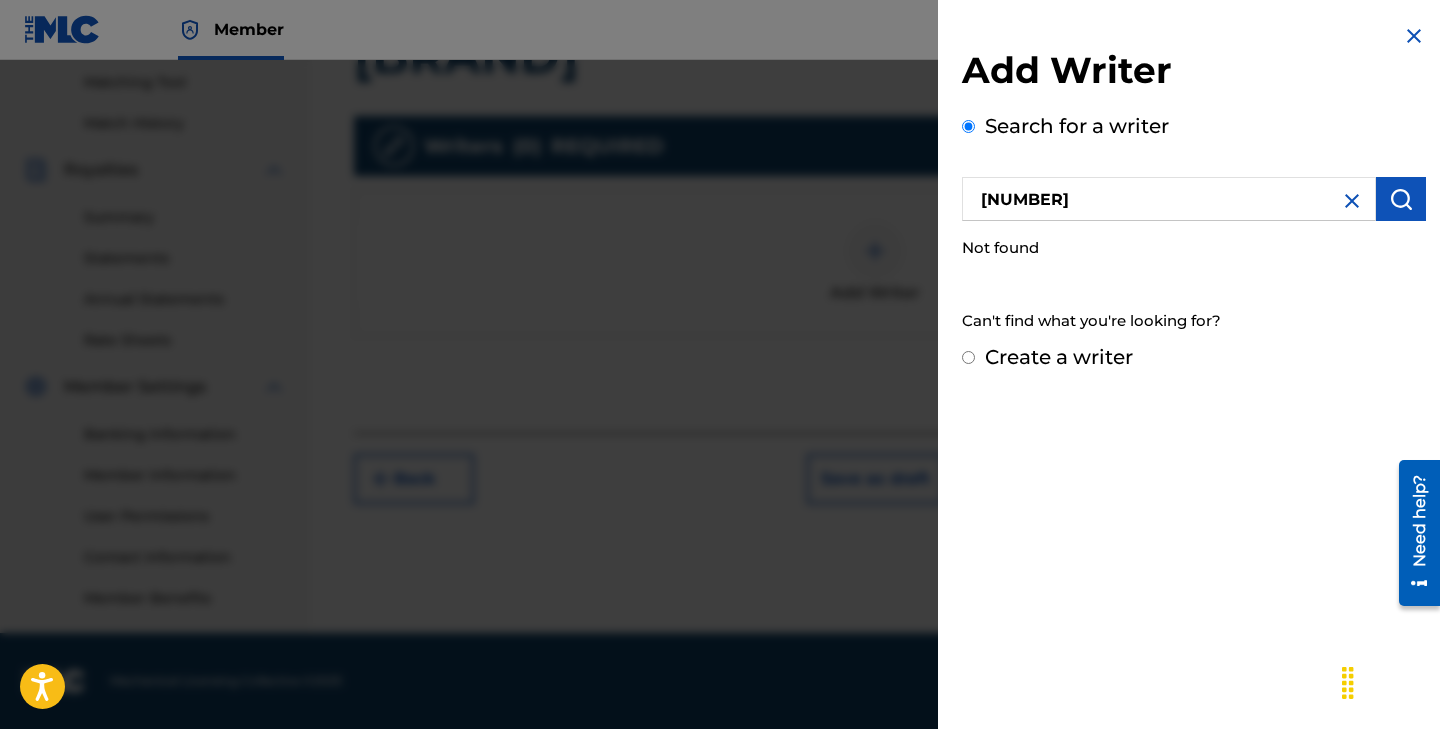 click on "[NUMBER]" at bounding box center [1169, 199] 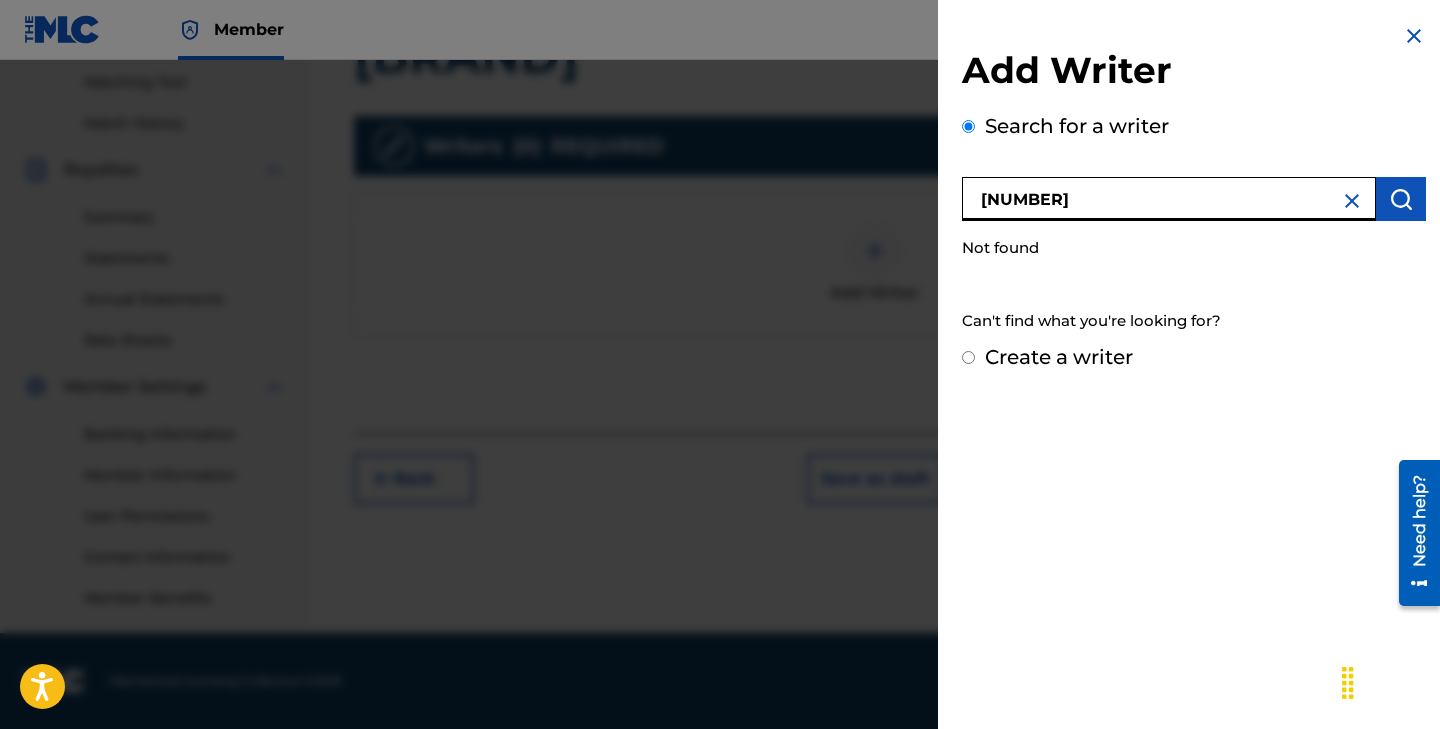 click at bounding box center (1352, 201) 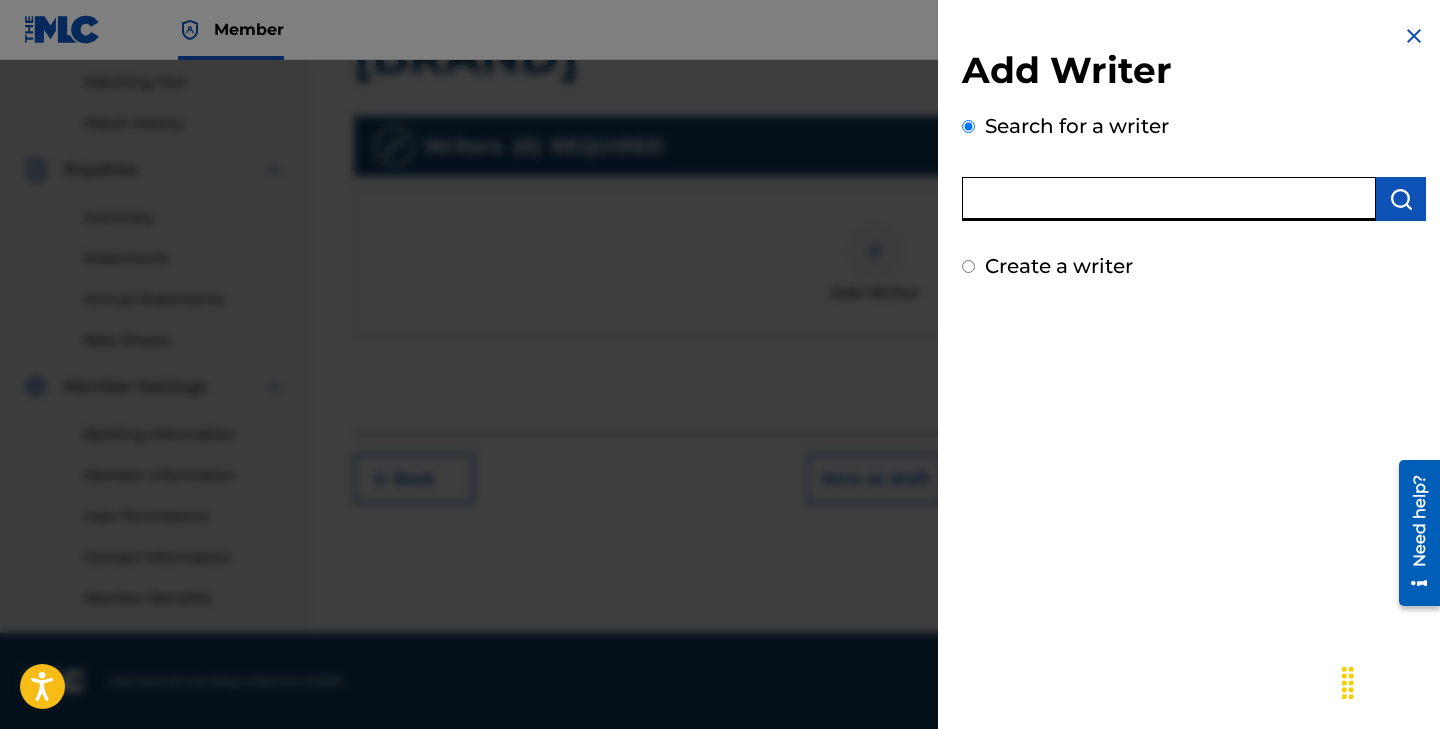 click at bounding box center [1169, 199] 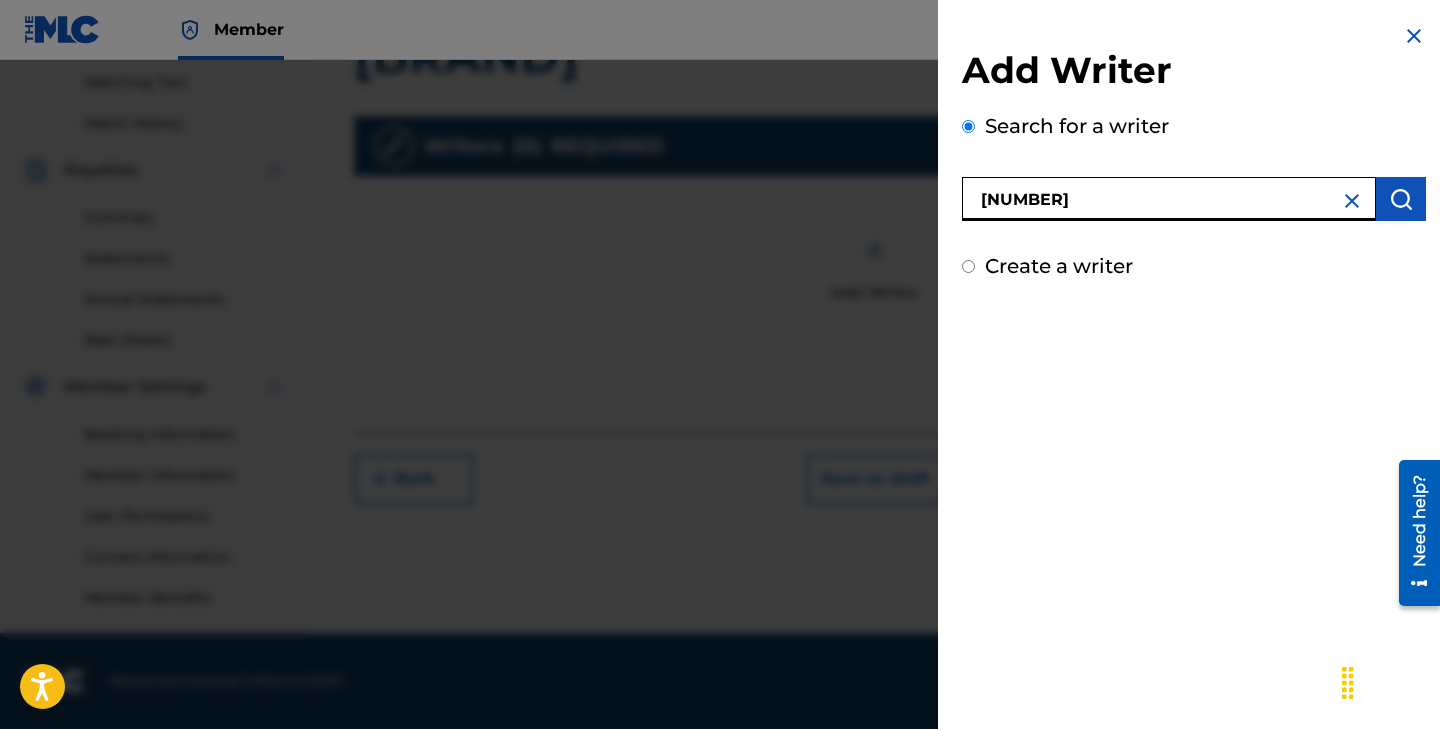 type on "[NUMBER]" 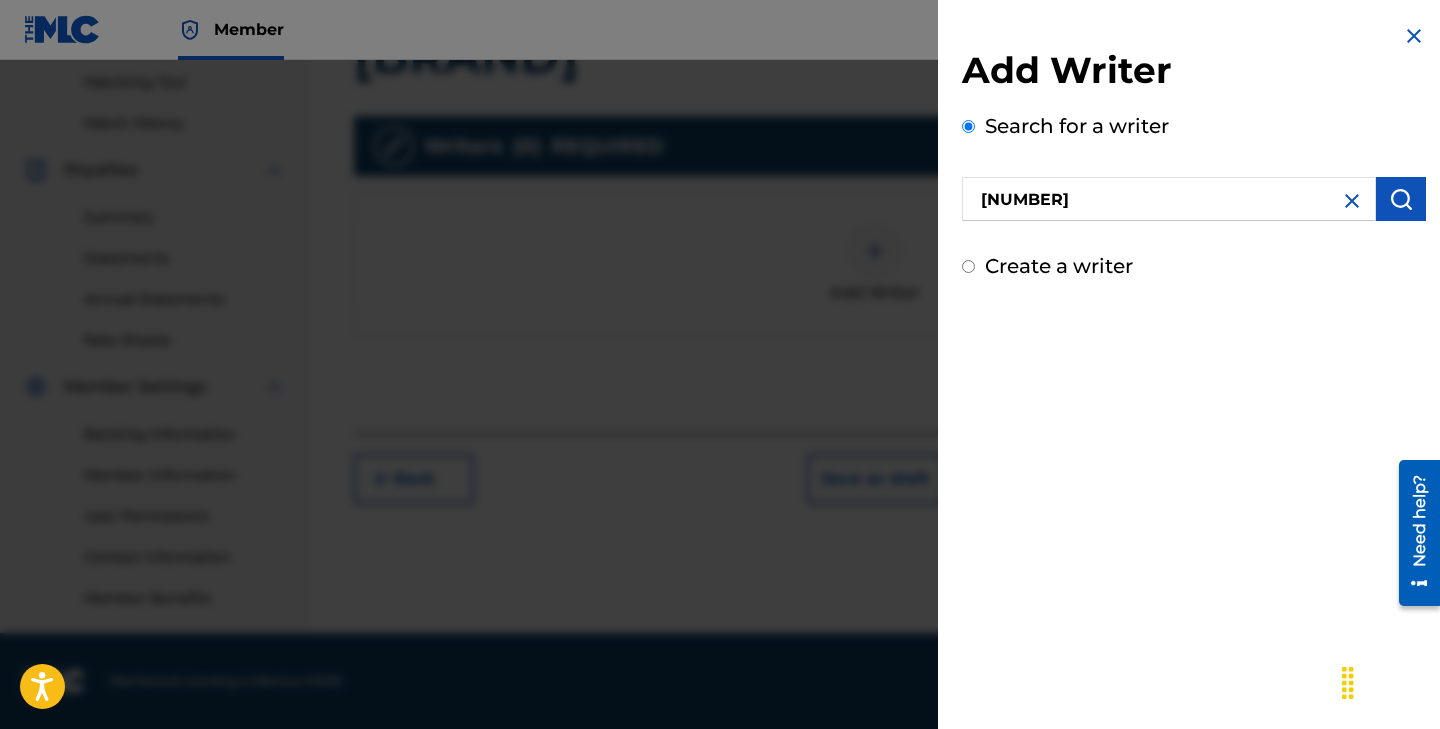 click at bounding box center (1401, 199) 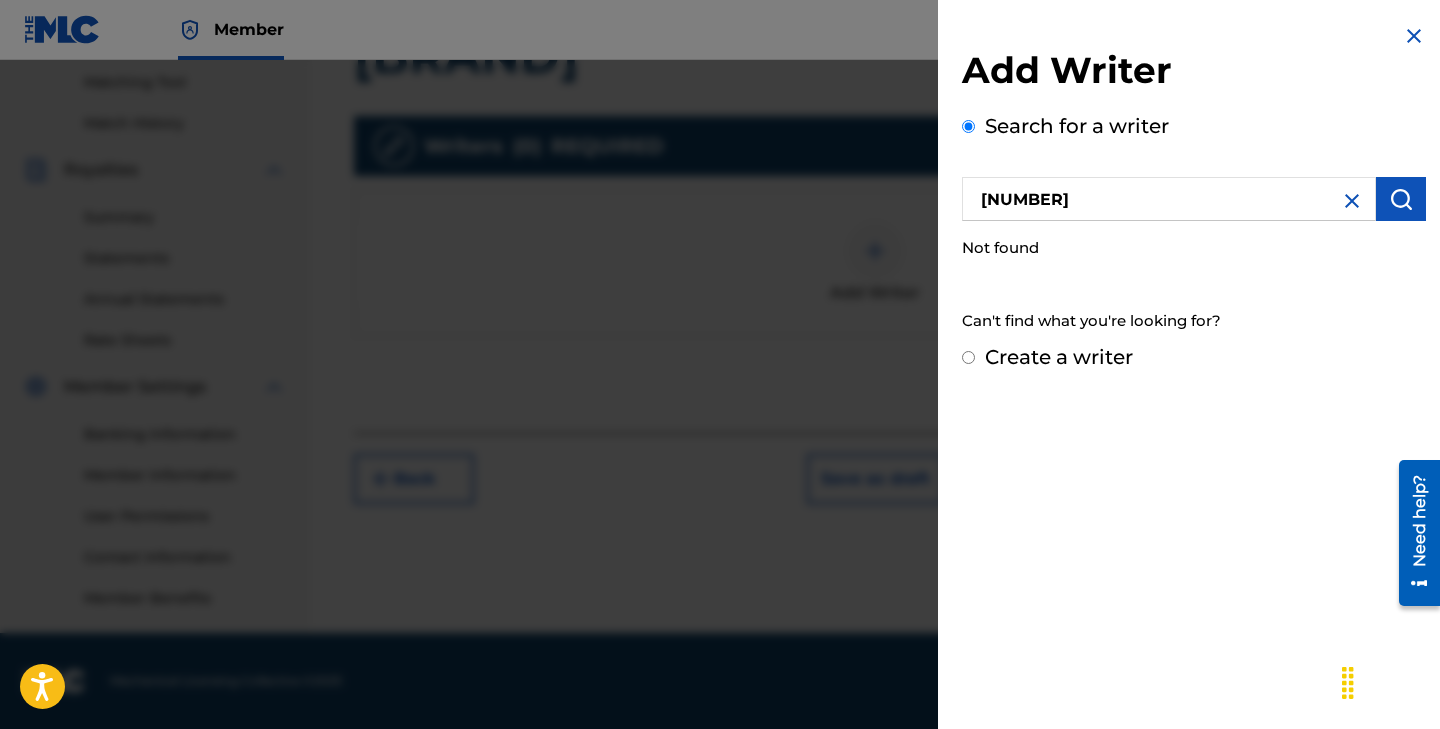 click on "Create a writer" at bounding box center [968, 357] 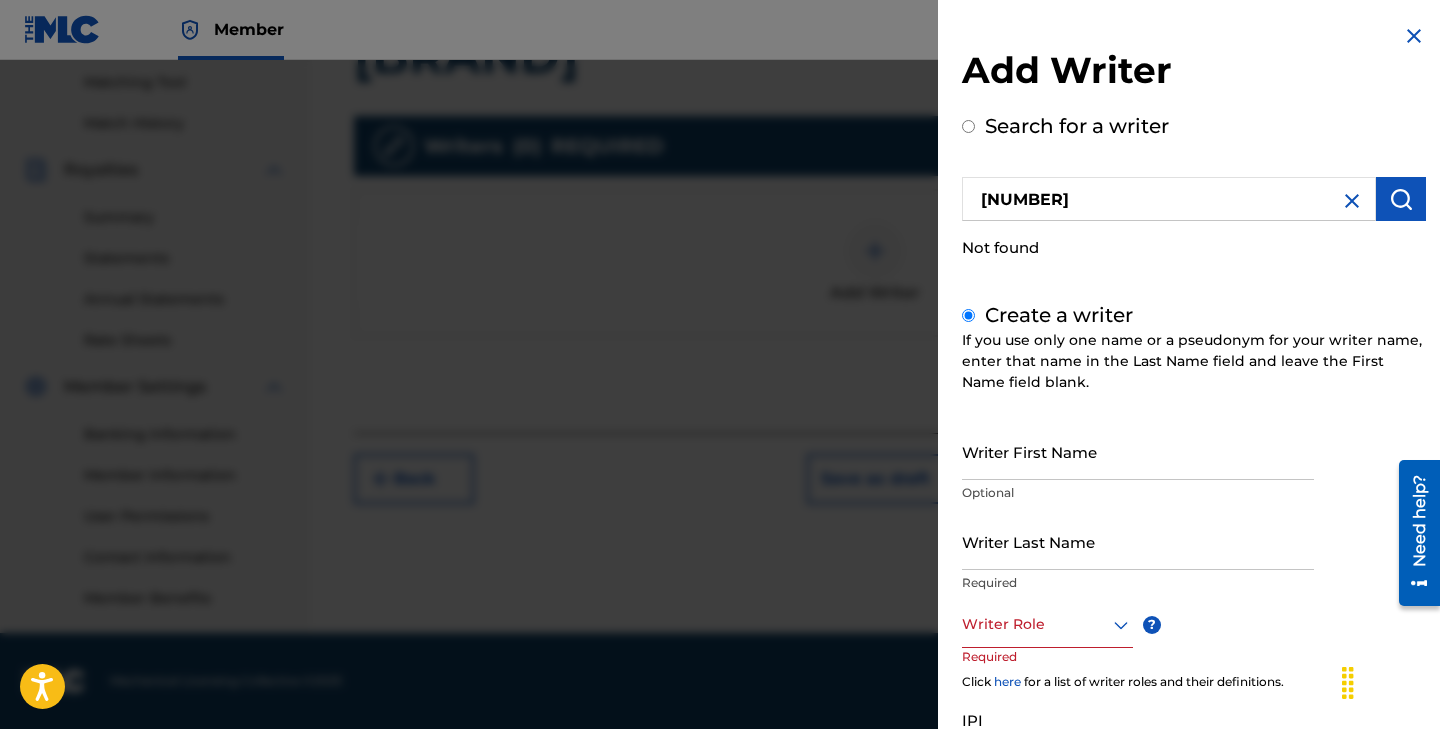 click on "Writer First Name" at bounding box center [1138, 451] 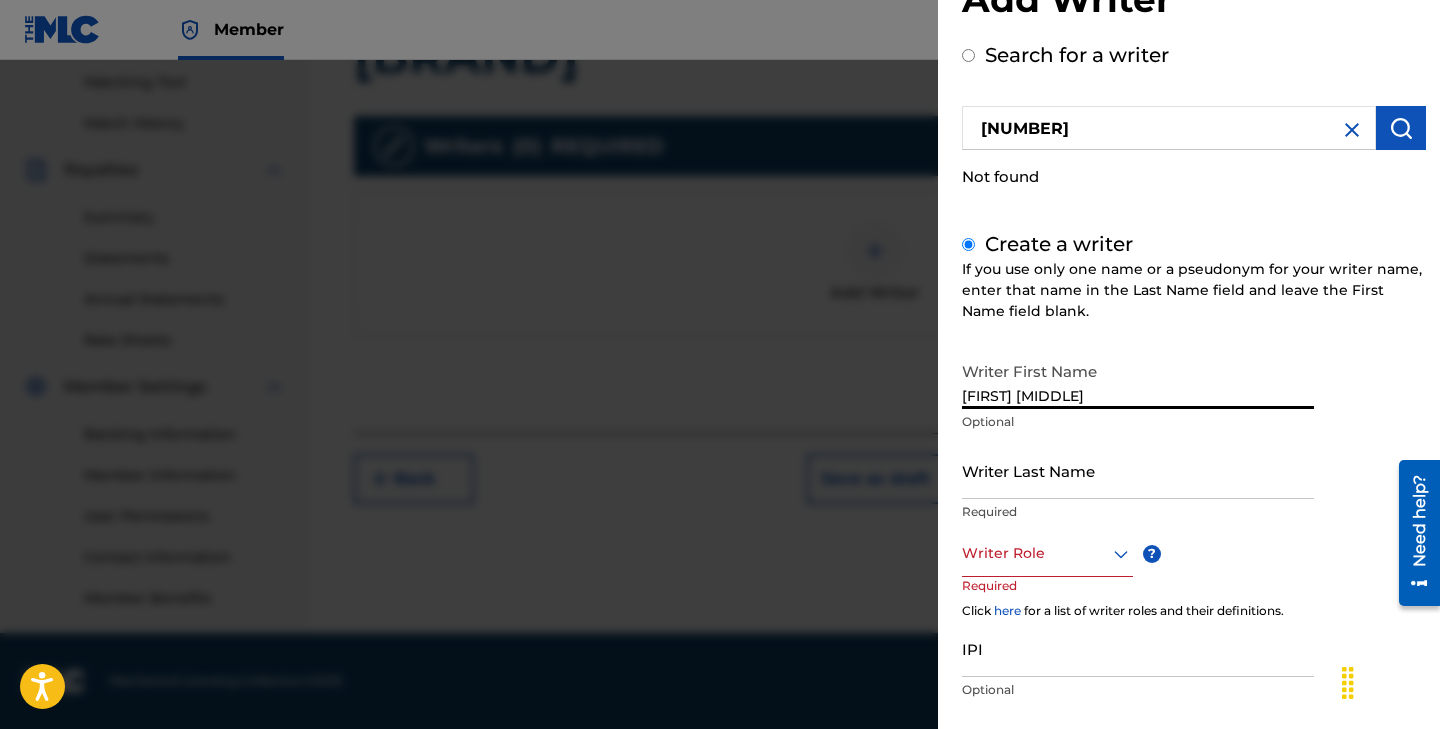 scroll, scrollTop: 95, scrollLeft: 0, axis: vertical 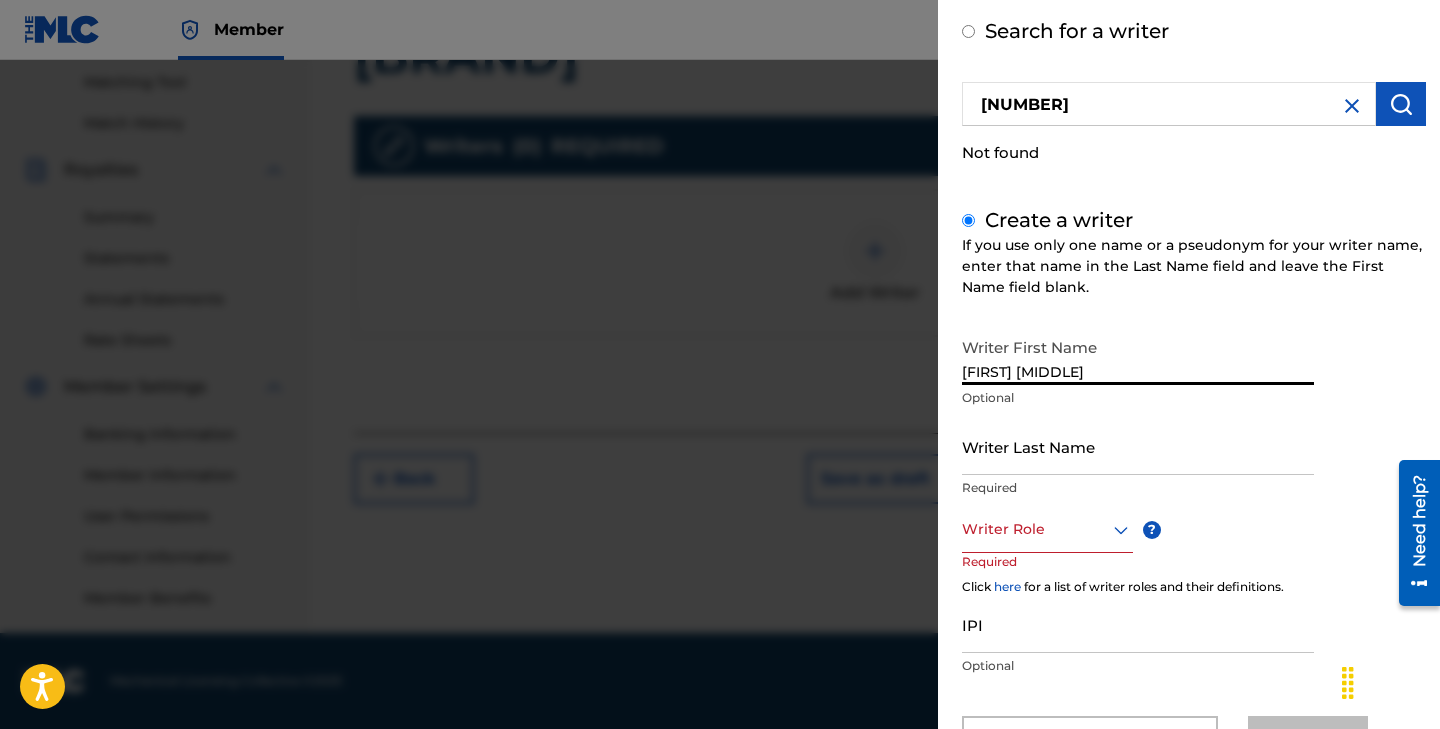 type on "[FIRST] [MIDDLE]" 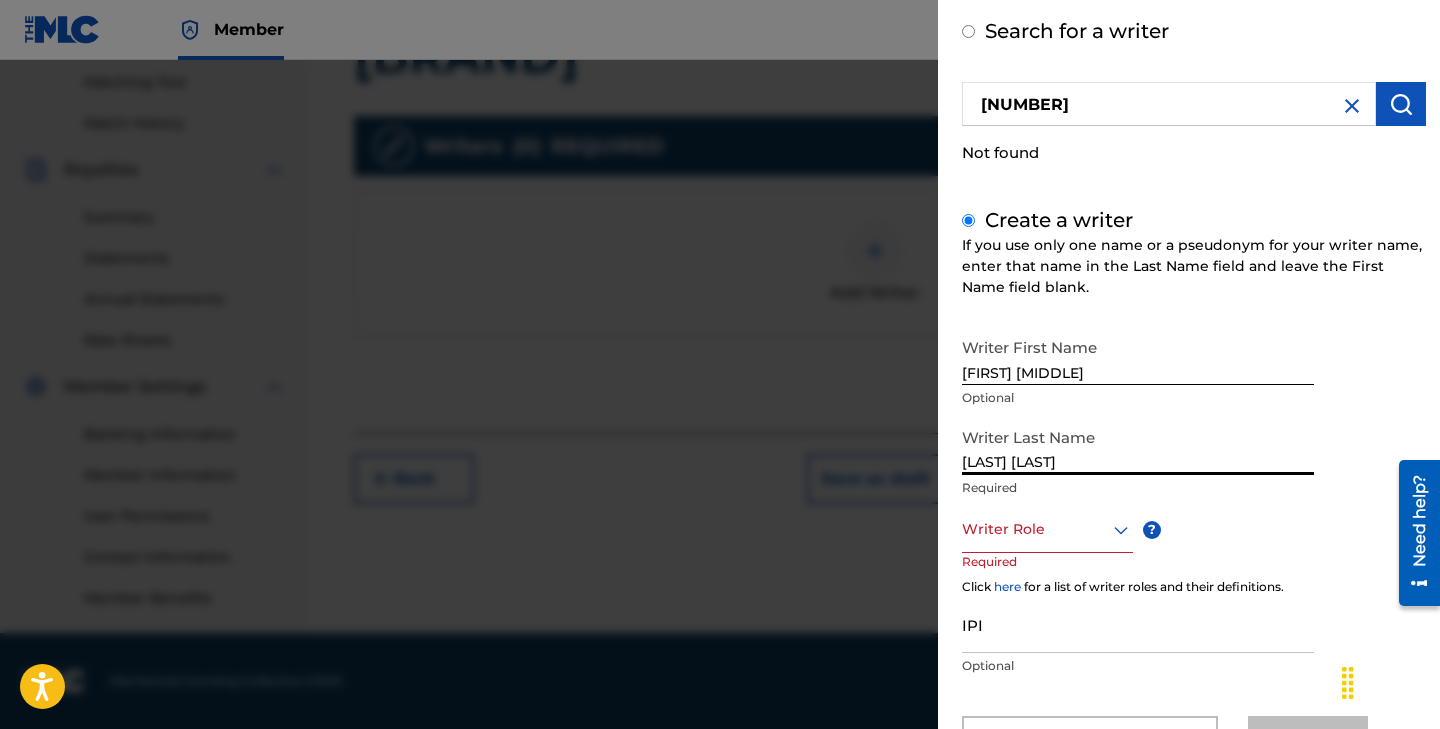 type on "[LAST] [LAST]" 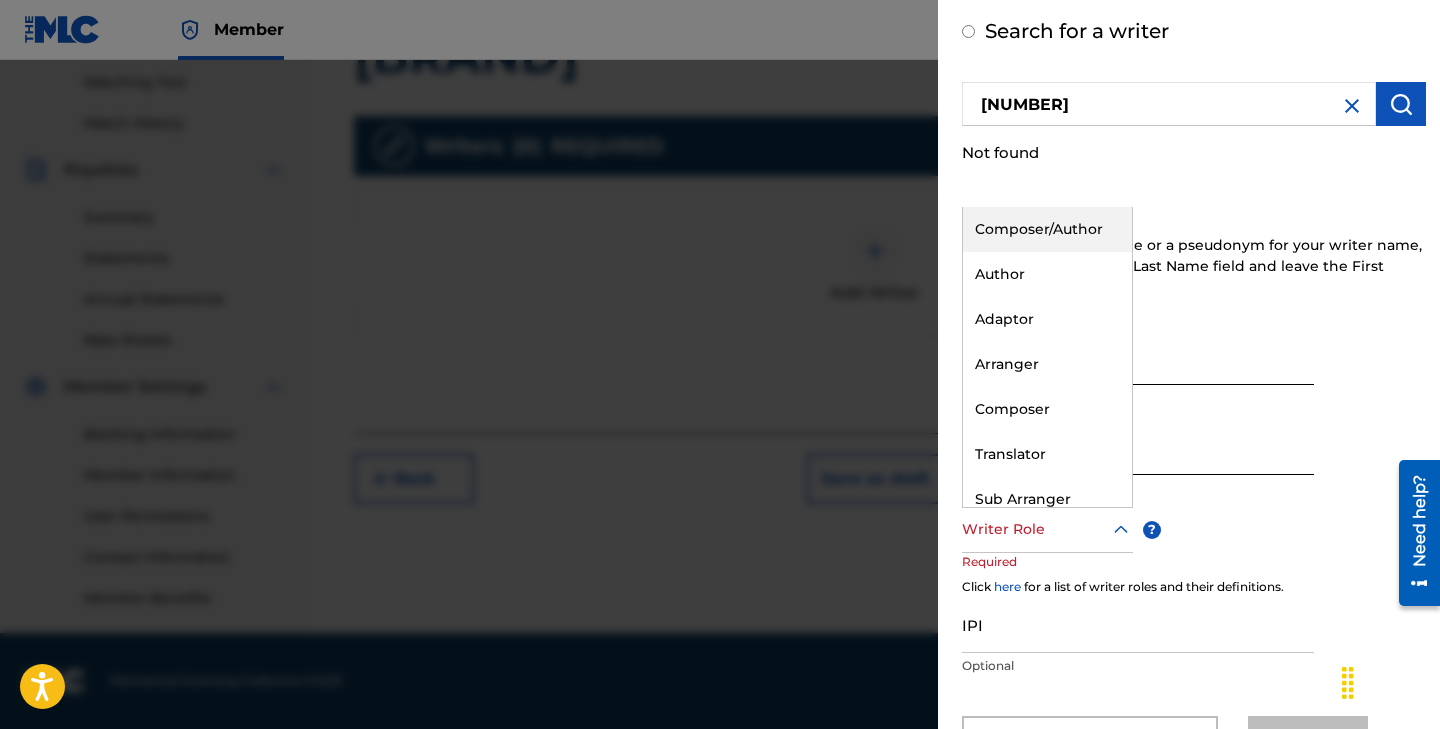 click on "Composer/Author" at bounding box center [1047, 229] 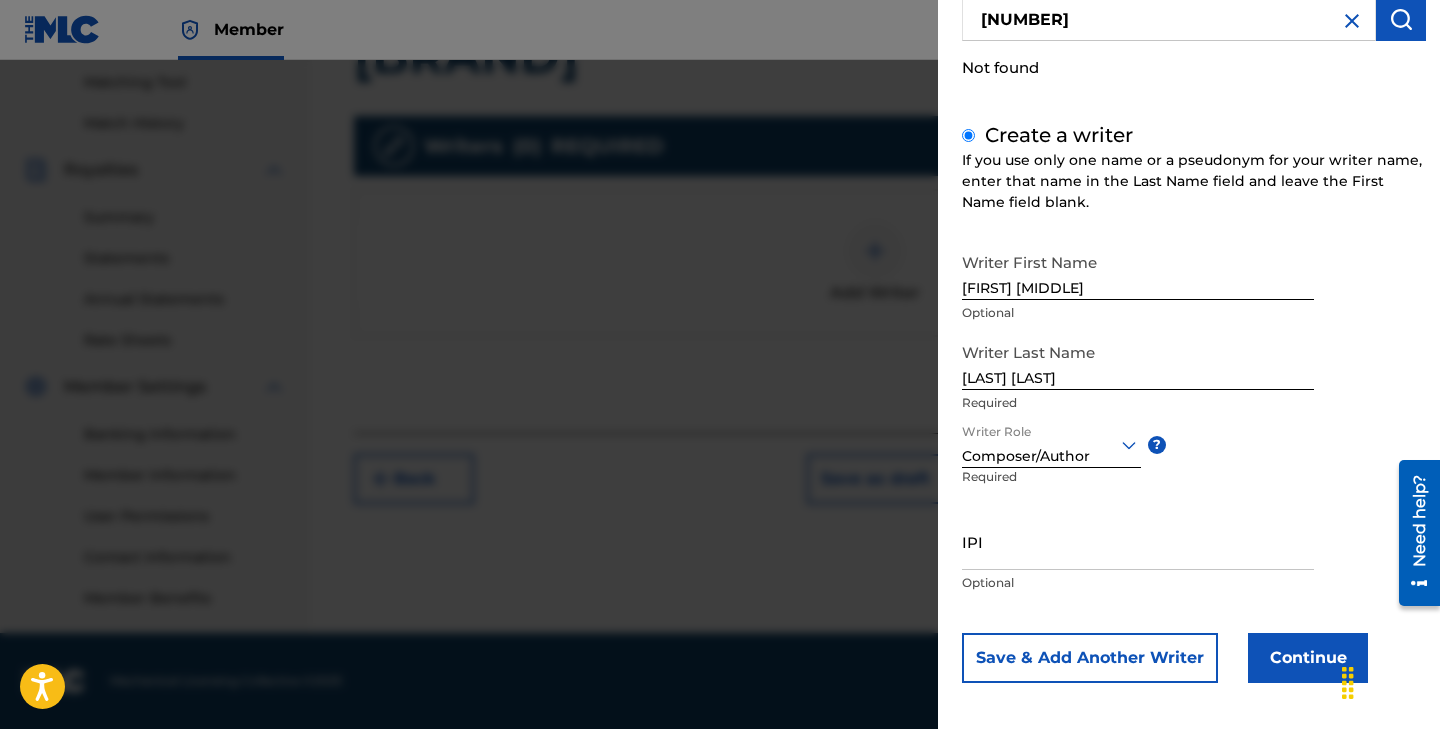 scroll, scrollTop: 188, scrollLeft: 0, axis: vertical 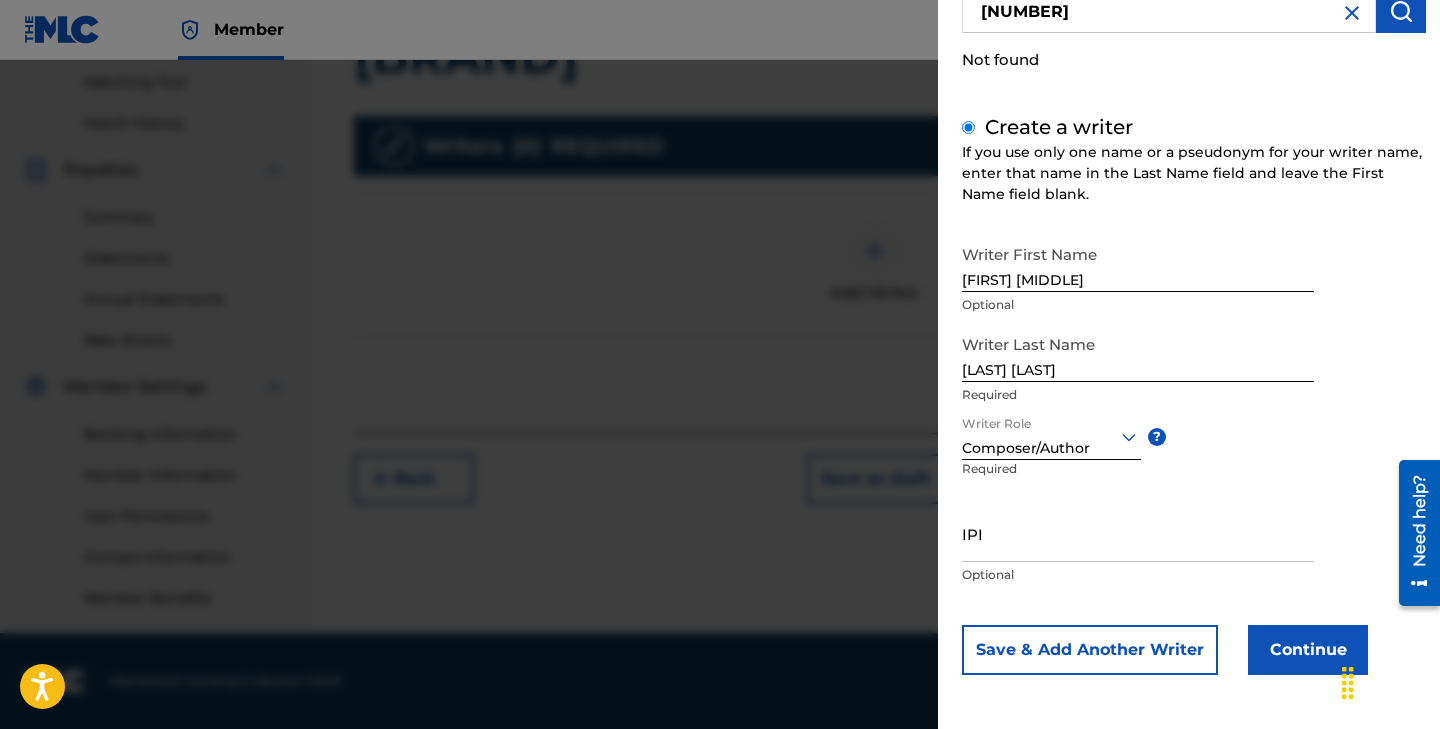click on "Continue" at bounding box center (1308, 650) 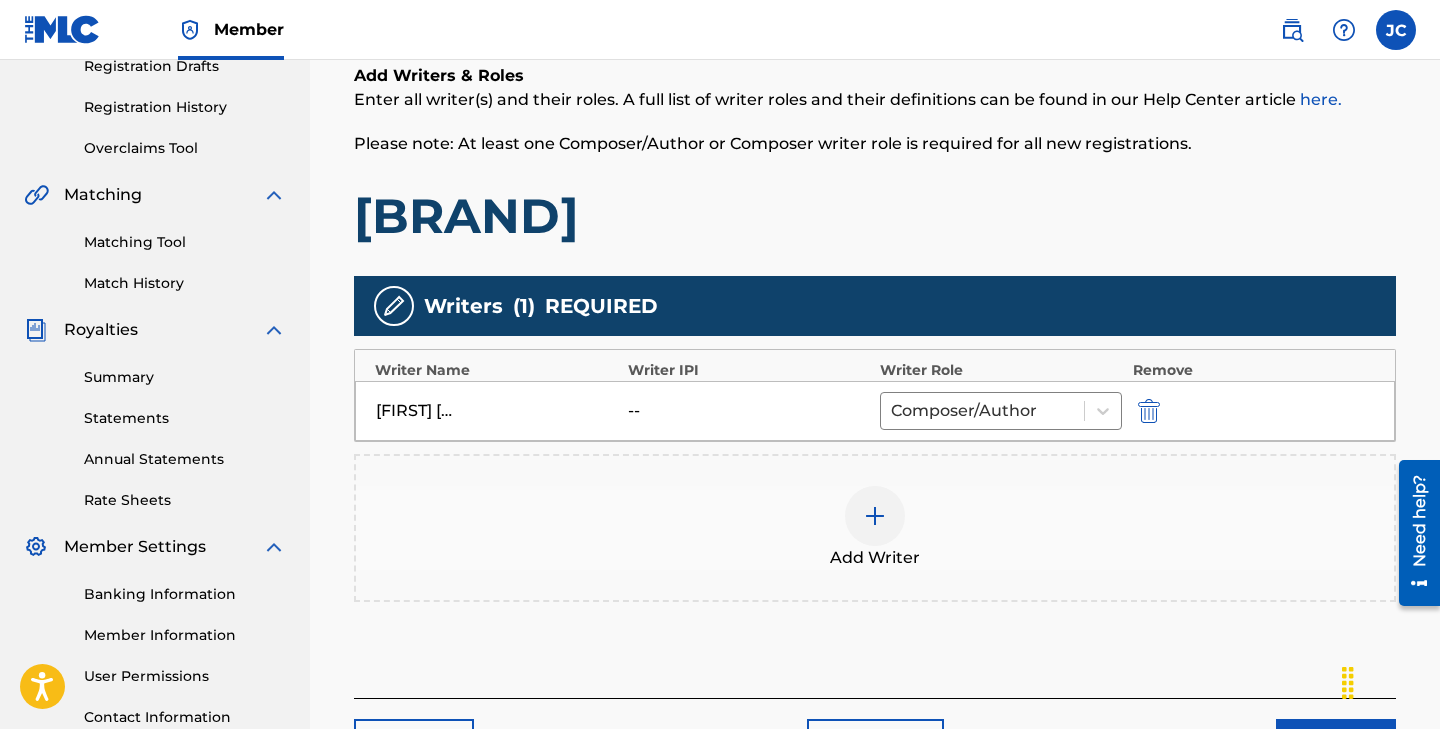 scroll, scrollTop: 338, scrollLeft: 0, axis: vertical 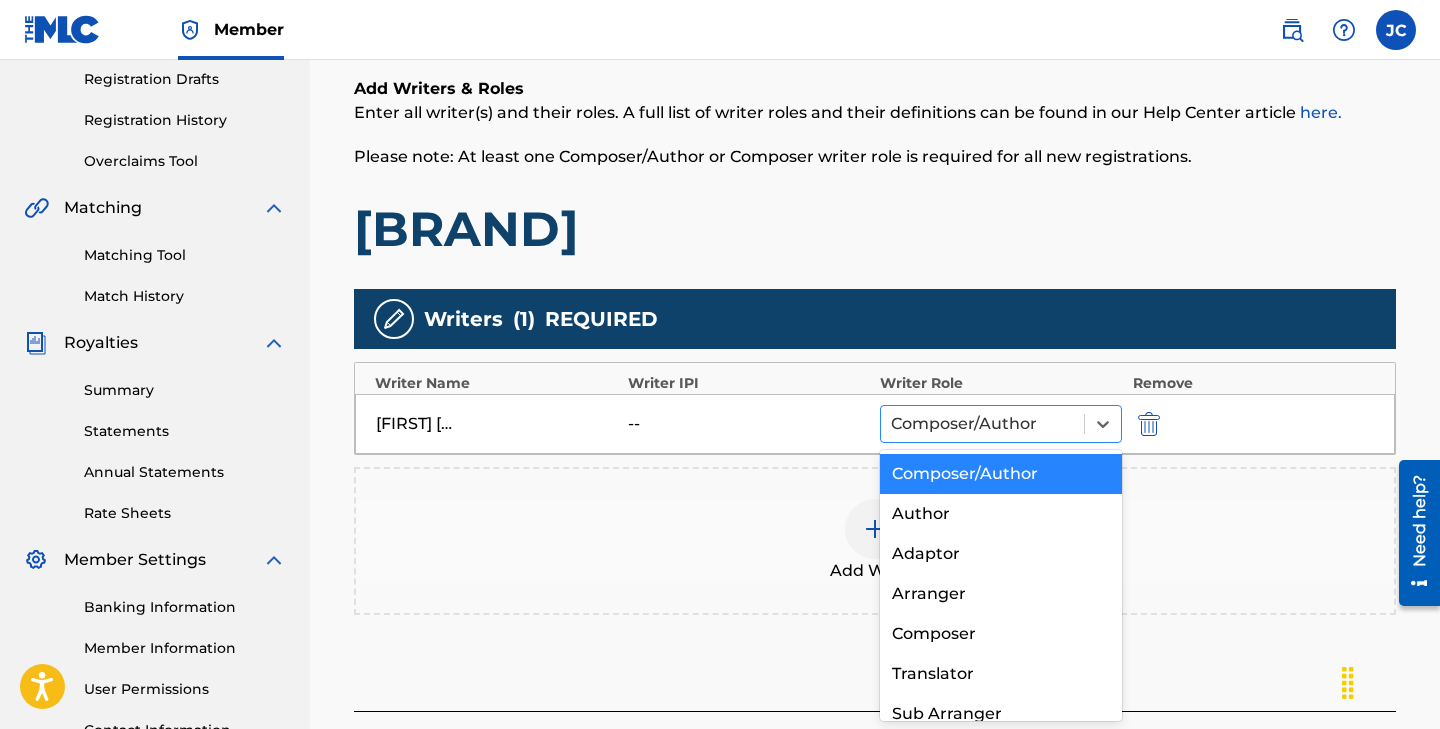 click at bounding box center [982, 424] 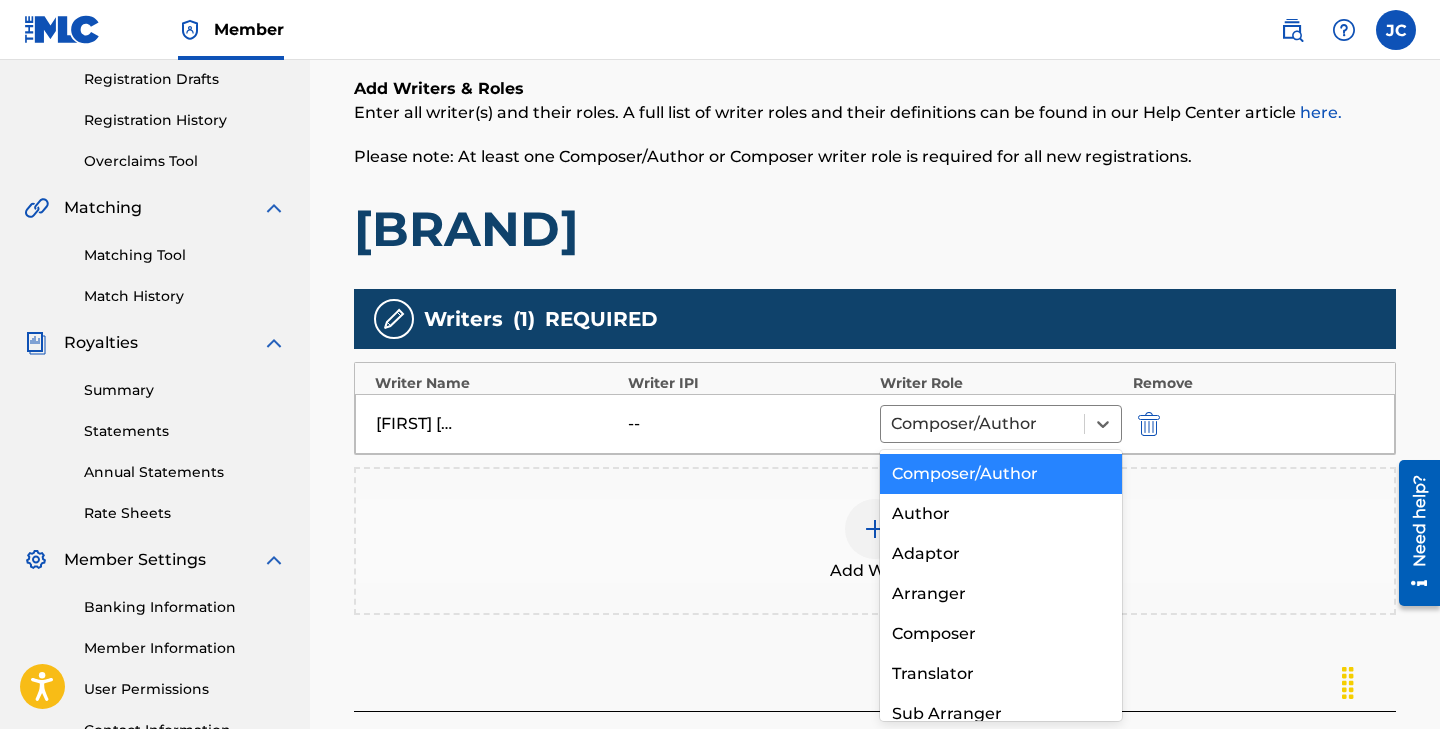 click on "Composer/Author" at bounding box center (1001, 474) 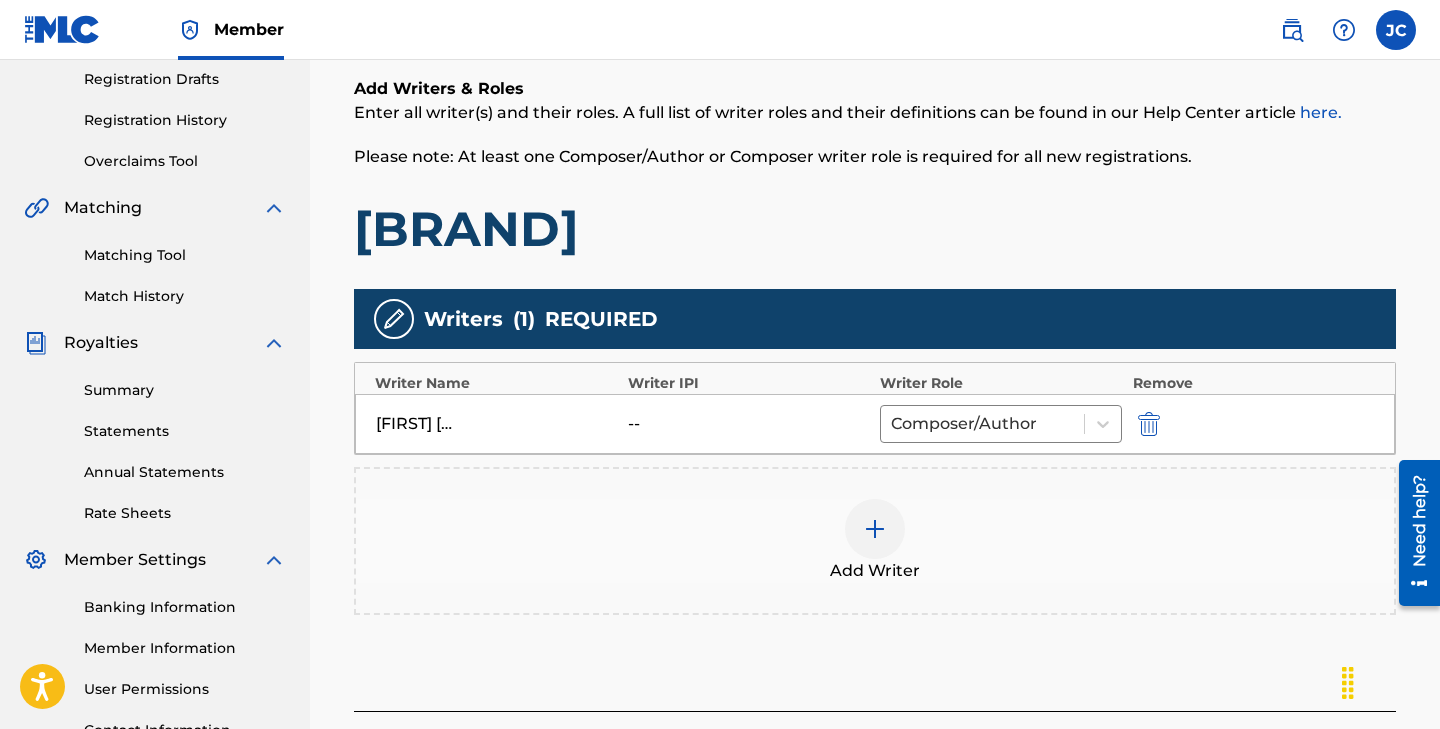 click on "[FIRST] [MIDDLE] [LAST] [LAST]" at bounding box center [421, 424] 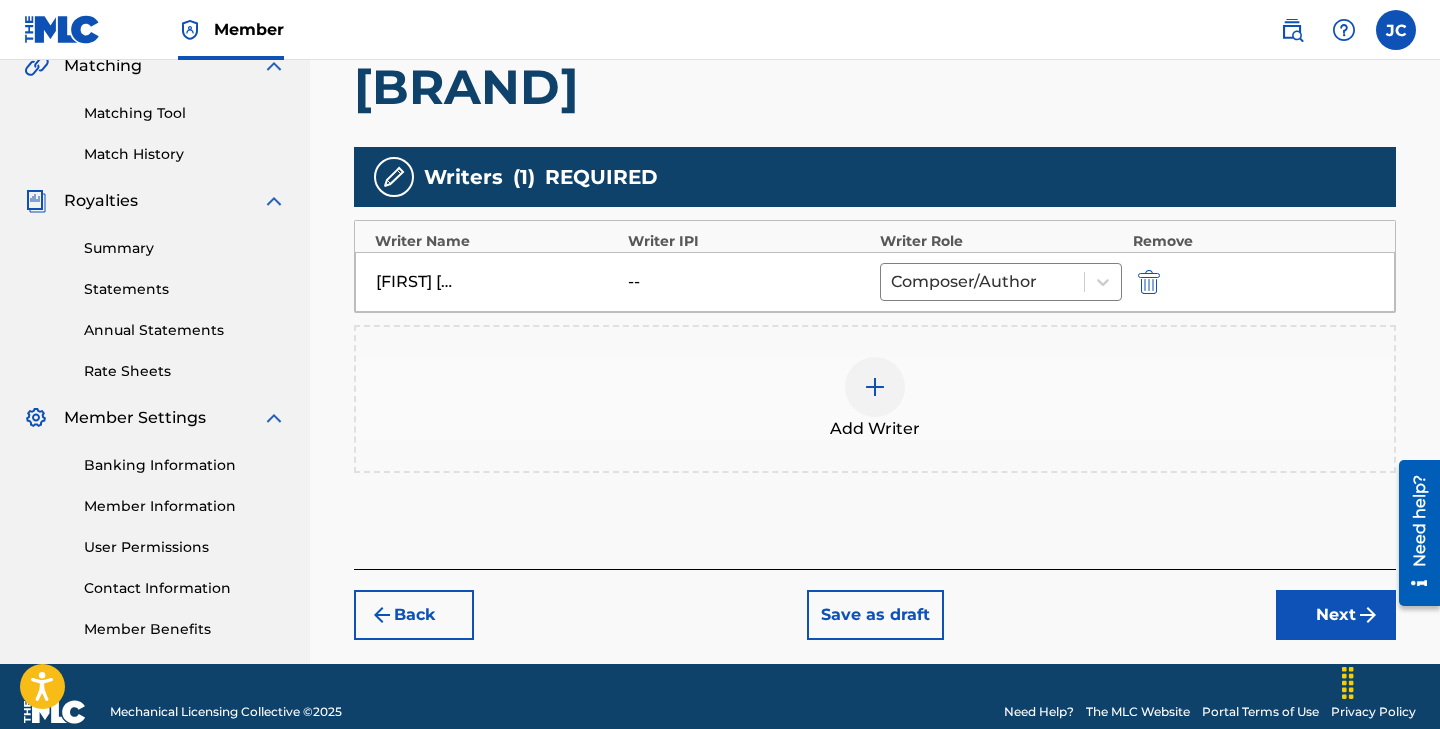 scroll, scrollTop: 485, scrollLeft: 0, axis: vertical 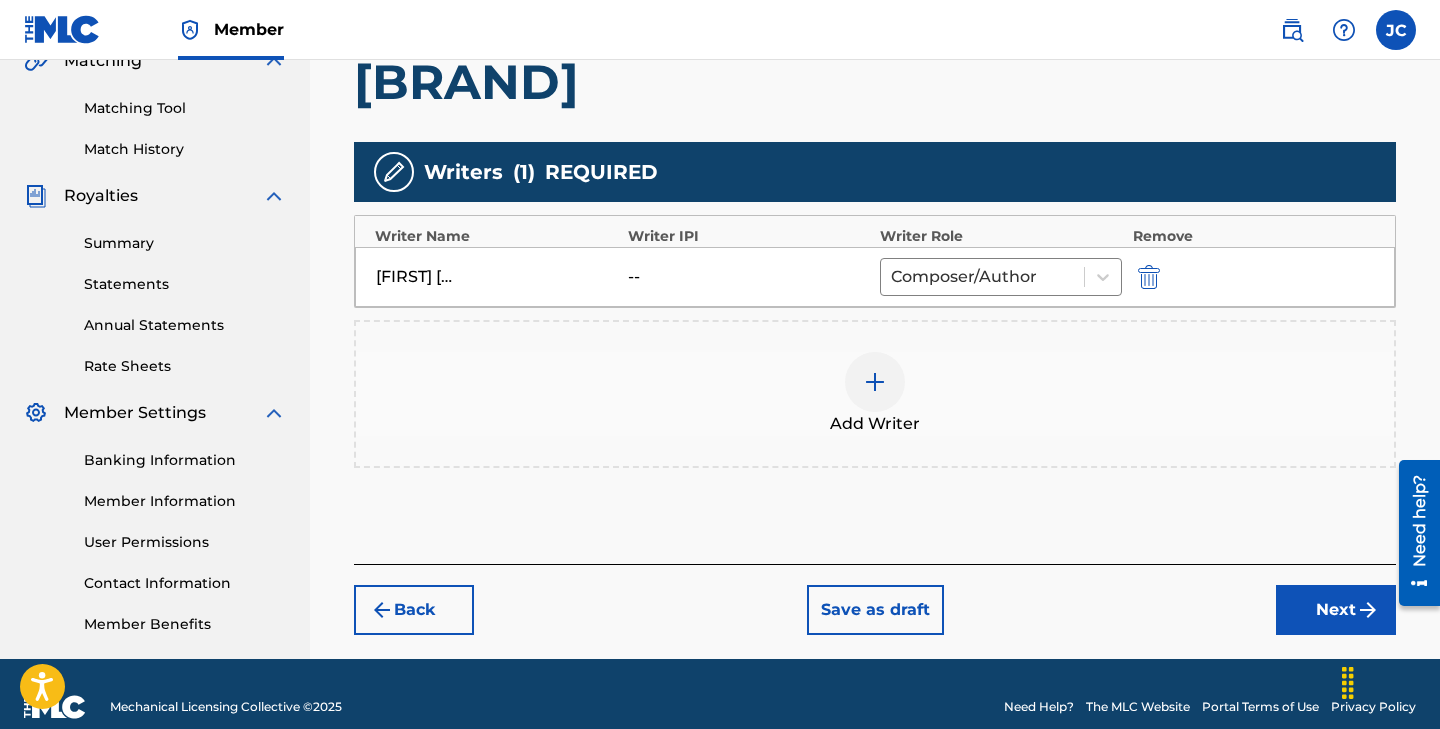 click on "--" at bounding box center (673, 277) 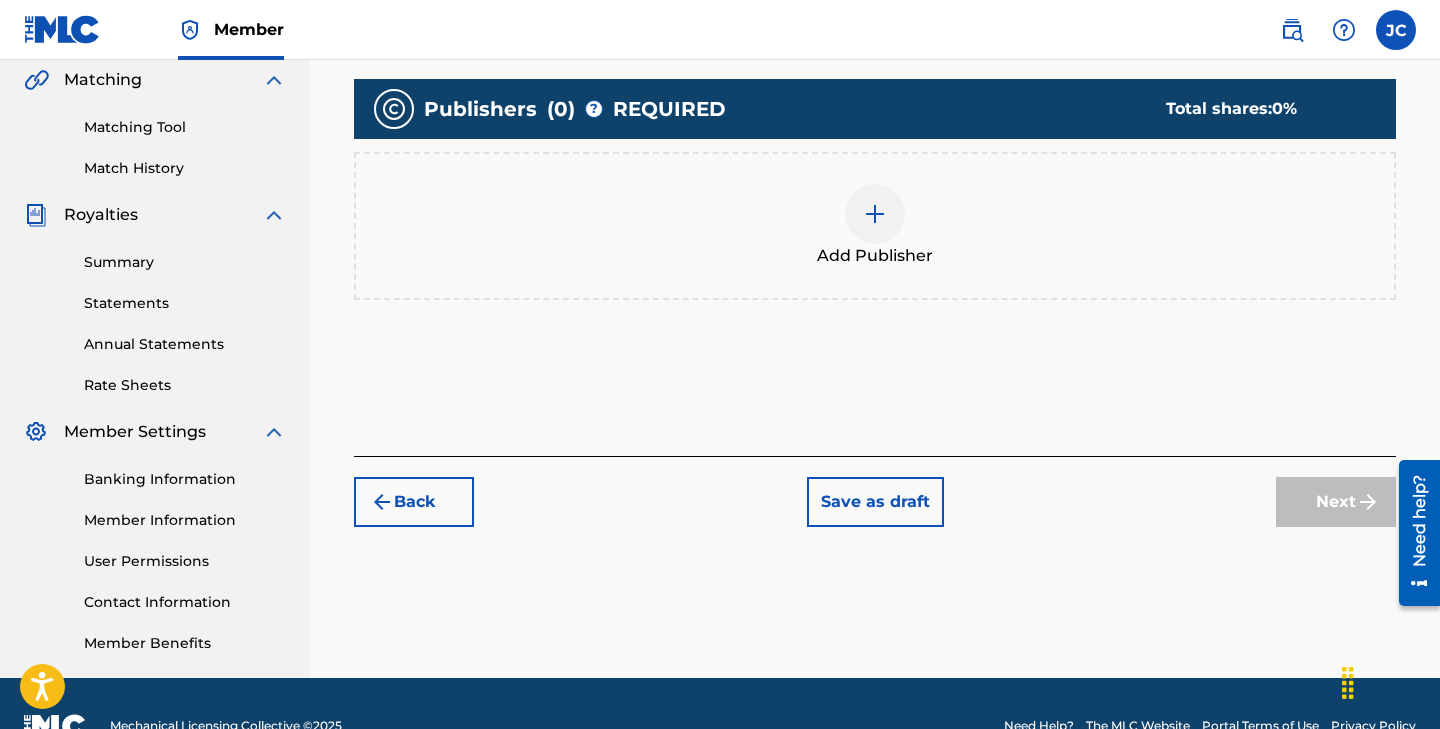 scroll, scrollTop: 464, scrollLeft: 0, axis: vertical 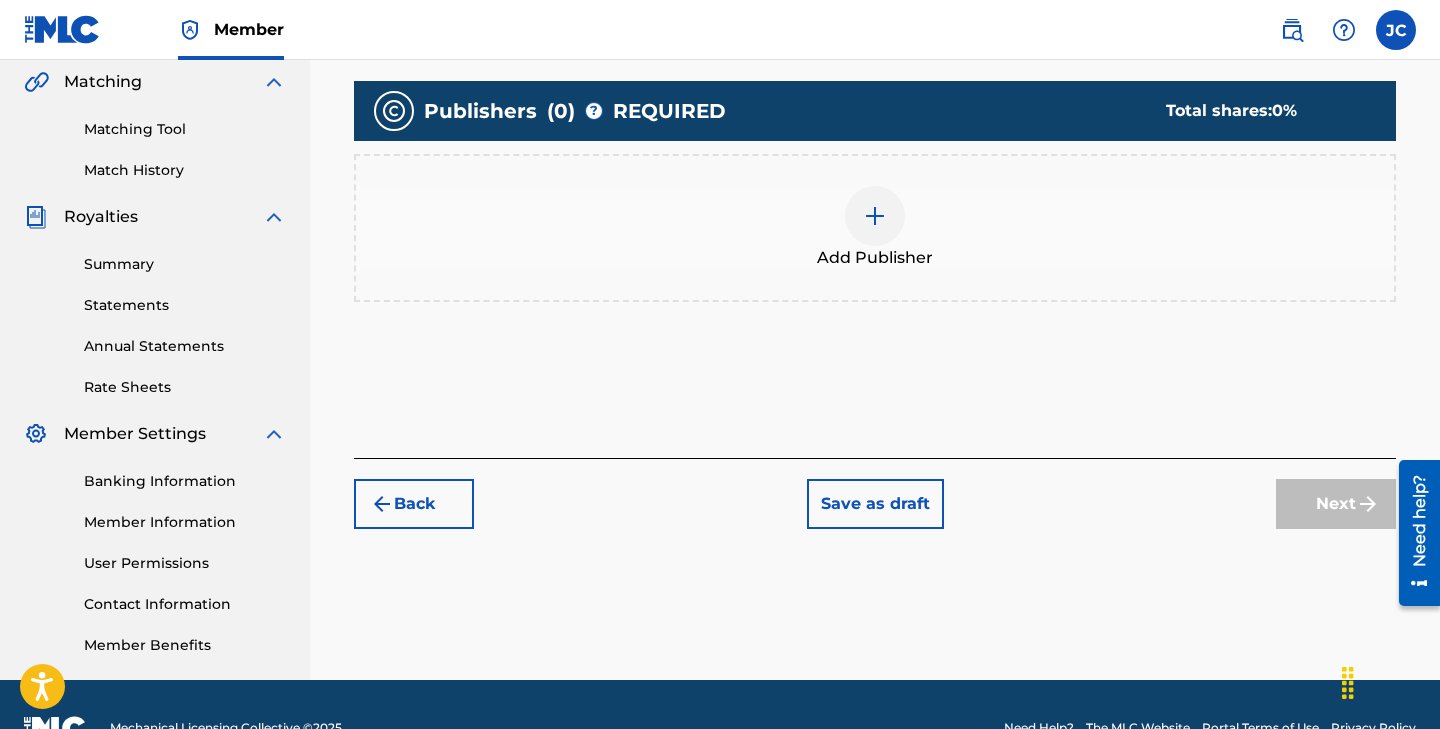 click at bounding box center [875, 216] 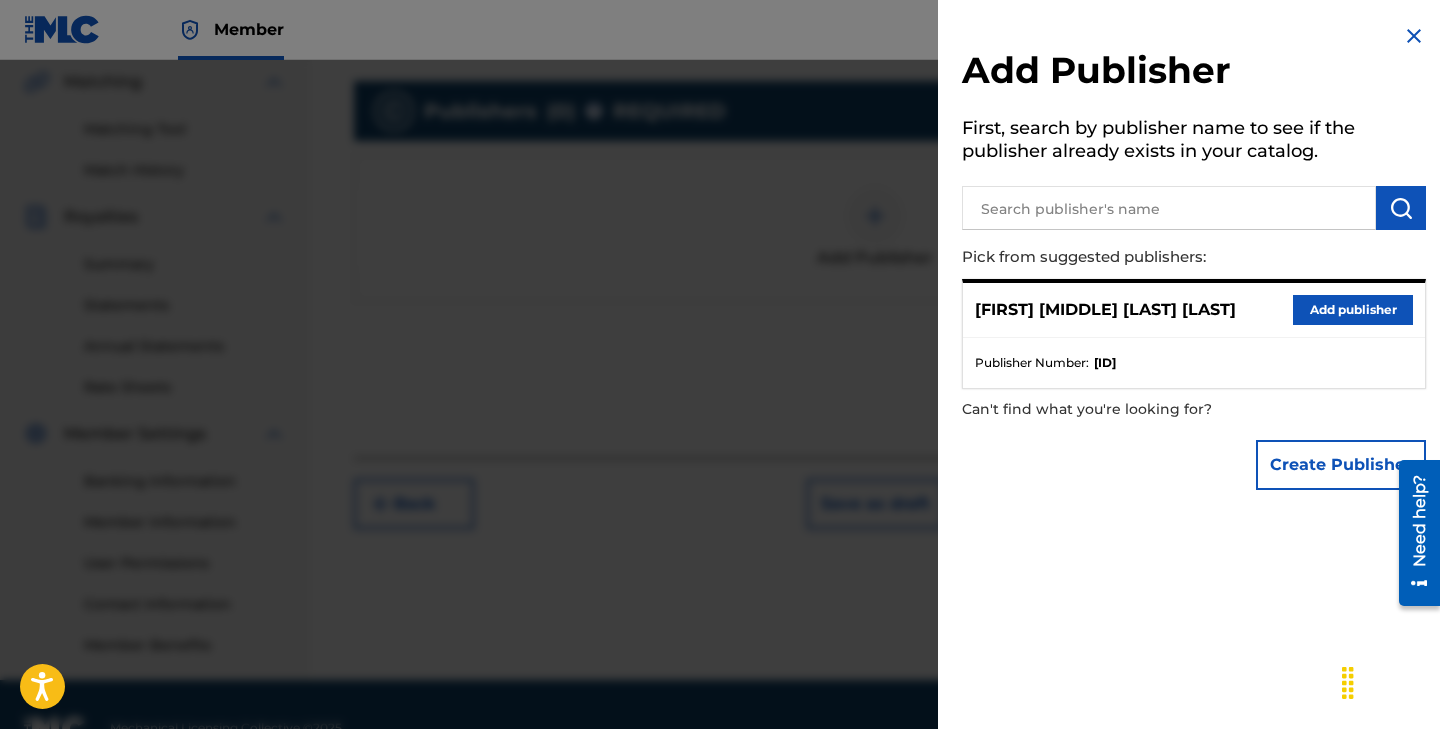 click on "Add publisher" at bounding box center [1353, 310] 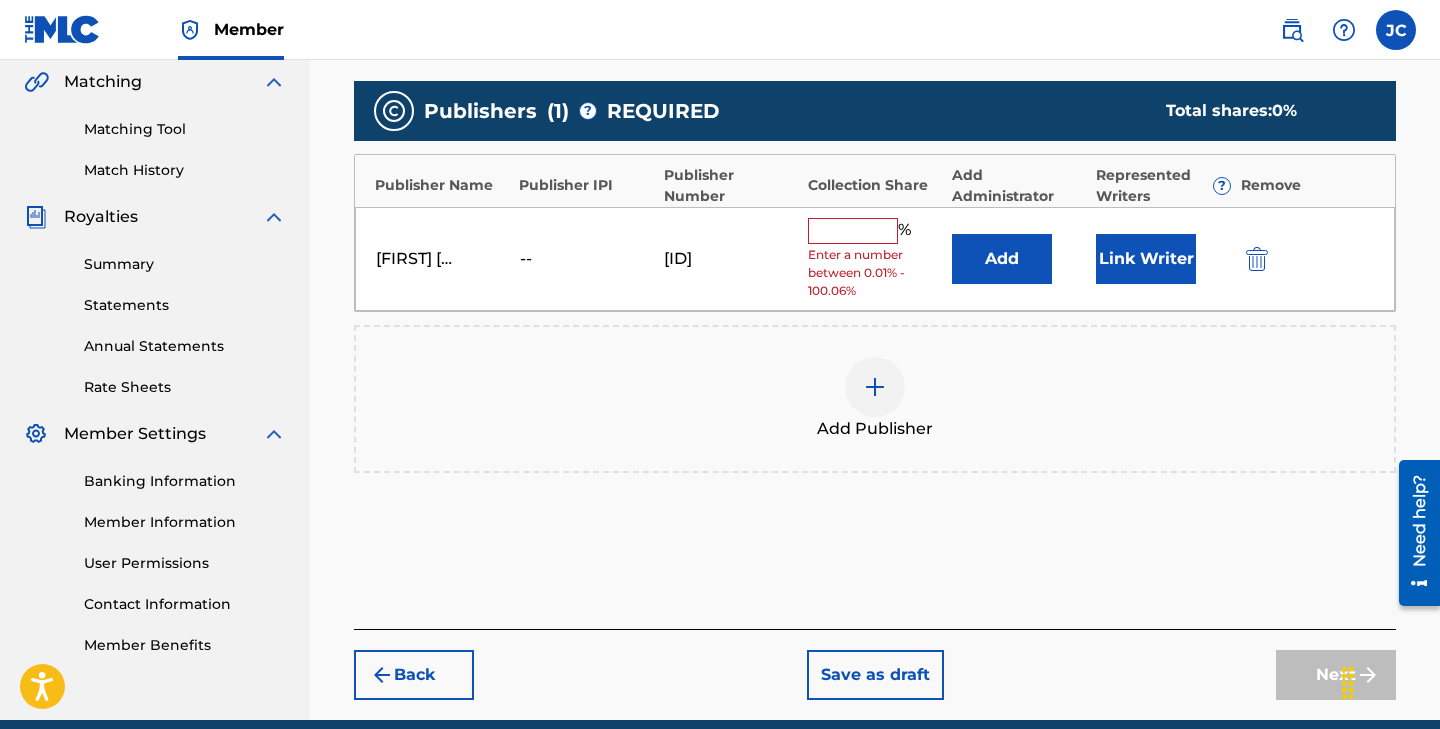 click at bounding box center (853, 231) 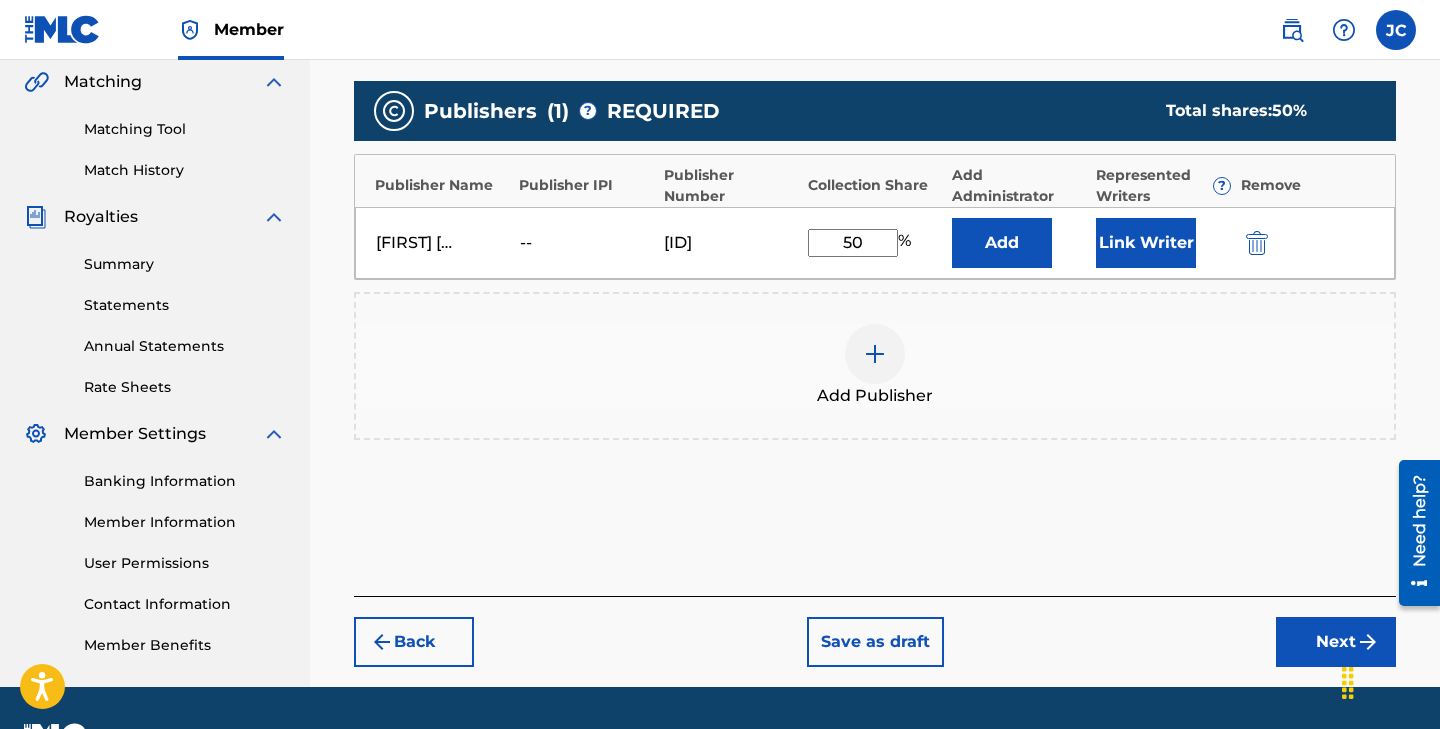 type on "5" 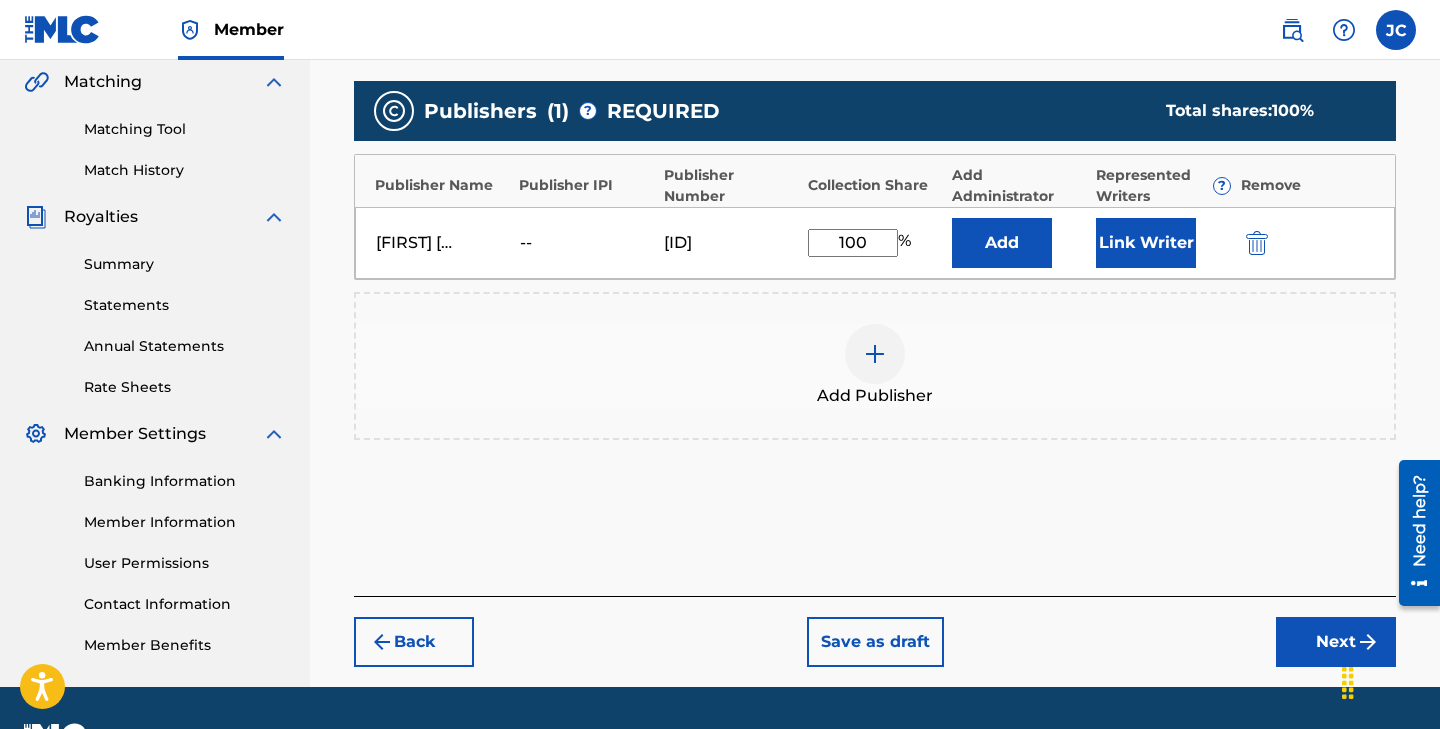 type on "100" 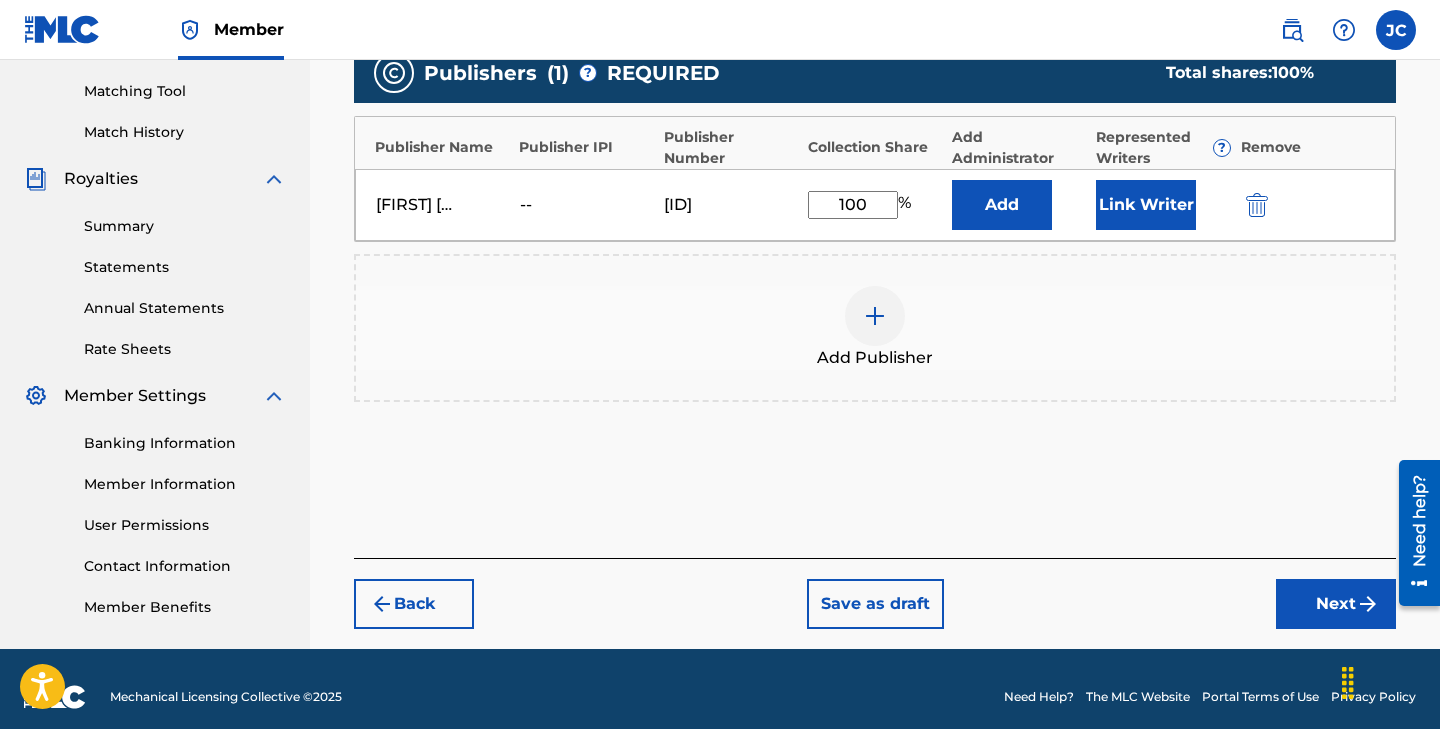 scroll, scrollTop: 507, scrollLeft: 0, axis: vertical 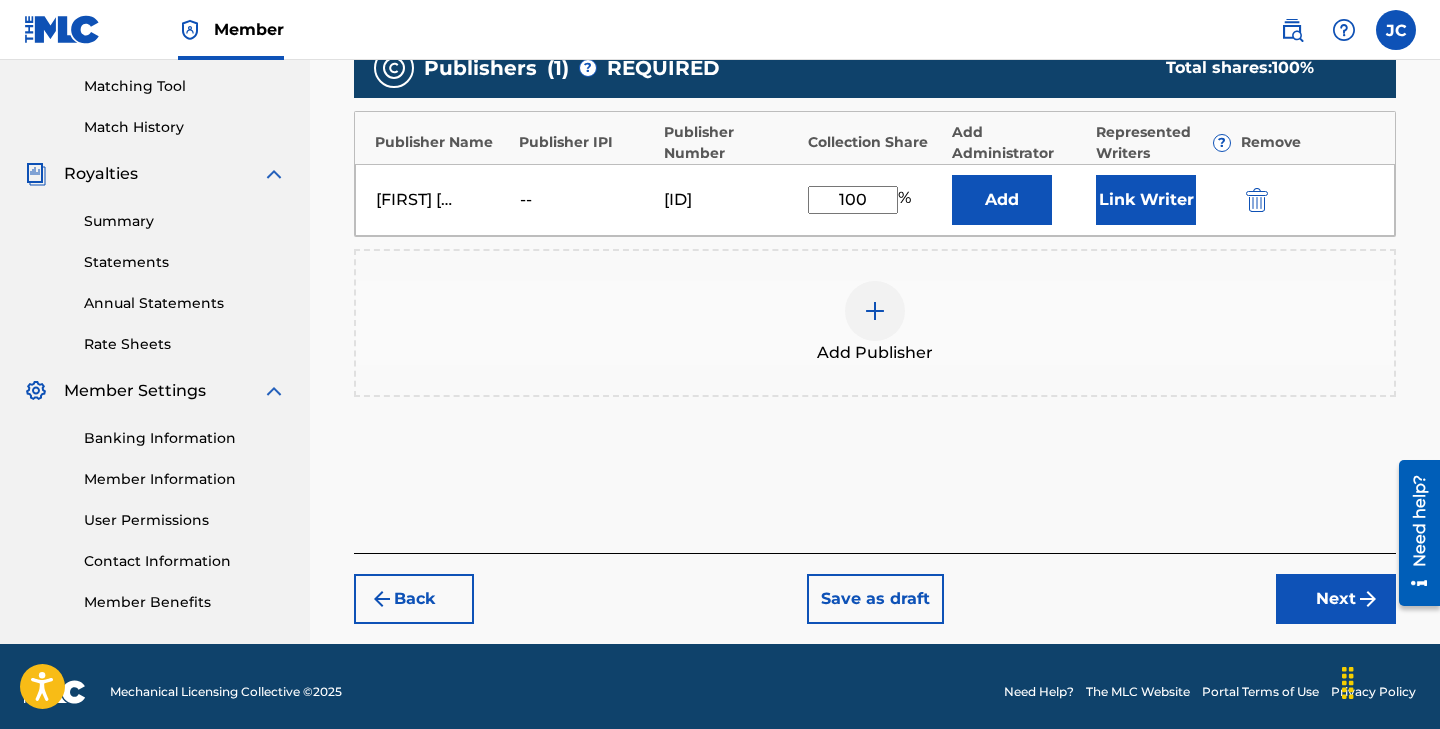 click on "Next" at bounding box center [1336, 599] 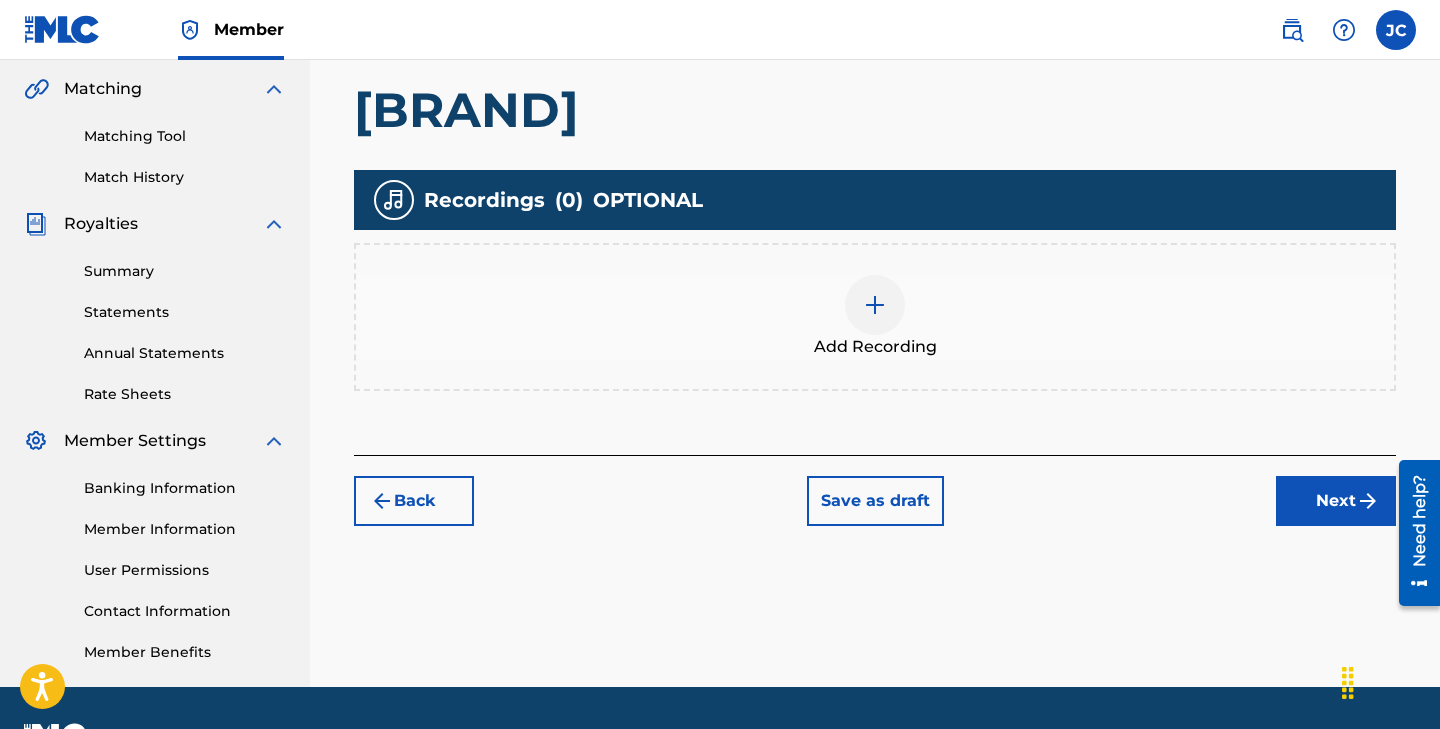 scroll, scrollTop: 476, scrollLeft: 0, axis: vertical 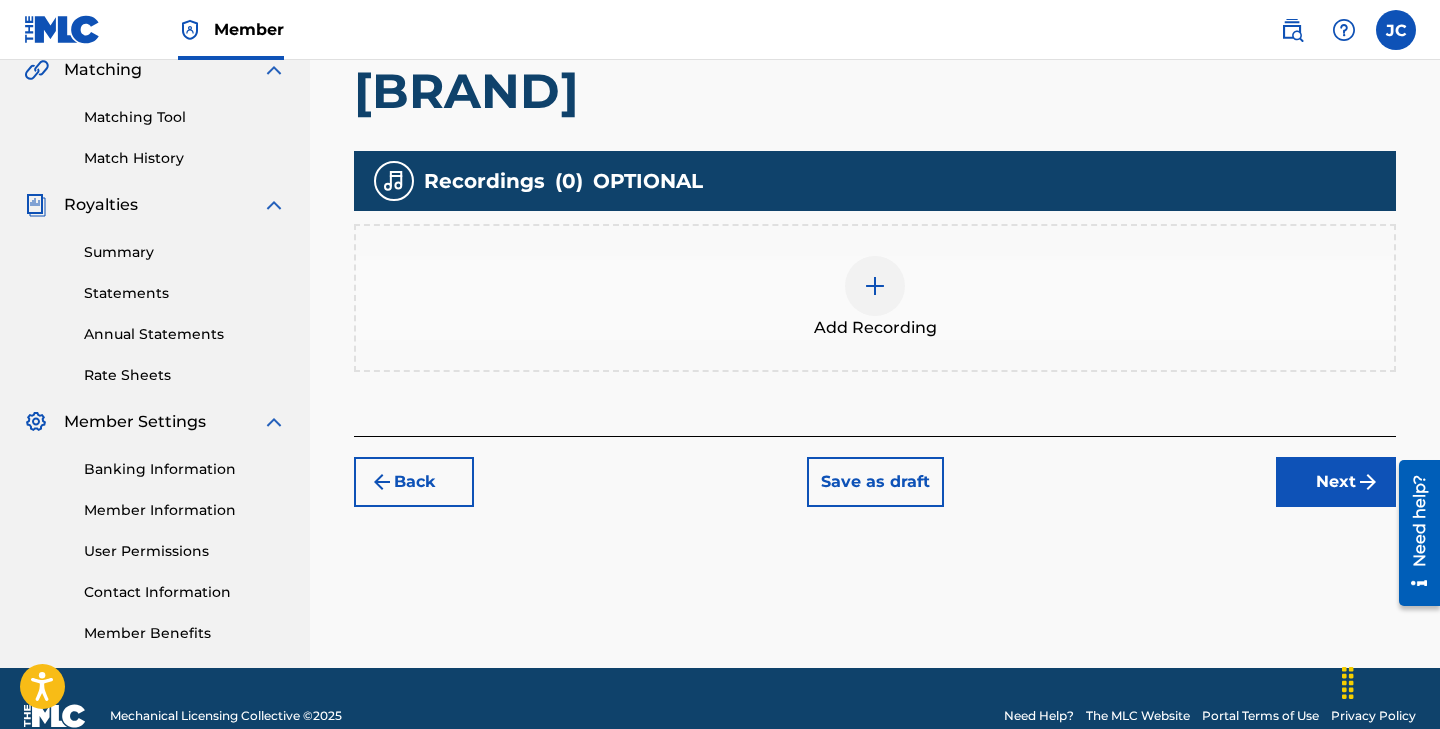 click on "Next" at bounding box center (1336, 482) 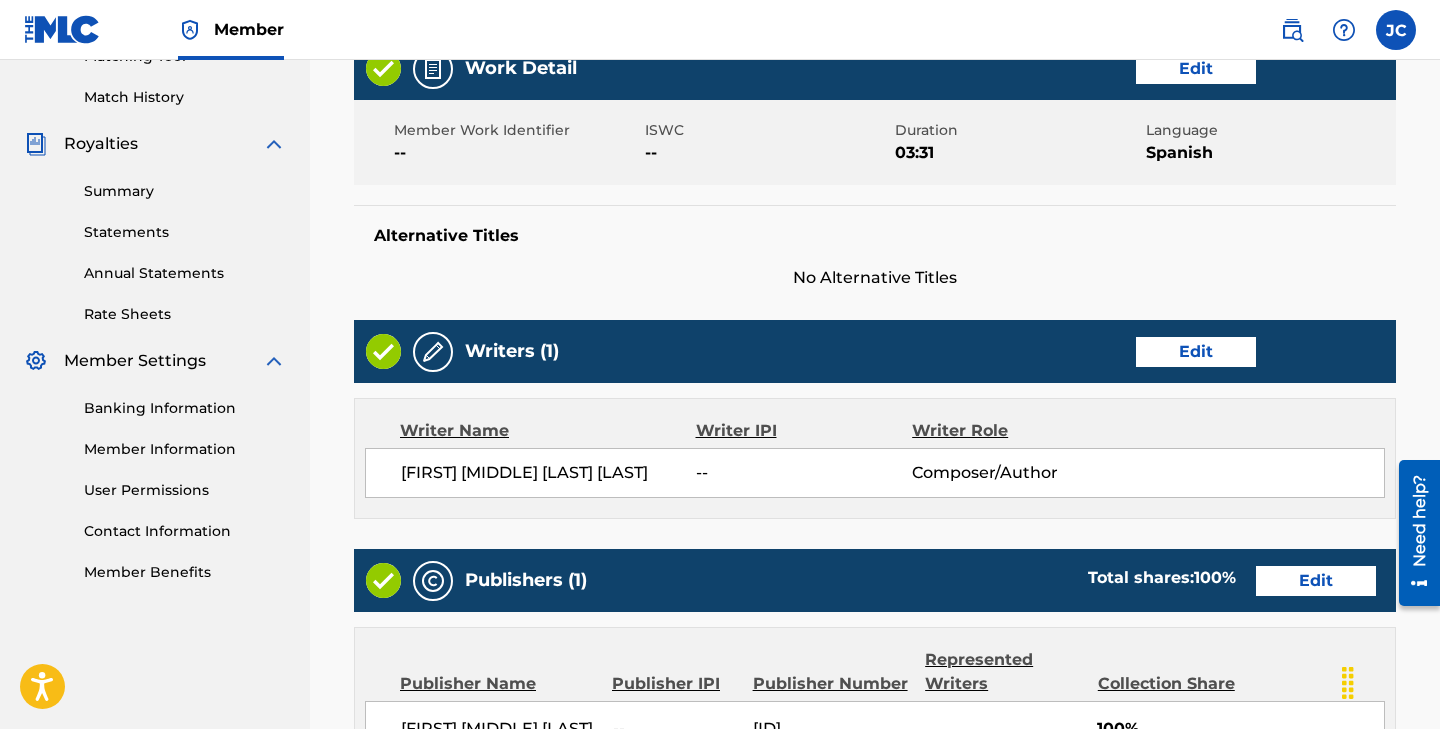 scroll, scrollTop: 540, scrollLeft: 0, axis: vertical 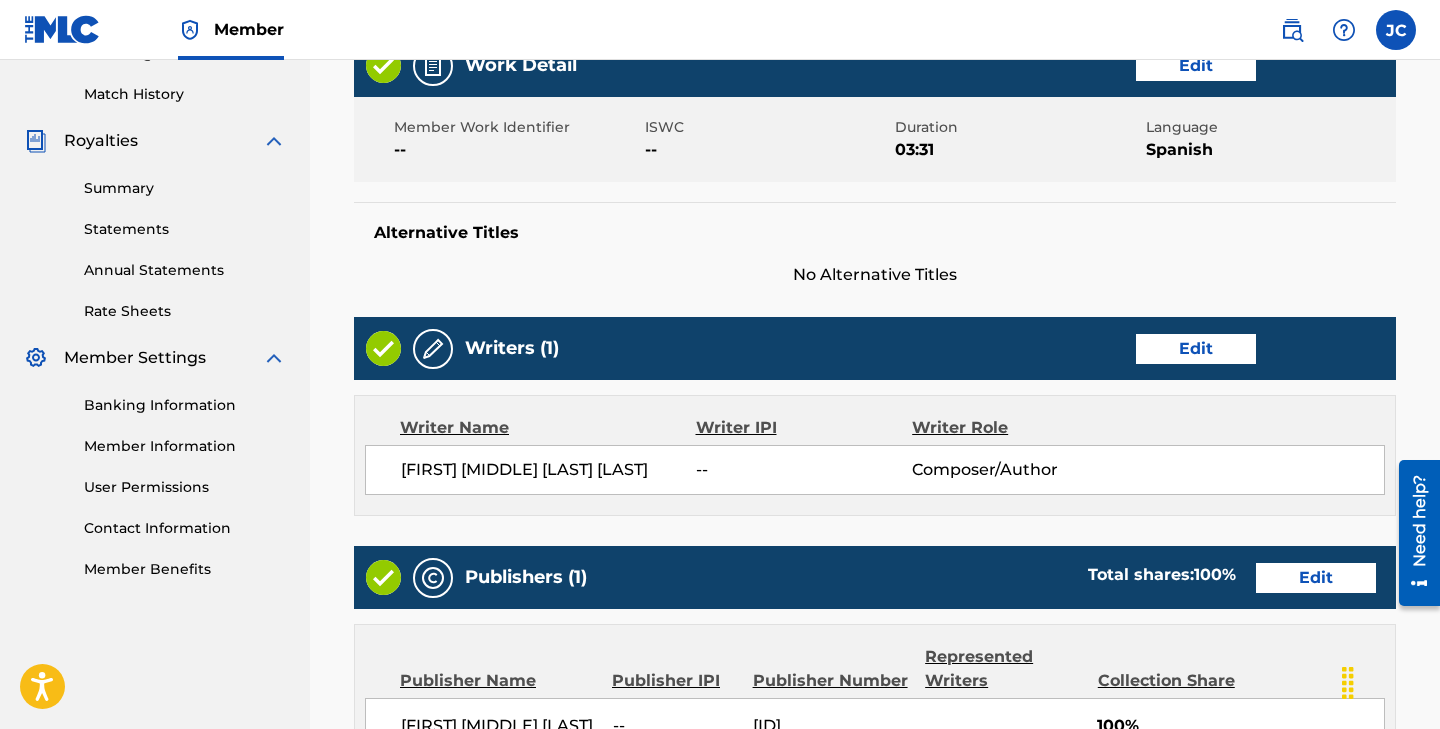 click on "Edit" at bounding box center (1196, 349) 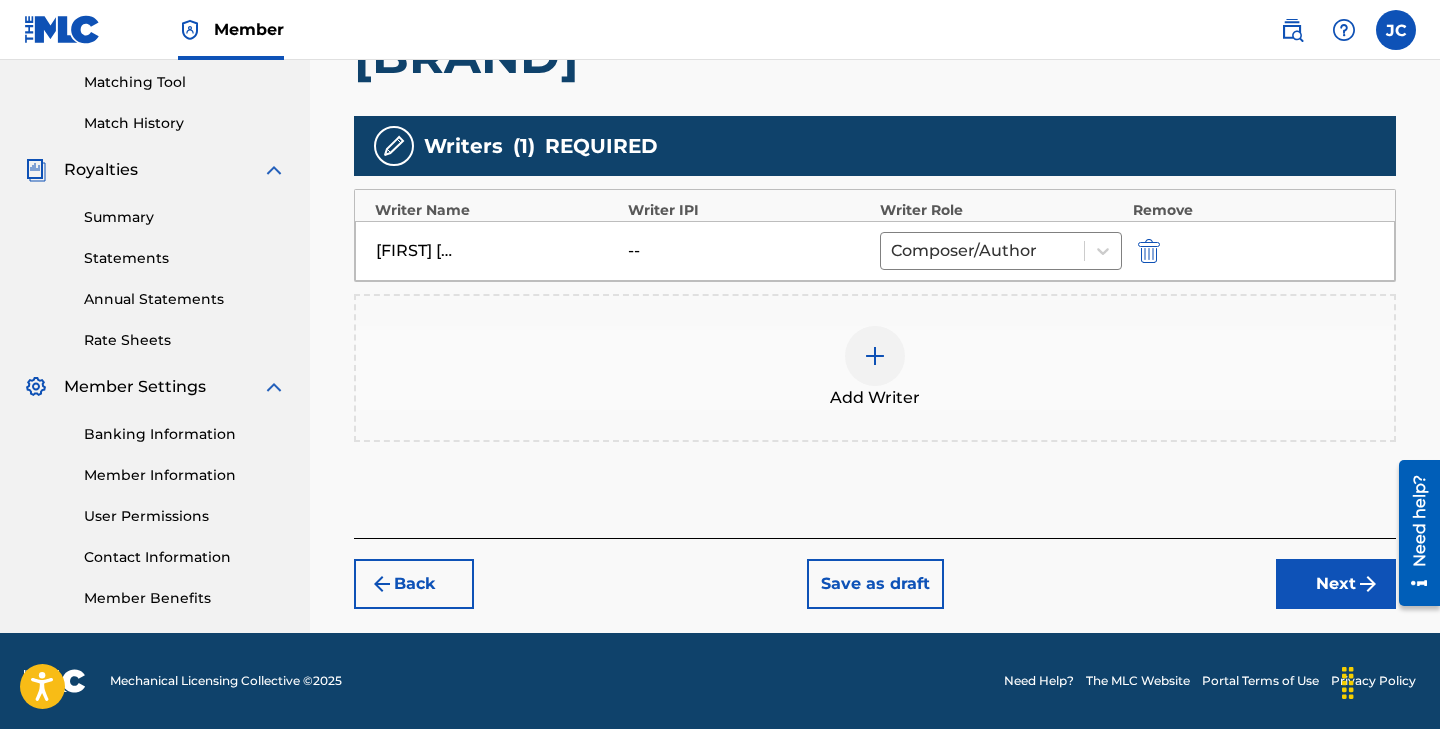scroll, scrollTop: 511, scrollLeft: 0, axis: vertical 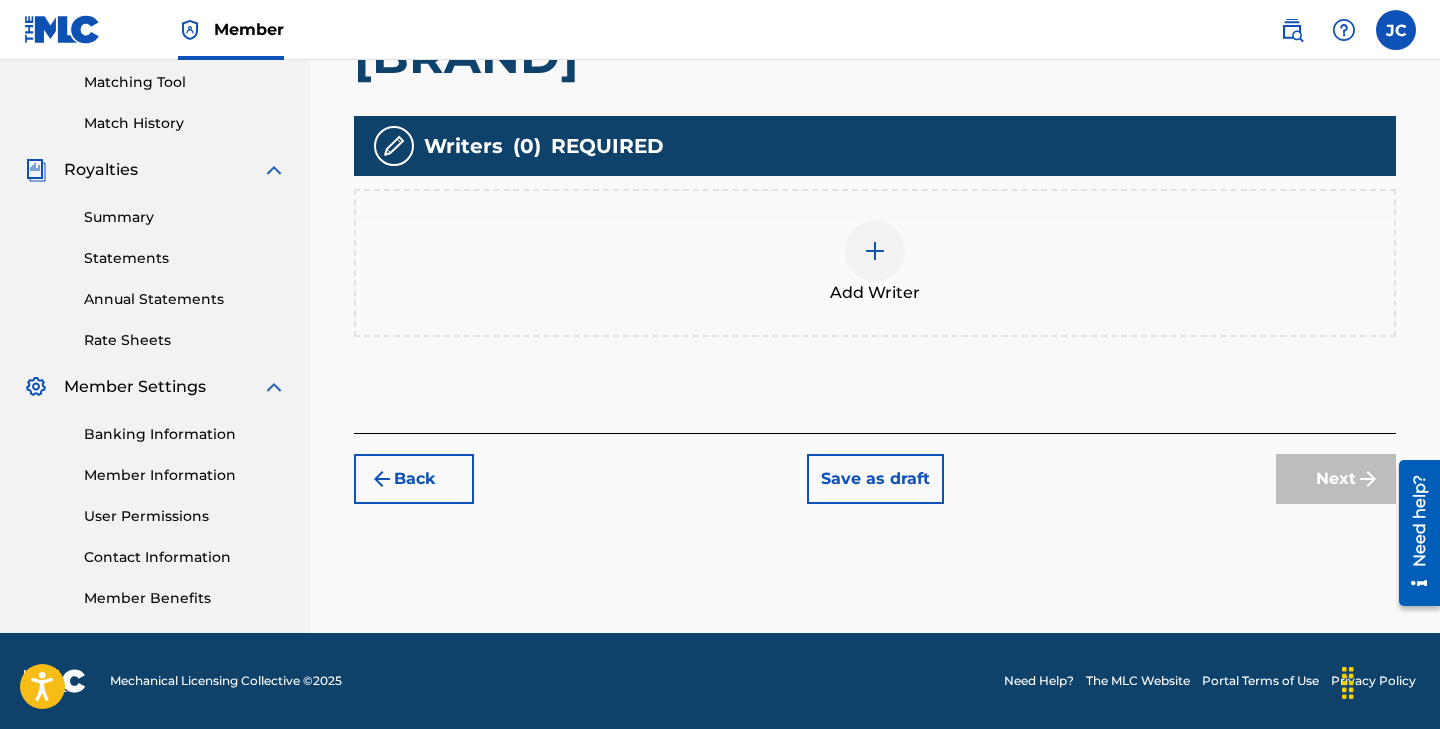 click at bounding box center [875, 251] 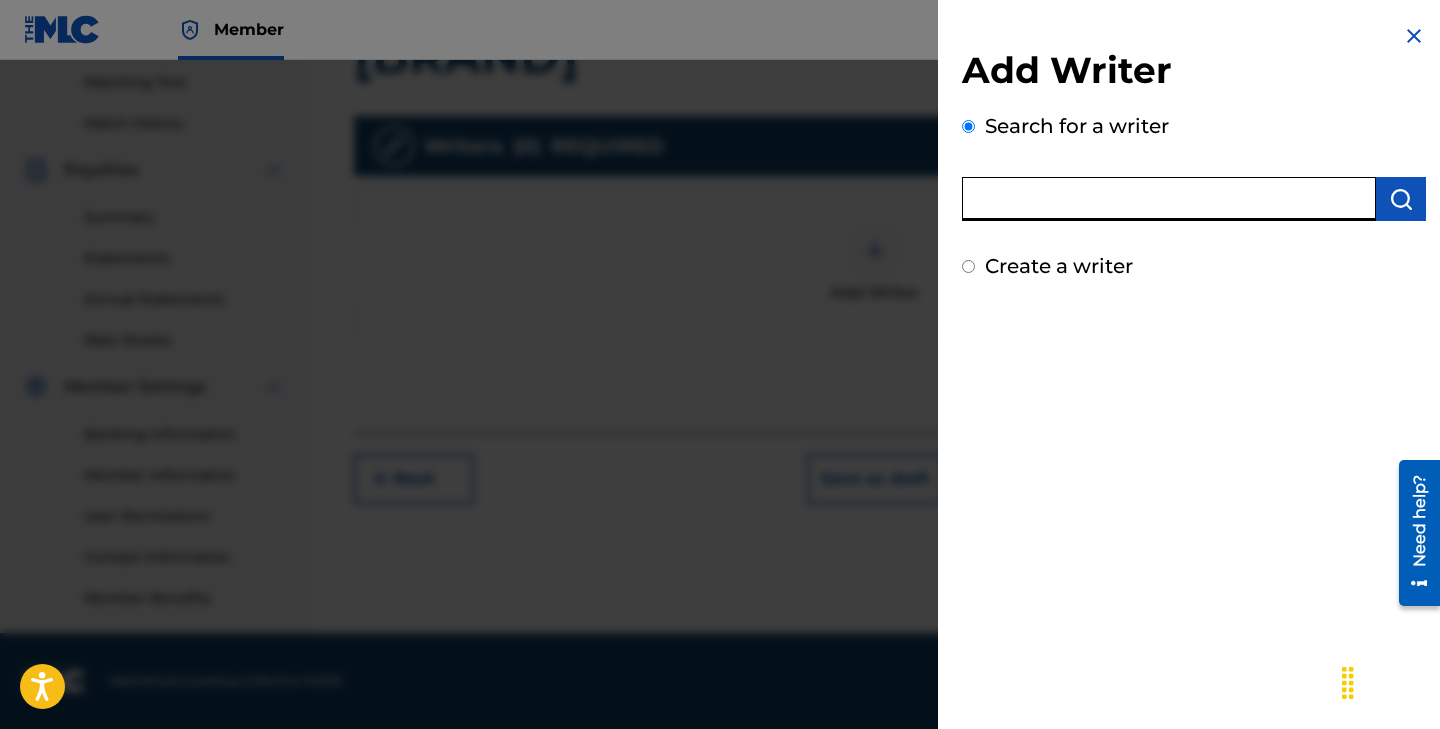 click at bounding box center [1169, 199] 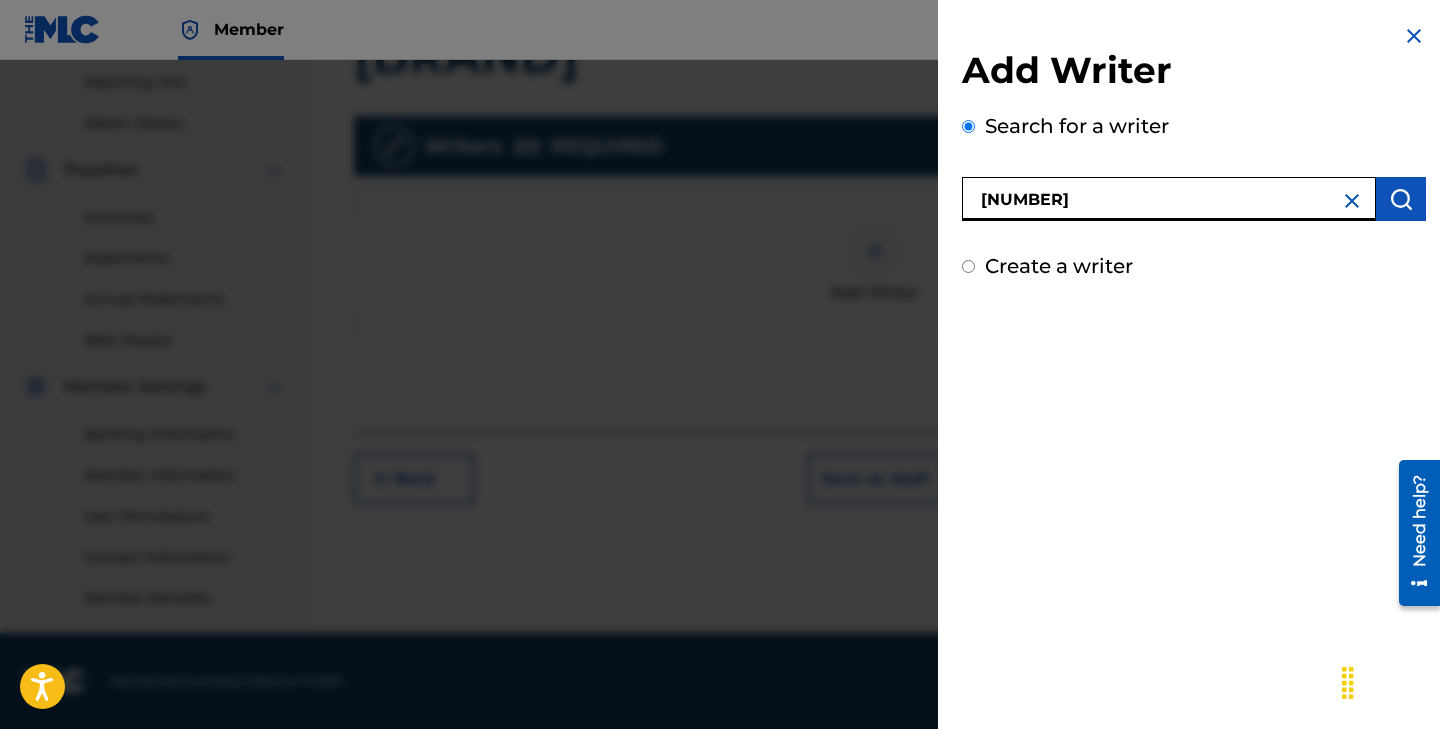 type on "[NUMBER]" 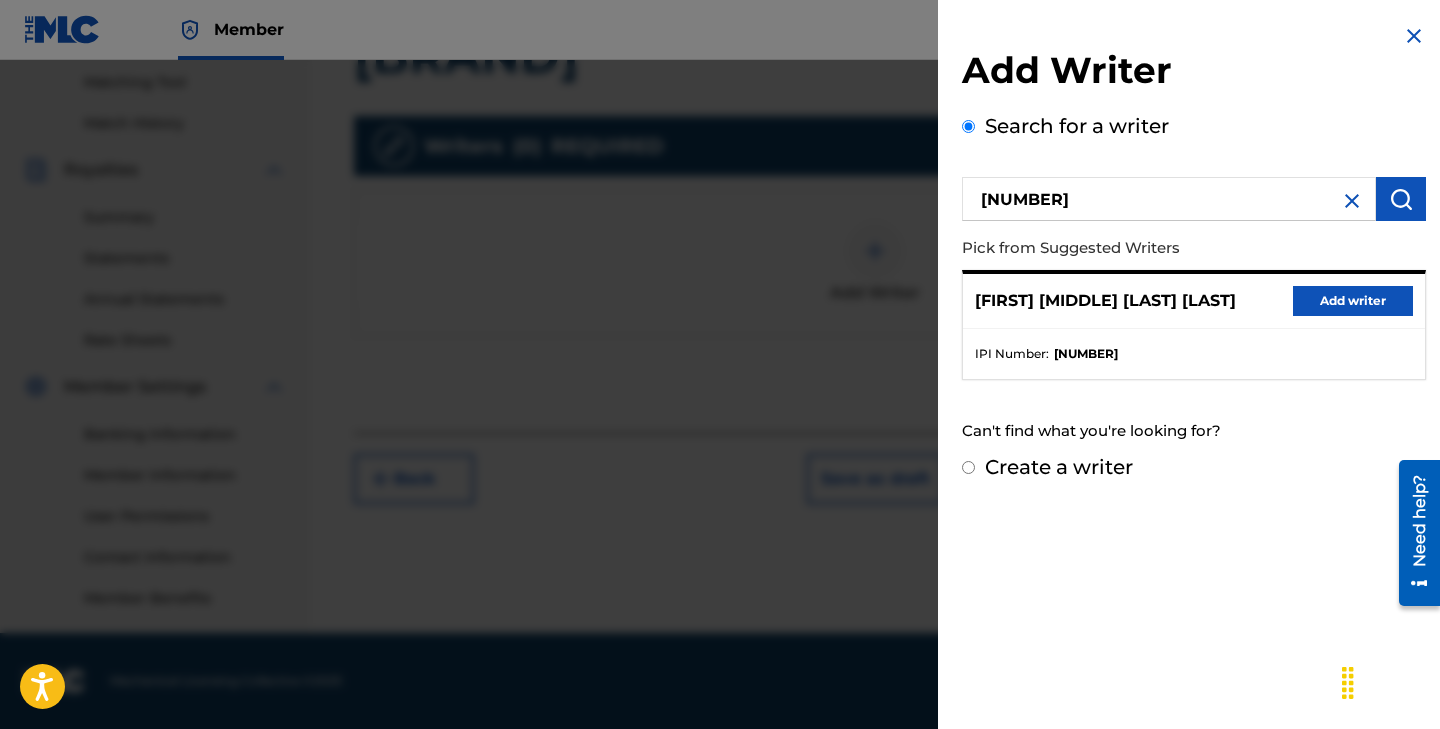 click on "Add writer" at bounding box center [1353, 301] 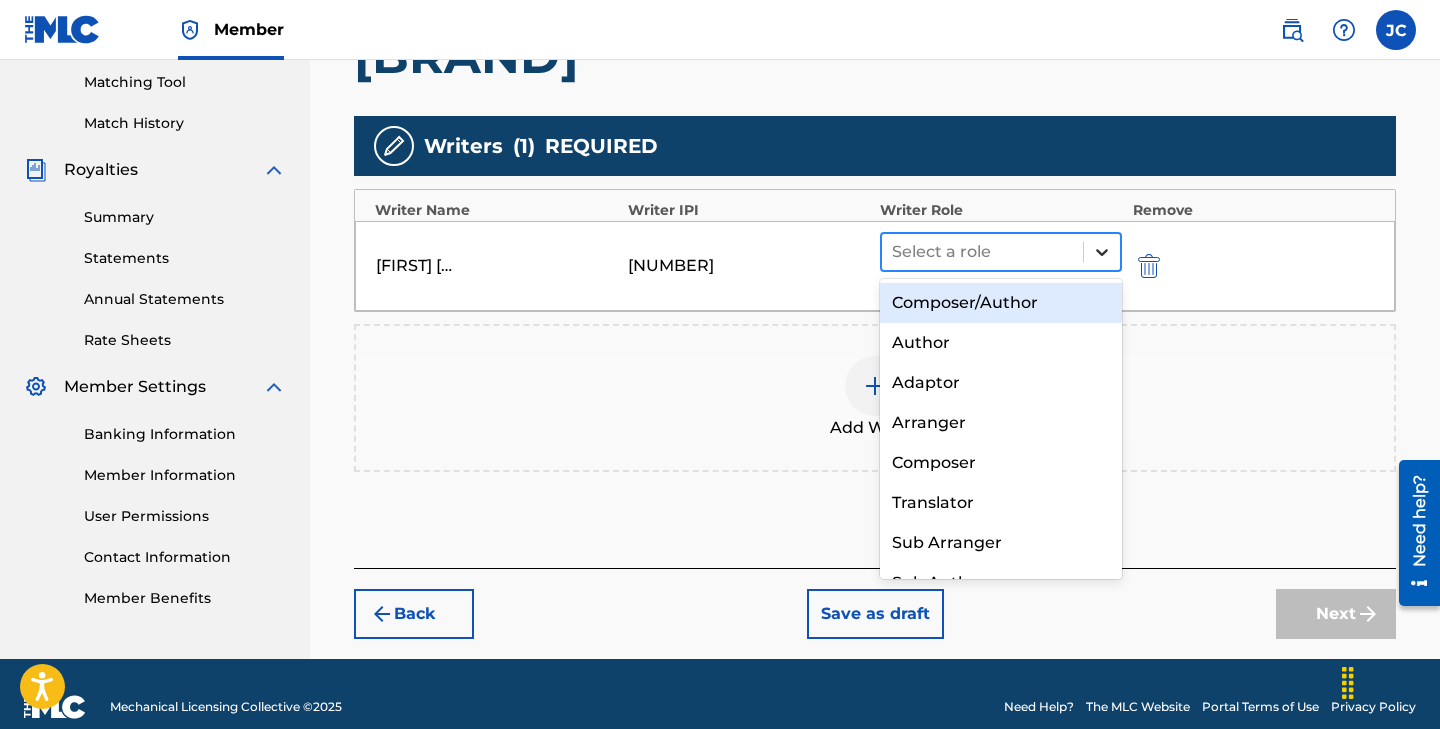 click 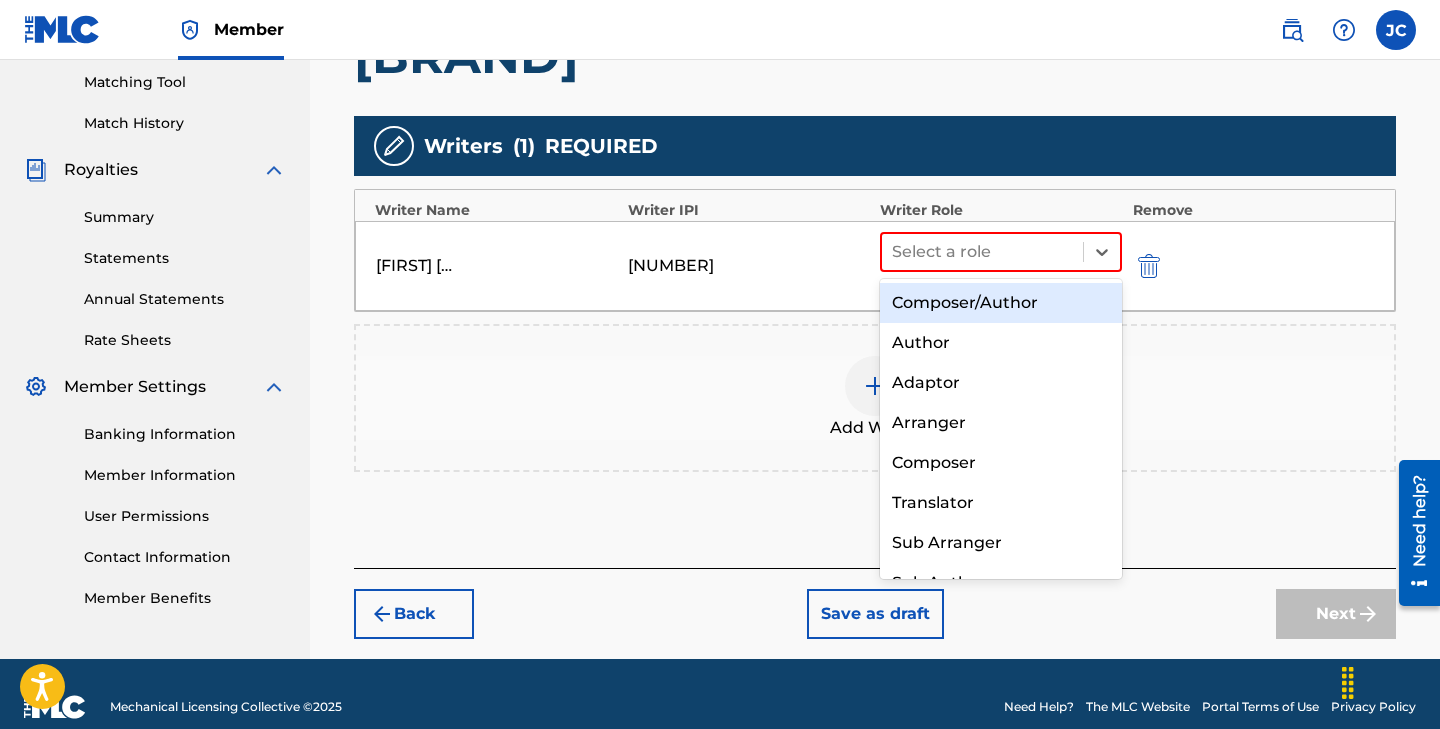 click on "Composer/Author" at bounding box center [1001, 303] 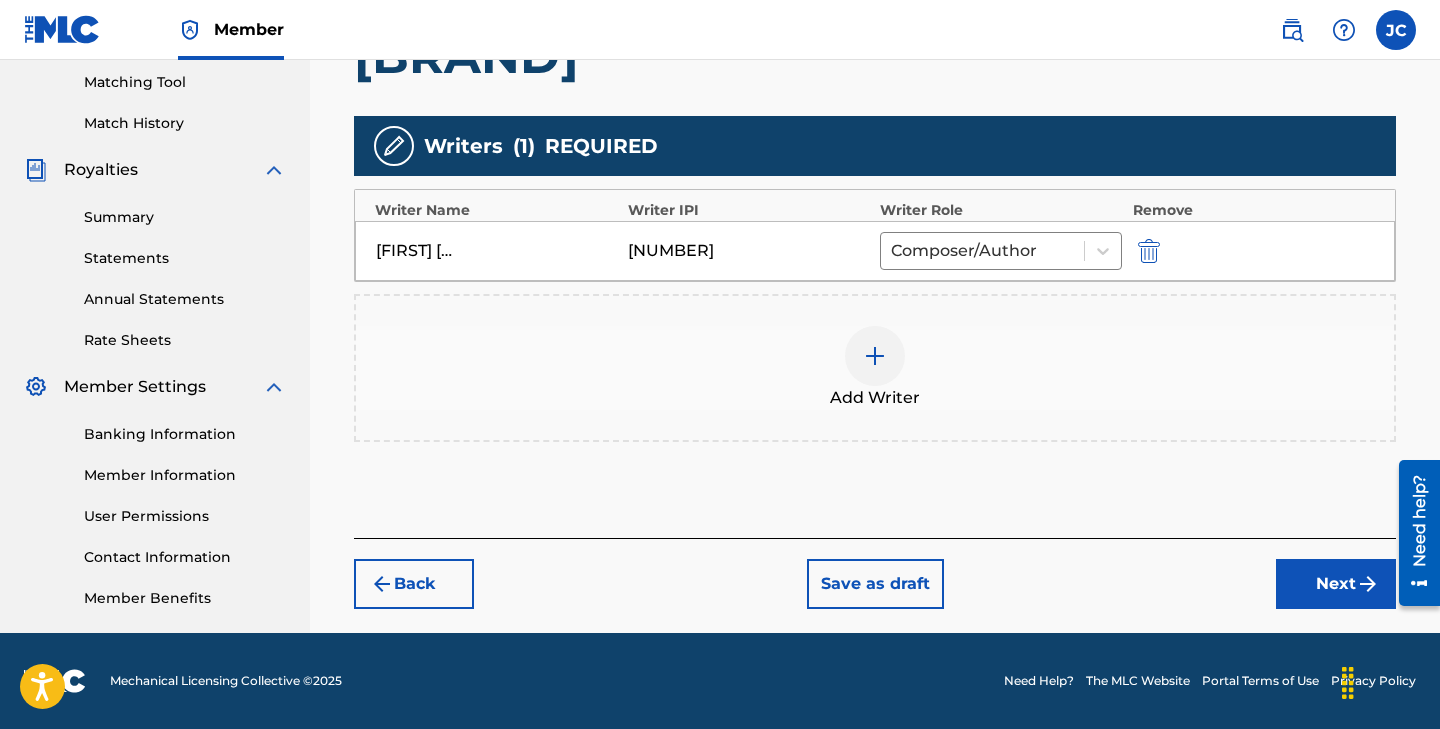 click on "Next" at bounding box center [1336, 584] 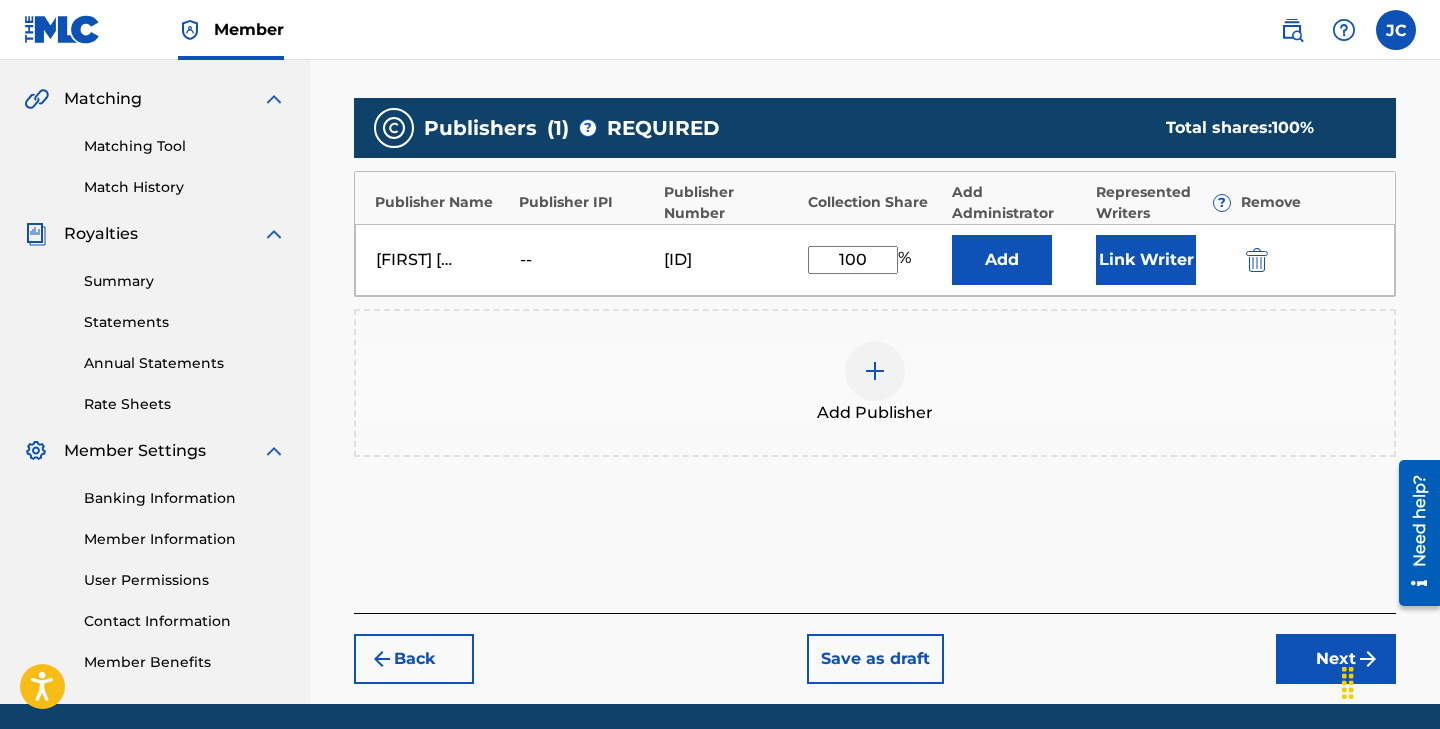 click on "Next" at bounding box center (1336, 659) 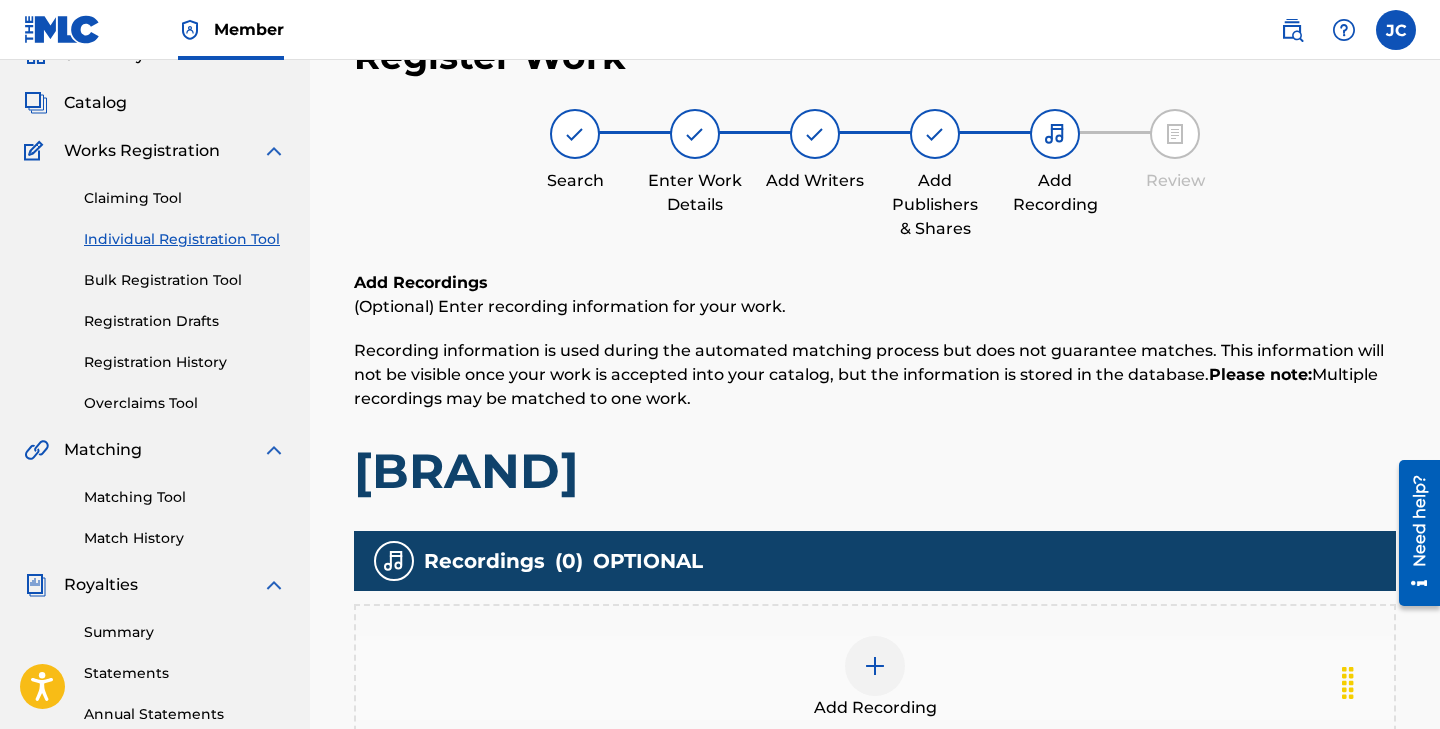 scroll, scrollTop: 303, scrollLeft: 0, axis: vertical 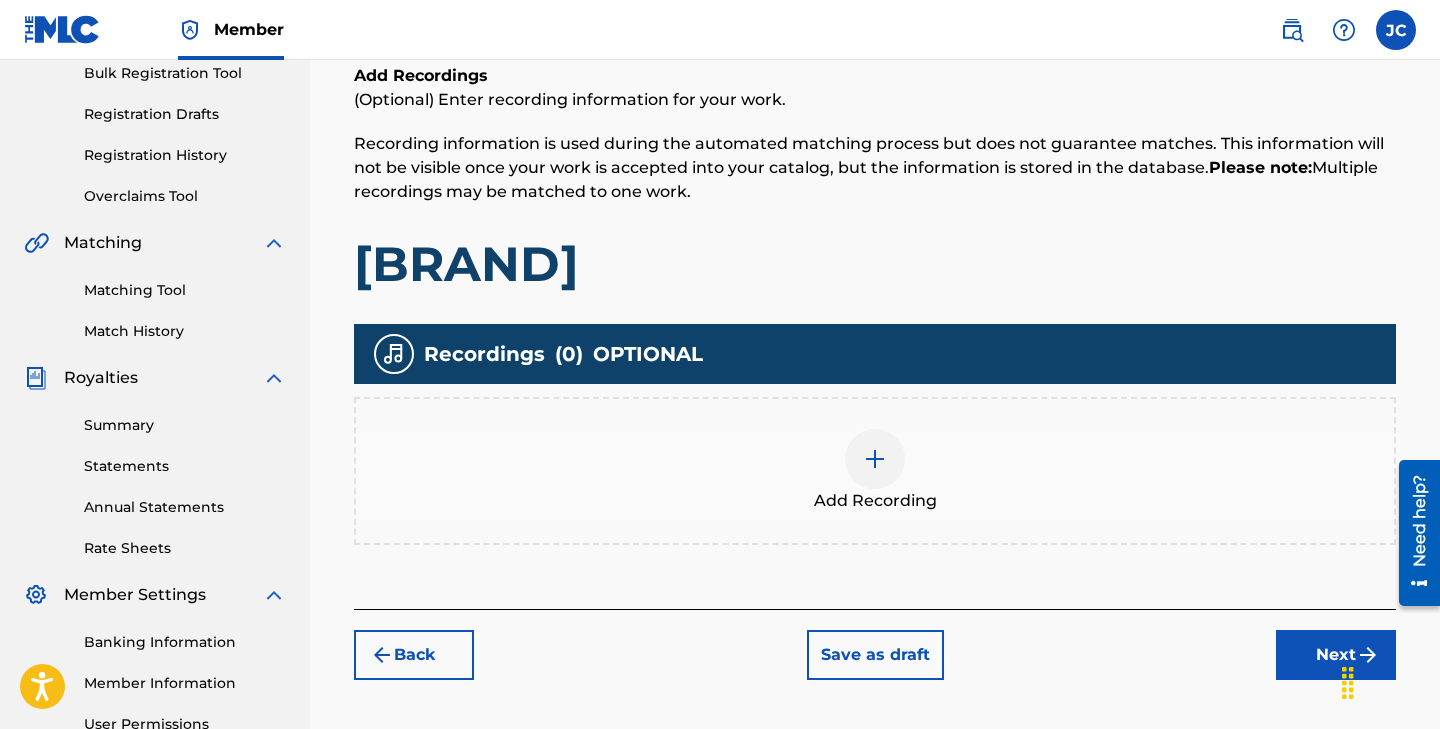 click on "Next" at bounding box center [1336, 655] 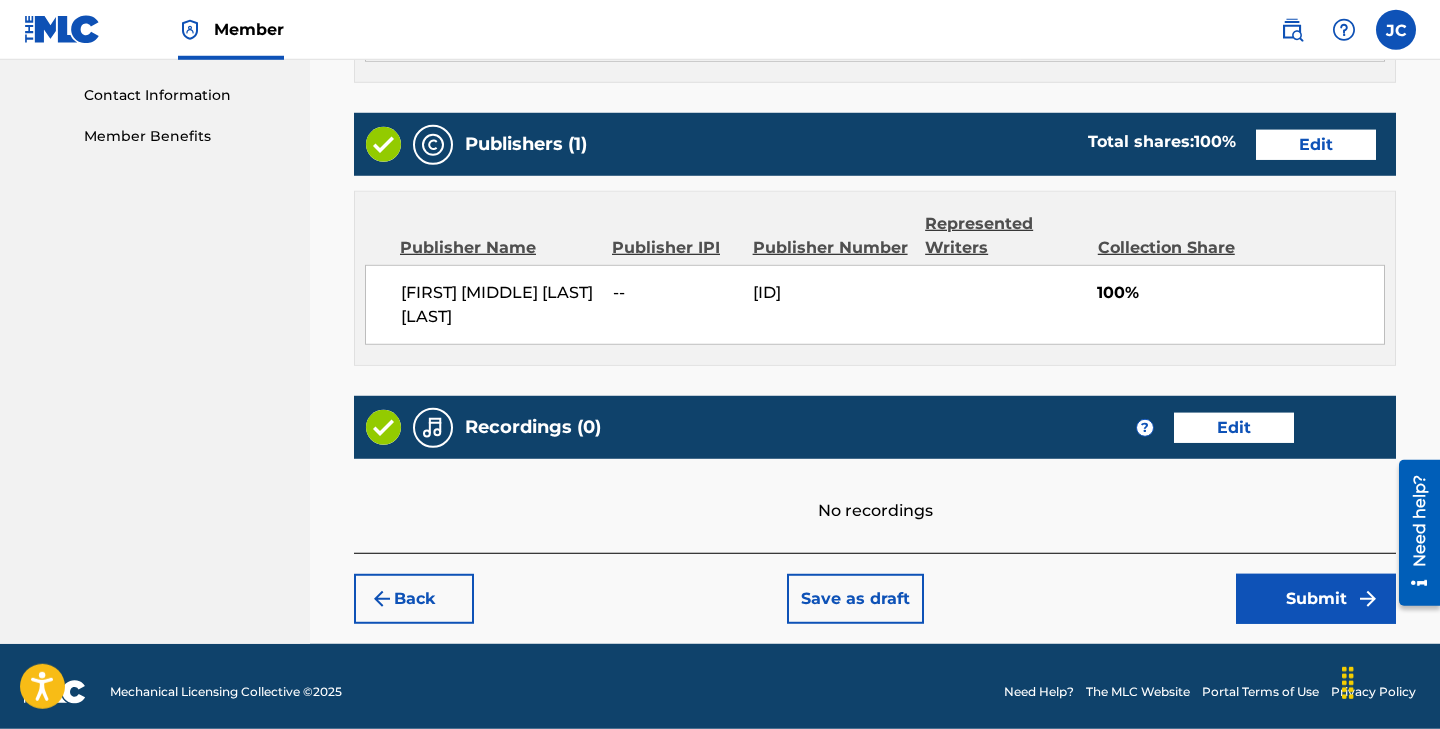 scroll, scrollTop: 992, scrollLeft: 0, axis: vertical 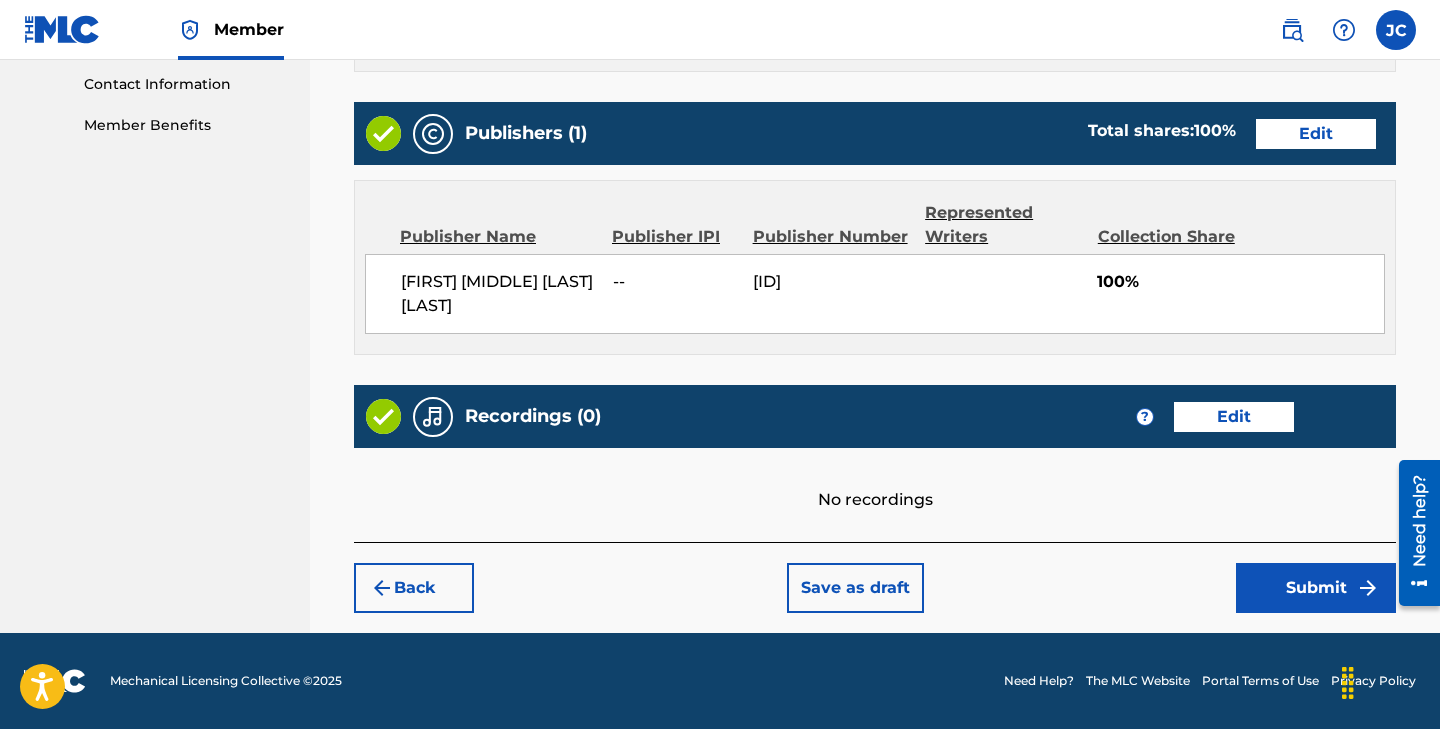 click on "Submit" at bounding box center (1316, 588) 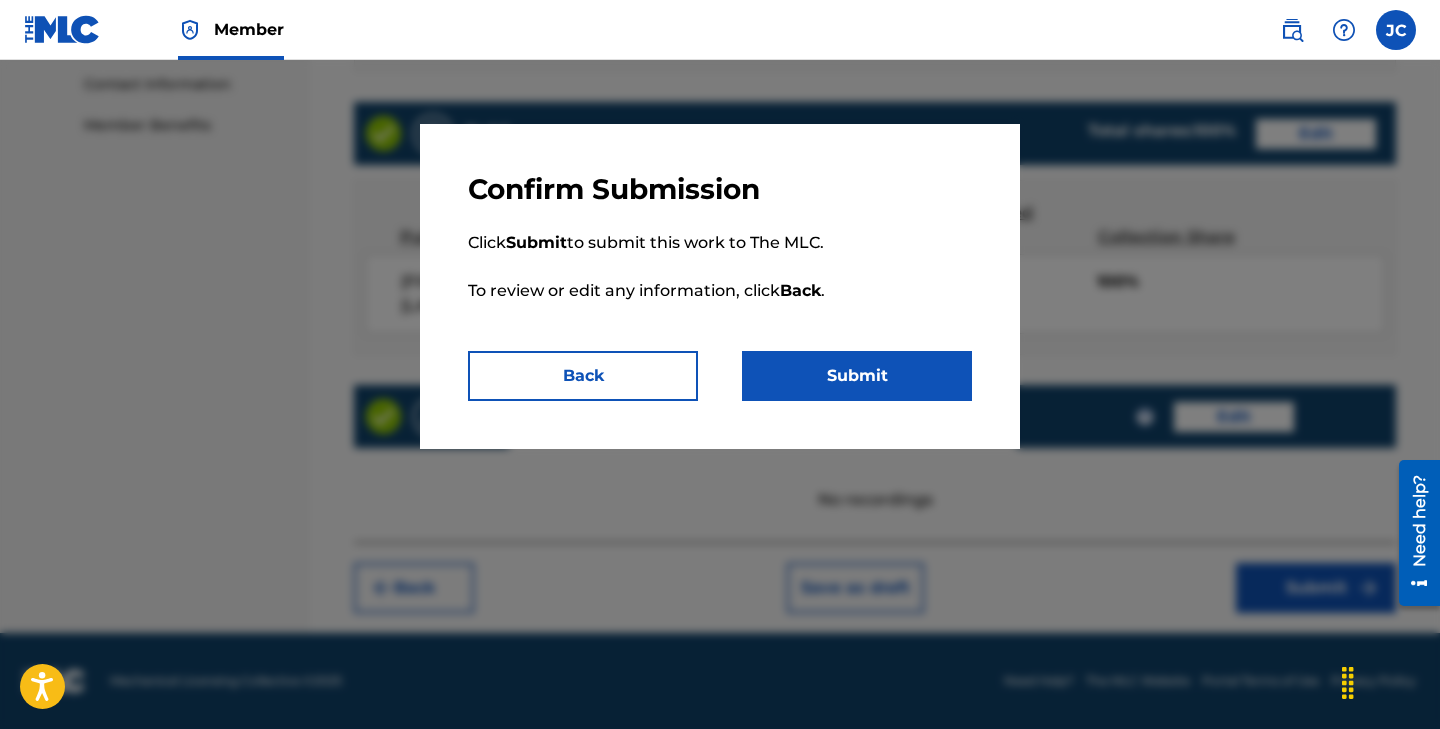 click on "Submit" at bounding box center (857, 376) 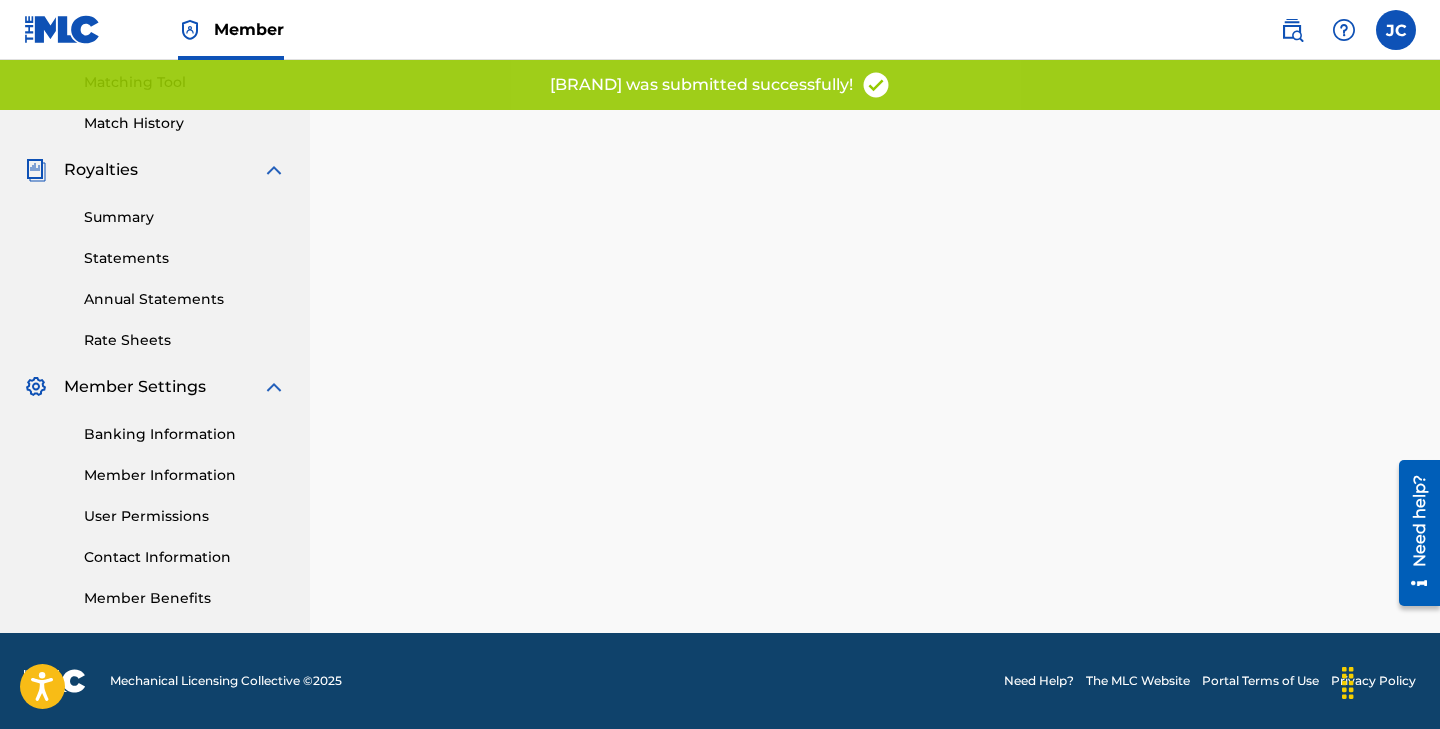 scroll, scrollTop: 0, scrollLeft: 0, axis: both 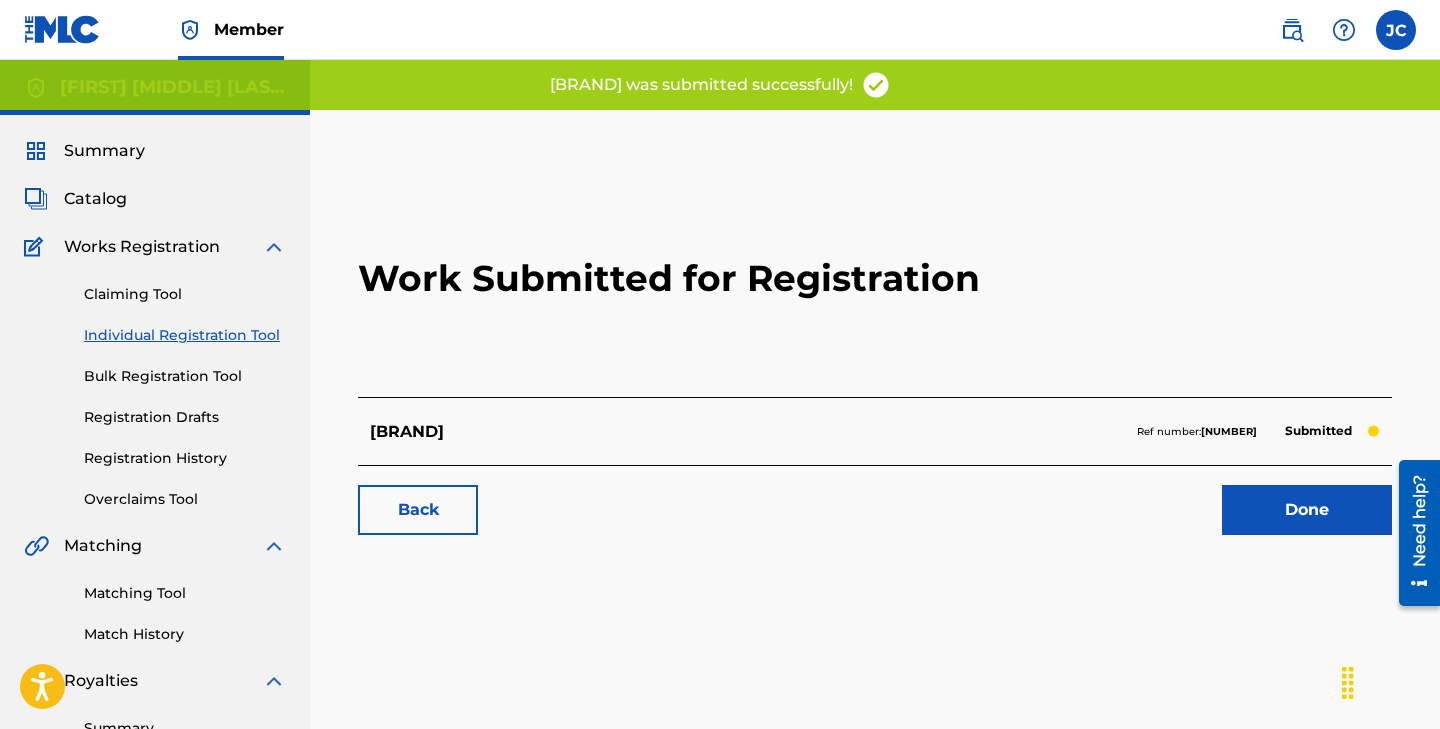 click on "Done" at bounding box center [1307, 510] 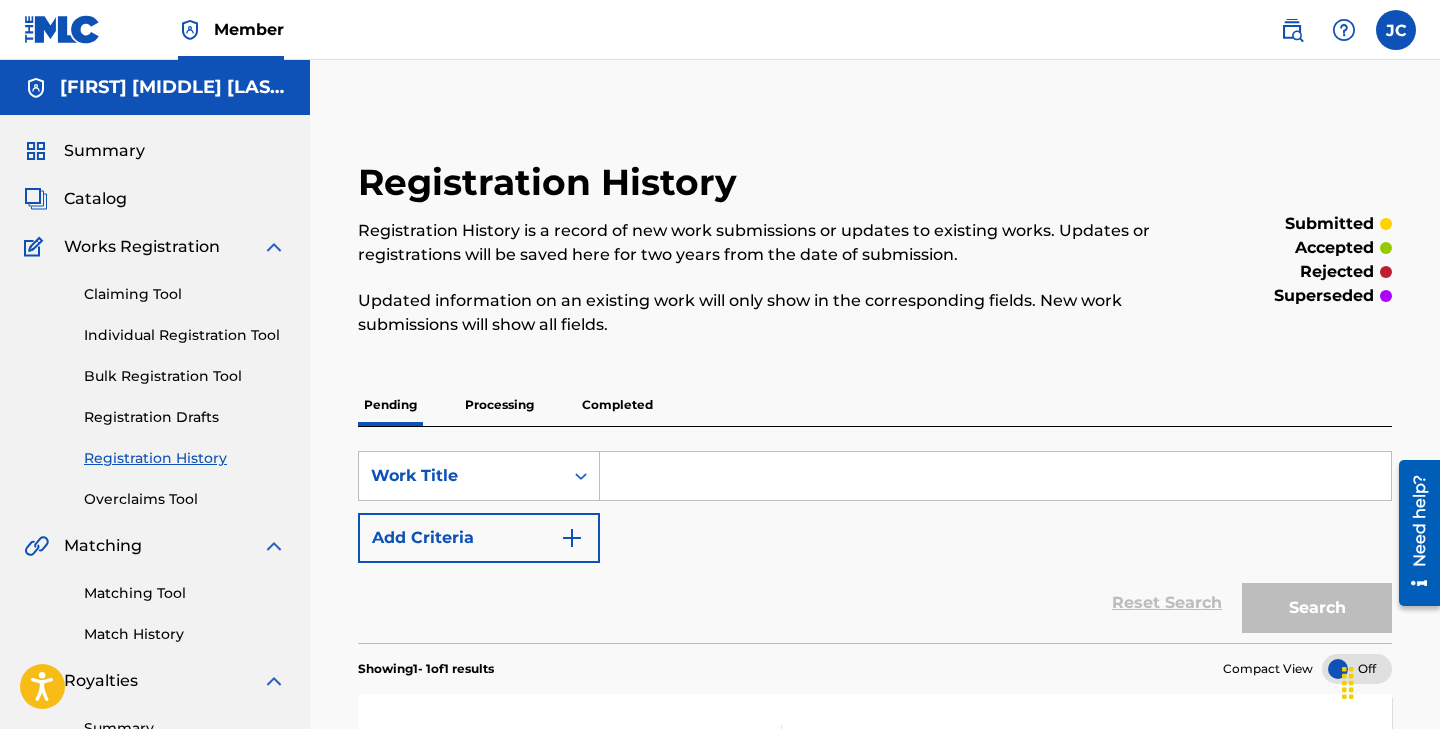 click on "Completed" at bounding box center [617, 405] 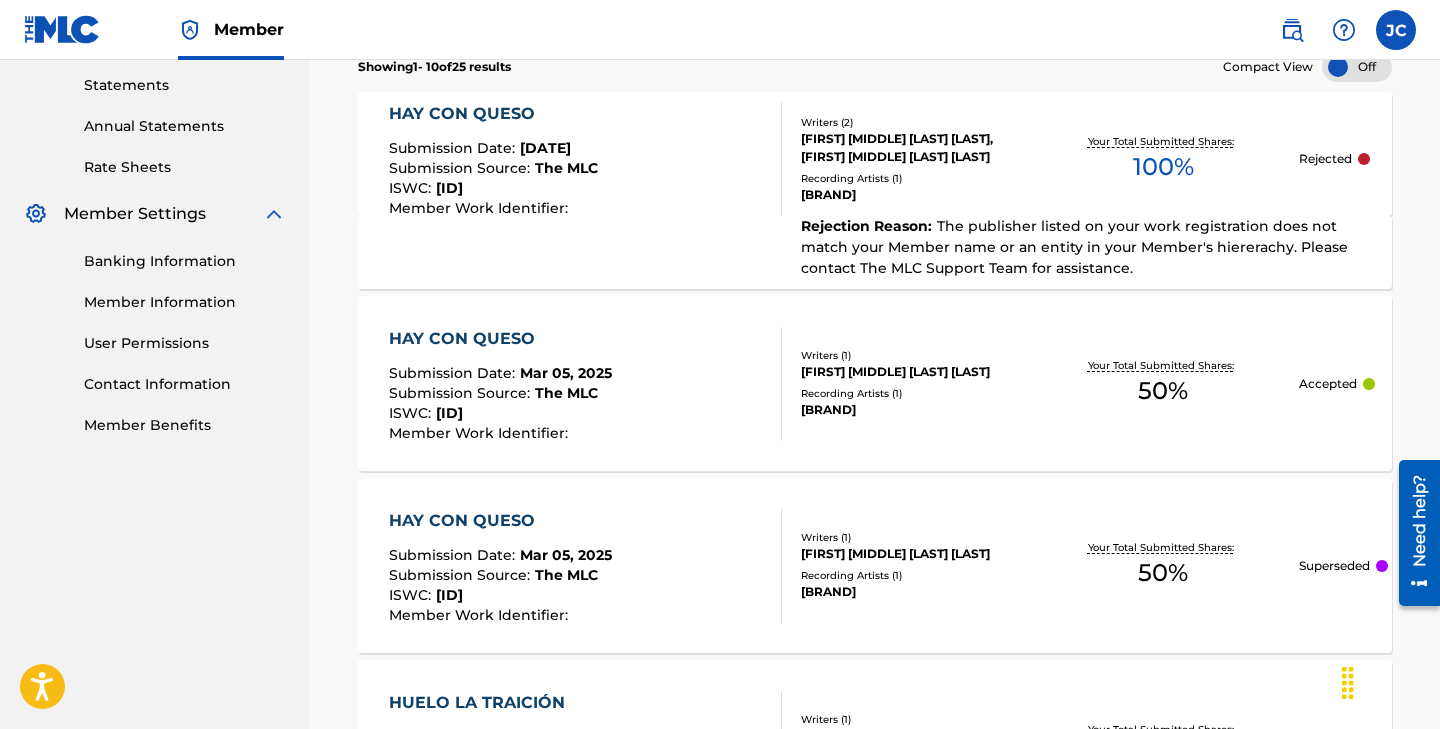 scroll, scrollTop: 686, scrollLeft: 0, axis: vertical 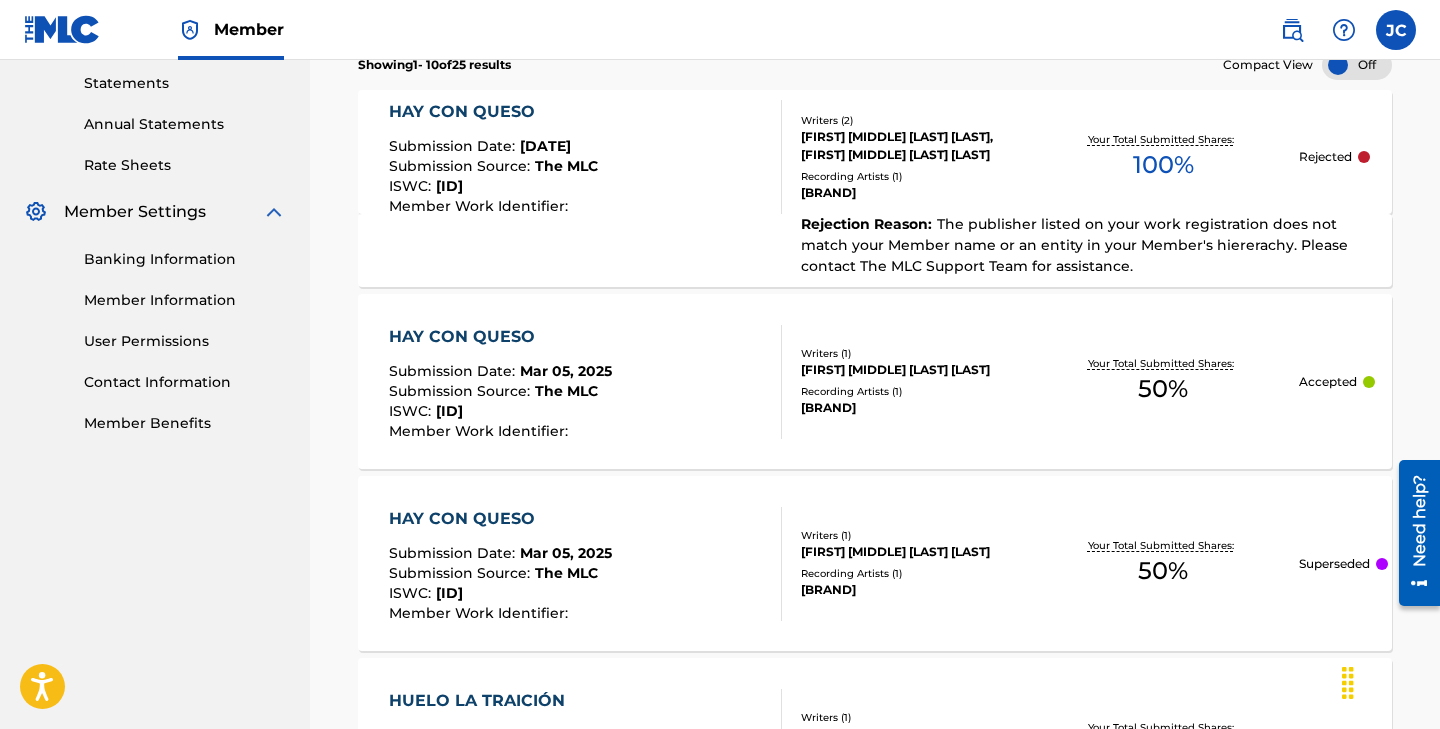 click on "Submission Date : [DATE] Submission Source : The MLC ISWC : [ID] Member Work Identifier : Writers ( 1 ) [FIRST] [MIDDLE] [LAST] [LAST] Recording Artists ( 1 ) [BRAND] Your Total Submitted Shares: 50 %   Accepted" at bounding box center (500, 382) 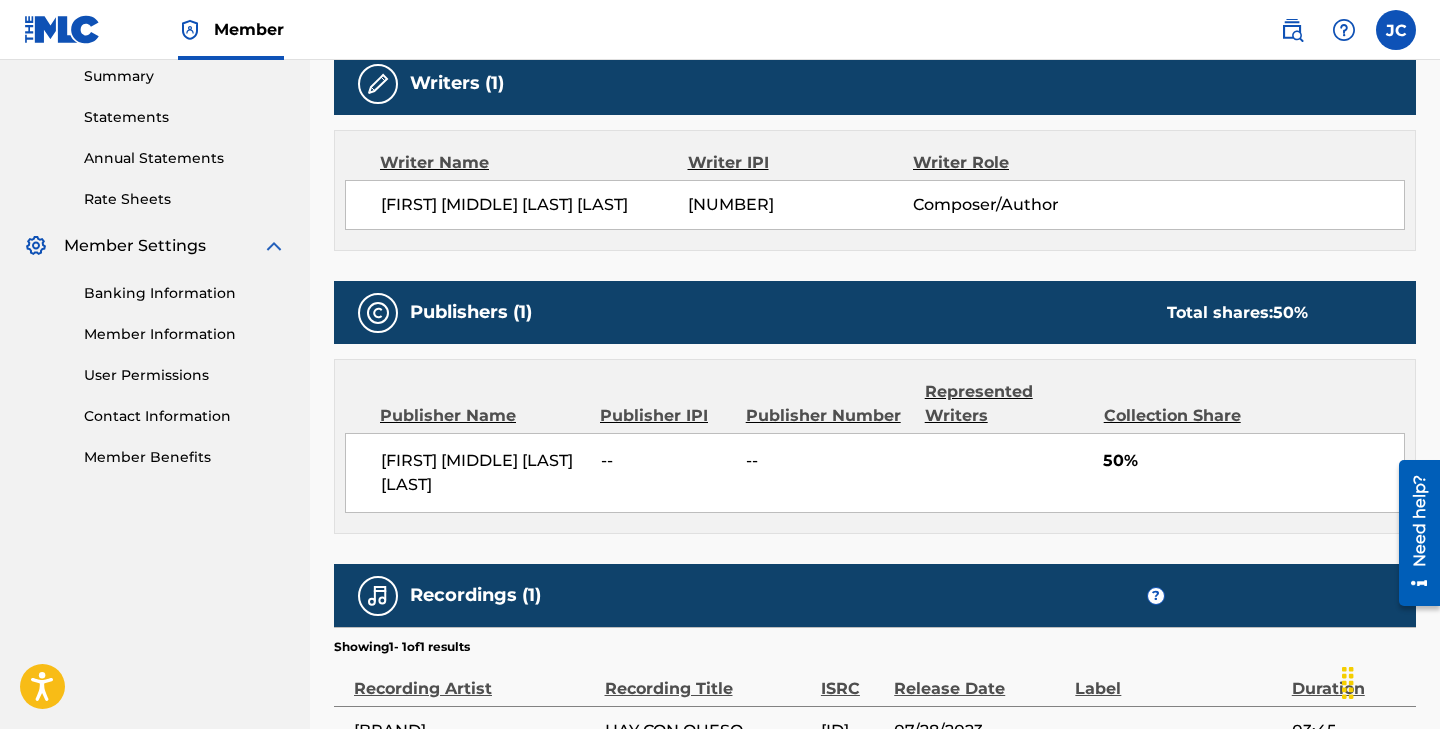 scroll, scrollTop: 674, scrollLeft: 0, axis: vertical 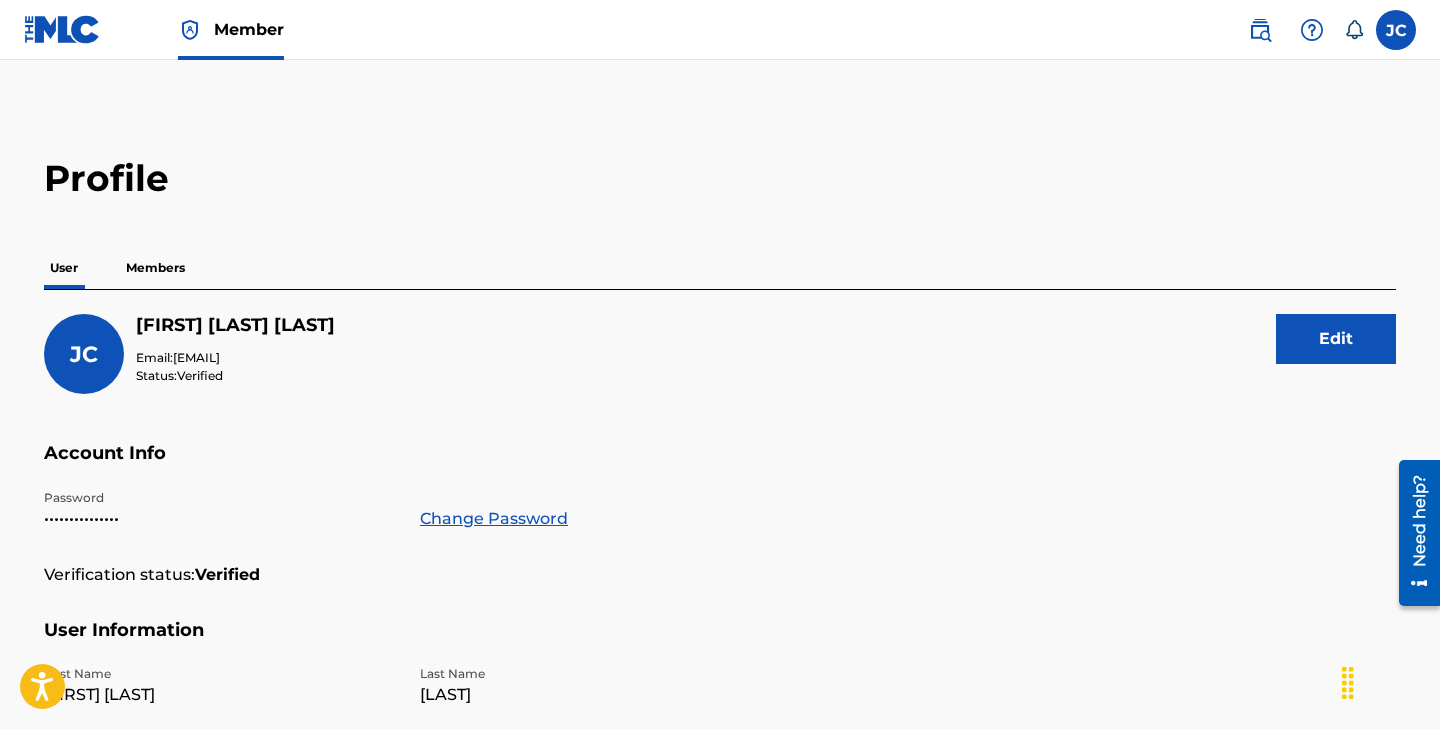 click at bounding box center [62, 29] 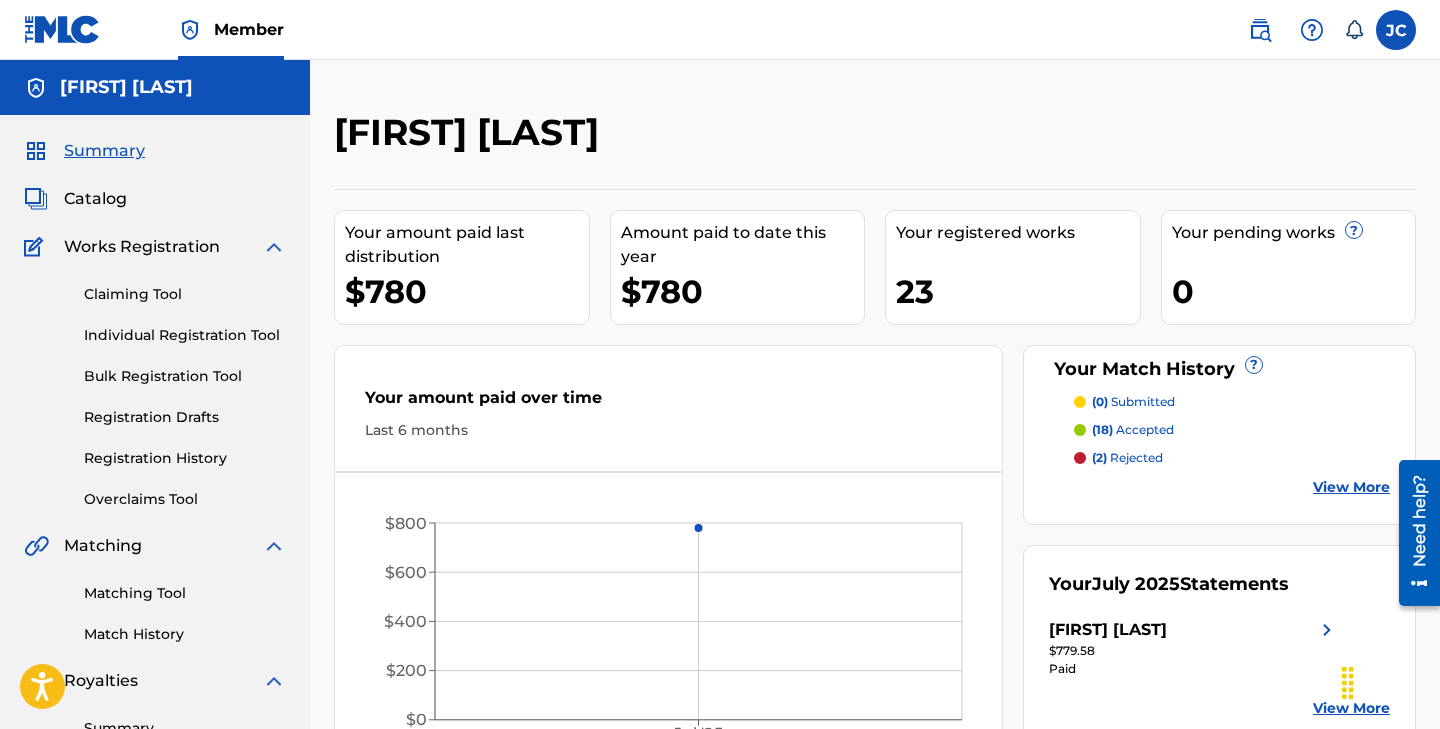 click on "Registration History" at bounding box center [185, 458] 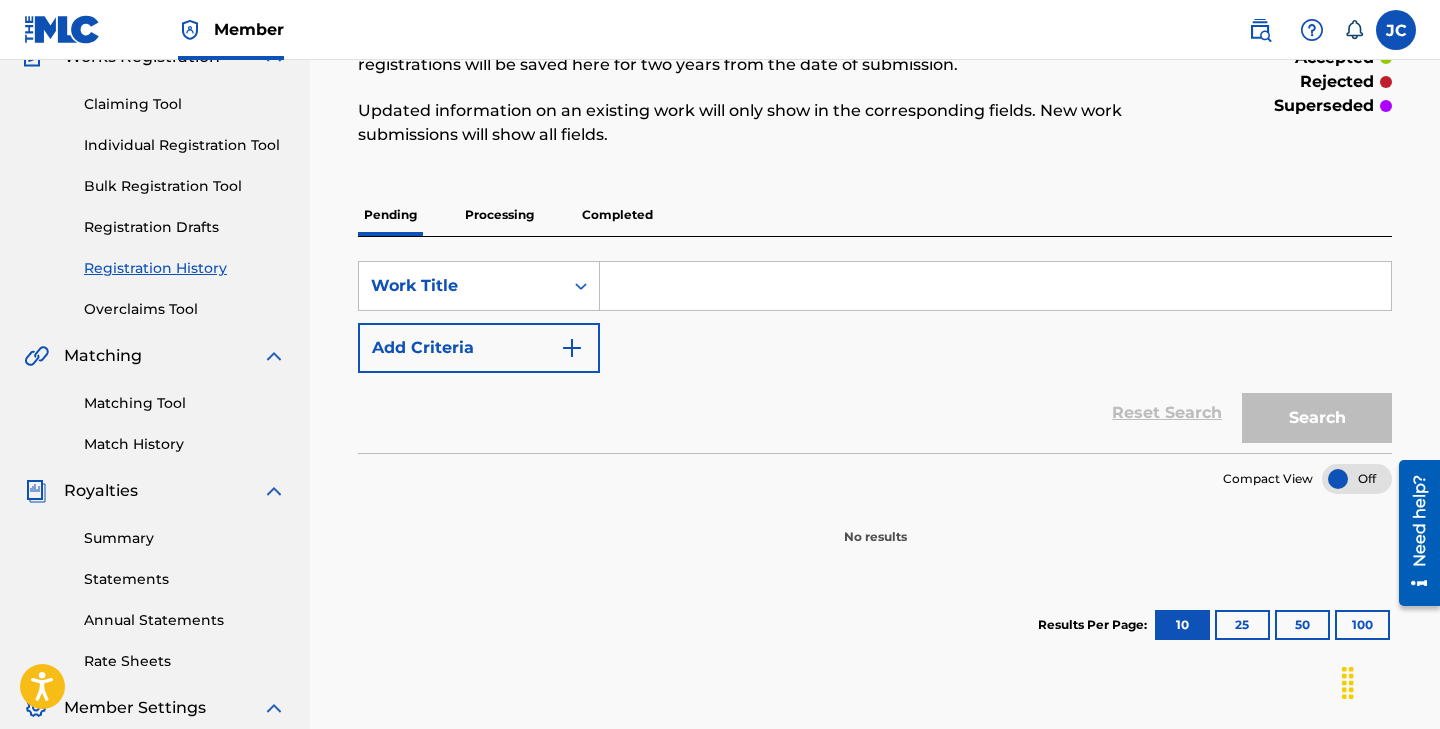 scroll, scrollTop: 206, scrollLeft: 0, axis: vertical 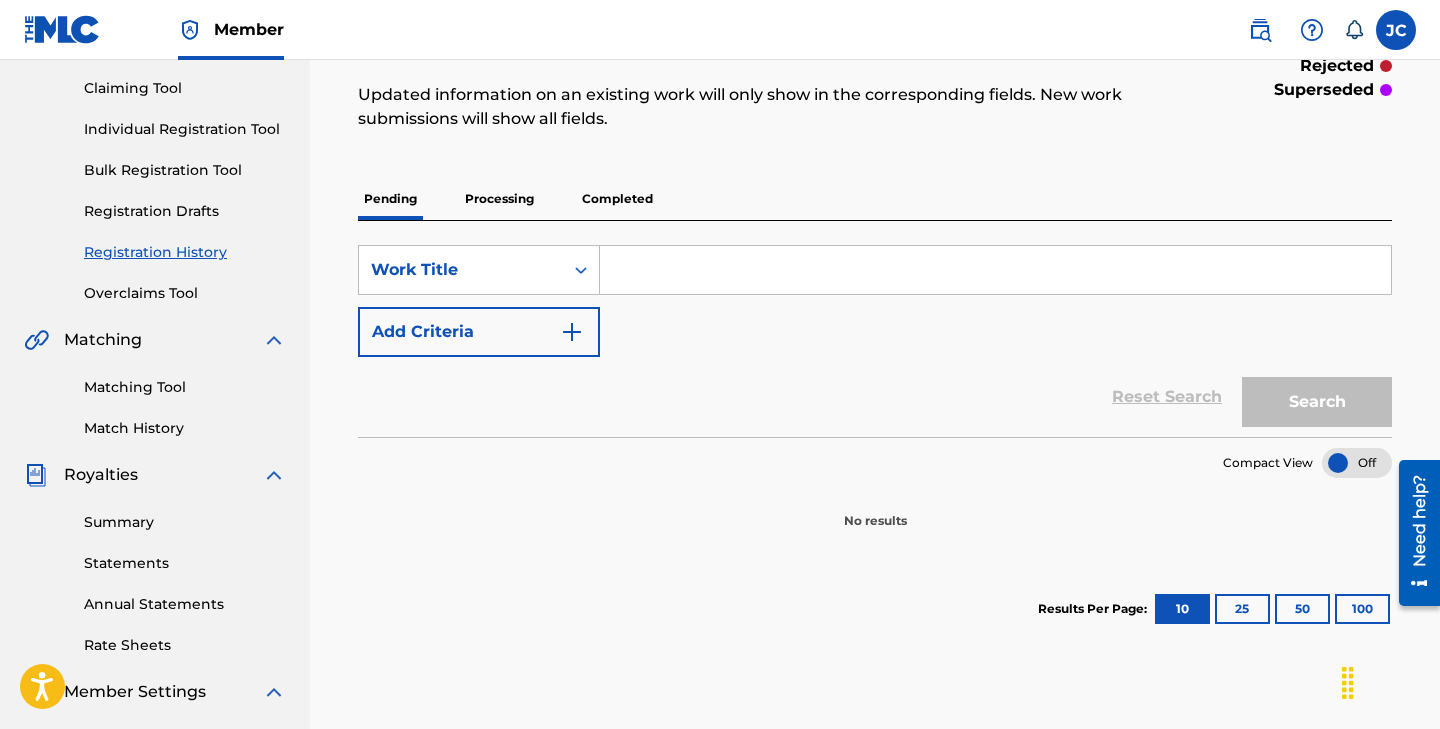 click on "Pending Processing Completed" at bounding box center (875, 199) 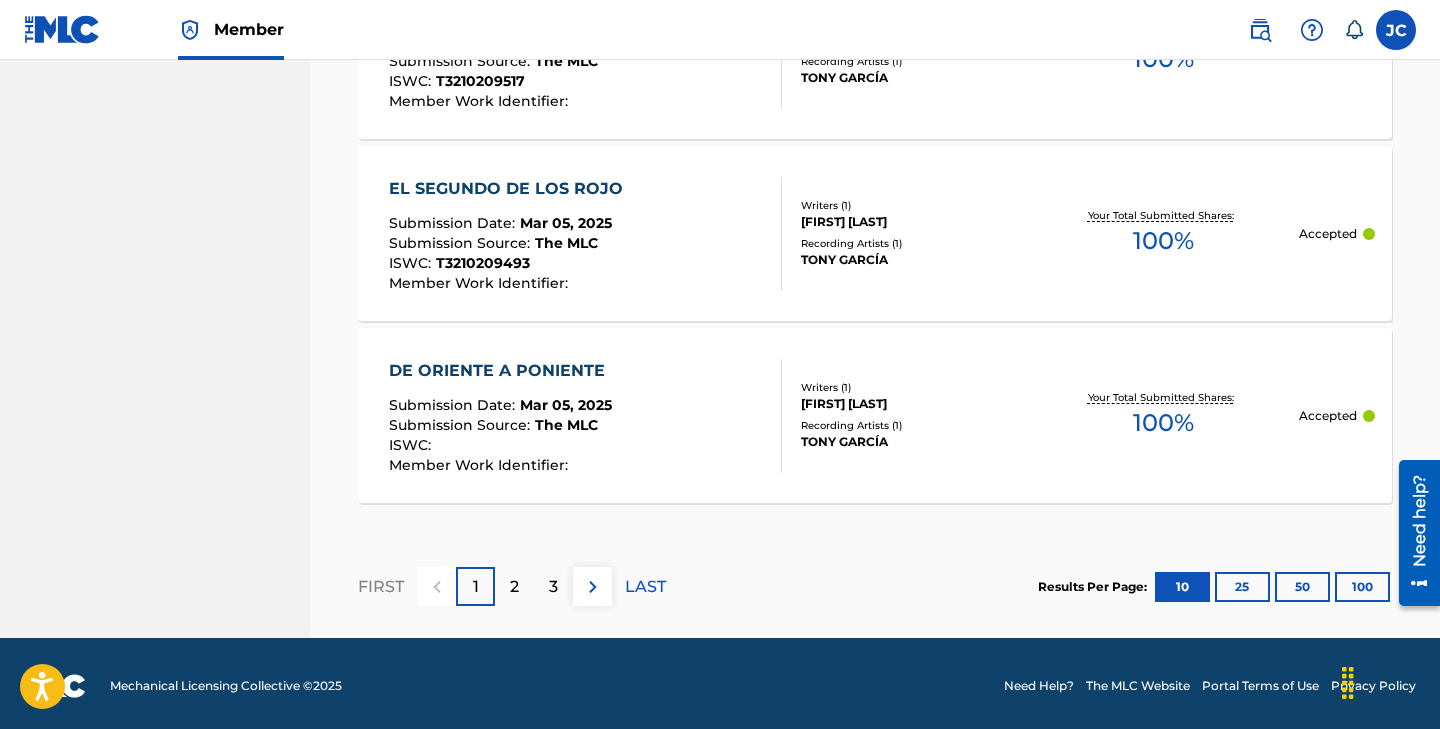 scroll, scrollTop: 2113, scrollLeft: 0, axis: vertical 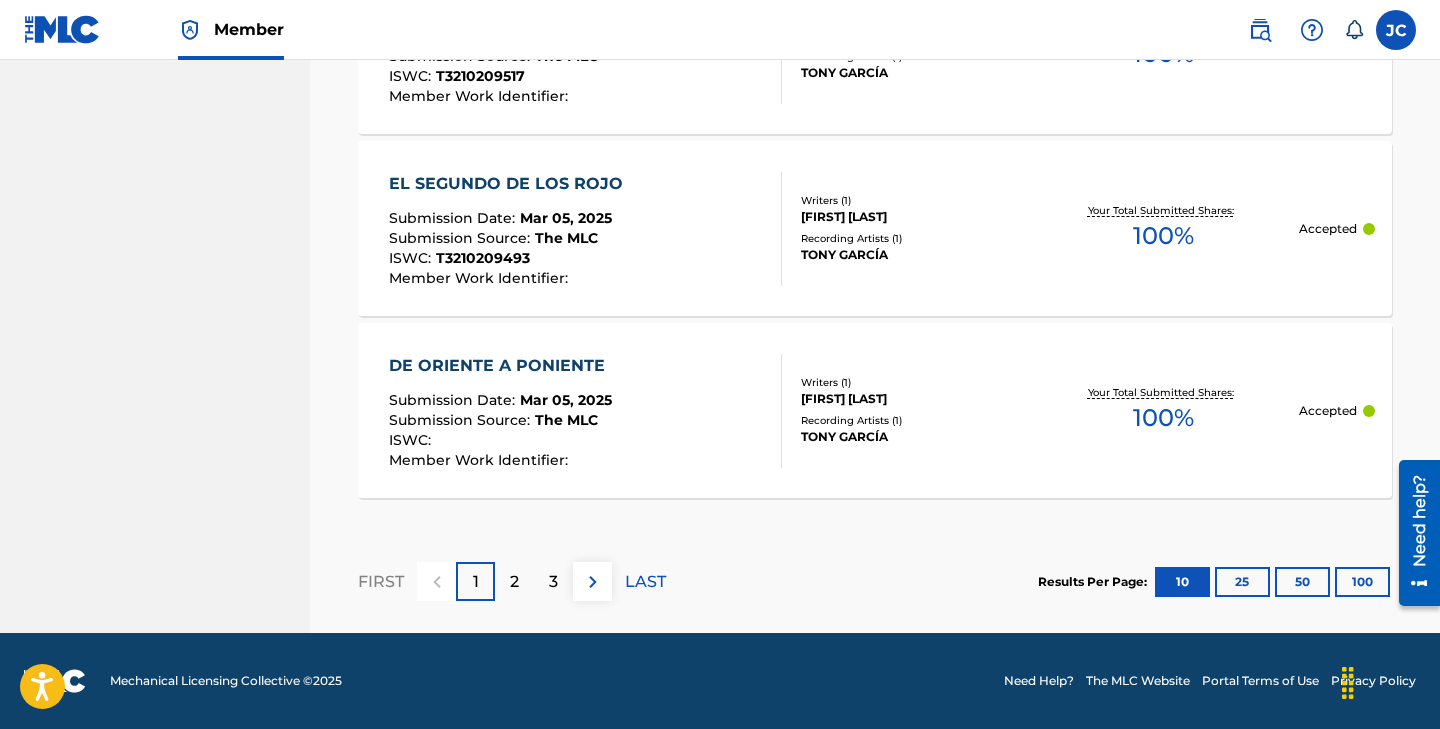 click on "2" at bounding box center [514, 582] 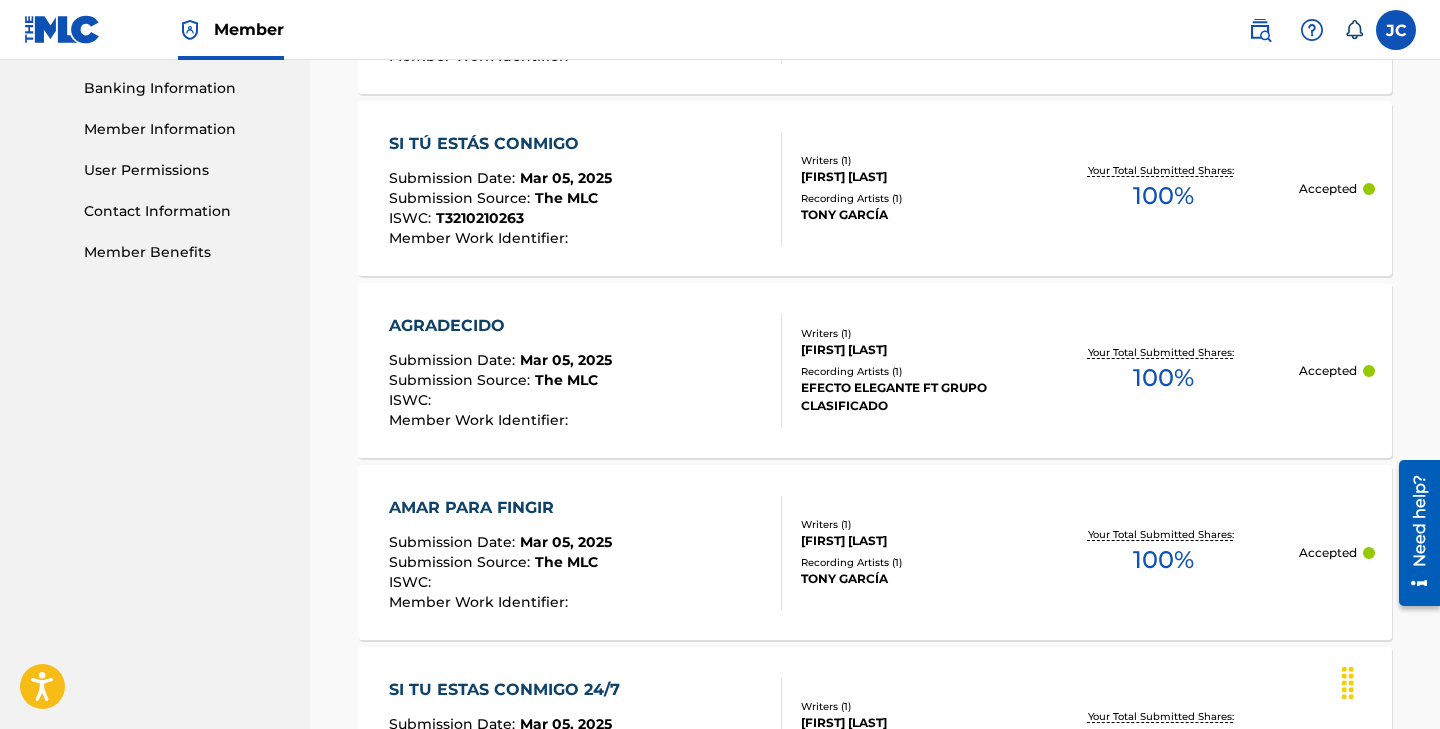 scroll, scrollTop: 868, scrollLeft: 0, axis: vertical 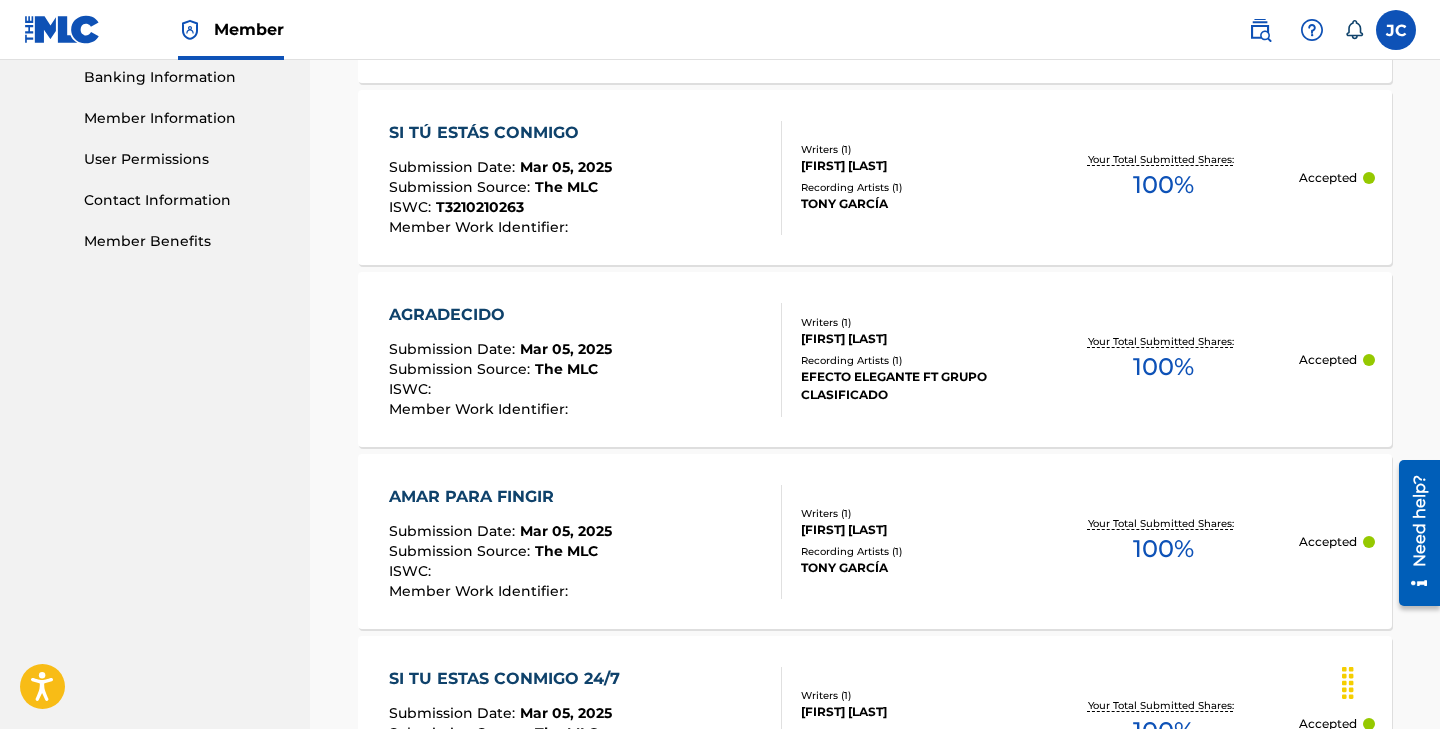 click on "AGRADECIDO" at bounding box center (500, 315) 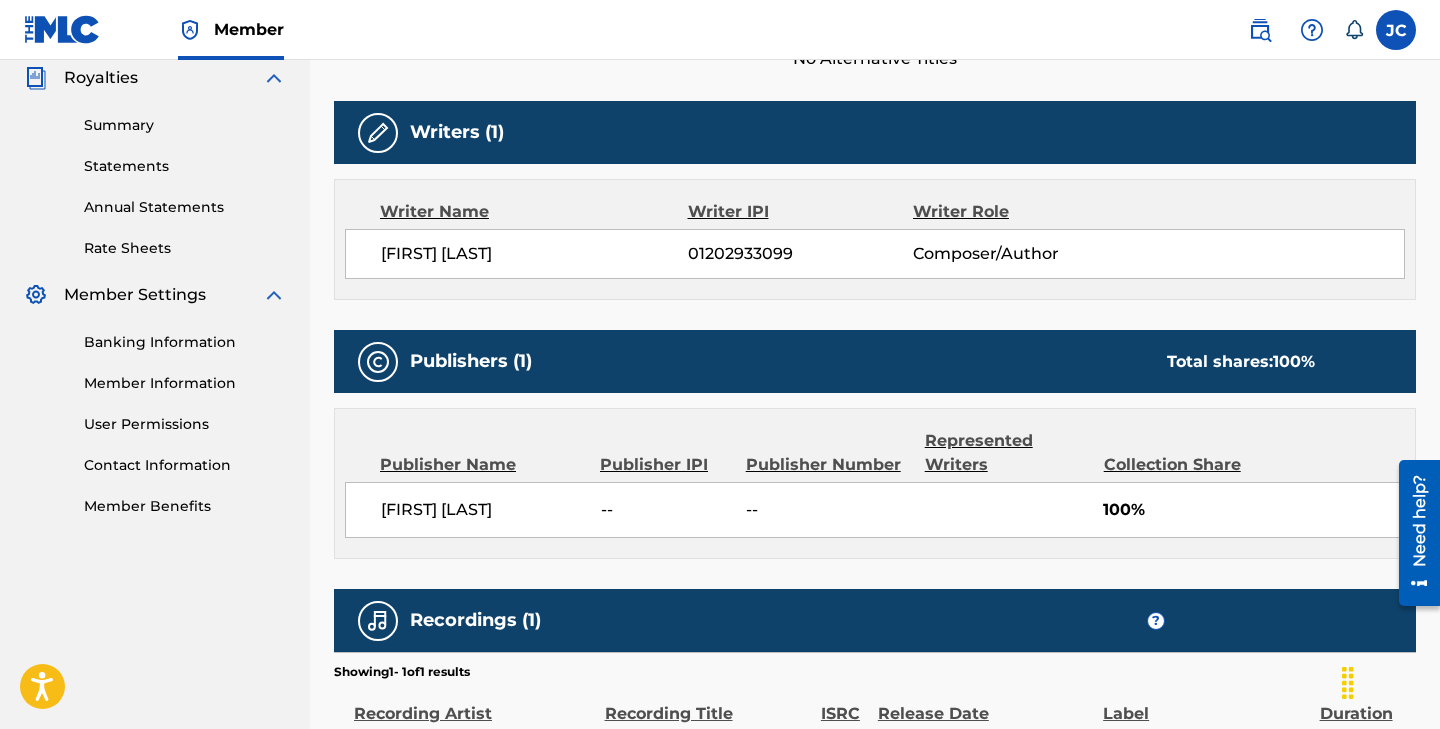 scroll, scrollTop: 606, scrollLeft: 0, axis: vertical 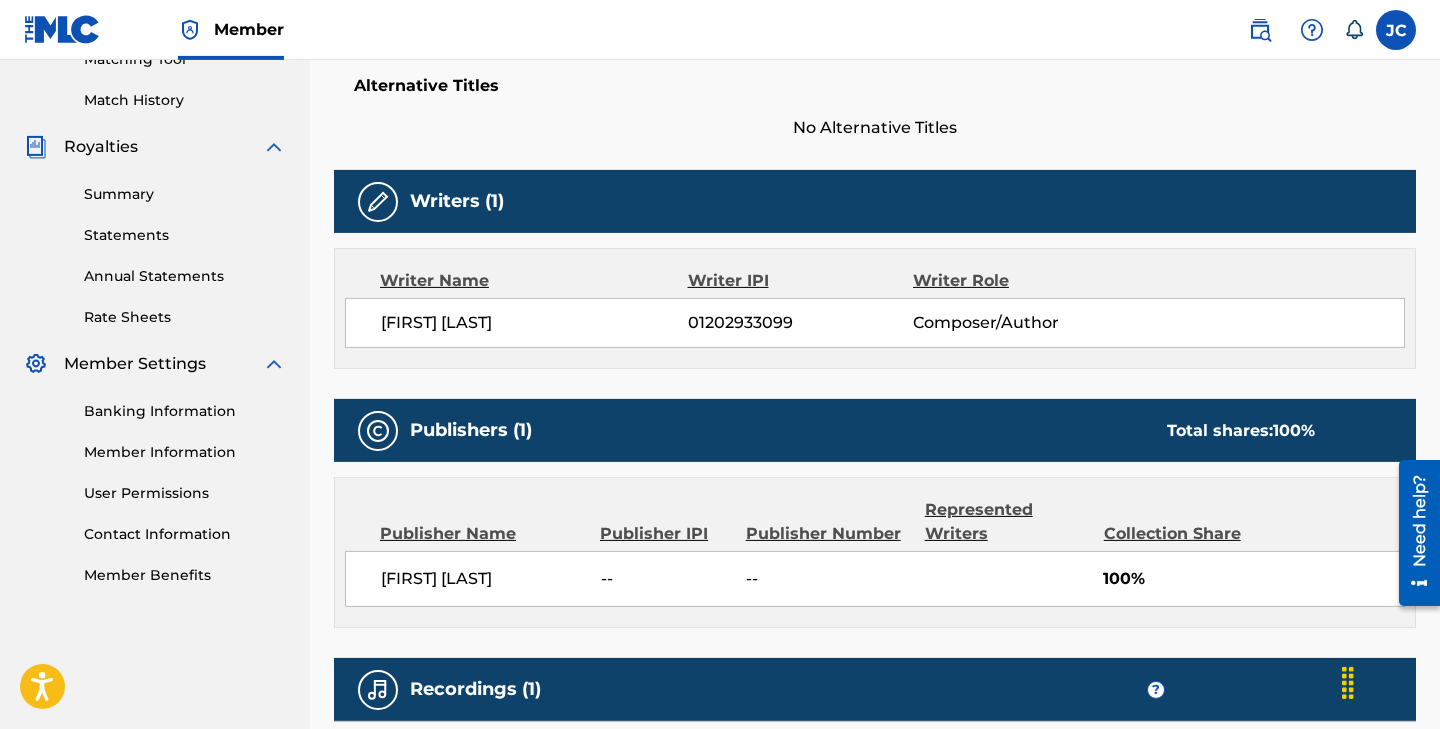 click on "Jorge Antonio Castro Verdugo -- -- 100%" at bounding box center (875, 579) 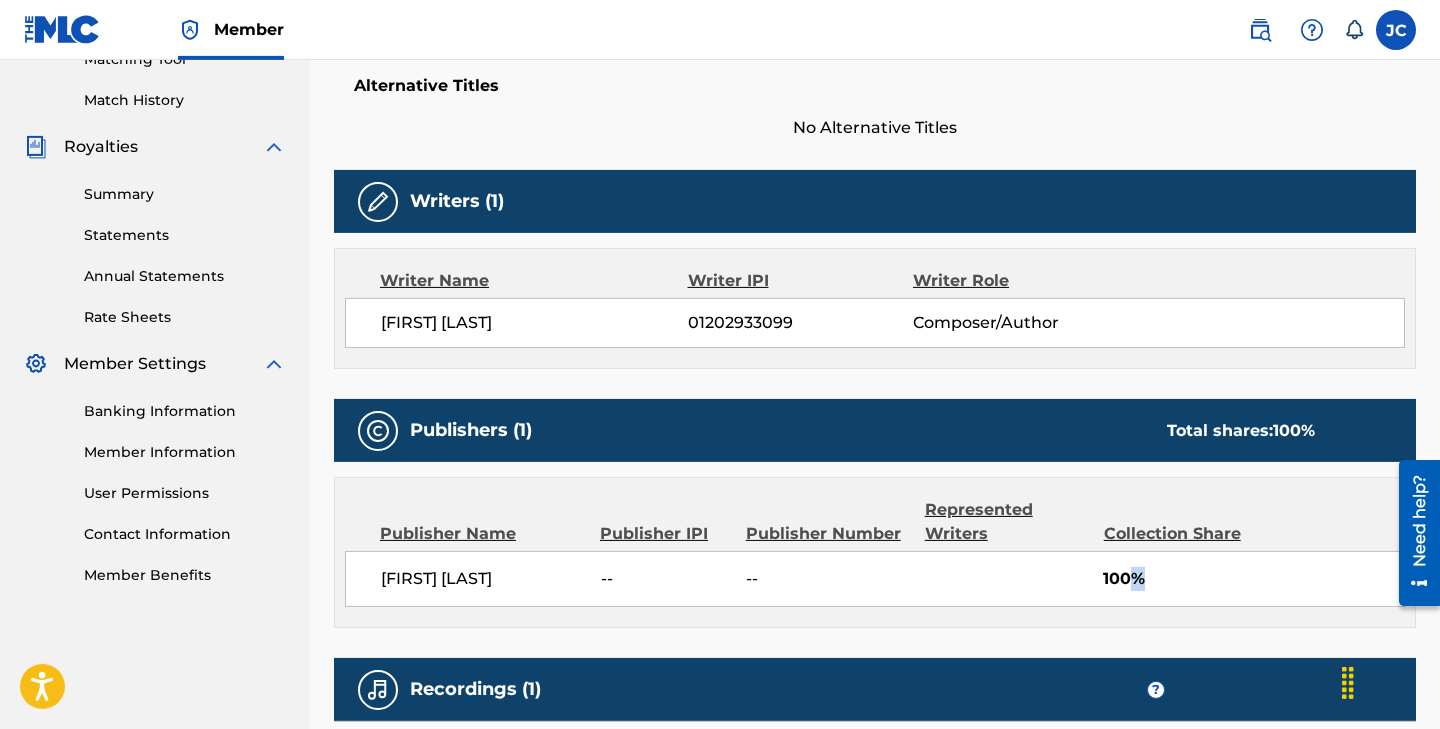 click on "Jorge Antonio Castro Verdugo -- -- 100%" at bounding box center (875, 579) 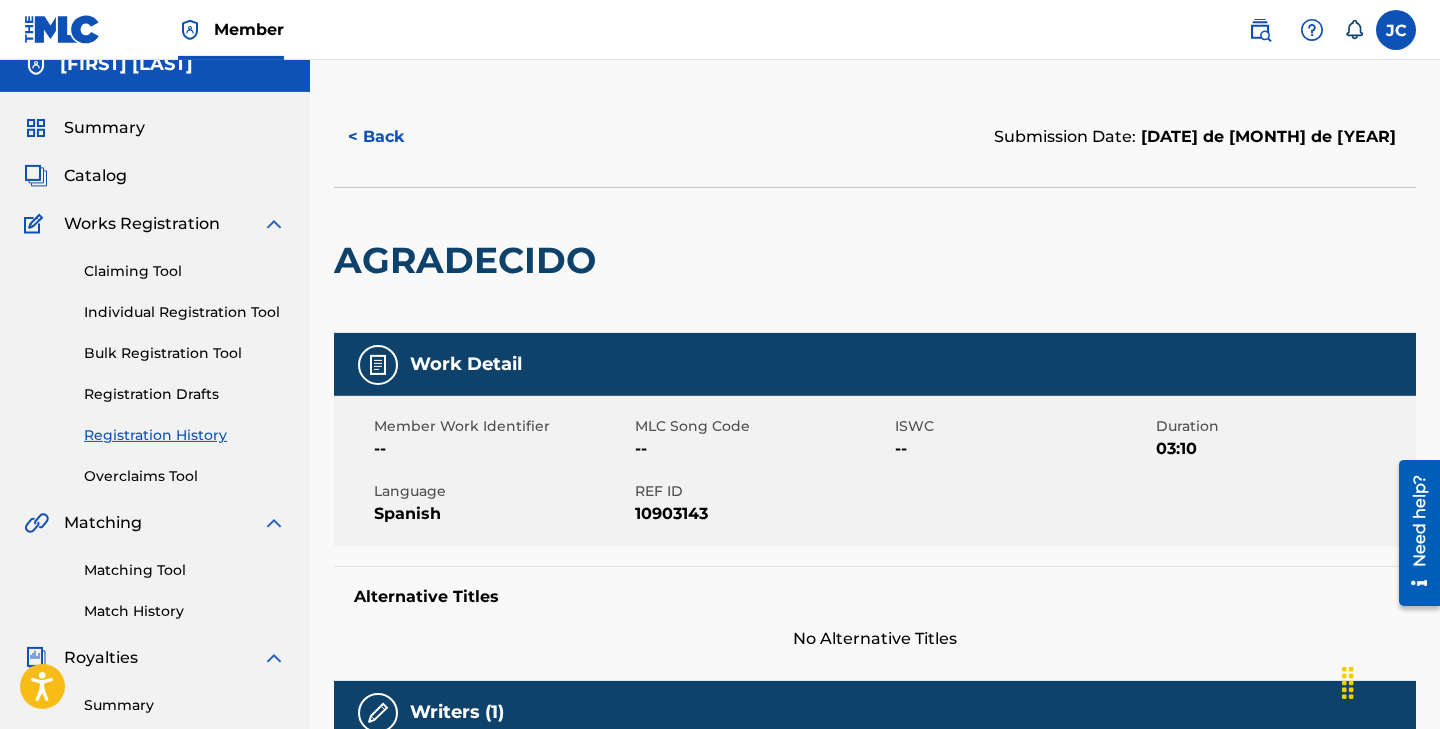 scroll, scrollTop: 0, scrollLeft: 0, axis: both 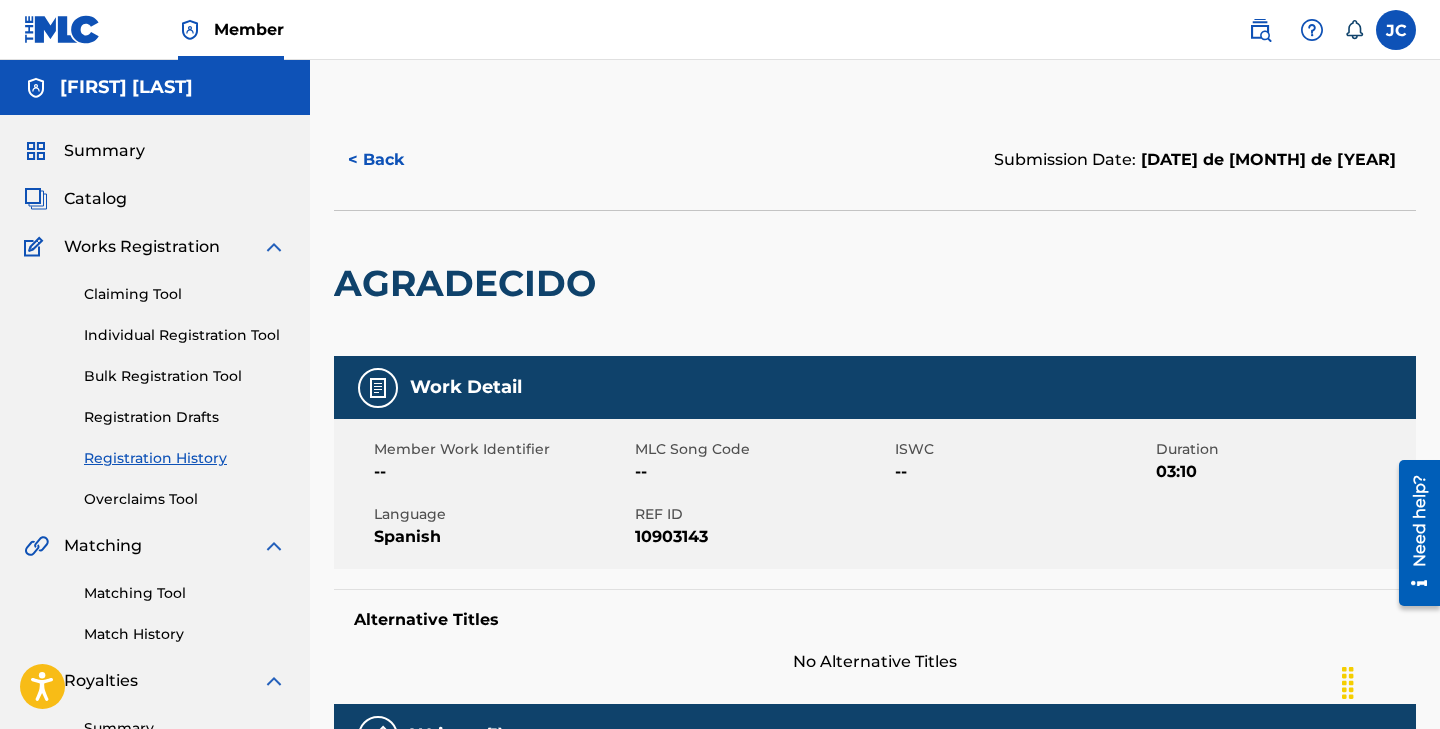 click on "< Back" at bounding box center (394, 160) 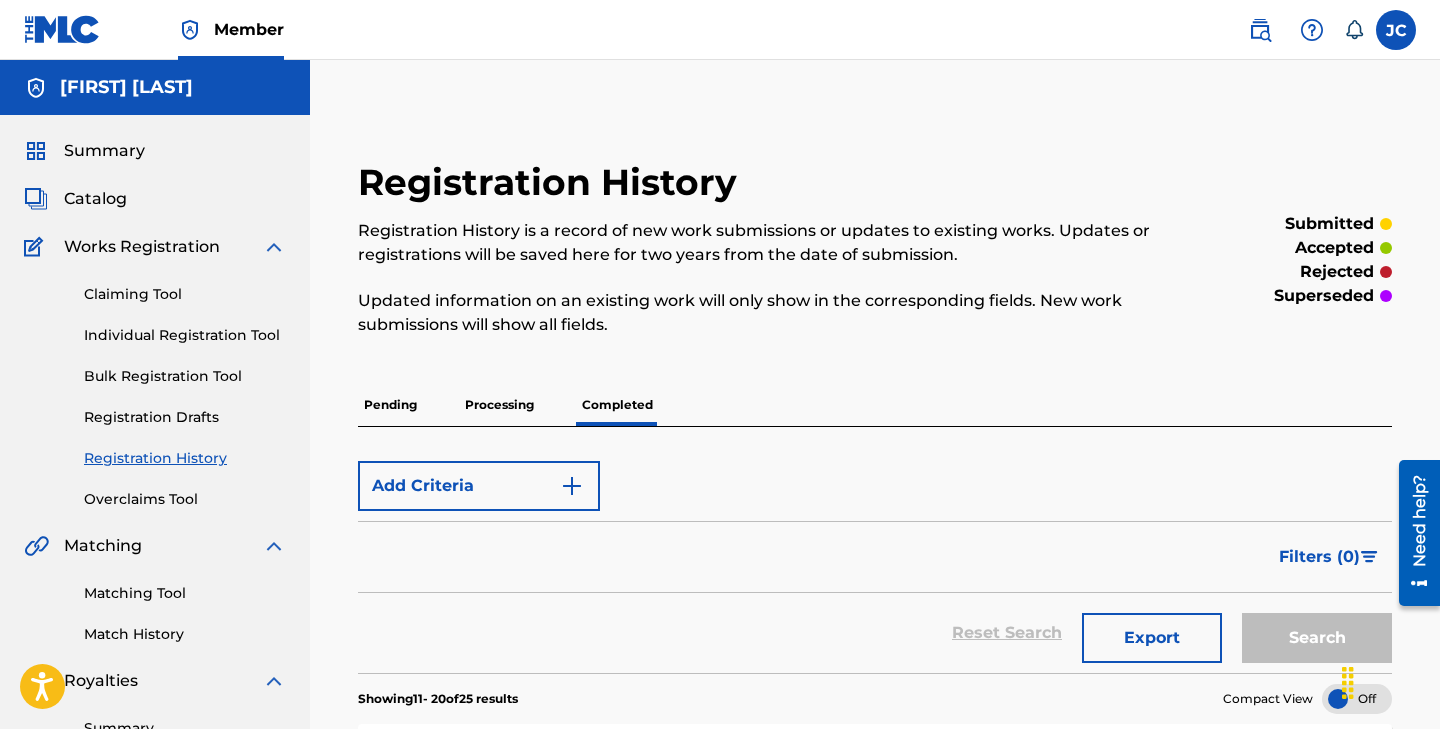 scroll, scrollTop: 511, scrollLeft: 0, axis: vertical 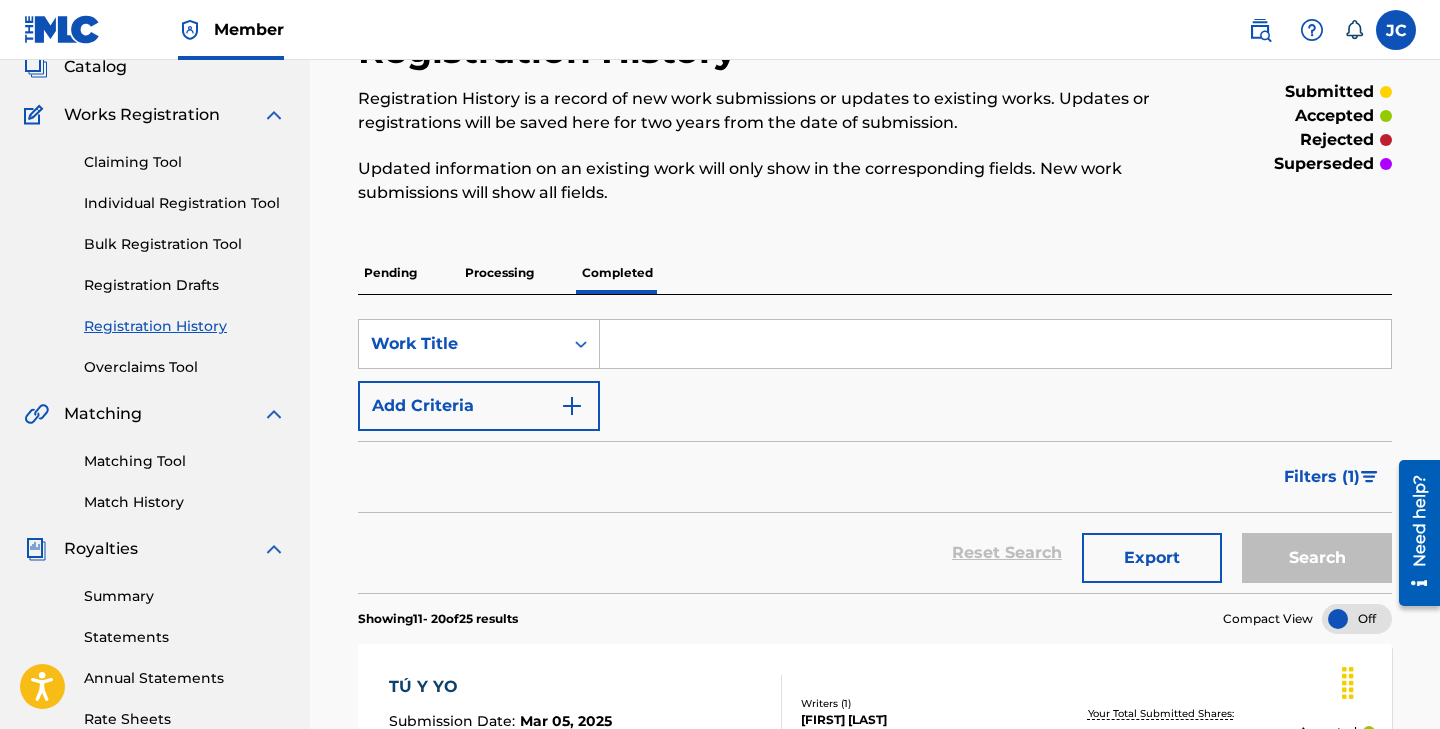 click on "Processing" at bounding box center [499, 273] 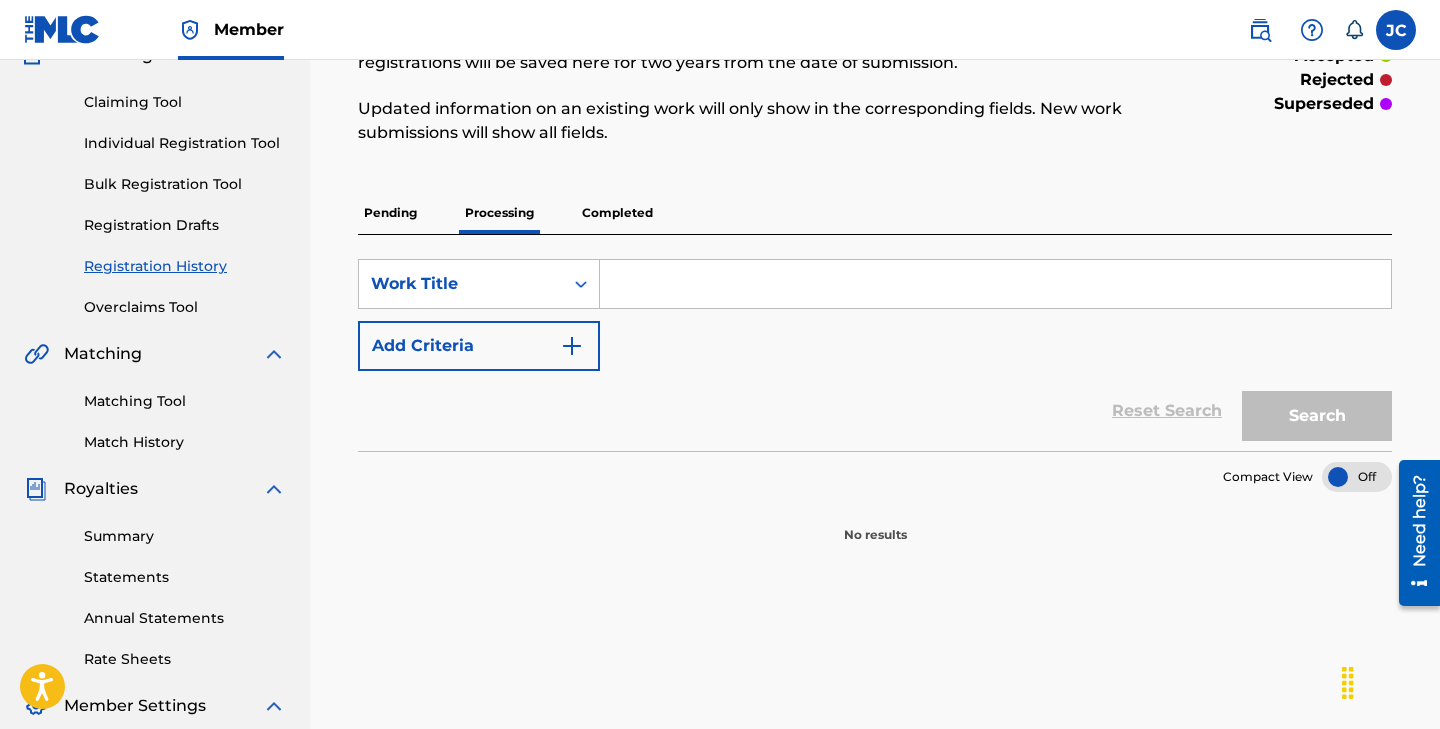 scroll, scrollTop: 228, scrollLeft: 0, axis: vertical 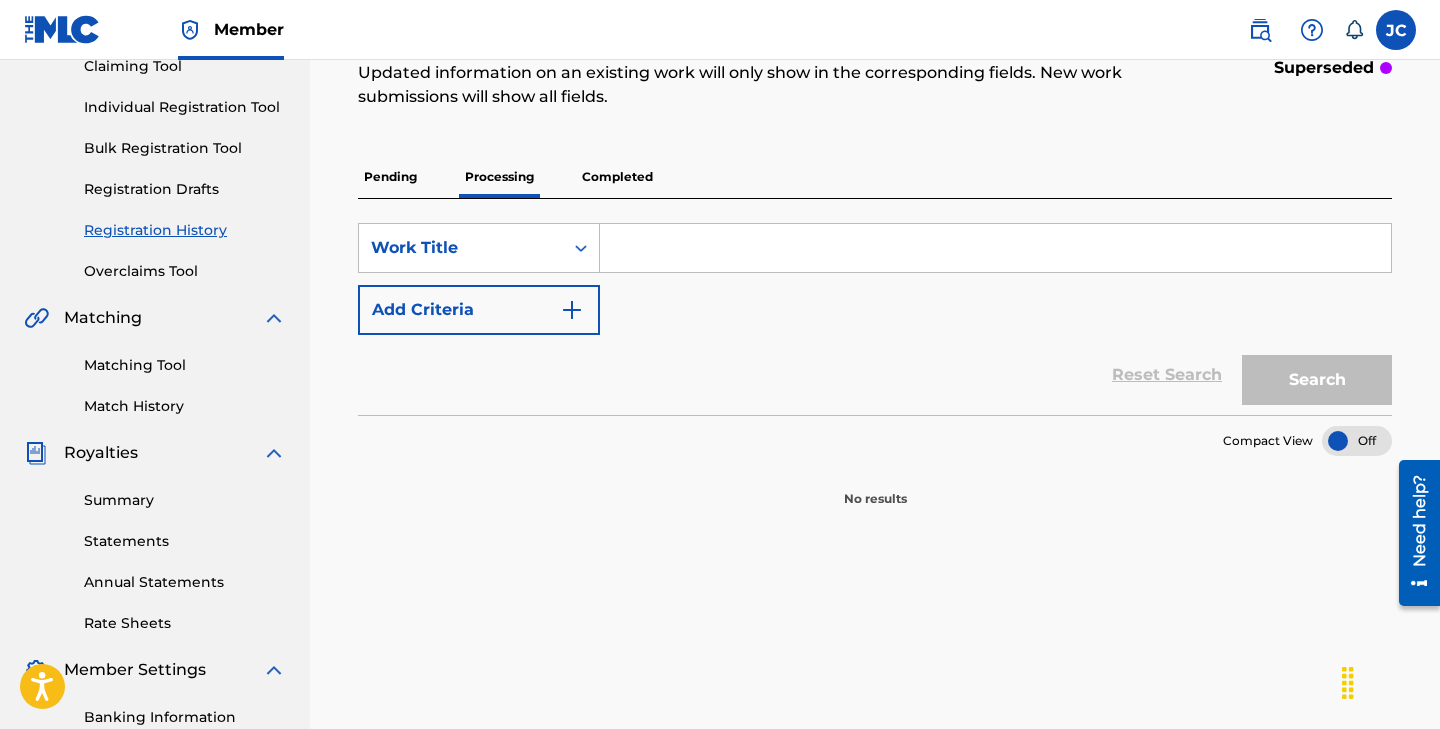 click on "Pending" at bounding box center (390, 177) 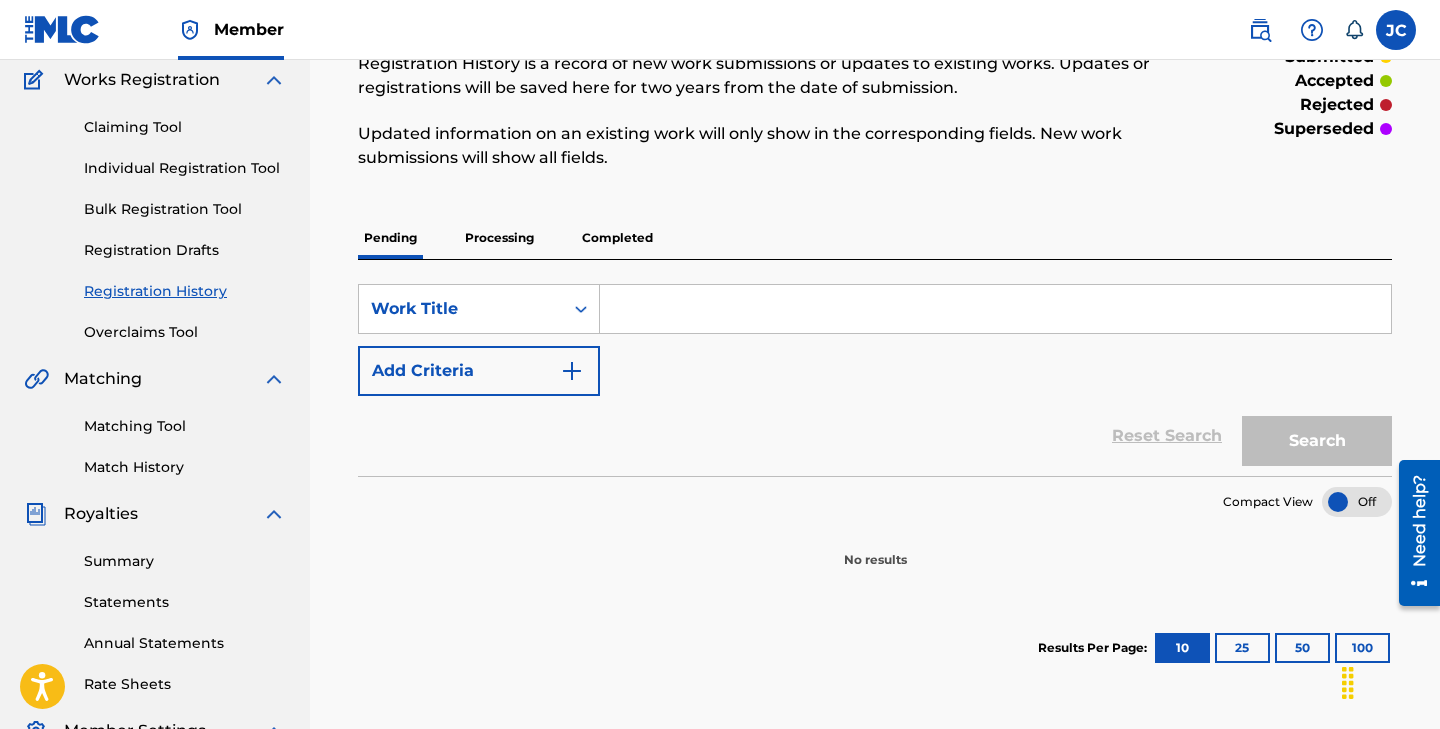 scroll, scrollTop: 164, scrollLeft: 0, axis: vertical 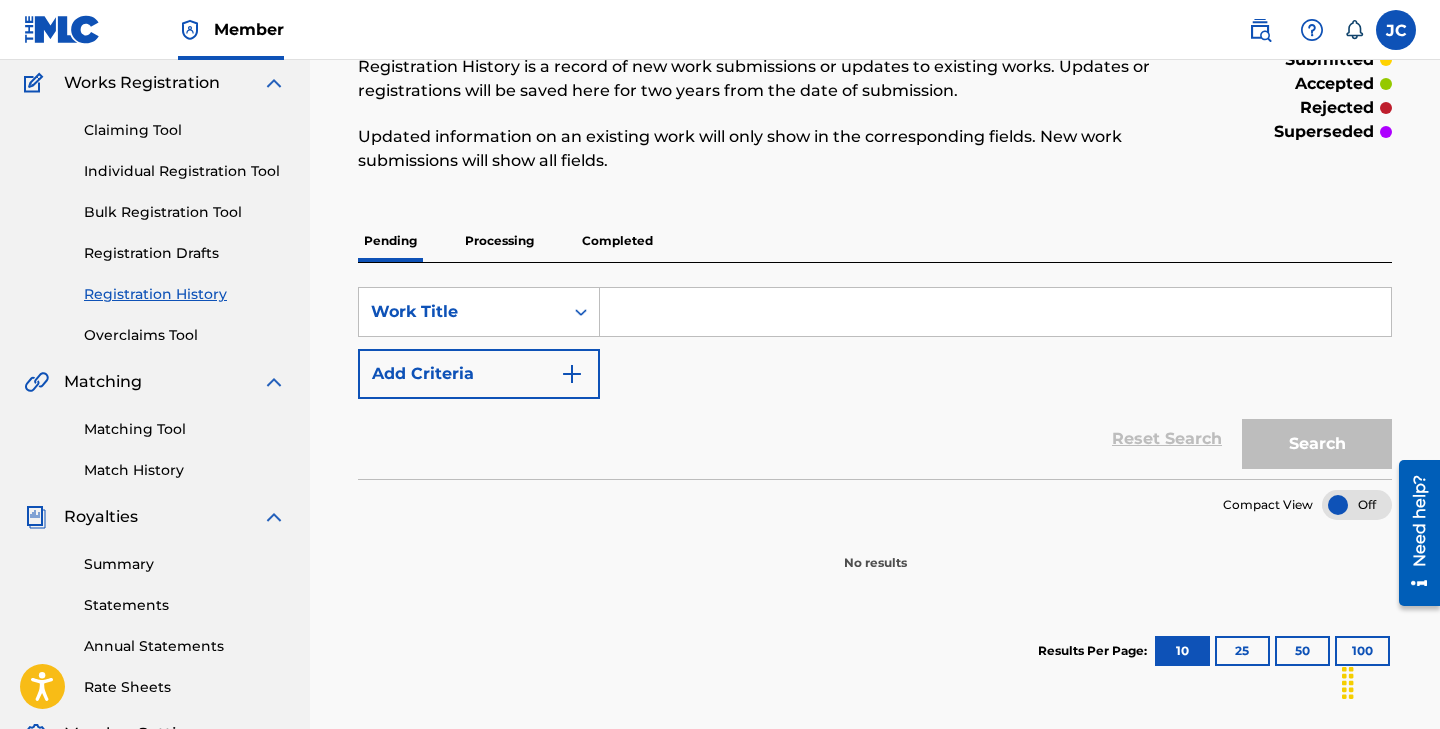 click at bounding box center [995, 312] 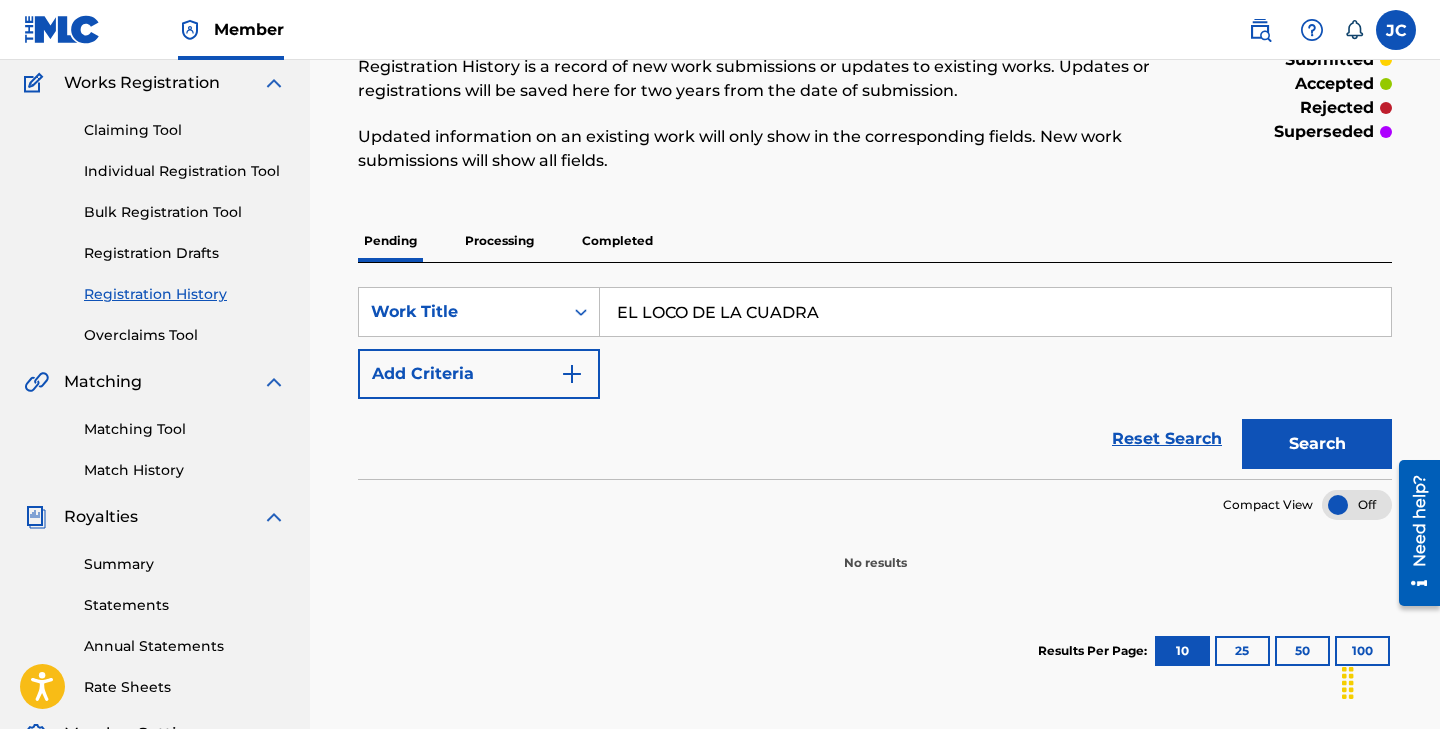 type on "[BRAND]" 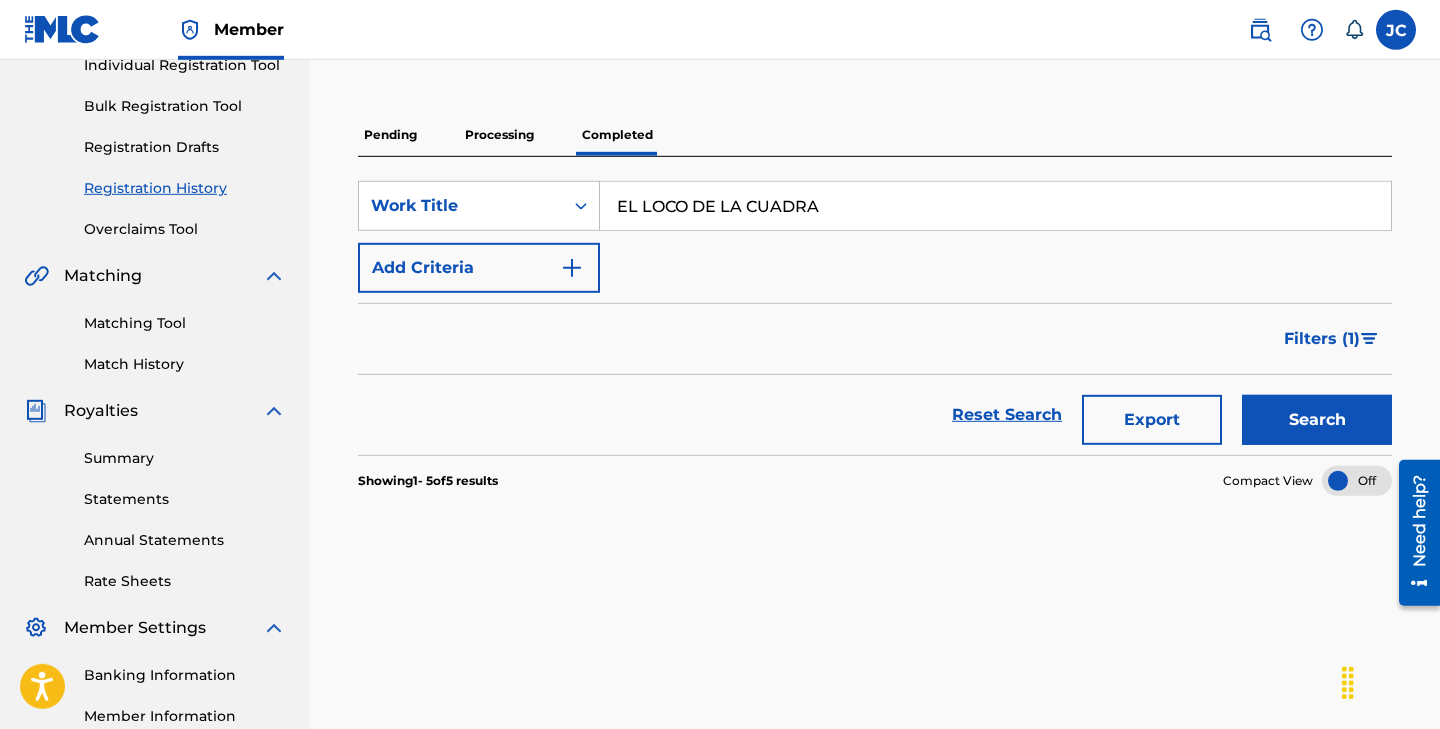 scroll, scrollTop: 262, scrollLeft: 0, axis: vertical 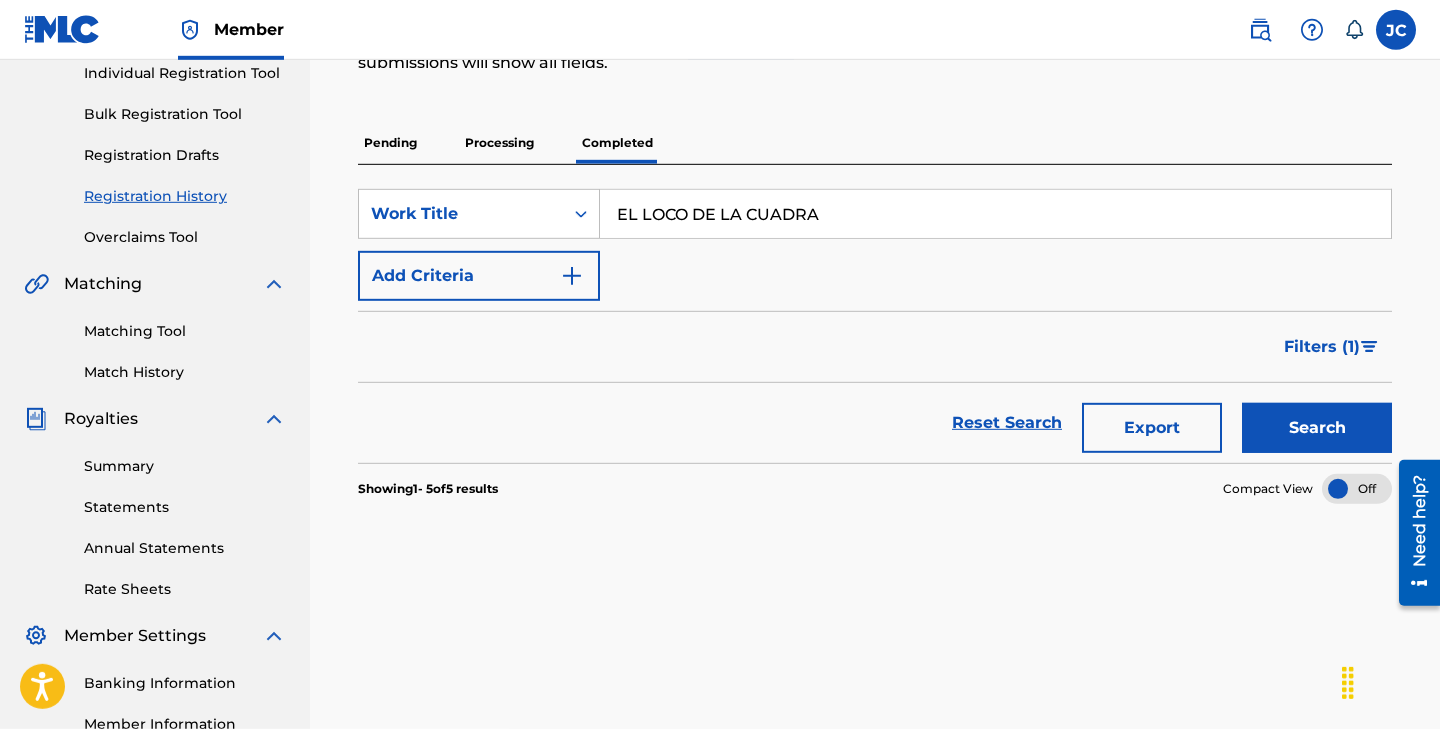 drag, startPoint x: 862, startPoint y: 226, endPoint x: 536, endPoint y: 225, distance: 326.00153 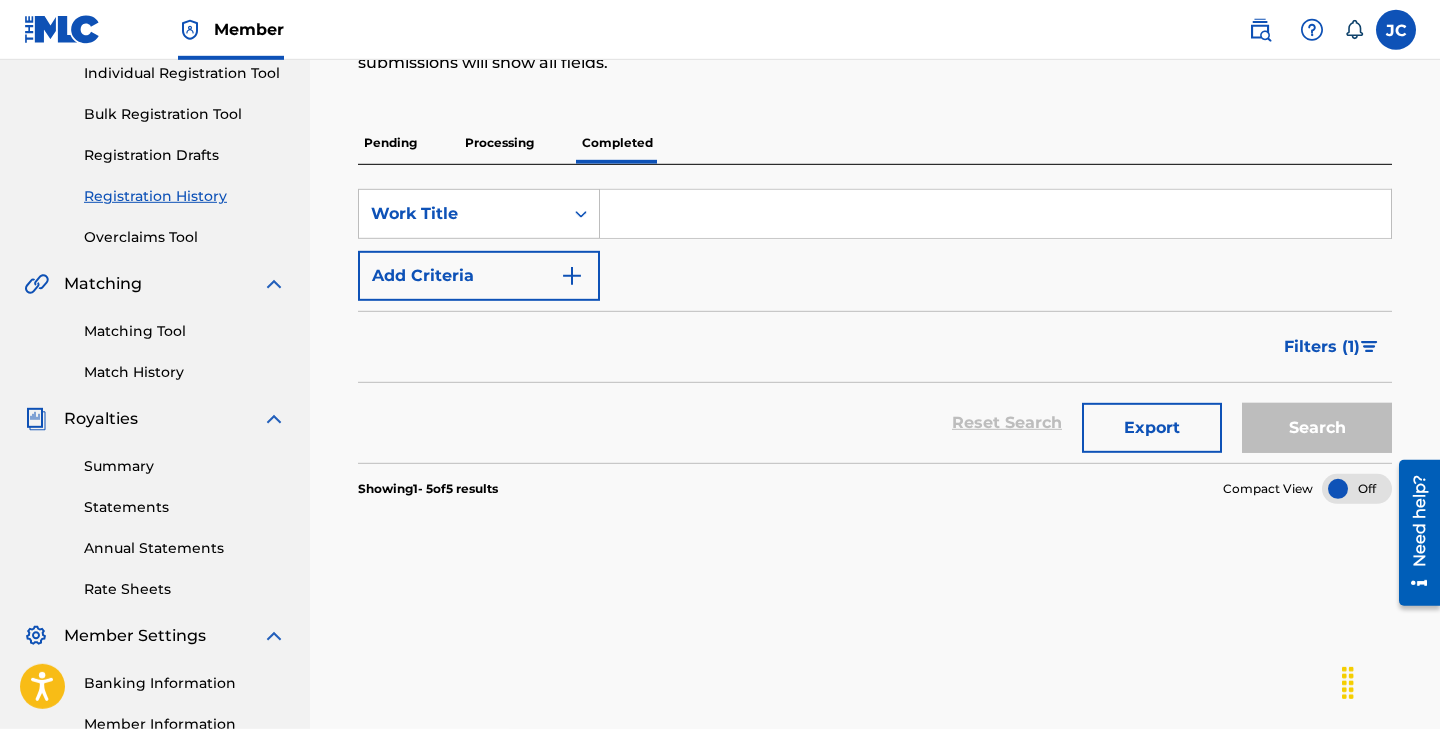 type 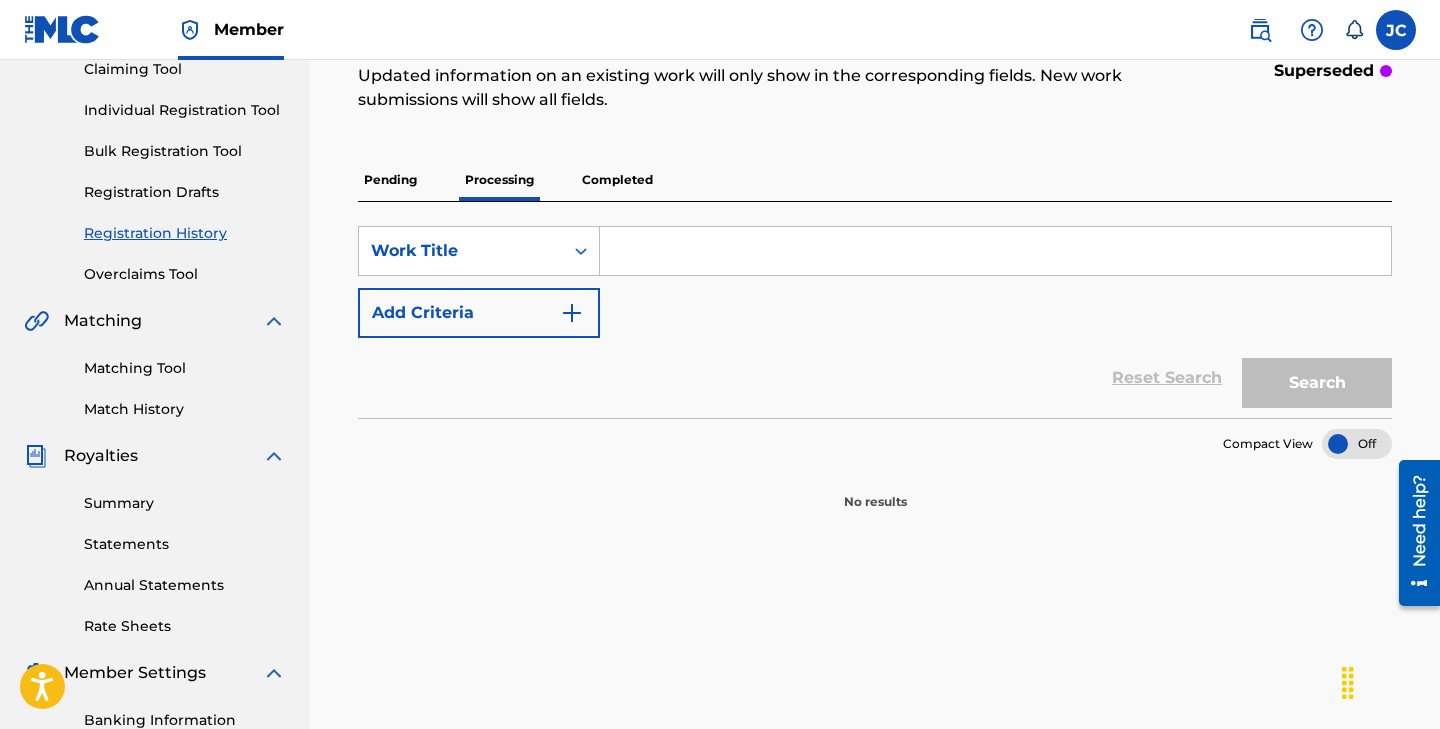 scroll, scrollTop: 0, scrollLeft: 0, axis: both 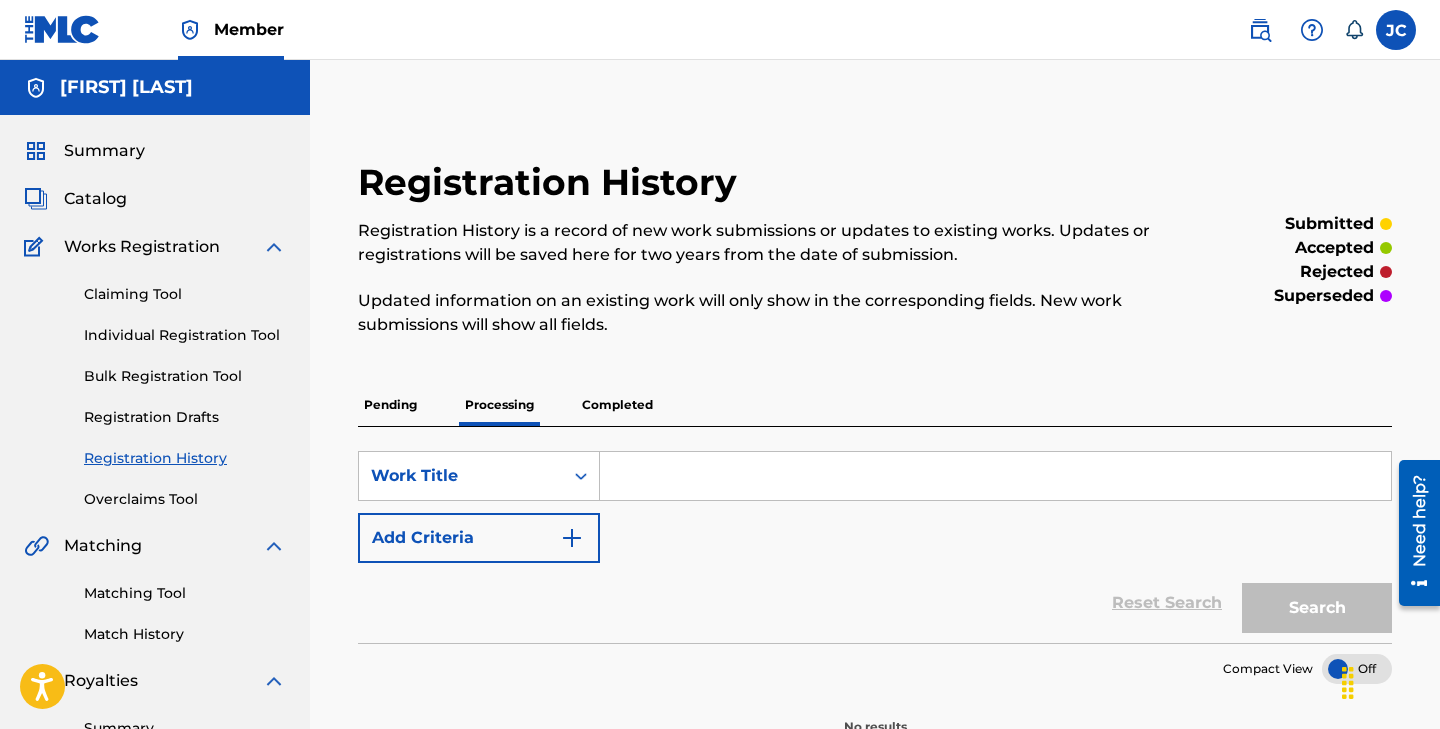 click on "Individual Registration Tool" at bounding box center (185, 335) 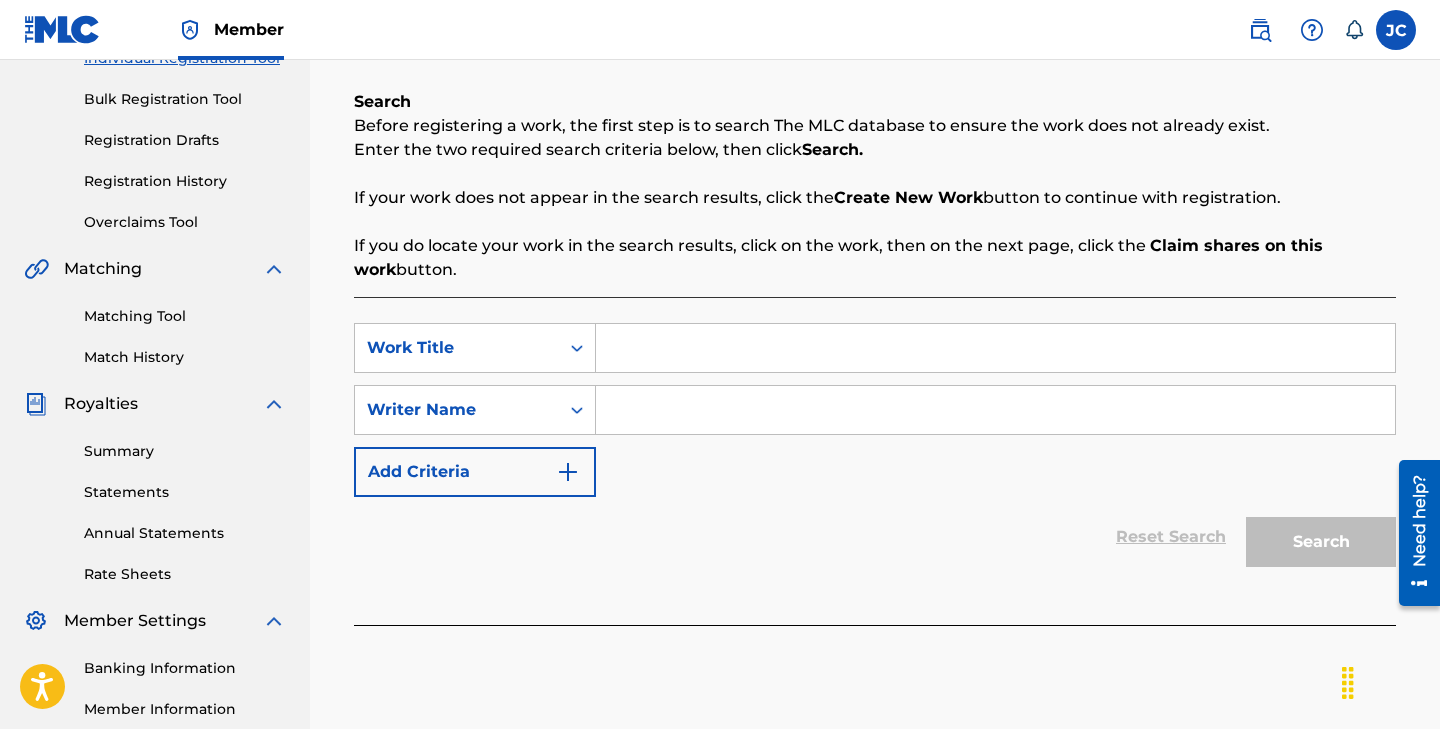 scroll, scrollTop: 313, scrollLeft: 0, axis: vertical 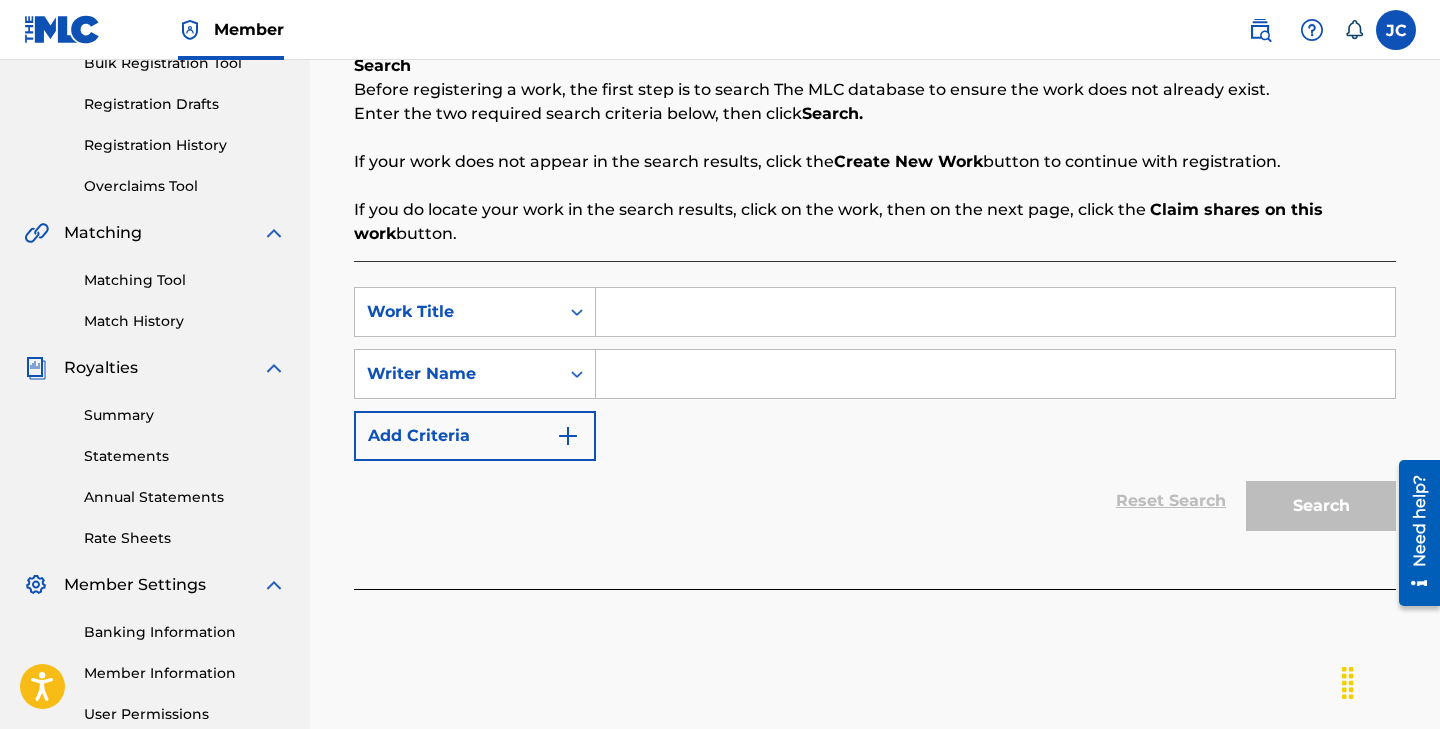 click on "Registration History" at bounding box center [185, 145] 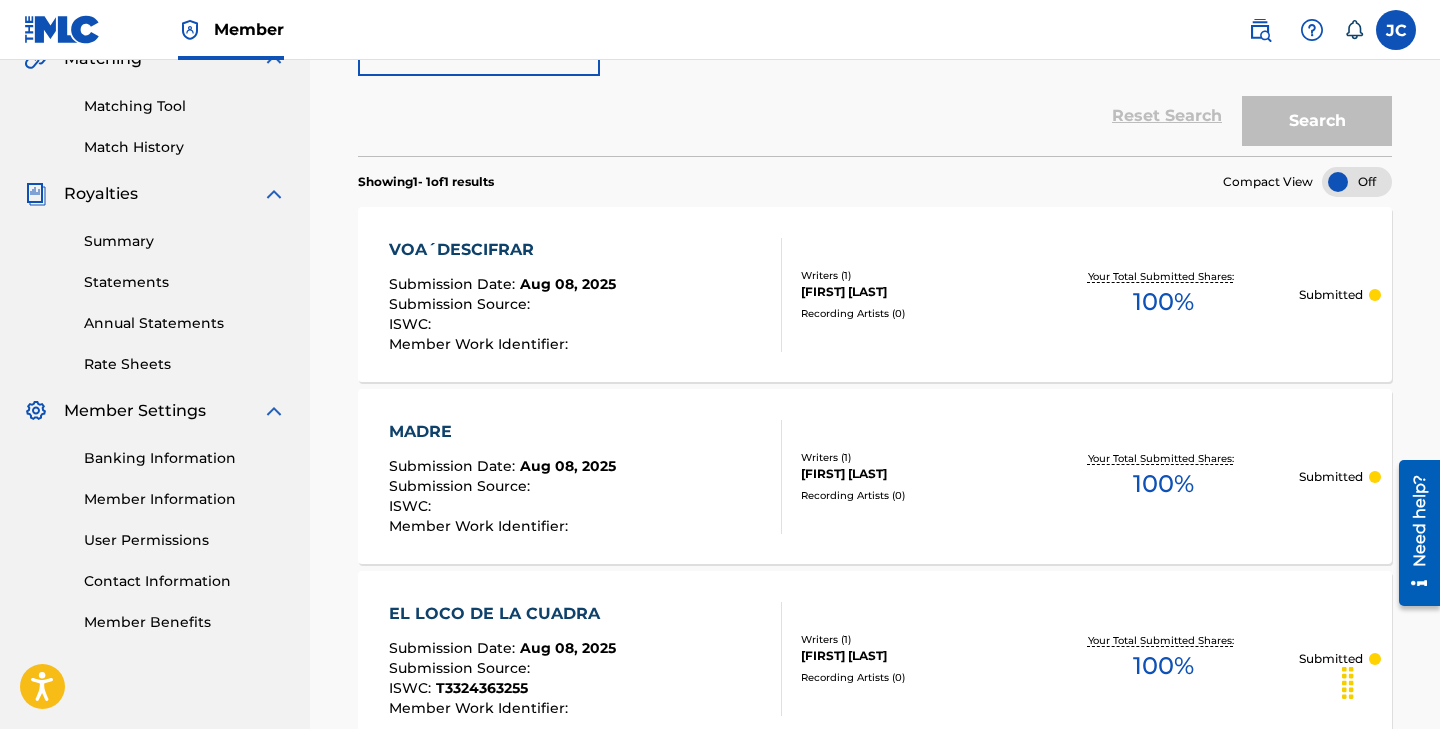 scroll, scrollTop: 484, scrollLeft: 0, axis: vertical 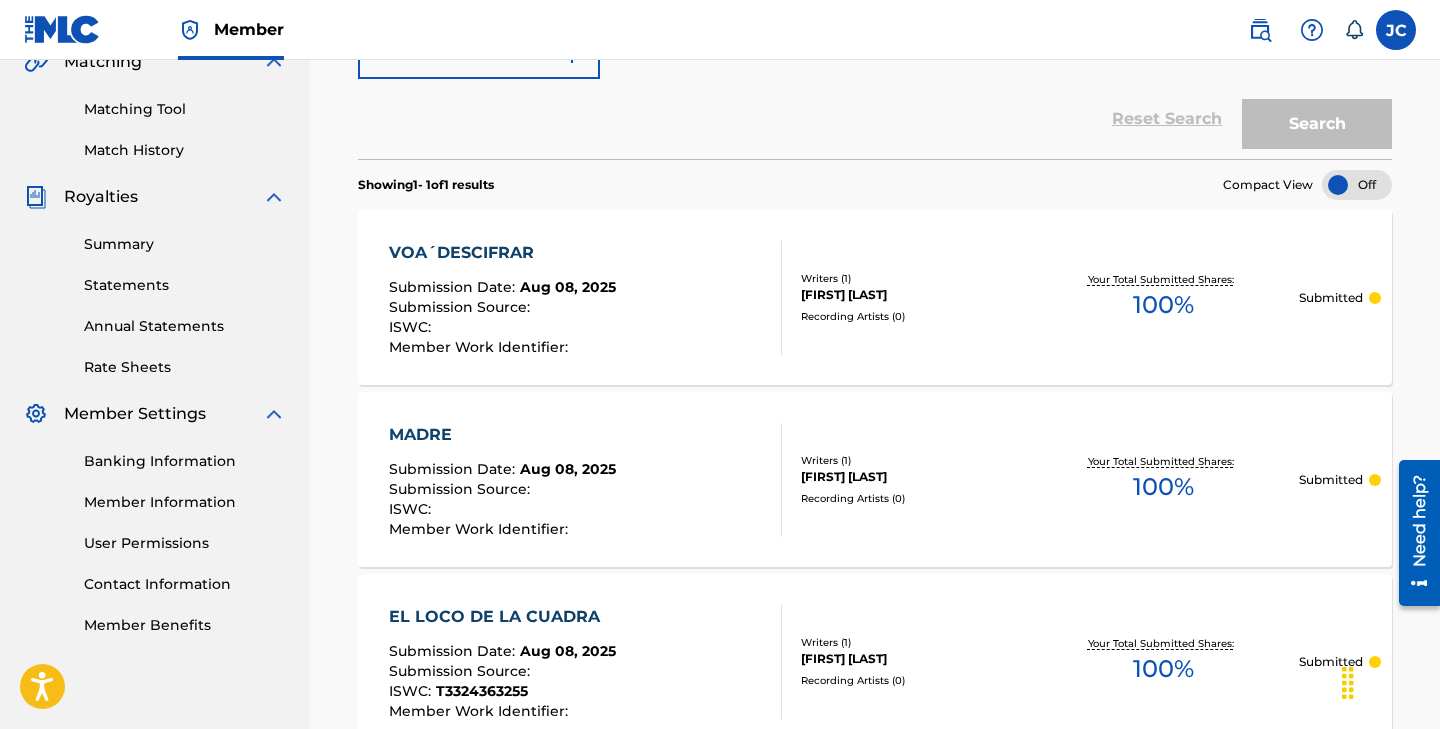 click on "[BRAND]" at bounding box center (502, 253) 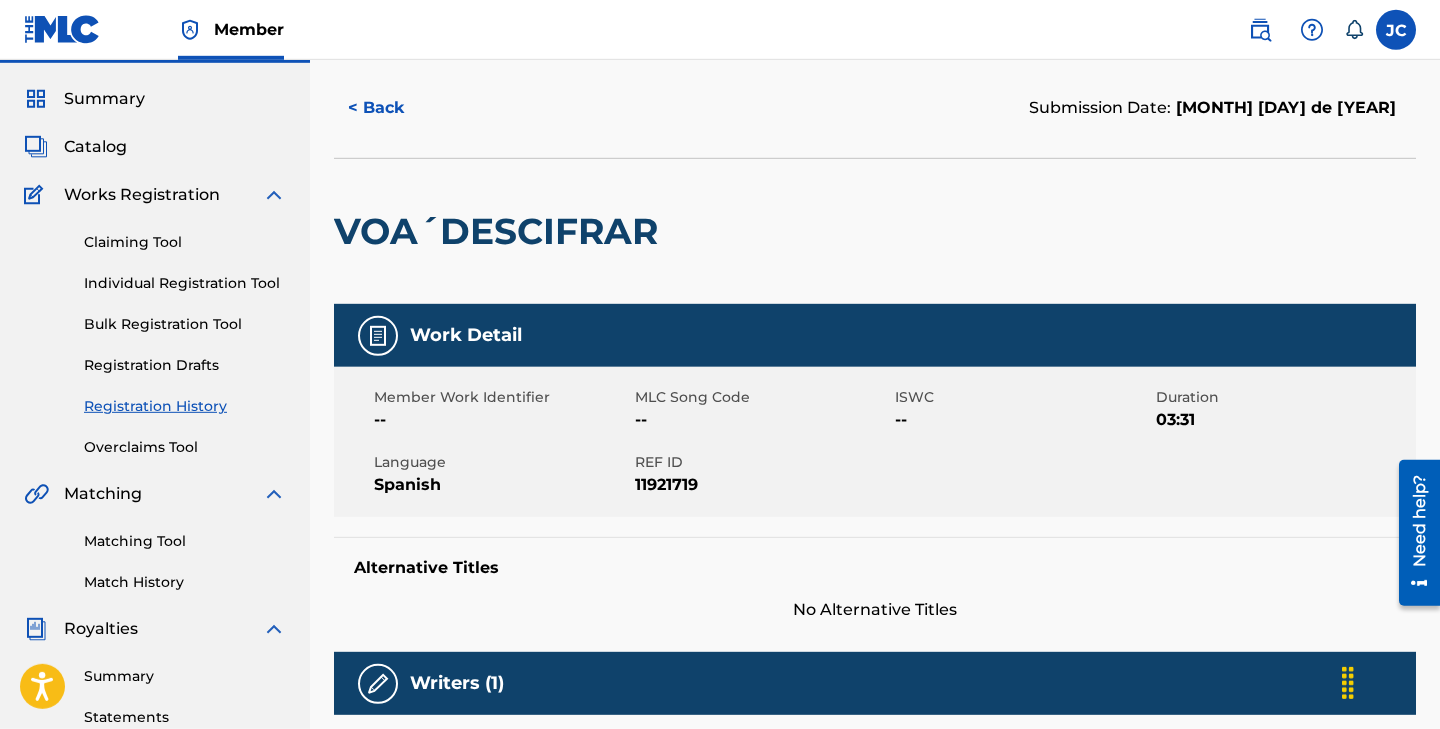 scroll, scrollTop: 0, scrollLeft: 0, axis: both 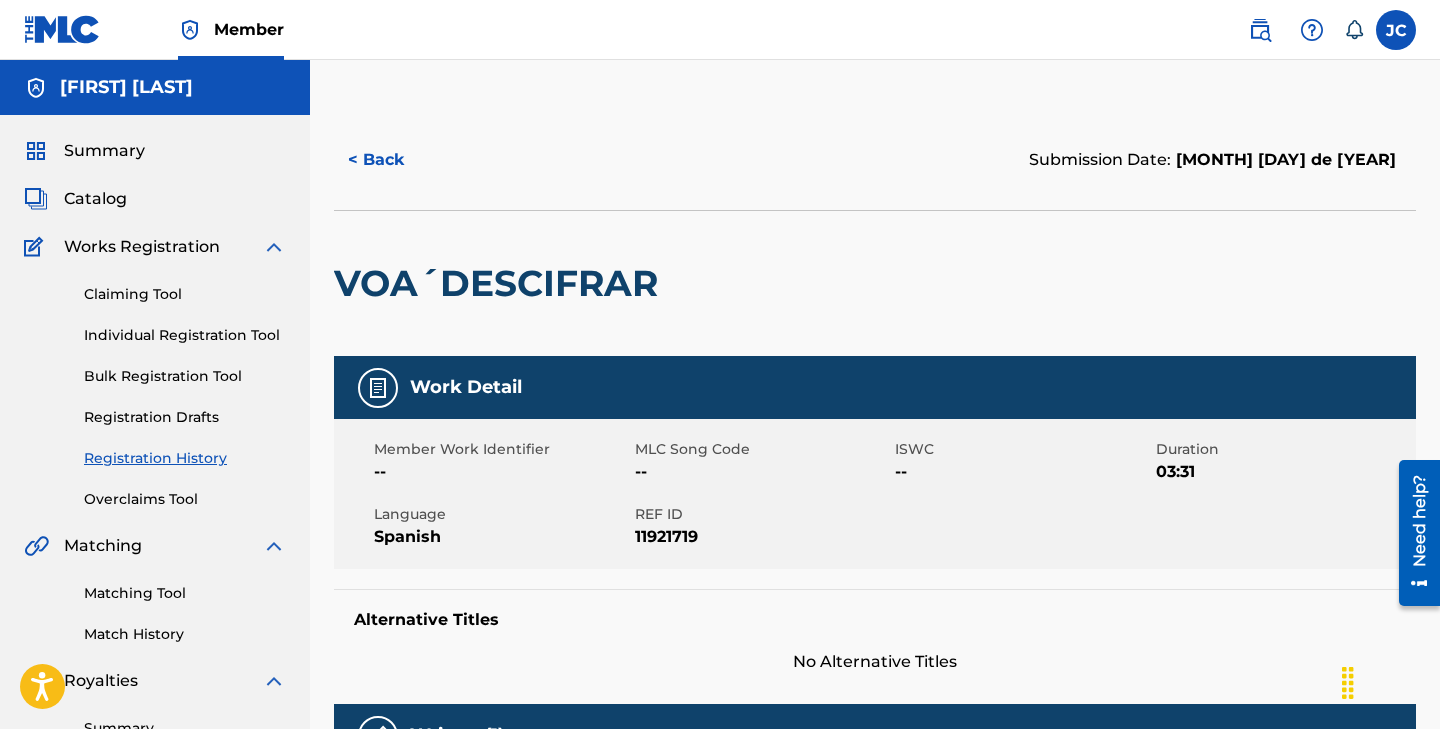 click on "< Back" at bounding box center [394, 160] 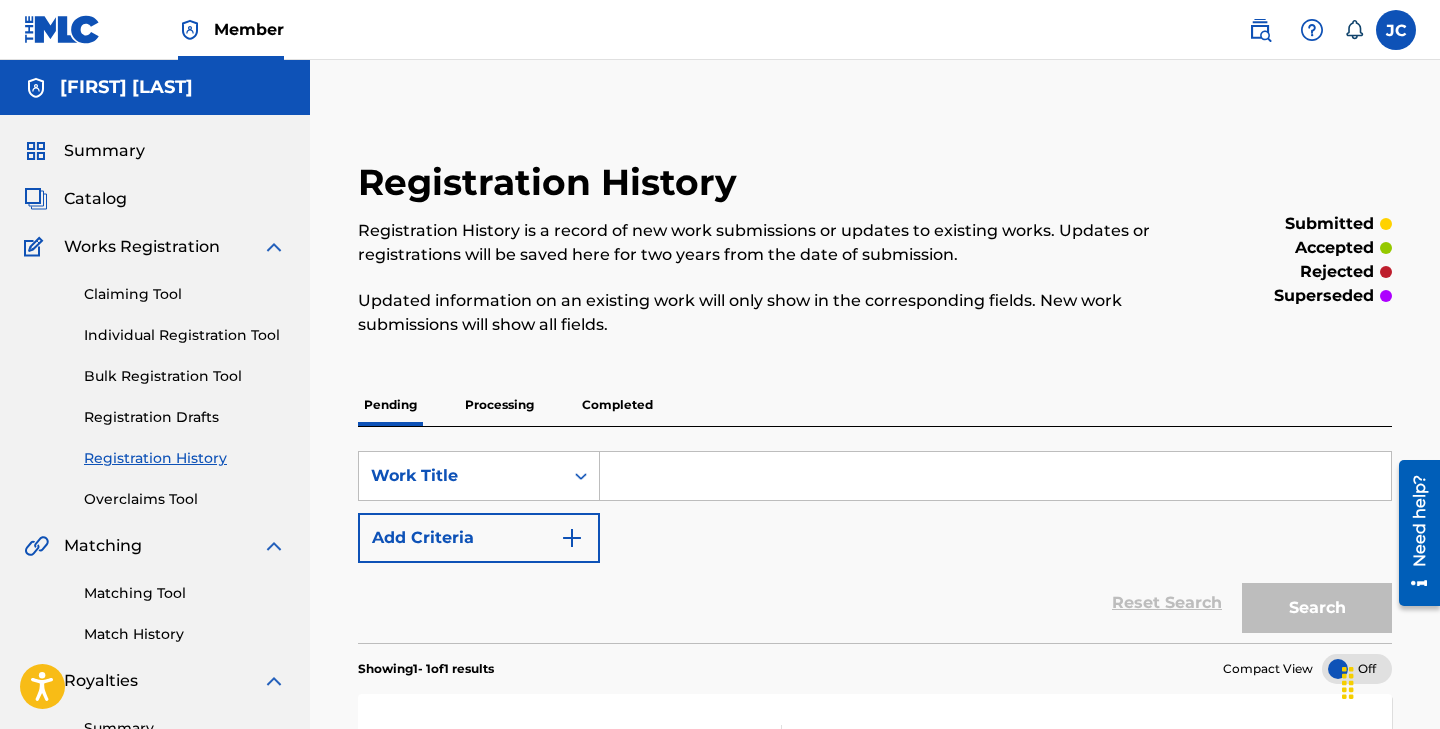 scroll, scrollTop: 484, scrollLeft: 0, axis: vertical 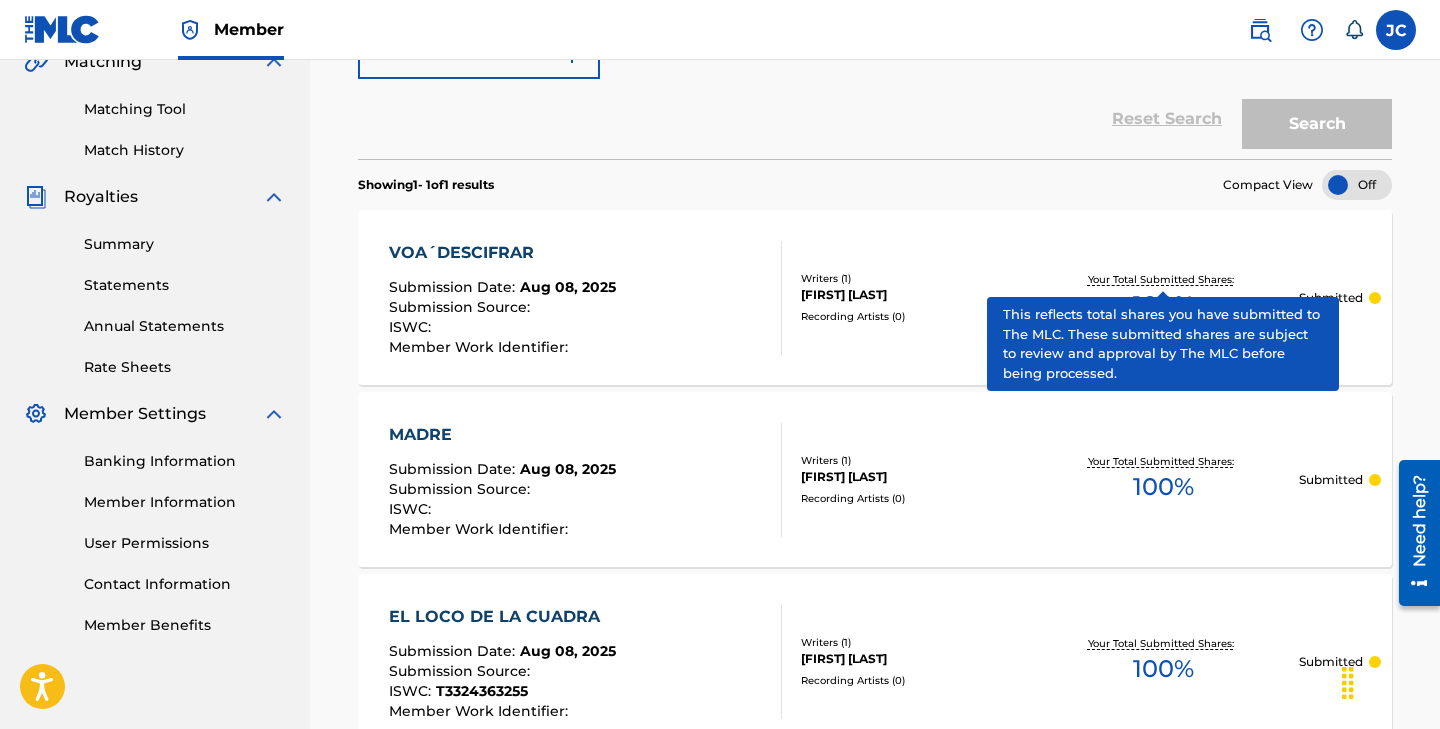 click on "Your Total Submitted Shares:" at bounding box center (1163, 279) 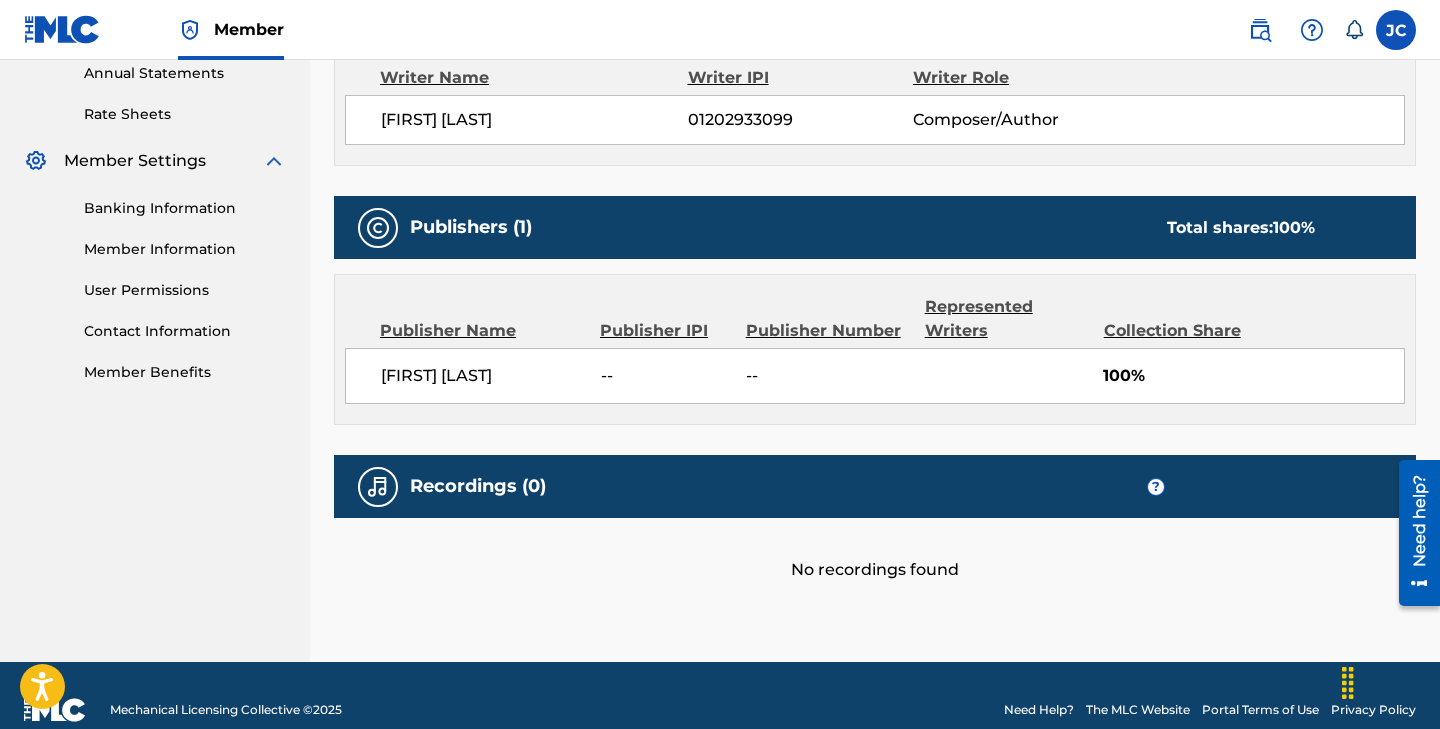 scroll, scrollTop: 789, scrollLeft: 0, axis: vertical 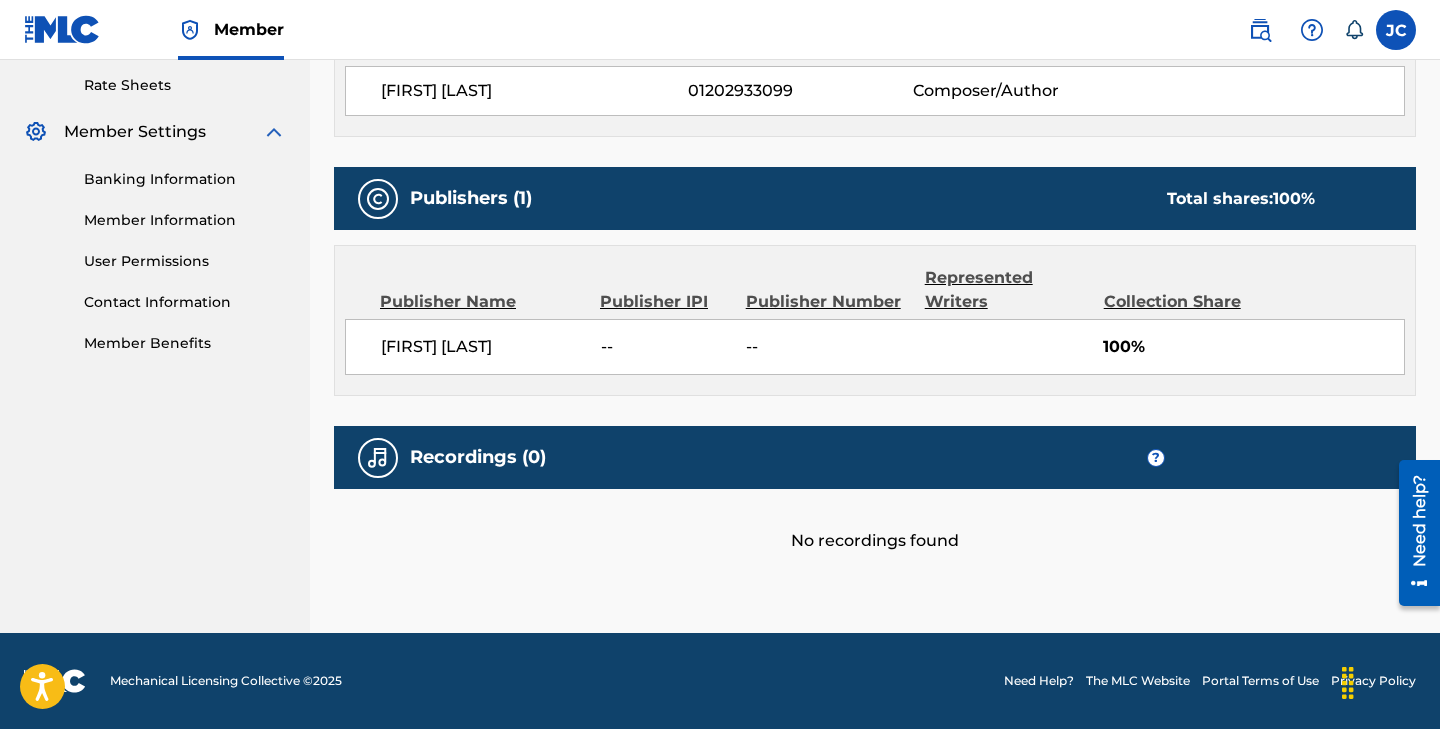 click on "Represented Writers" at bounding box center (1007, 290) 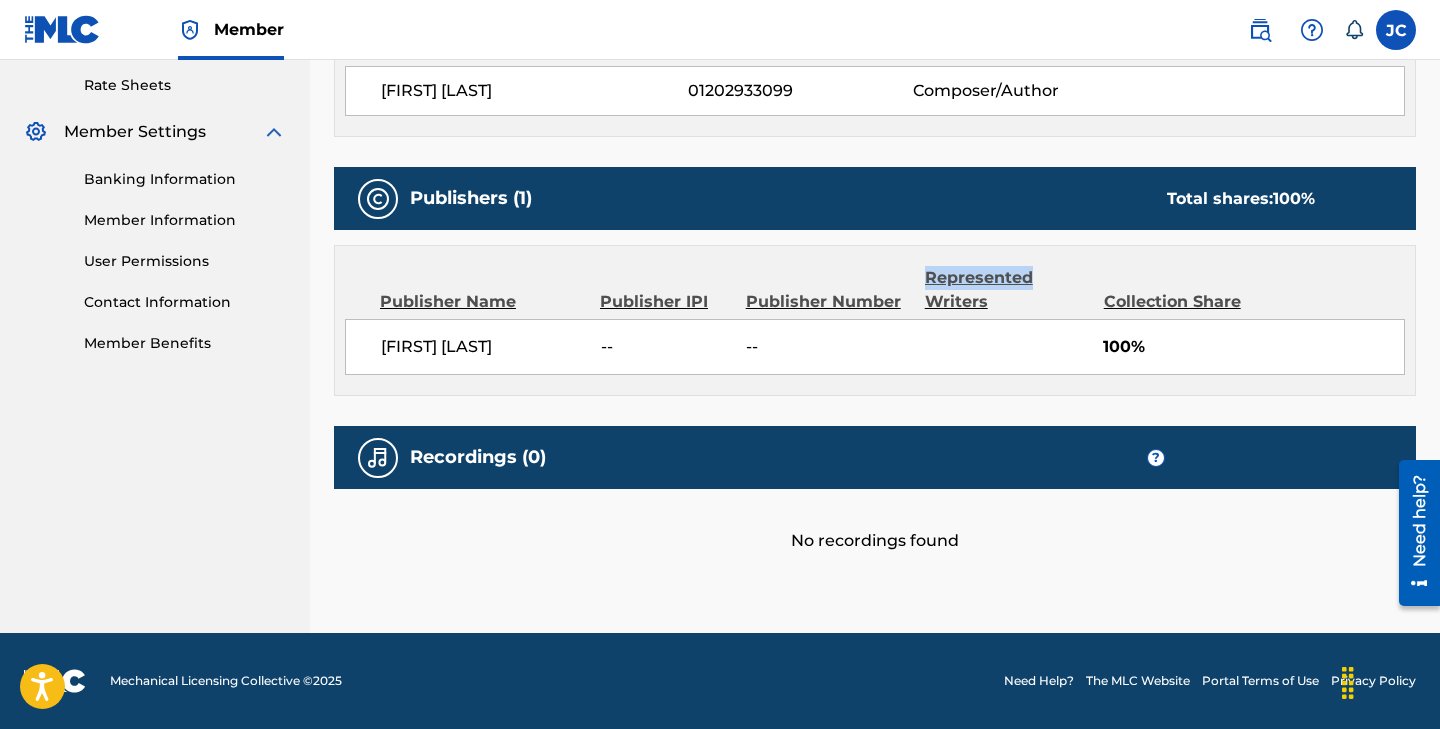 click on "Represented Writers" at bounding box center [1007, 290] 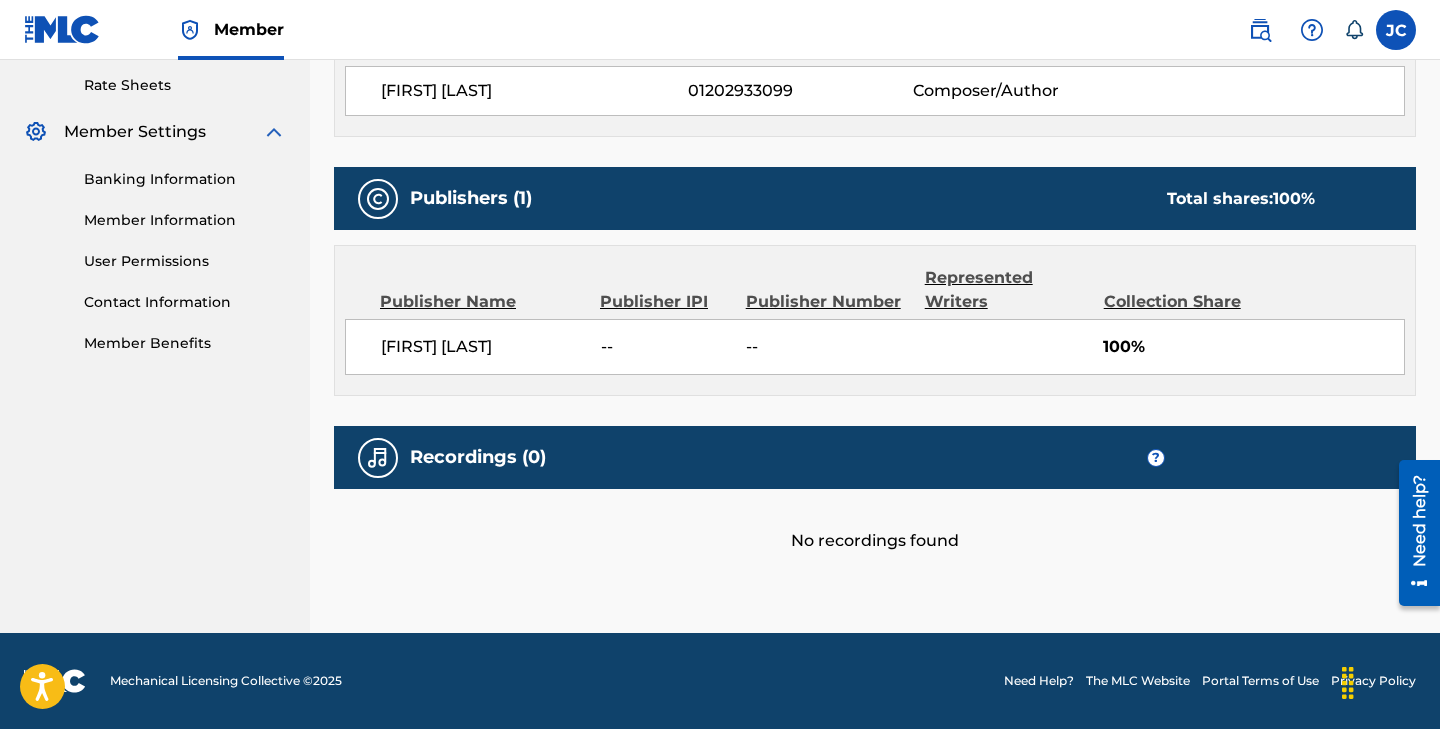 click on "100%" at bounding box center (1253, 347) 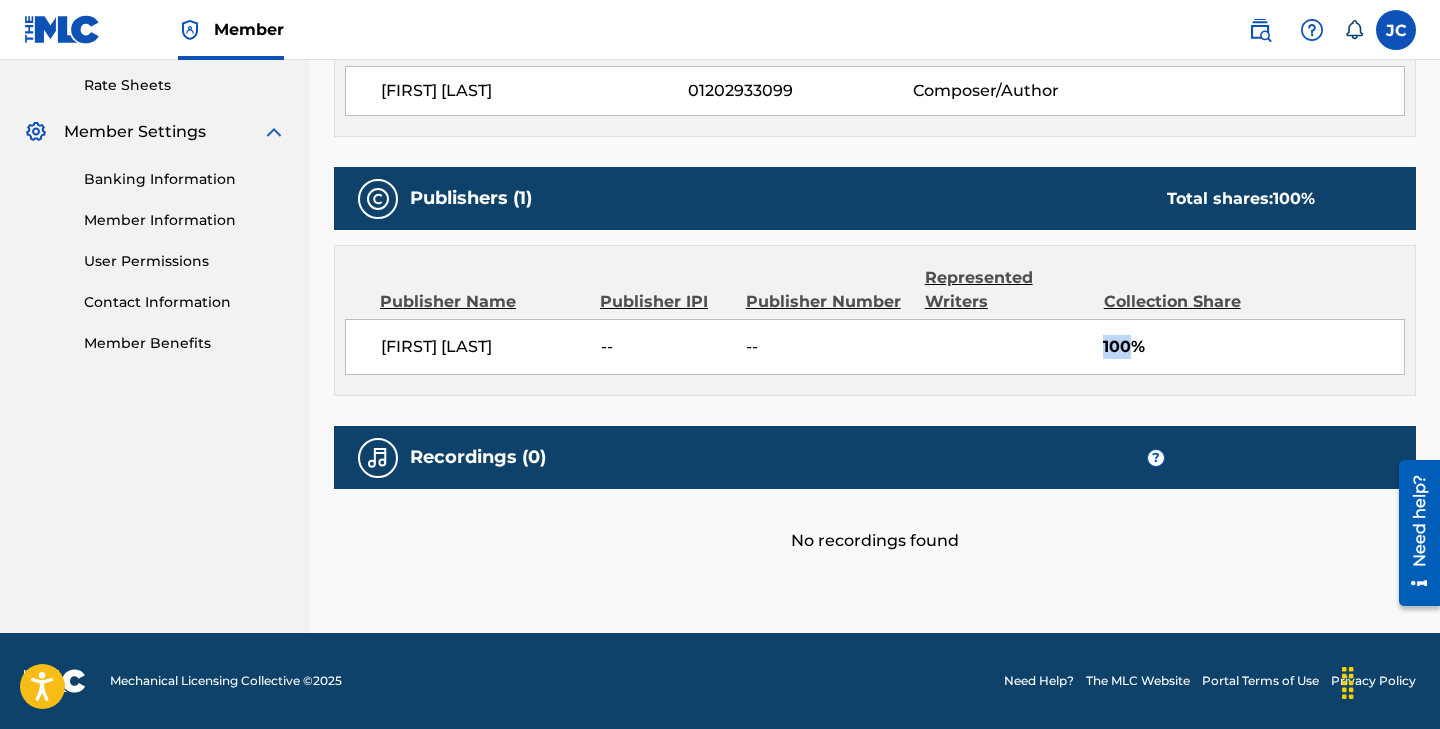 click on "100%" at bounding box center [1253, 347] 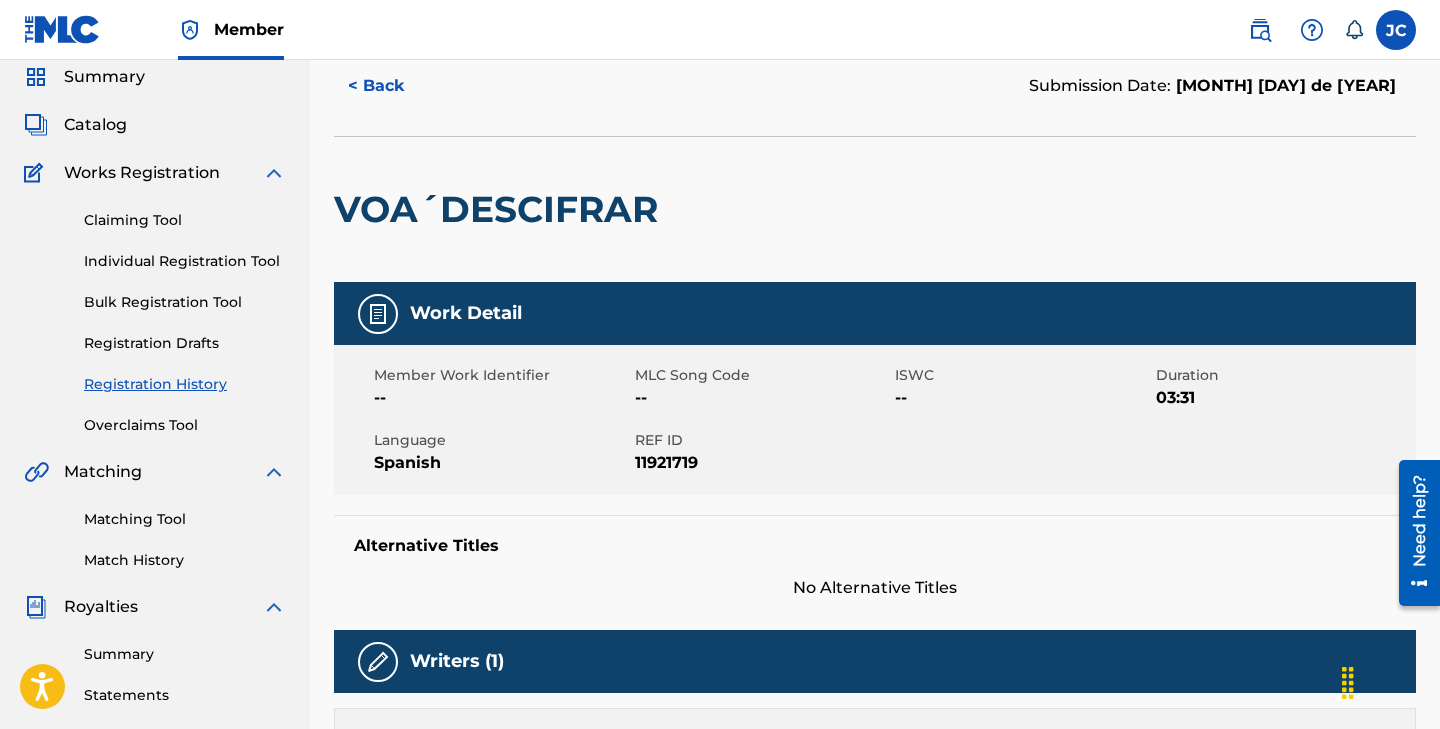 scroll, scrollTop: 70, scrollLeft: 0, axis: vertical 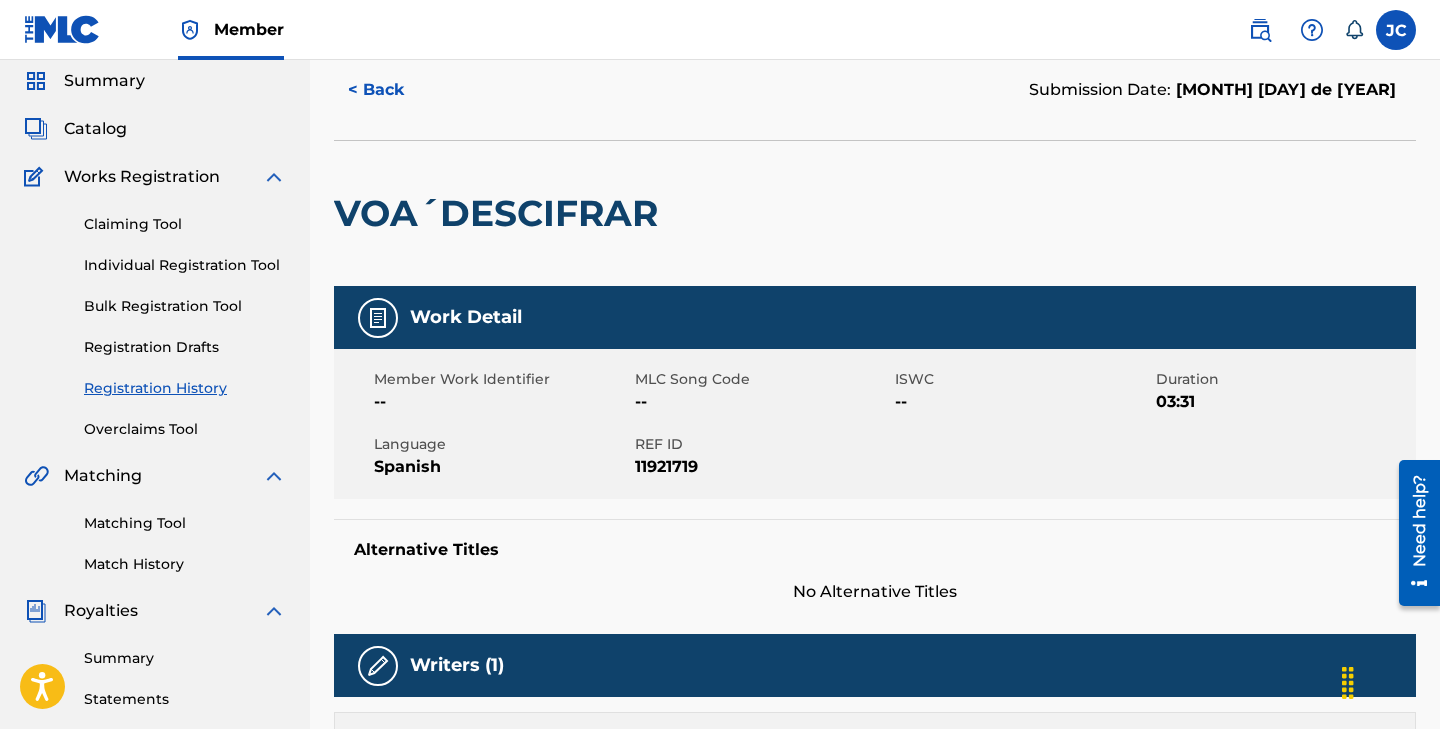 click on "< Back" at bounding box center (394, 90) 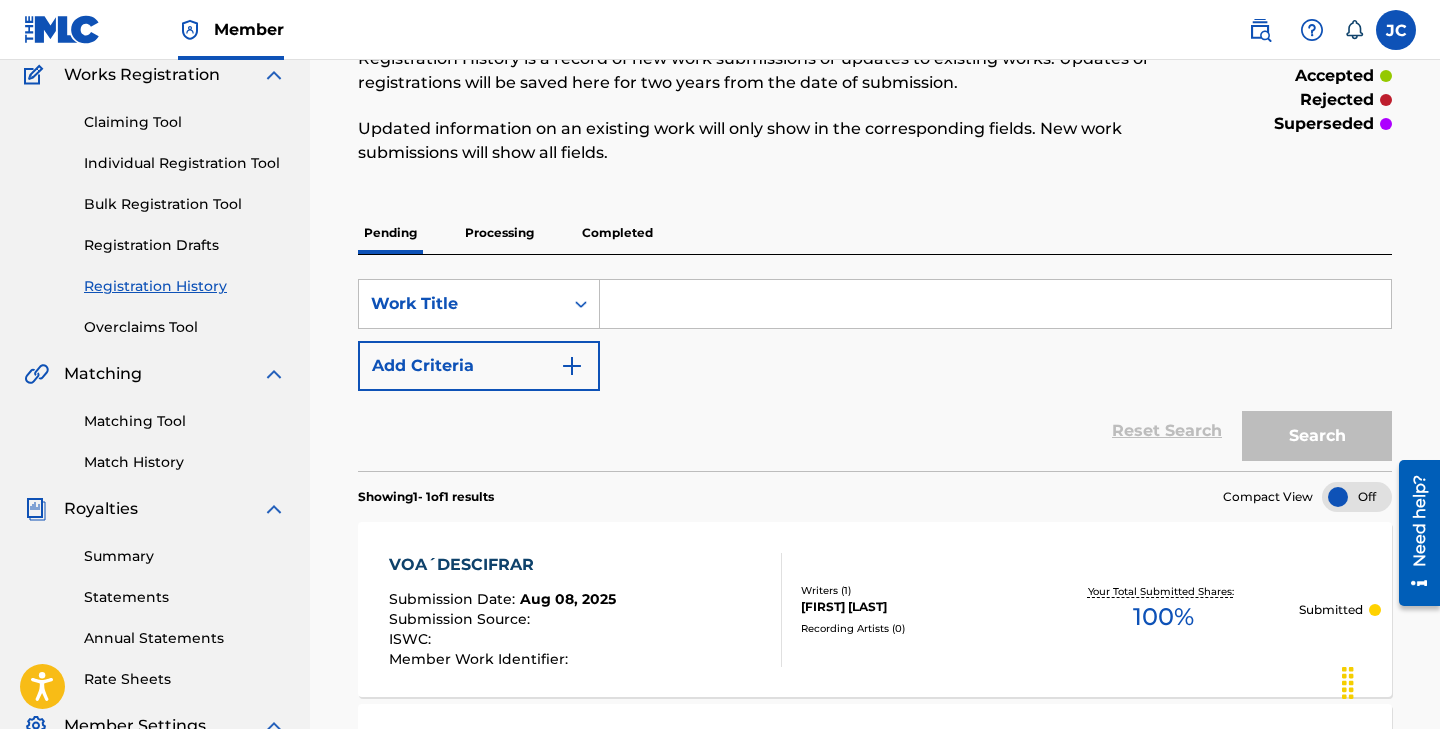 scroll, scrollTop: 171, scrollLeft: 0, axis: vertical 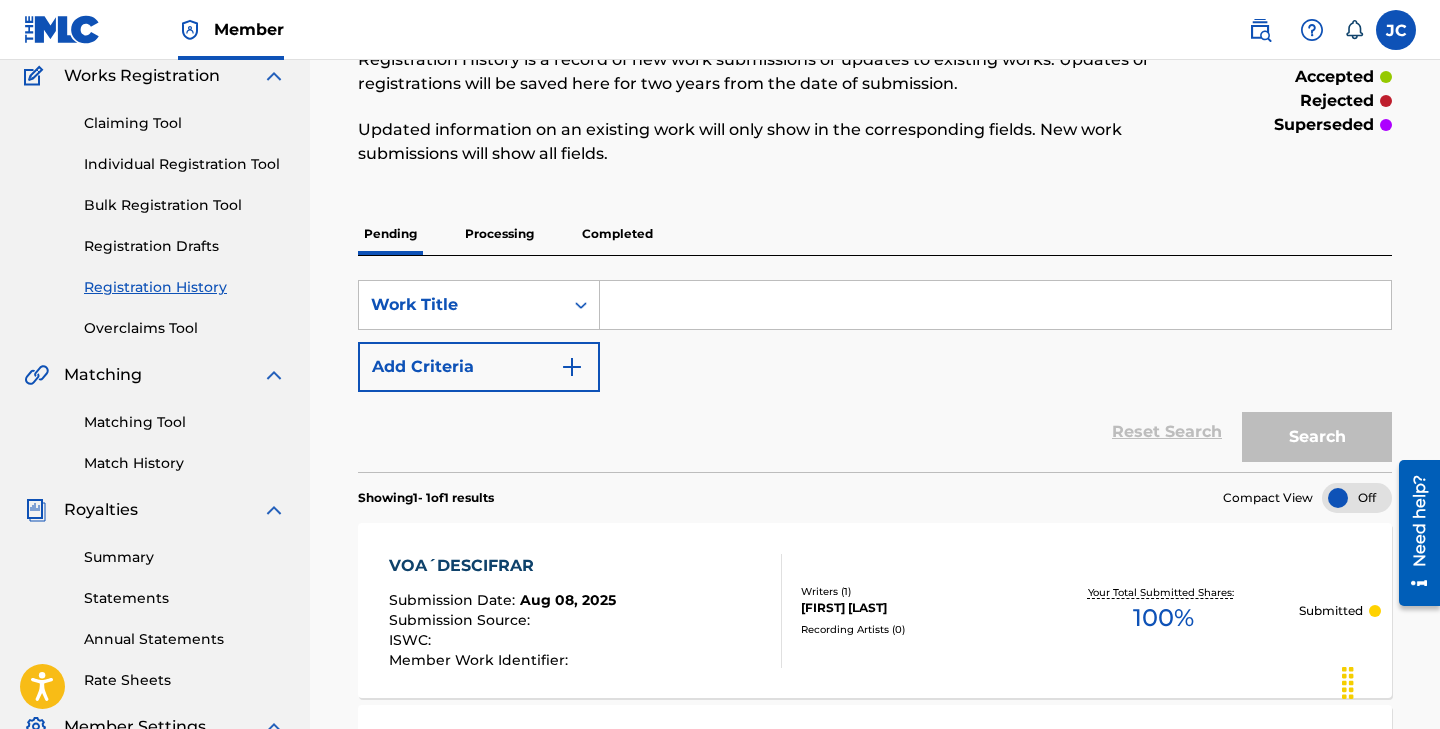 click on "Processing" at bounding box center [499, 234] 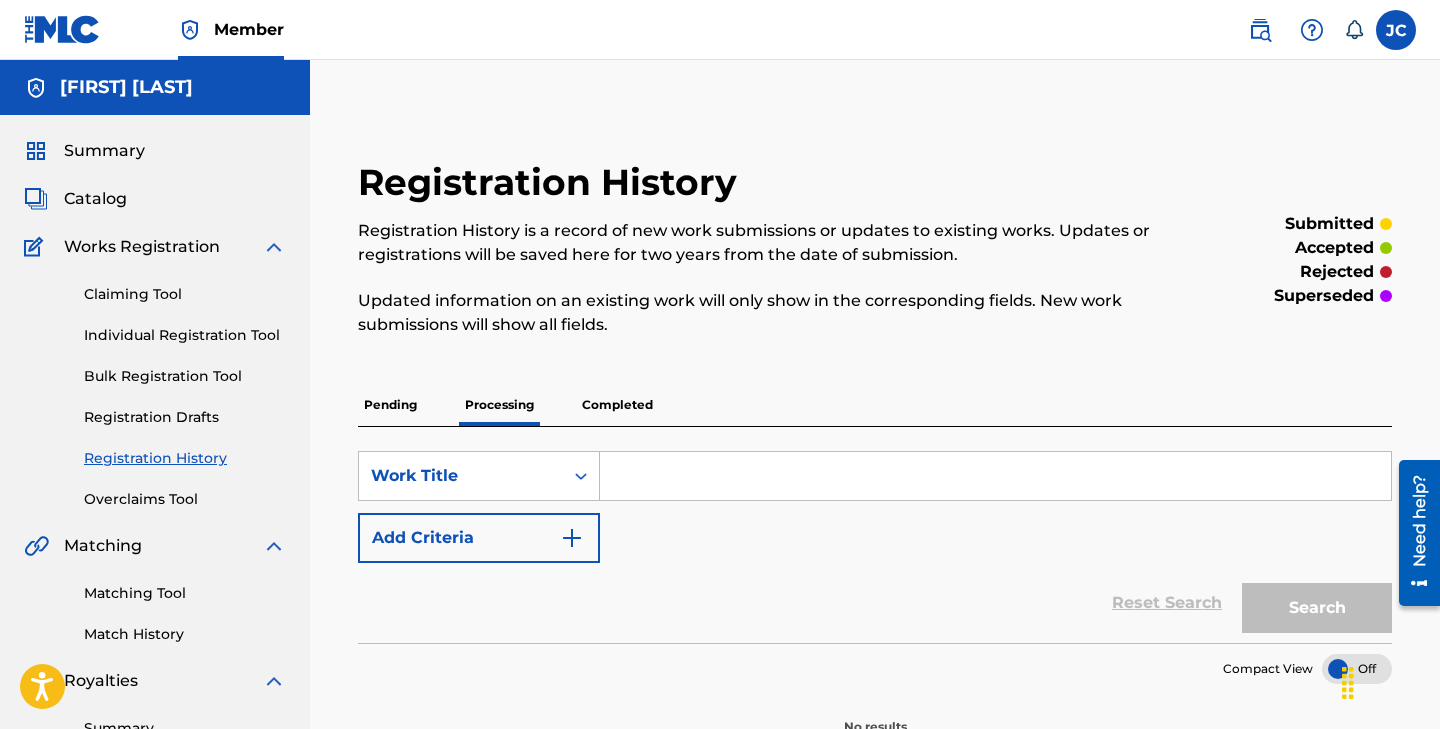 click on "Pending" at bounding box center (390, 405) 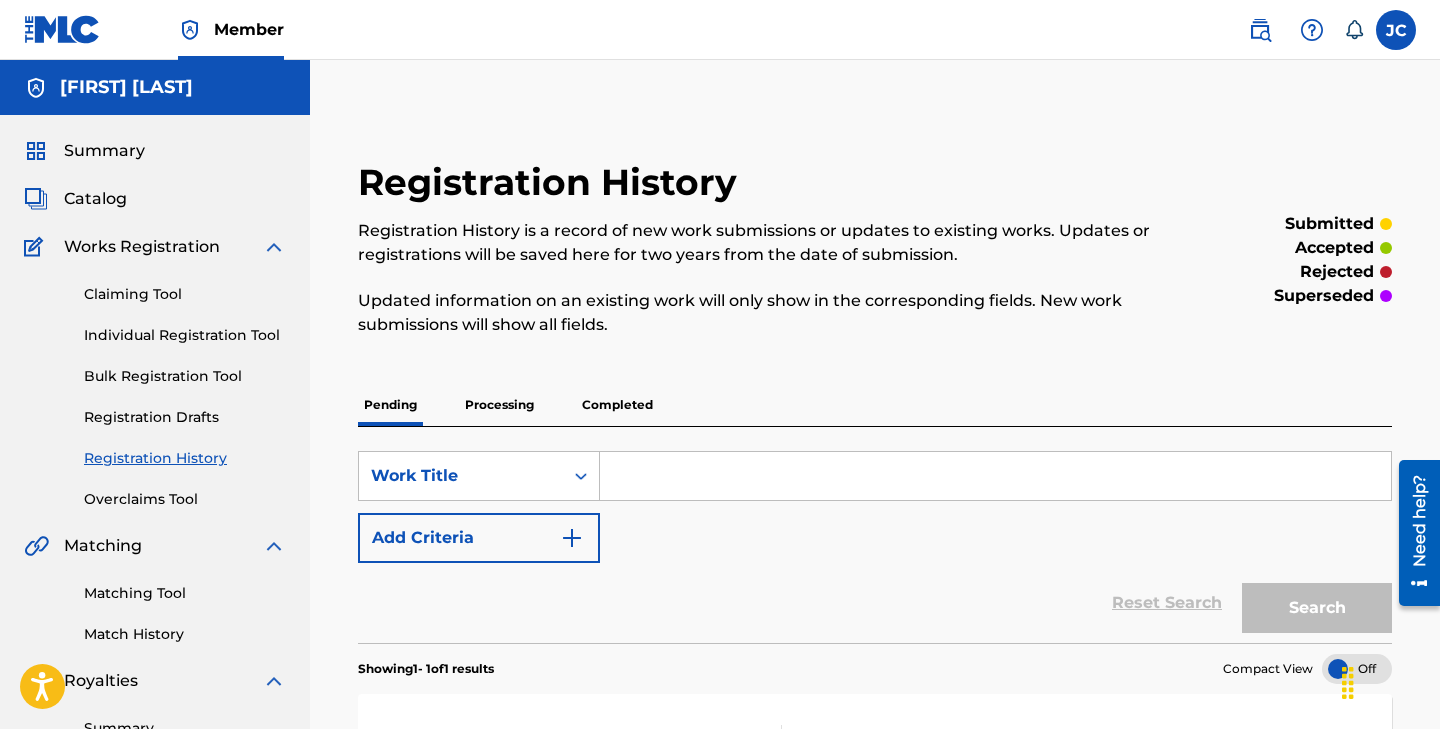 click on "Individual Registration Tool" at bounding box center (185, 335) 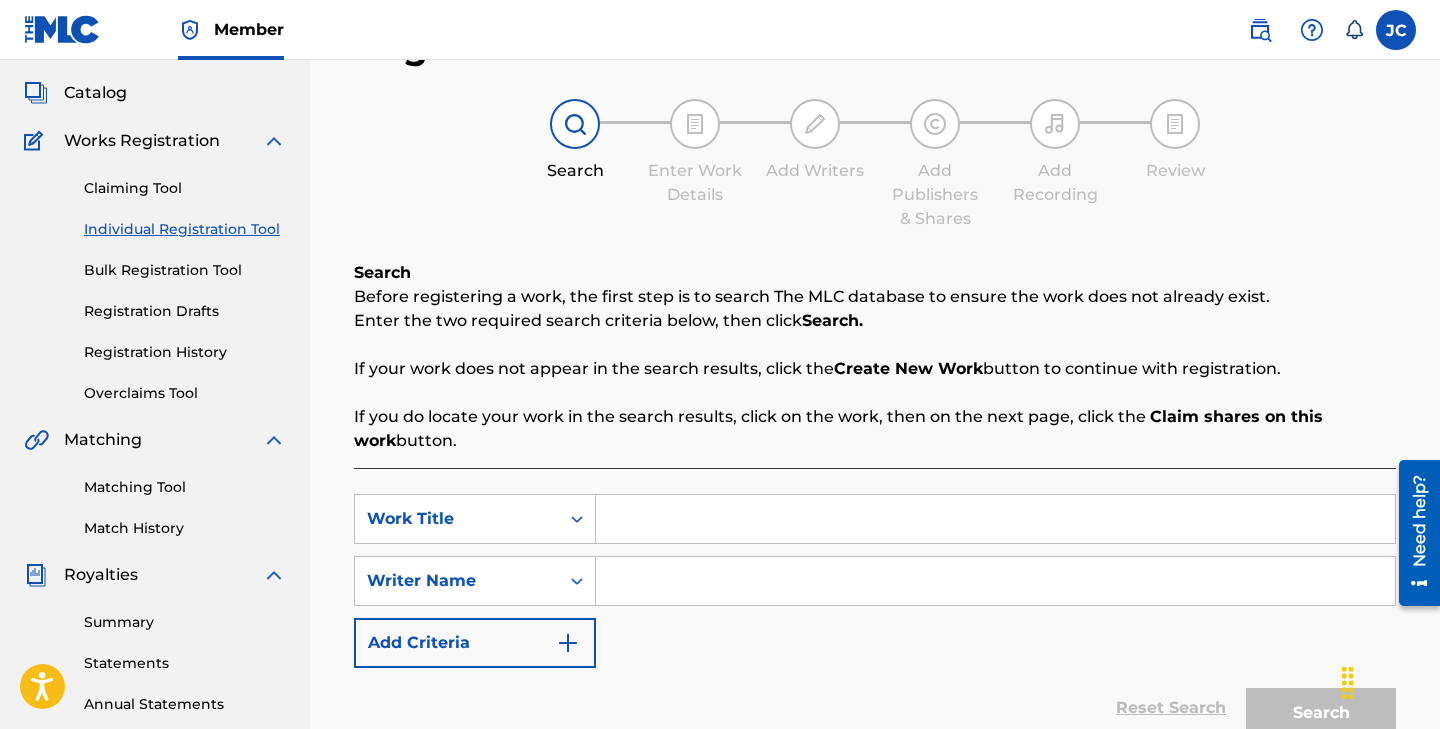 scroll, scrollTop: 107, scrollLeft: 0, axis: vertical 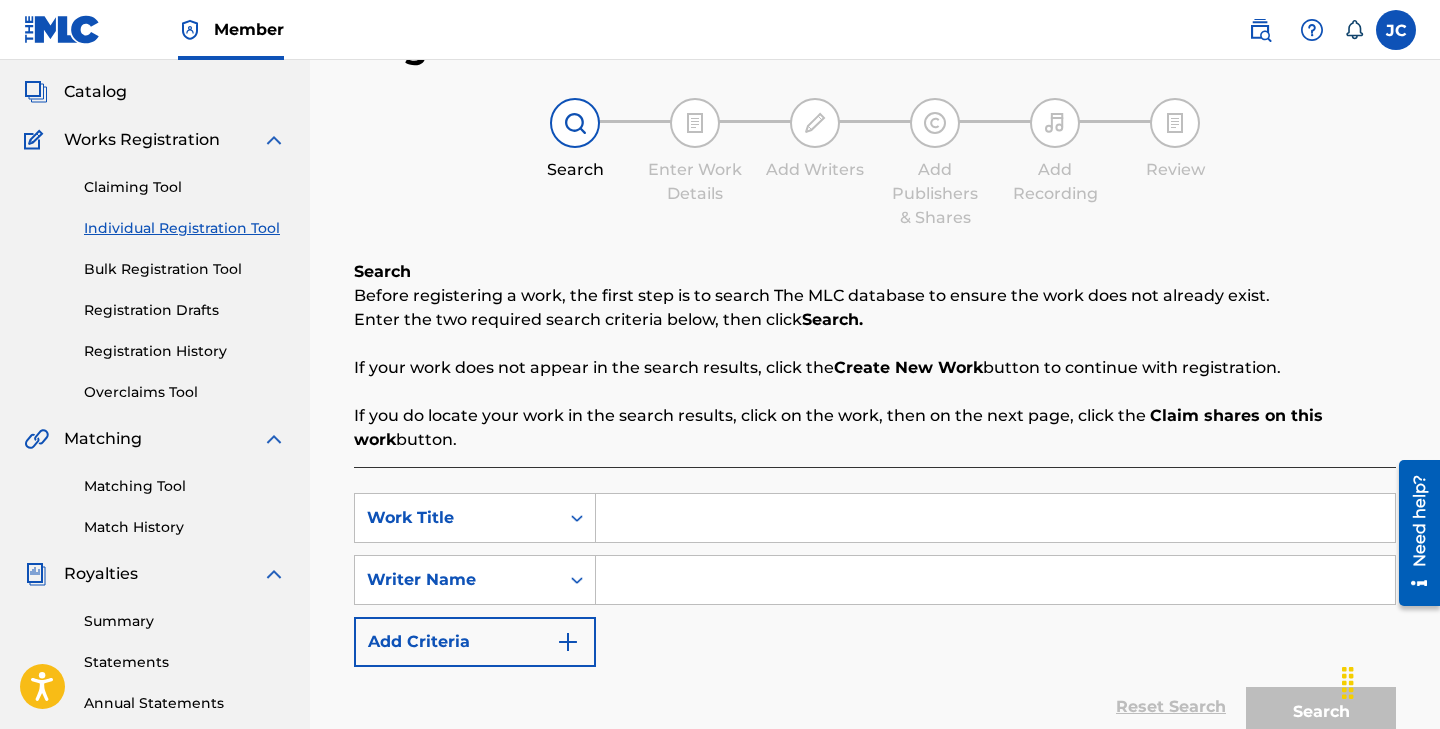 click at bounding box center (995, 518) 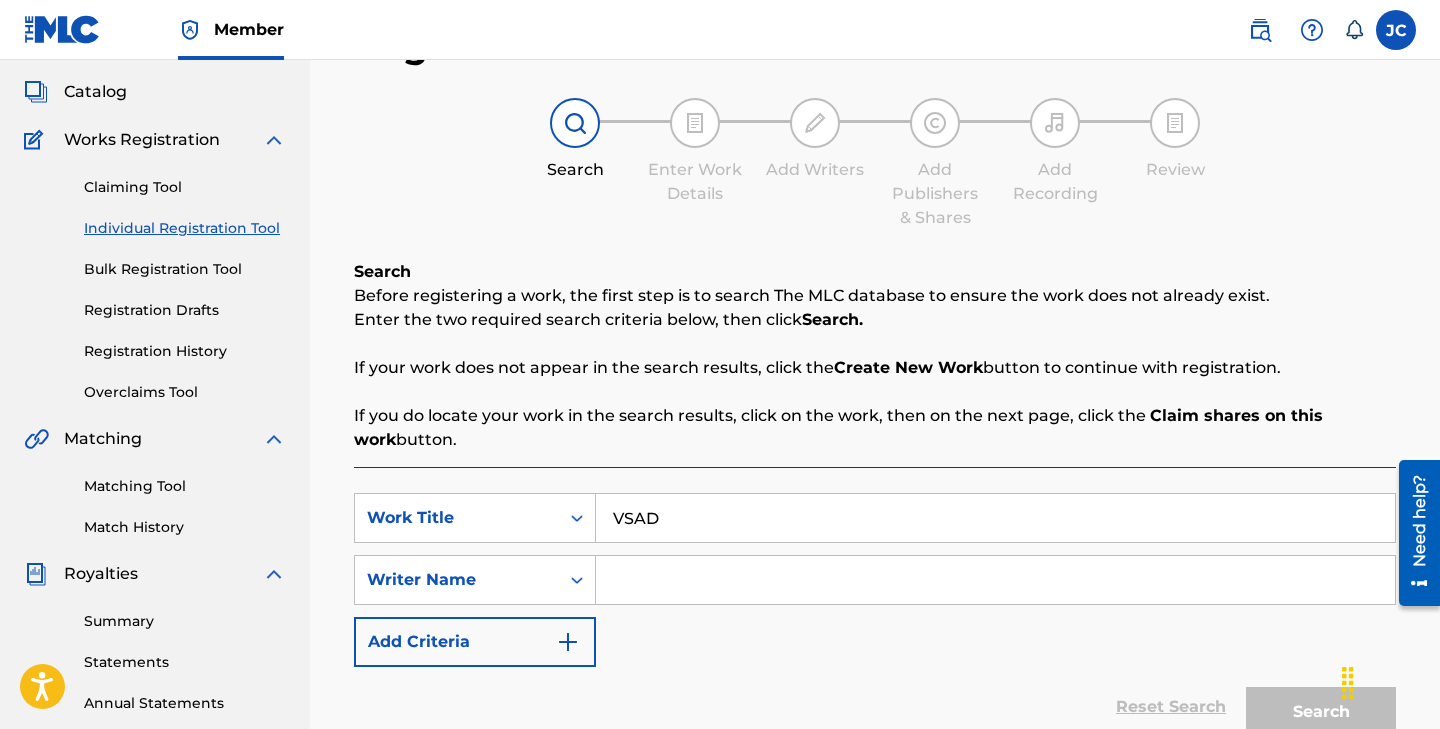 type on "VSAD" 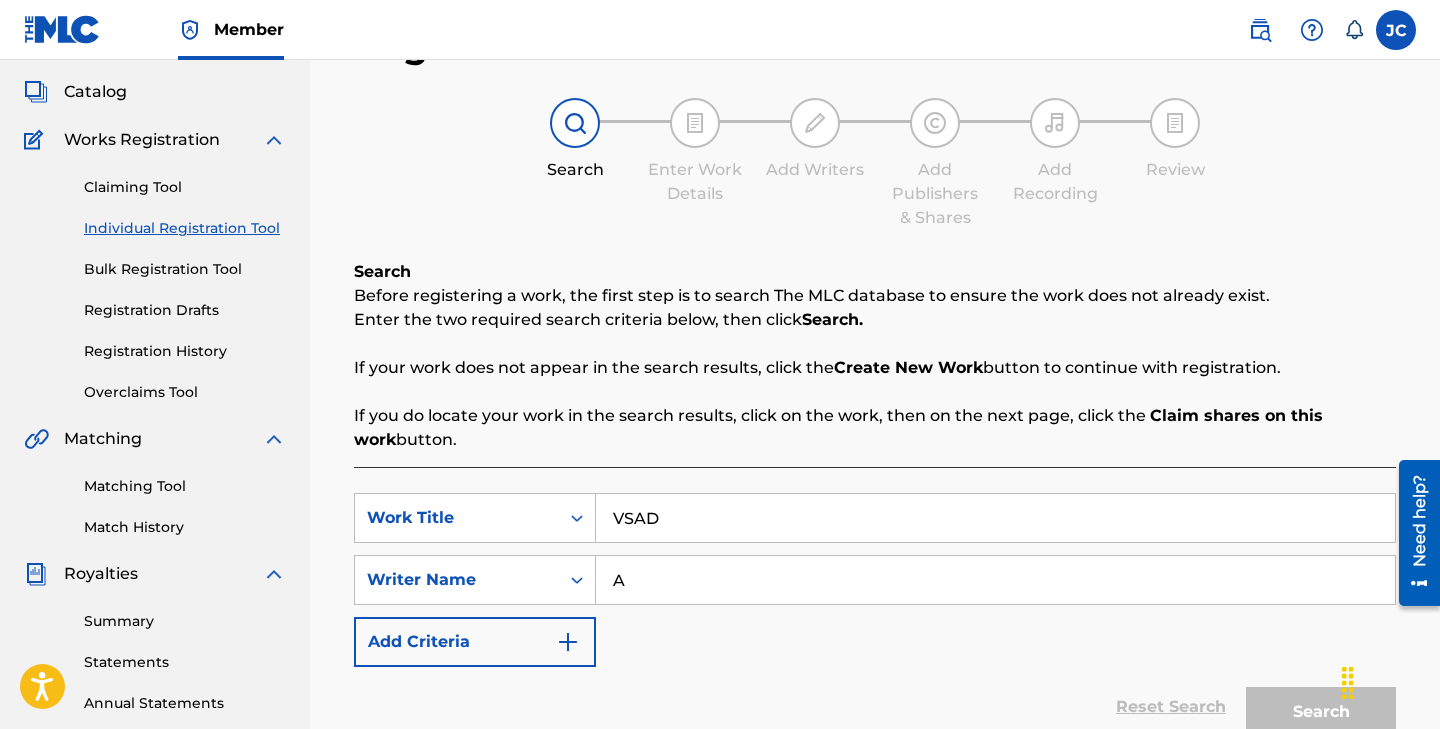 click on "A" at bounding box center [995, 580] 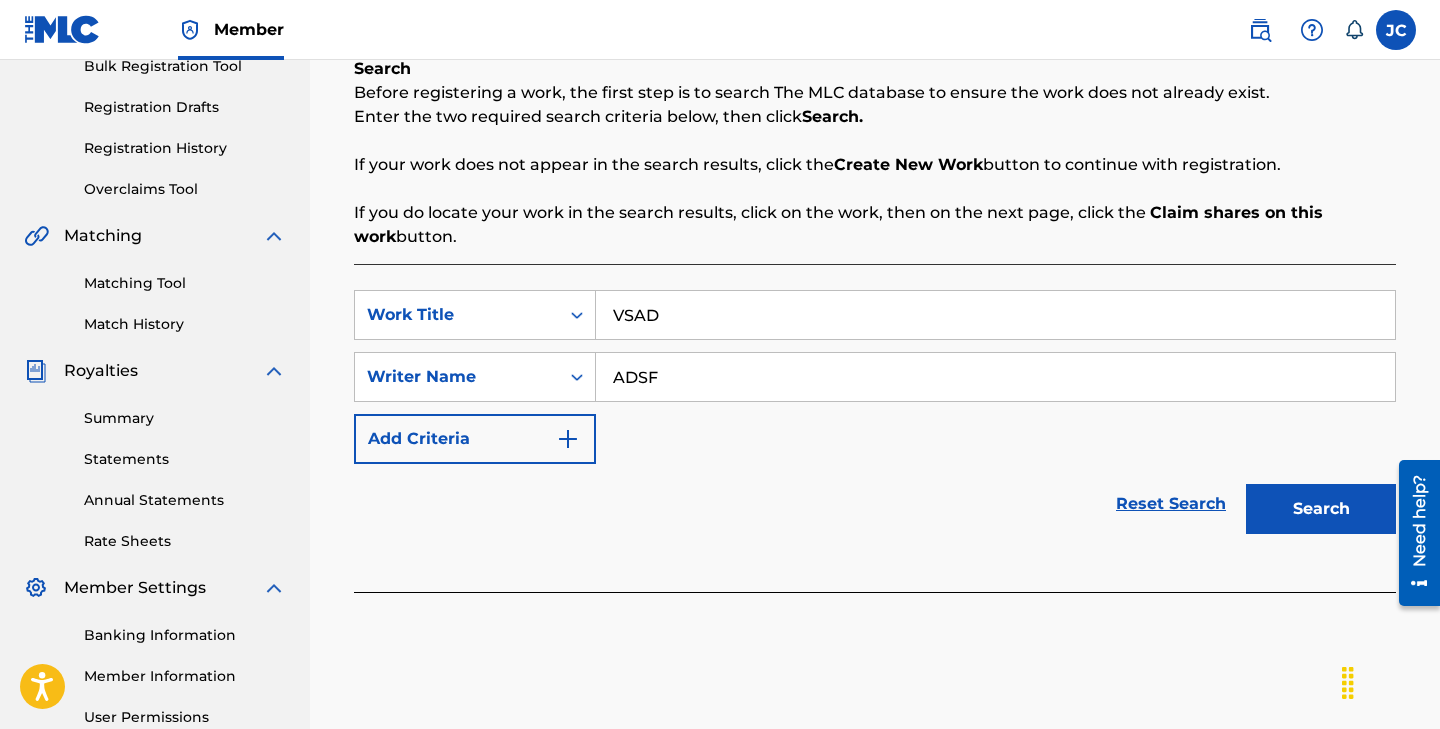 scroll, scrollTop: 322, scrollLeft: 0, axis: vertical 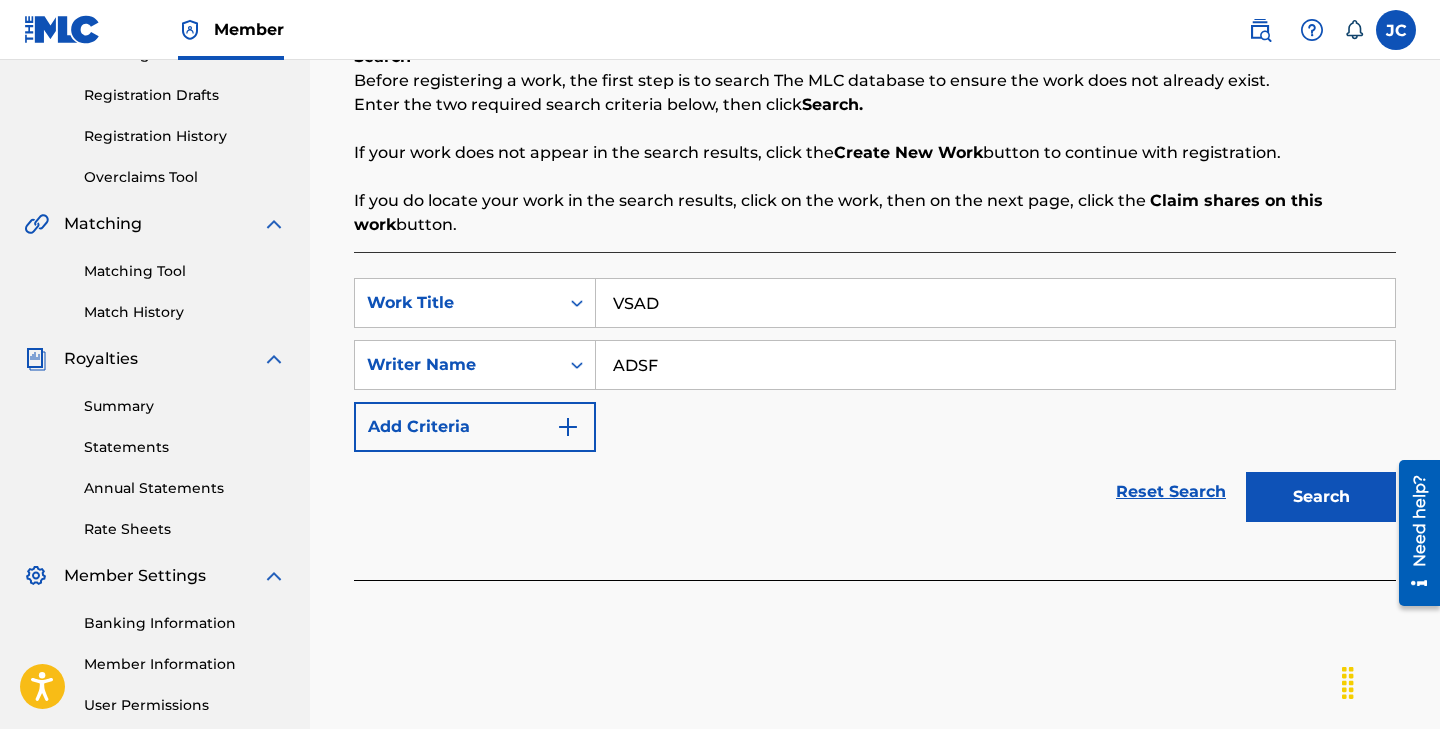 type on "ADSF" 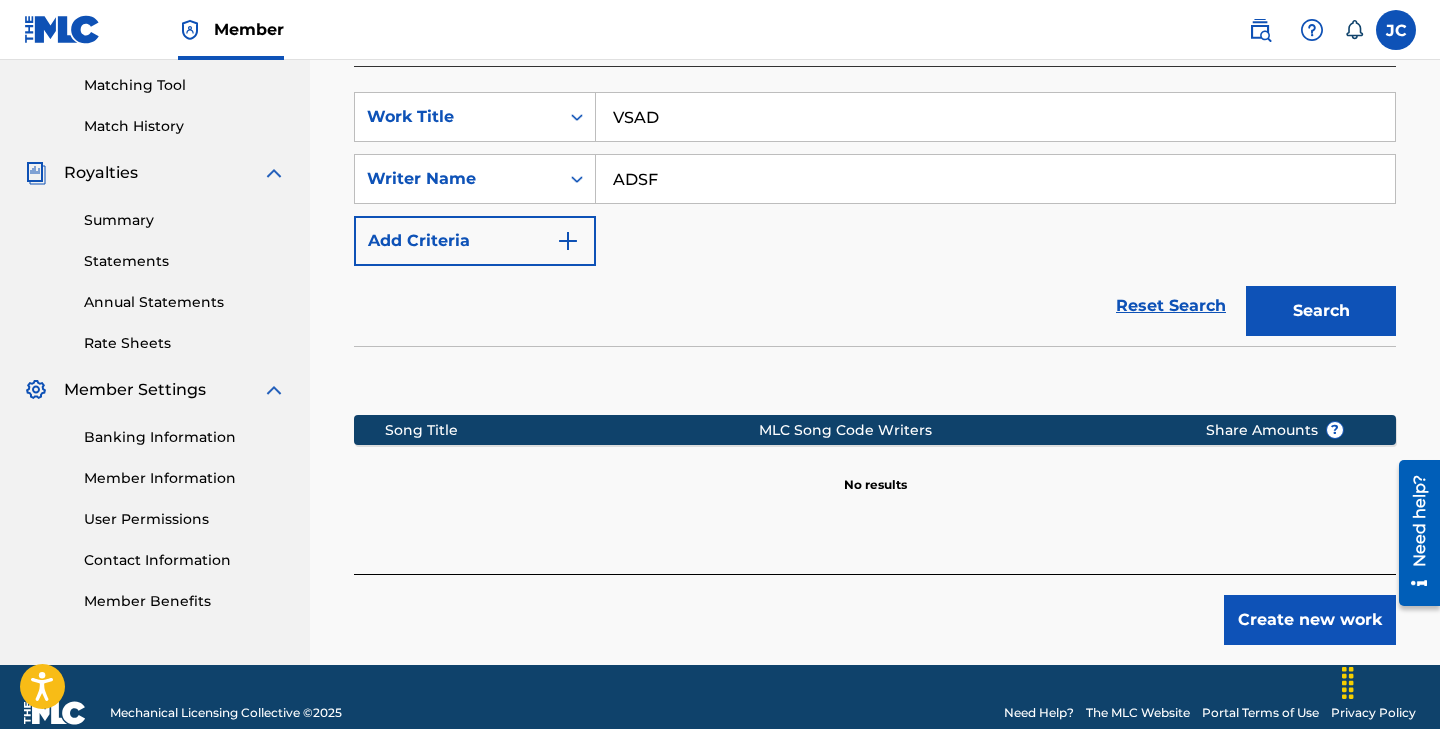 scroll, scrollTop: 540, scrollLeft: 0, axis: vertical 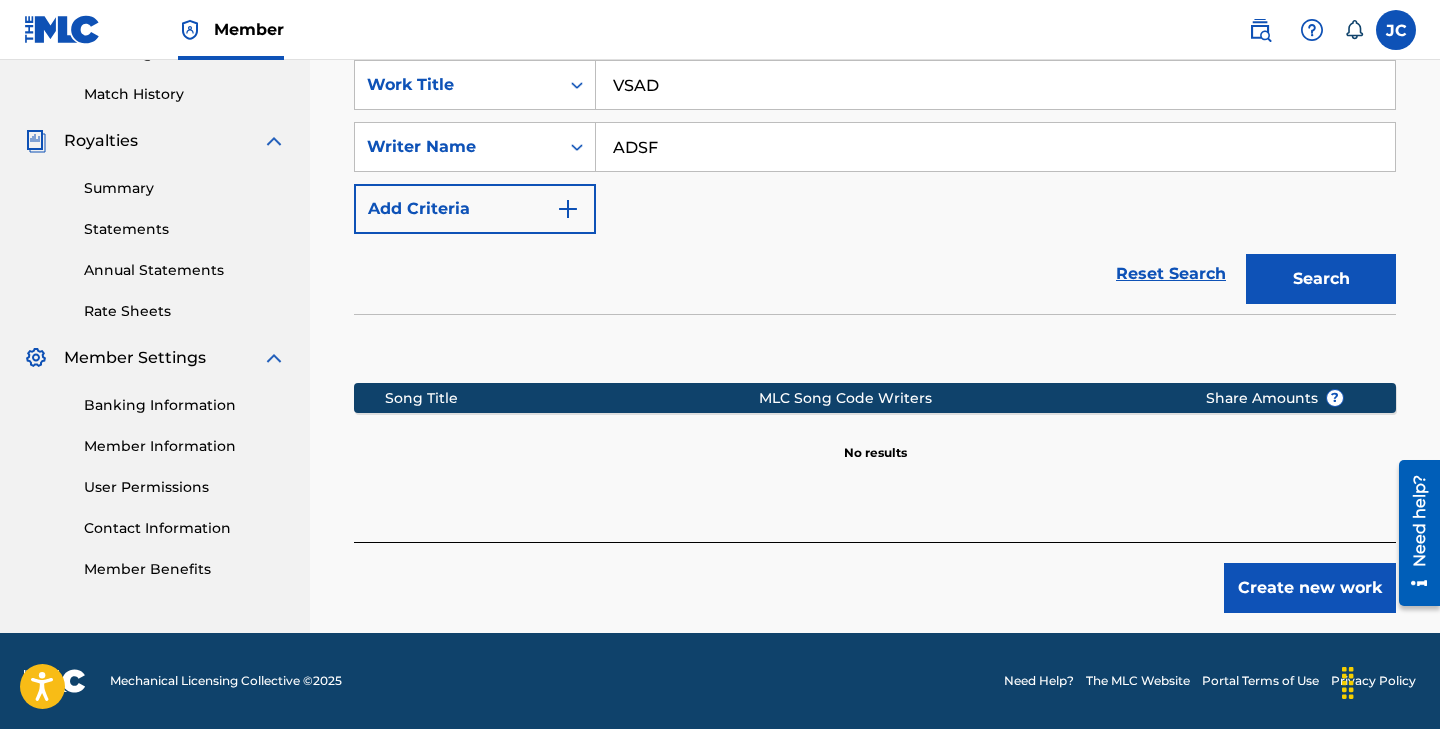 click on "Create new work" at bounding box center (1310, 588) 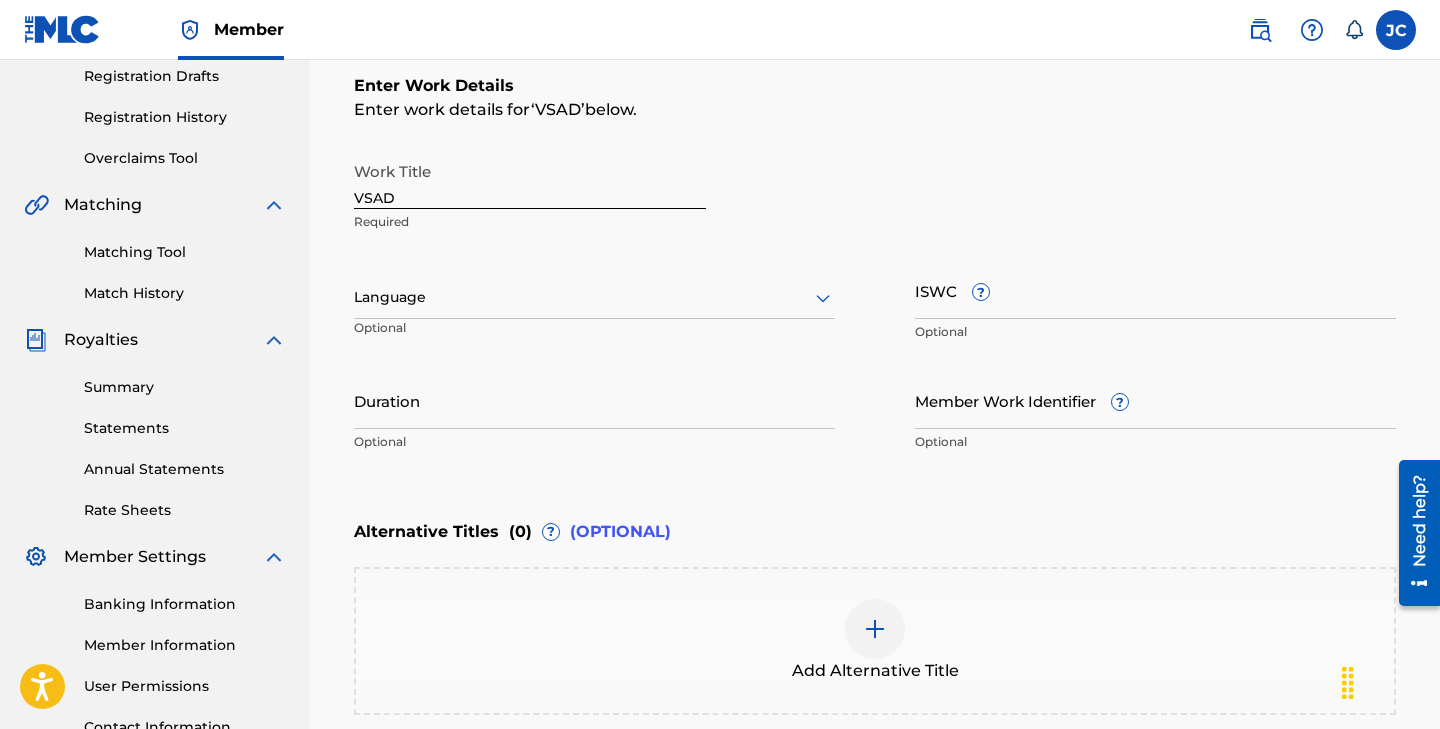 scroll, scrollTop: 305, scrollLeft: 0, axis: vertical 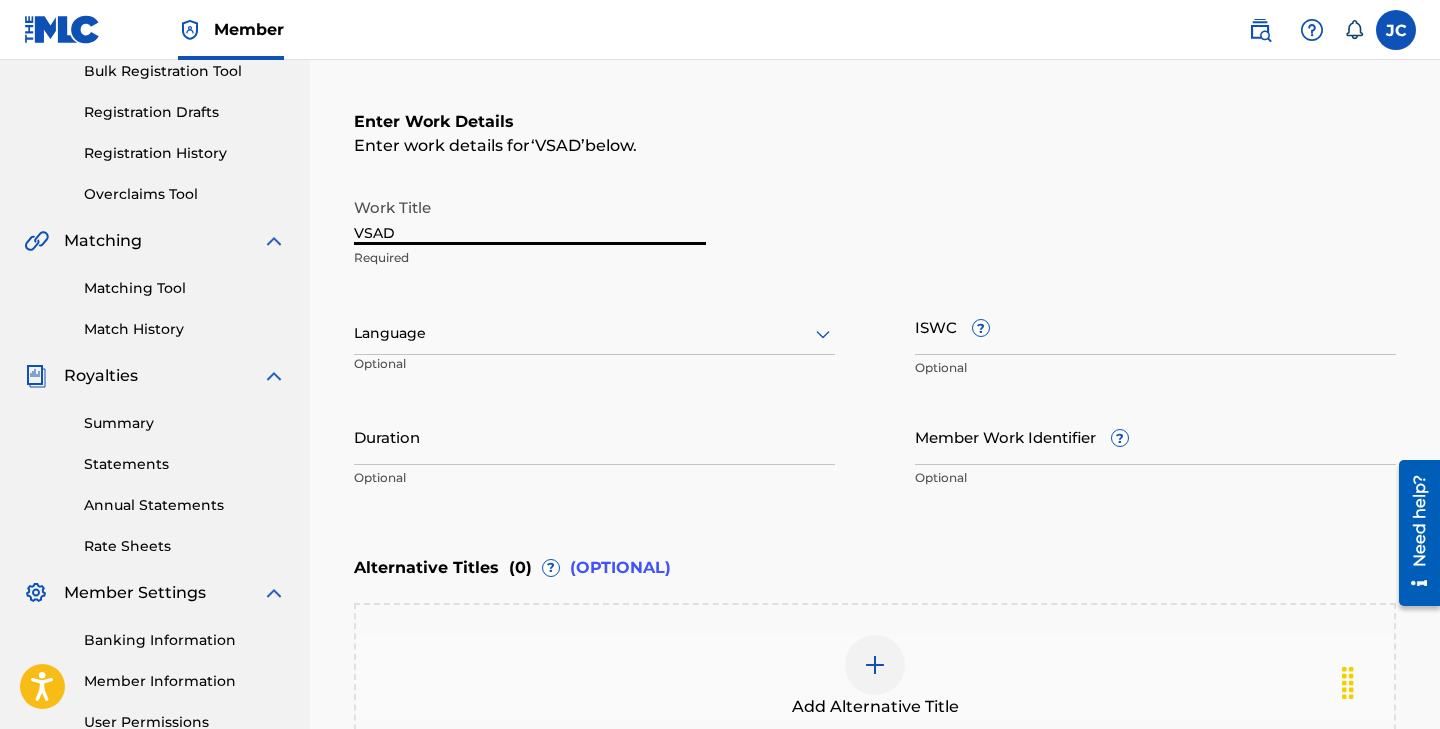 click on "VSAD" at bounding box center [530, 216] 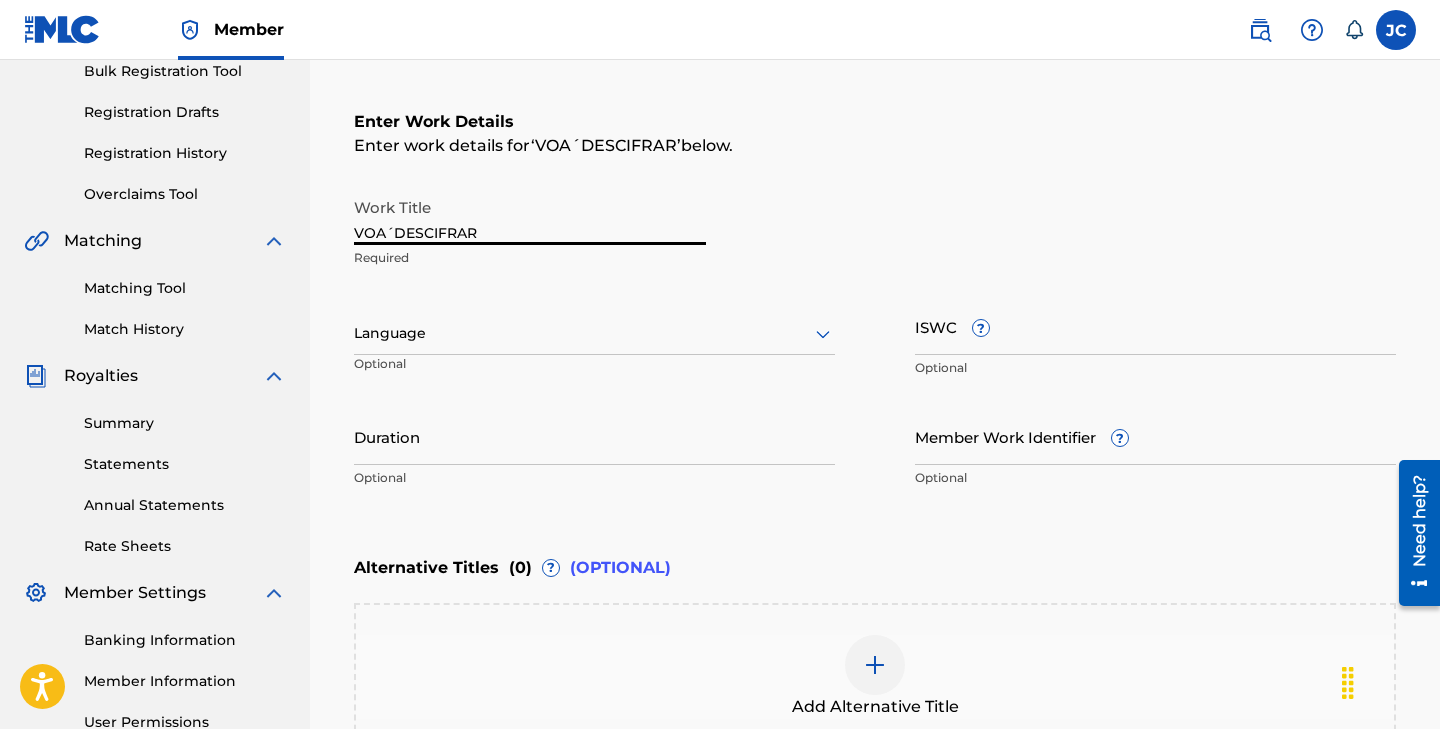 type on "[BRAND]" 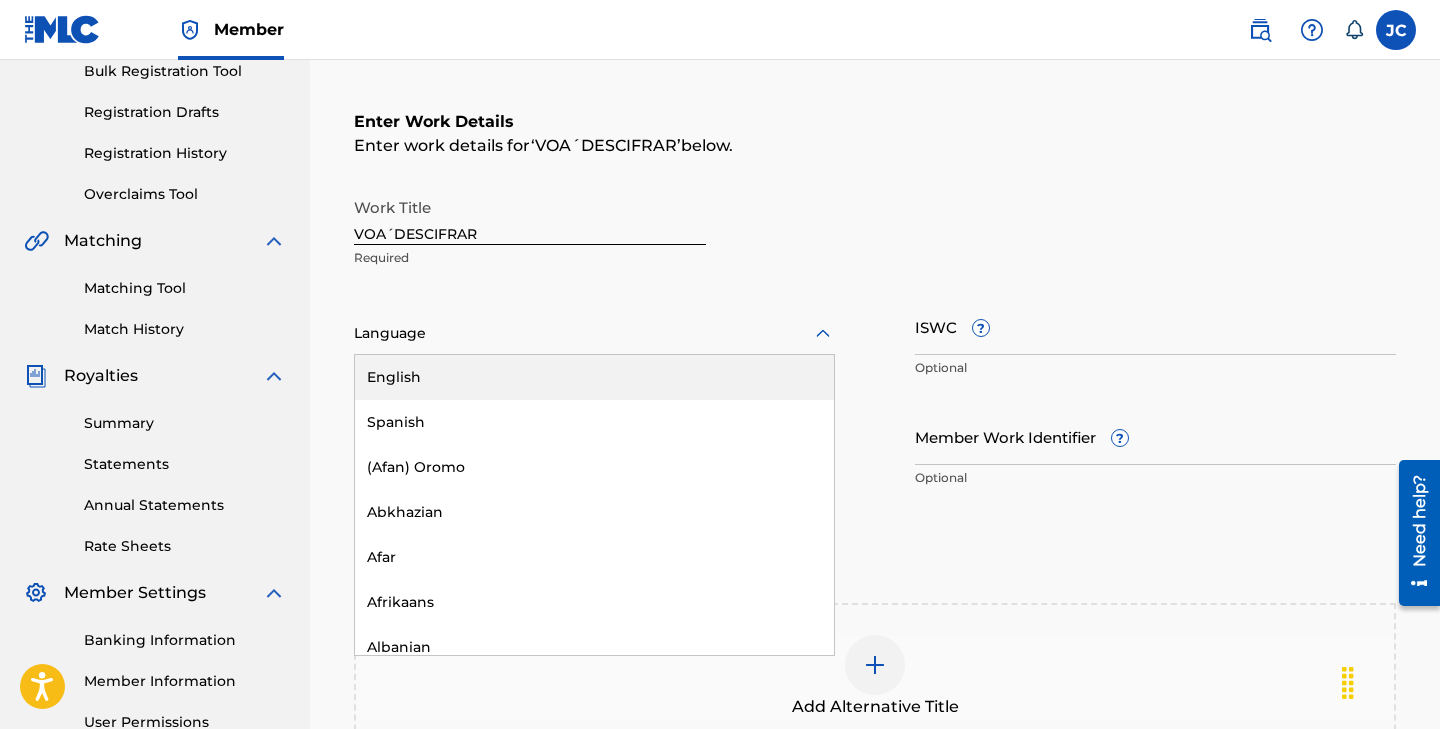 click at bounding box center (594, 333) 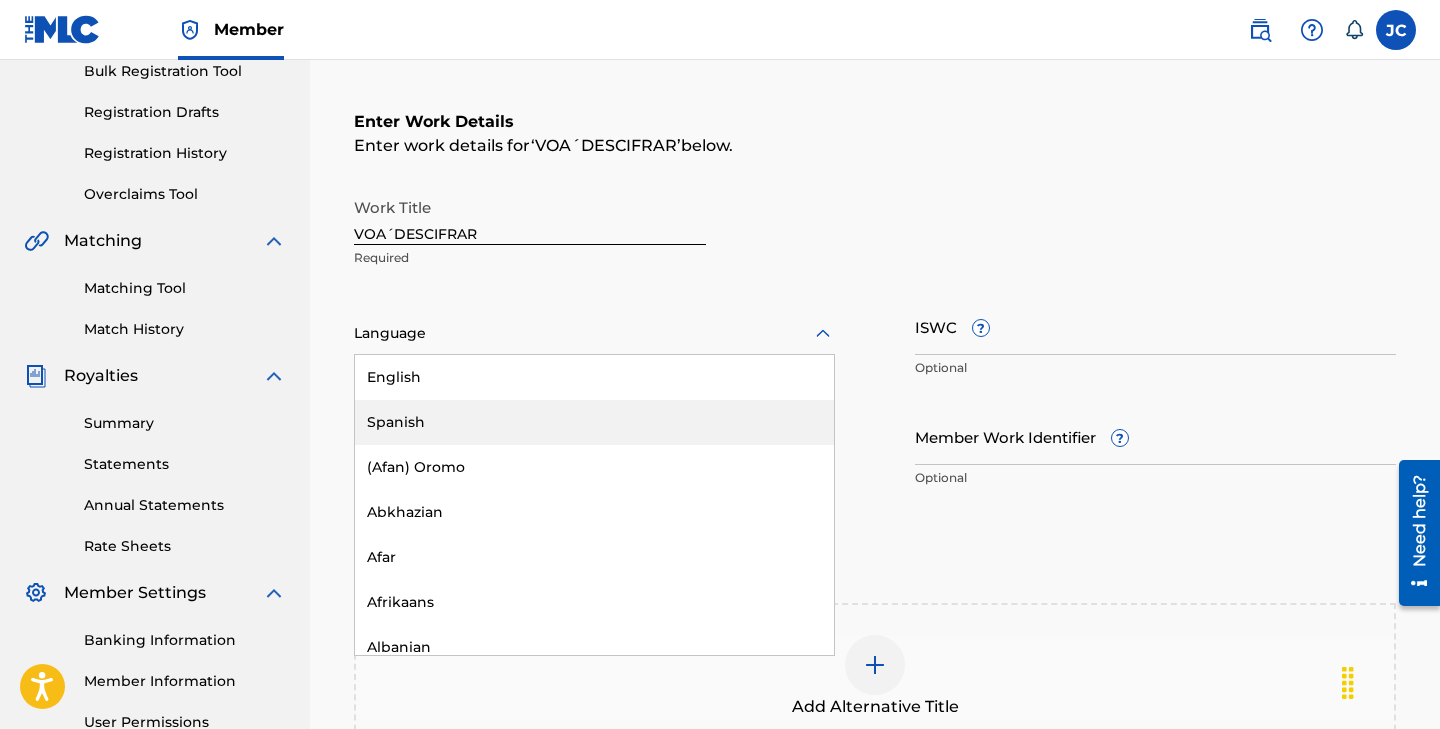 click on "Spanish" at bounding box center [594, 422] 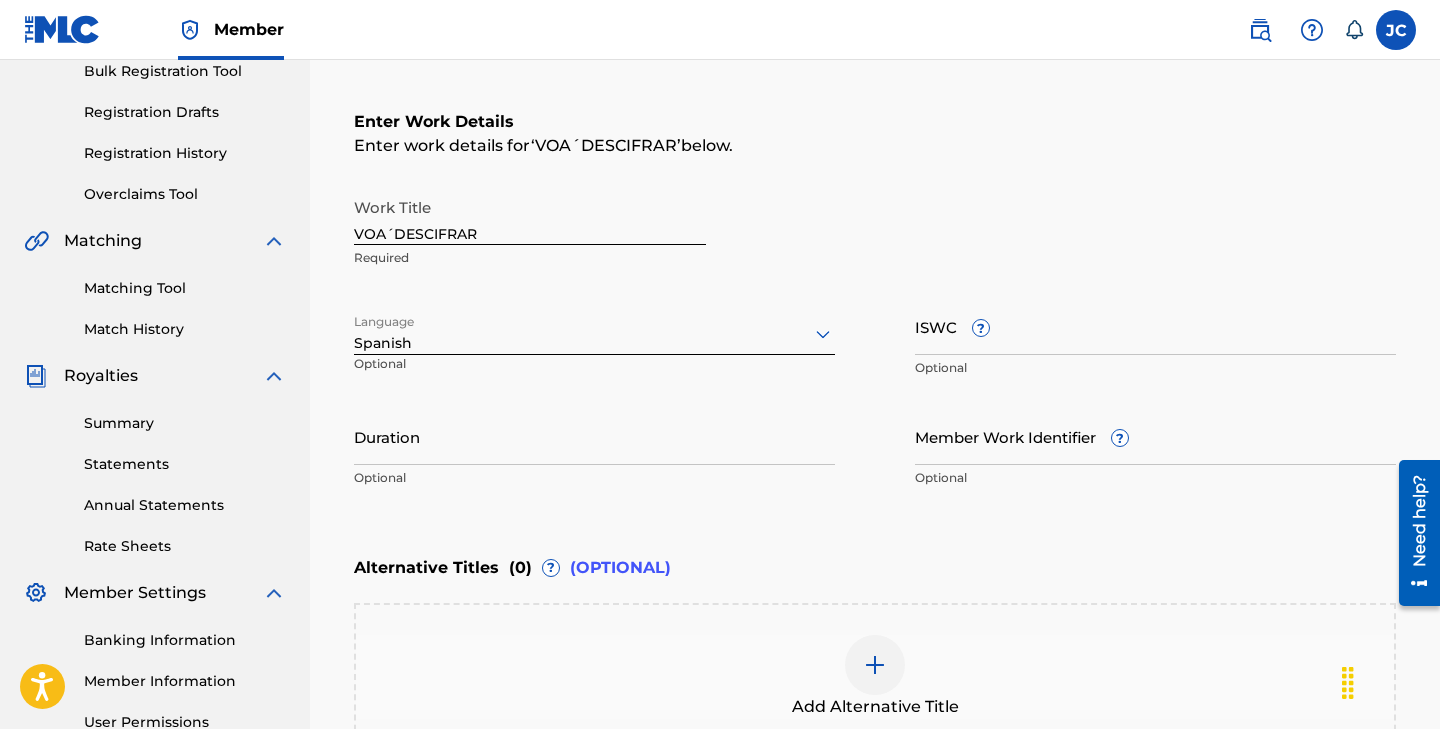 click on "ISWC   ?" at bounding box center (1155, 326) 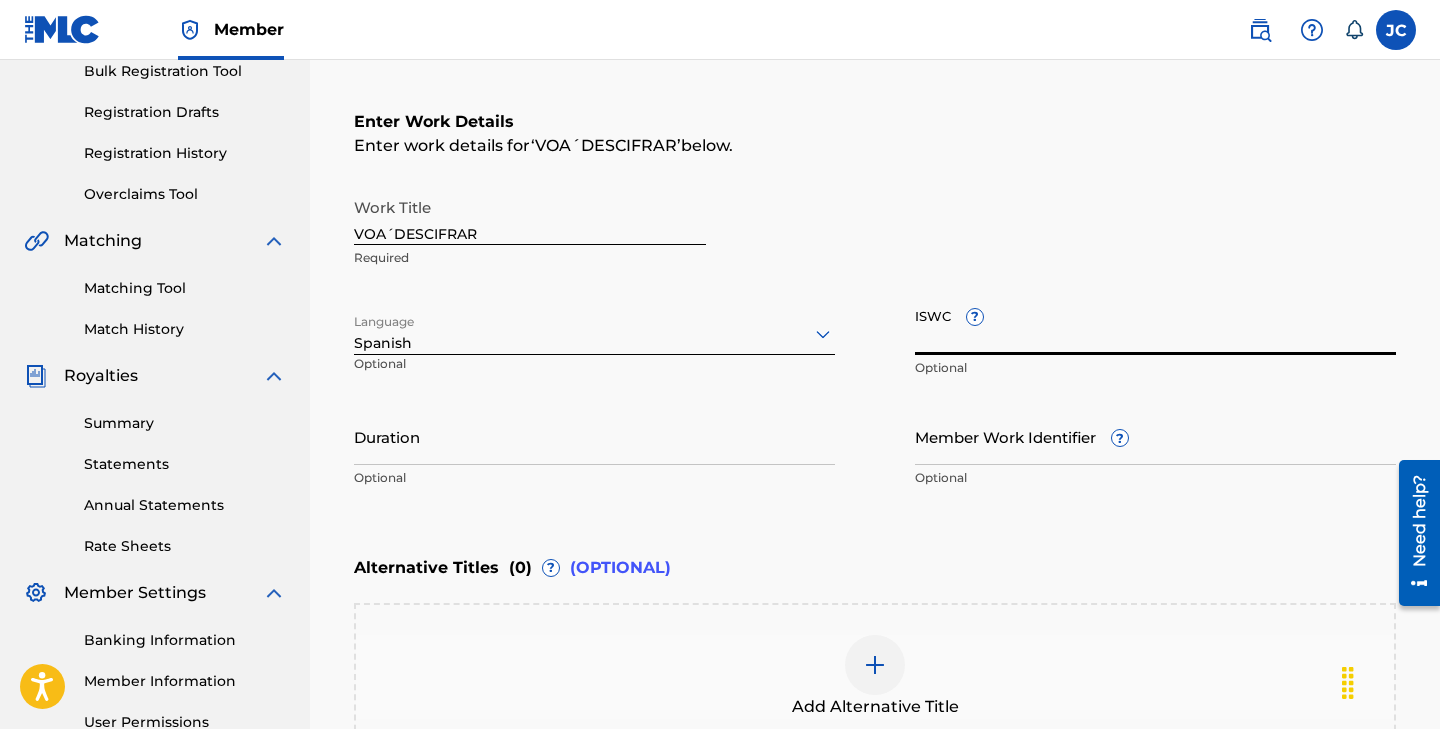 click on "Duration" at bounding box center (594, 436) 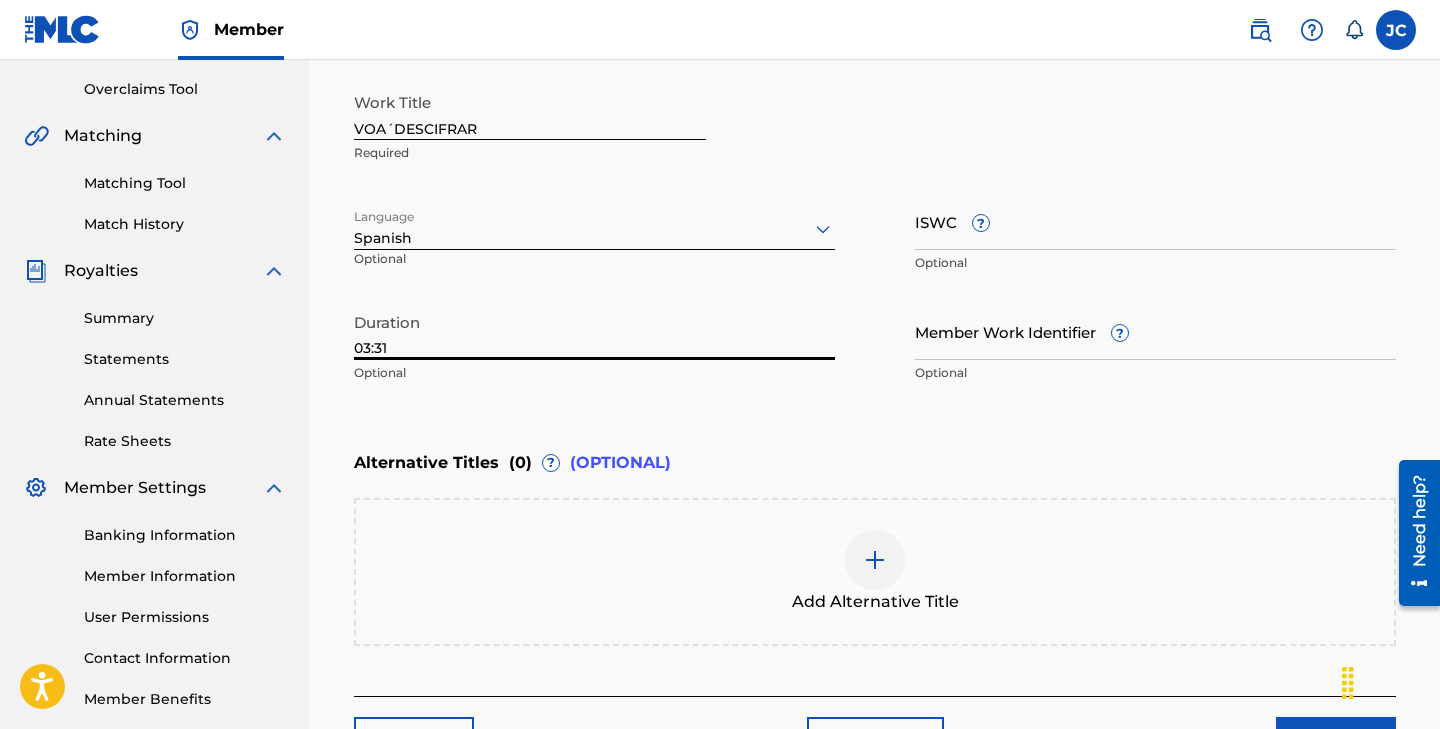 scroll, scrollTop: 564, scrollLeft: 0, axis: vertical 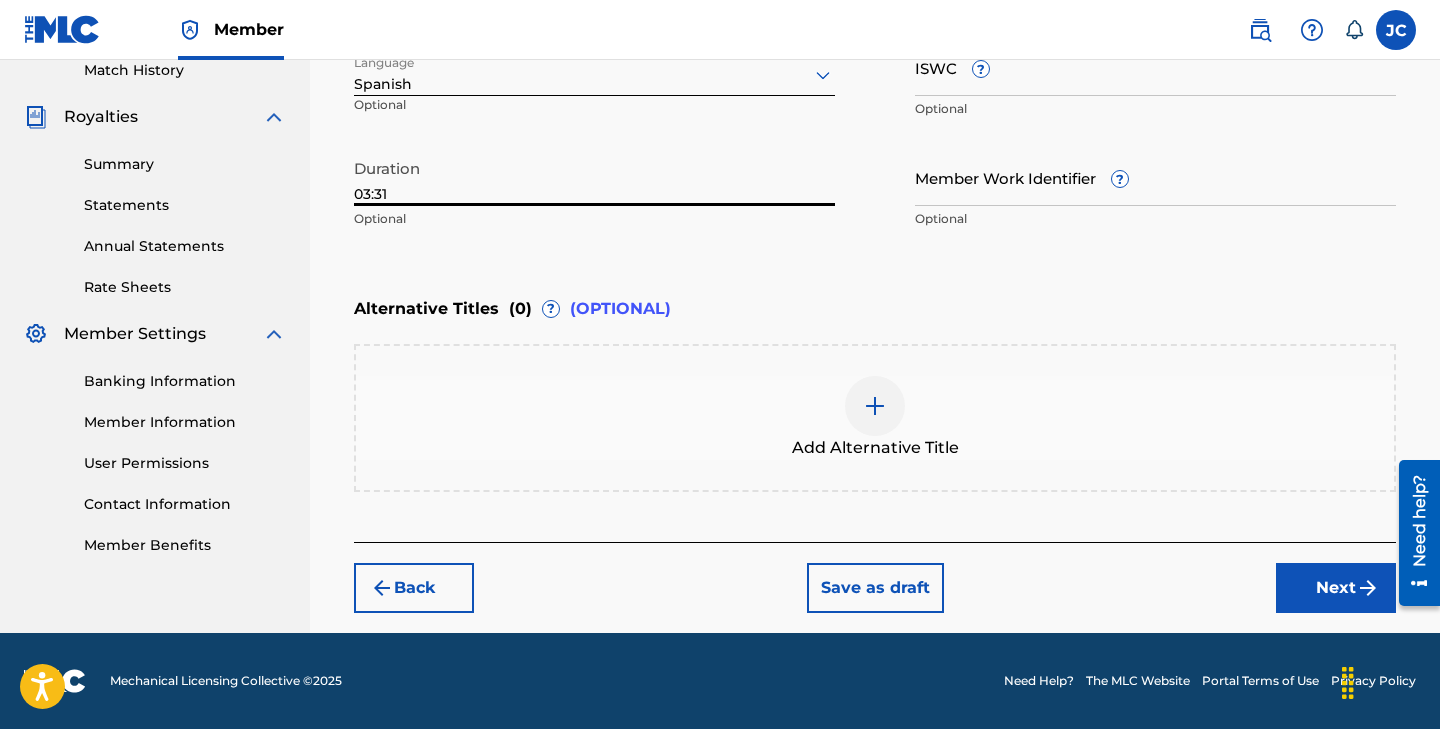 type on "03:31" 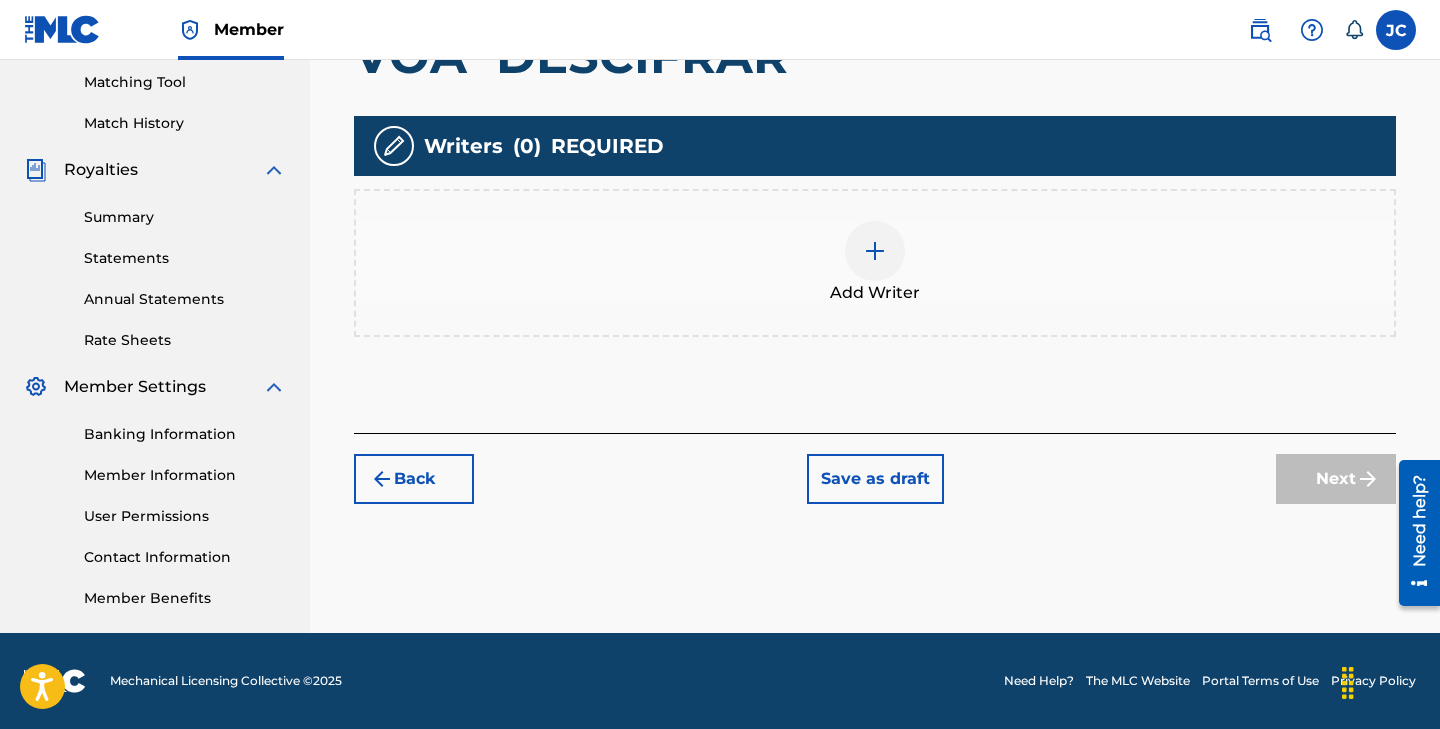 click at bounding box center [875, 251] 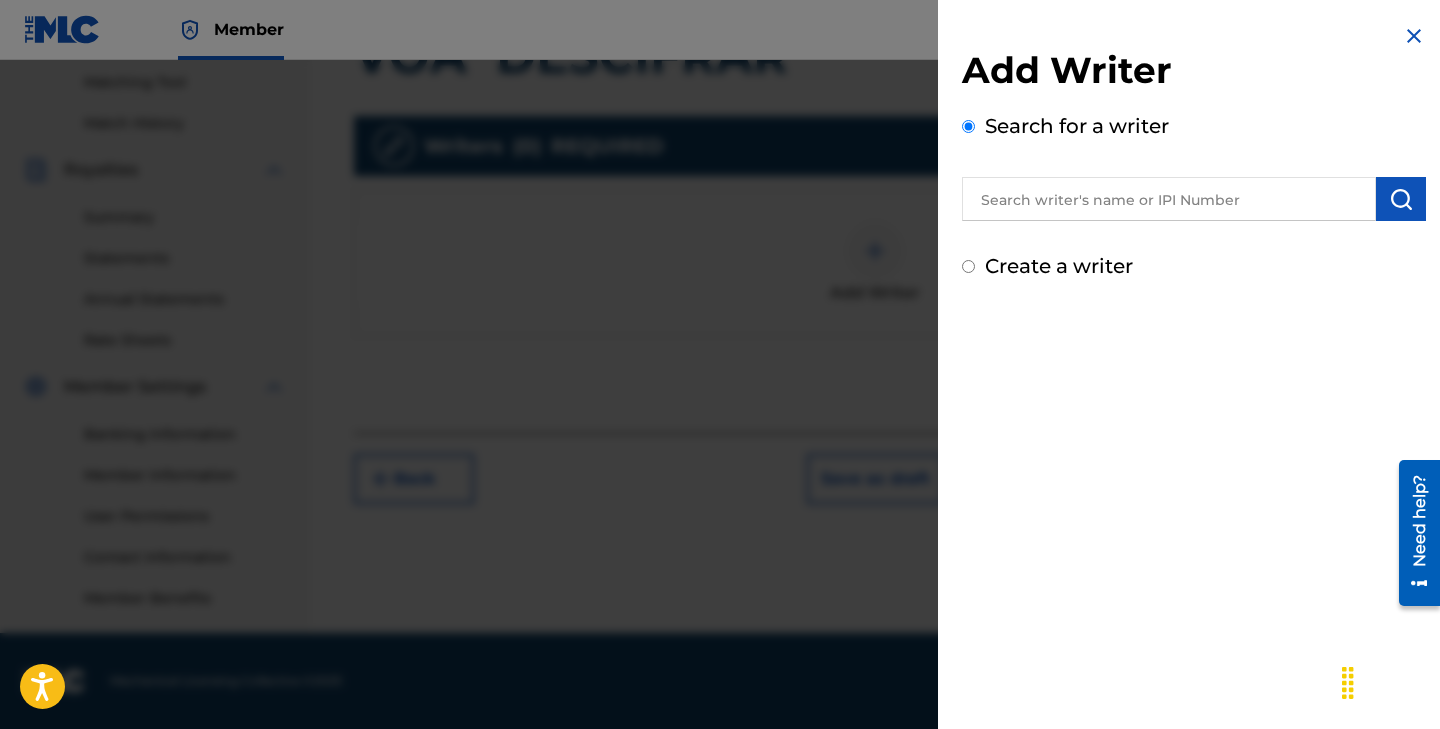 click at bounding box center [1169, 199] 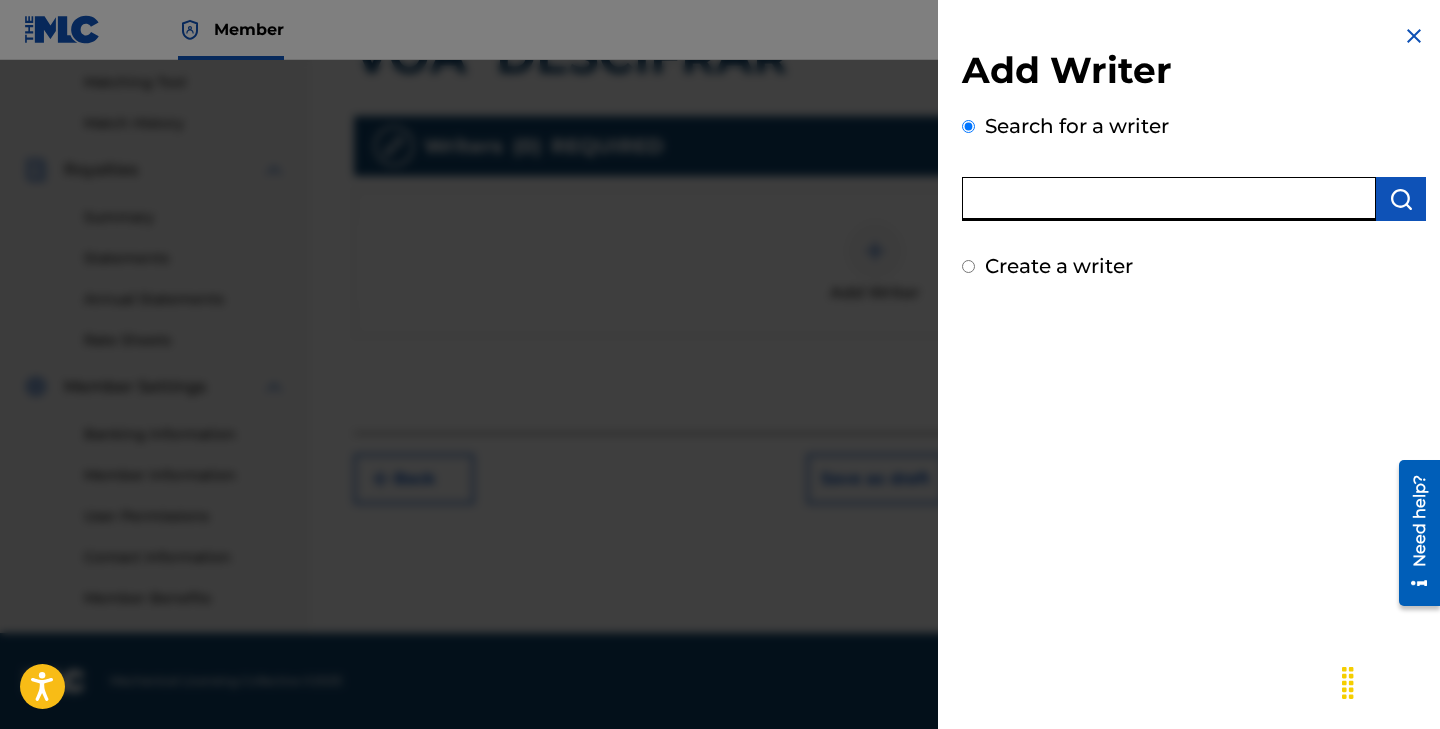 paste on "[NUMBER]" 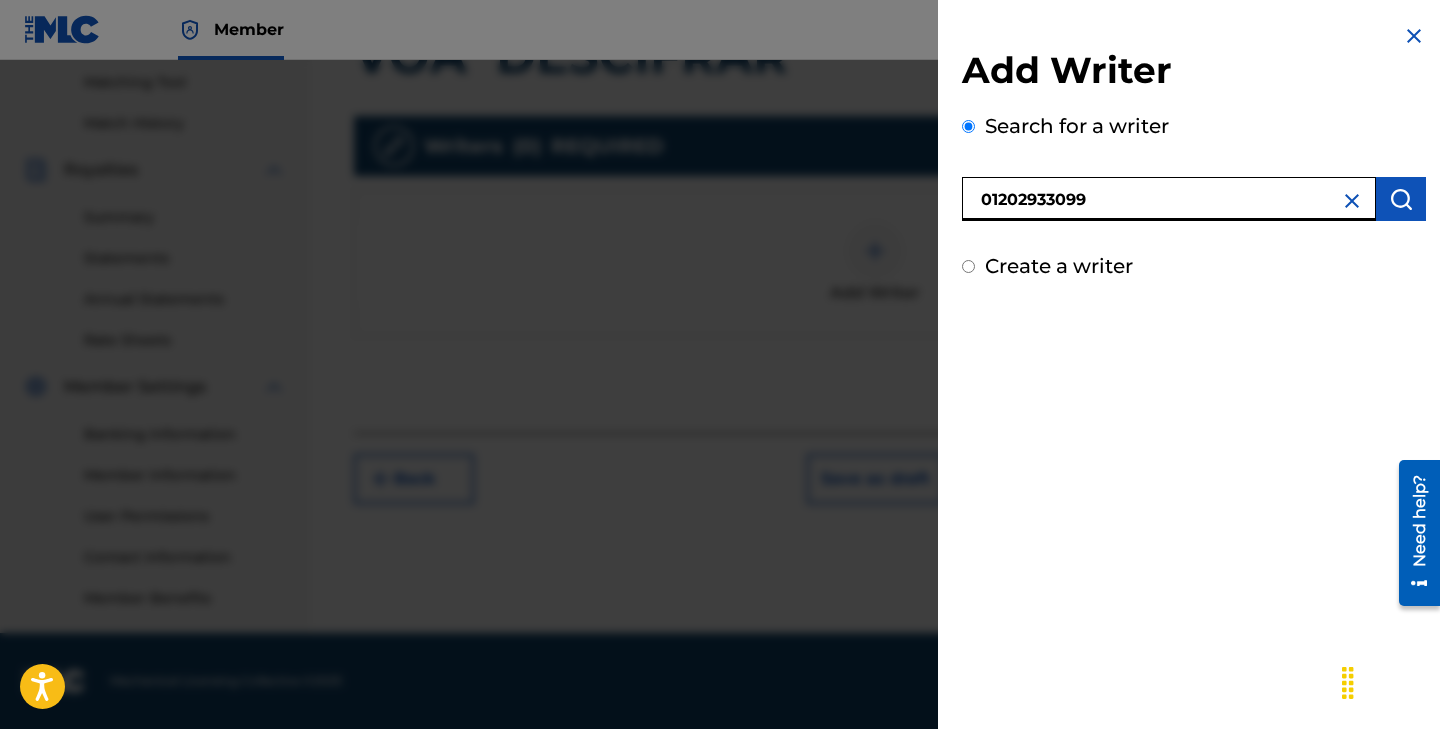 type on "[NUMBER]" 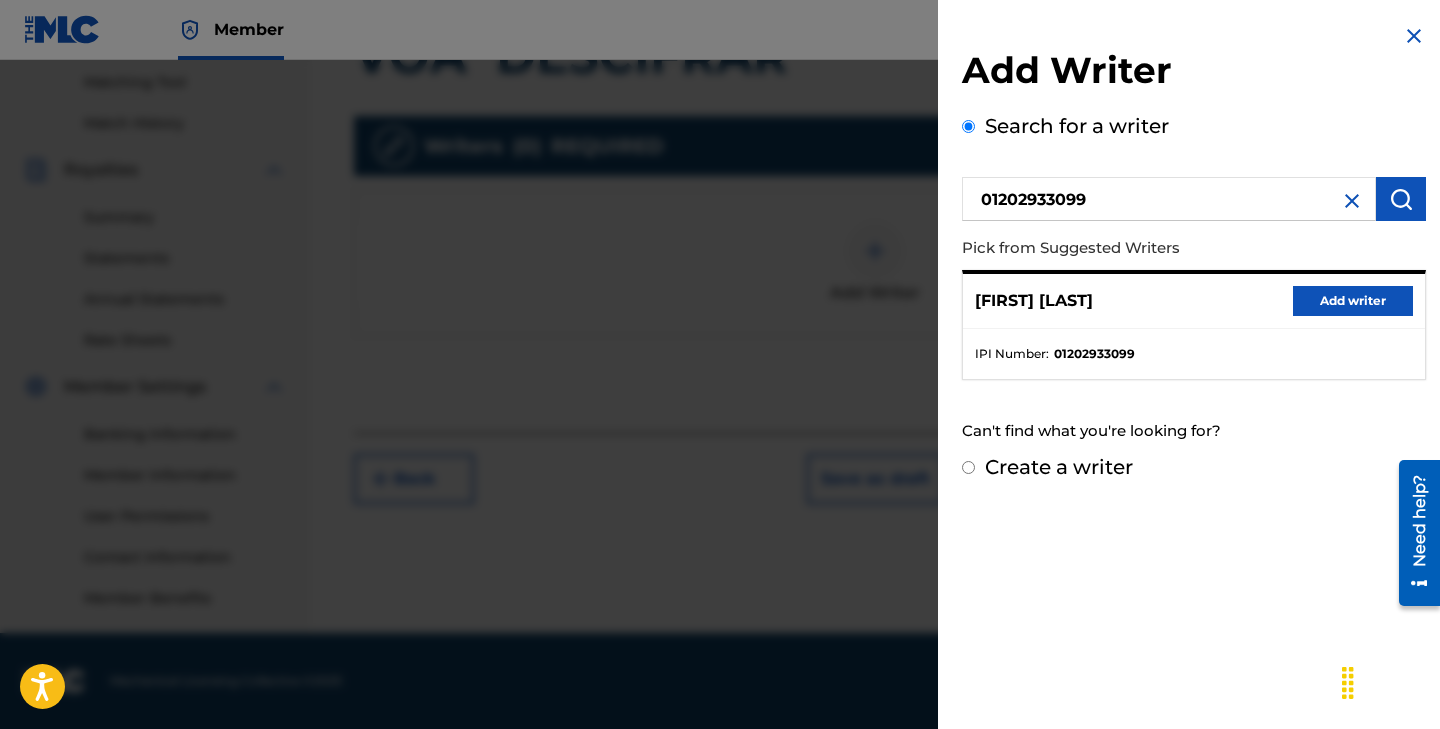 click on "Add writer" at bounding box center (1353, 301) 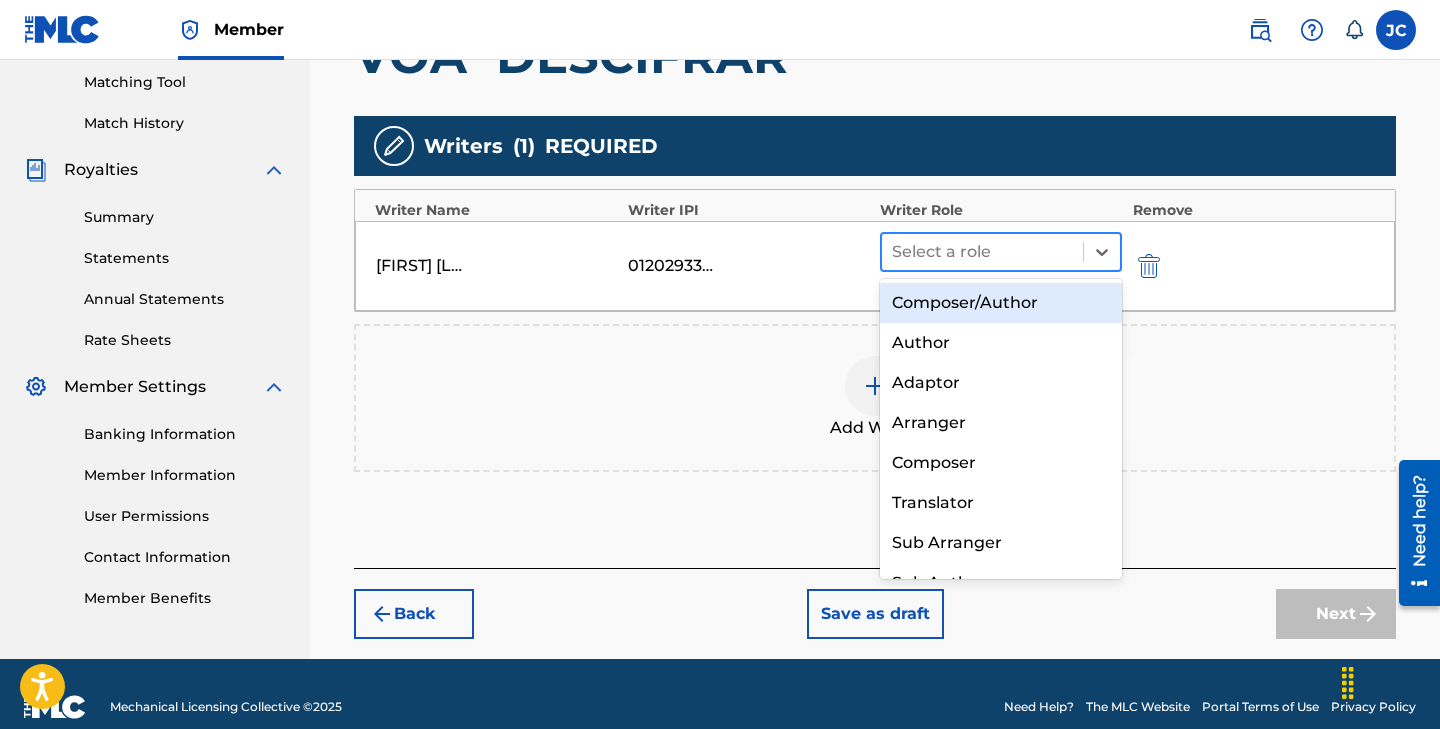 click at bounding box center (982, 252) 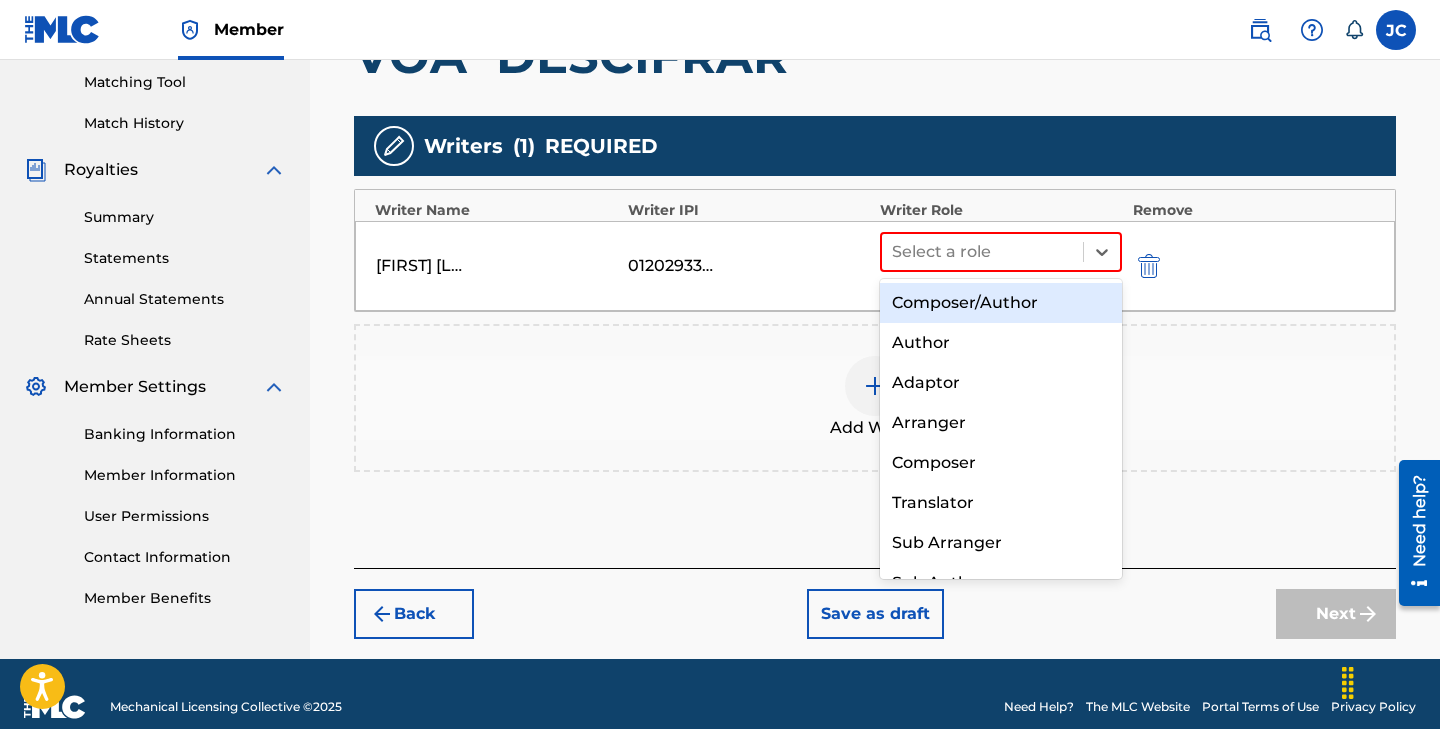 click on "Composer/Author" at bounding box center (1001, 303) 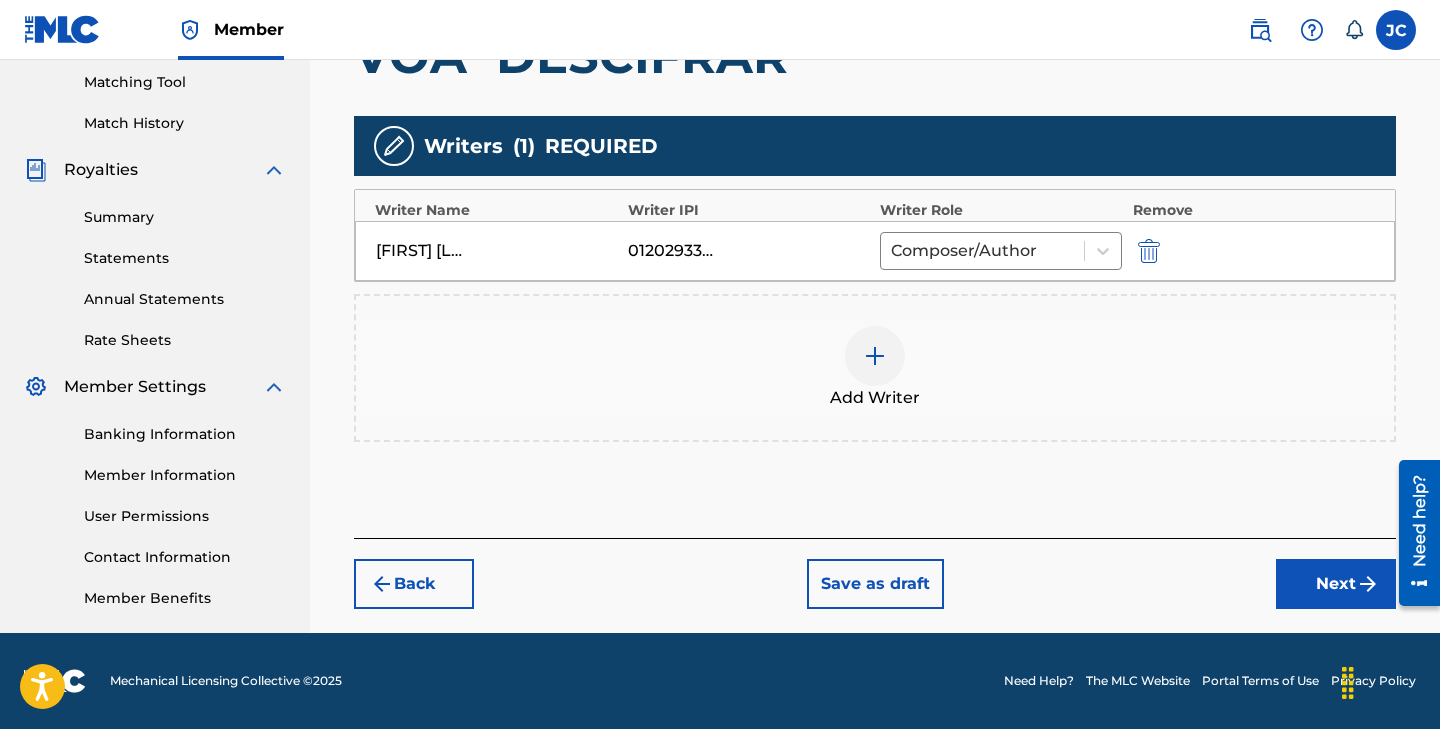 click on "Next" at bounding box center [1336, 584] 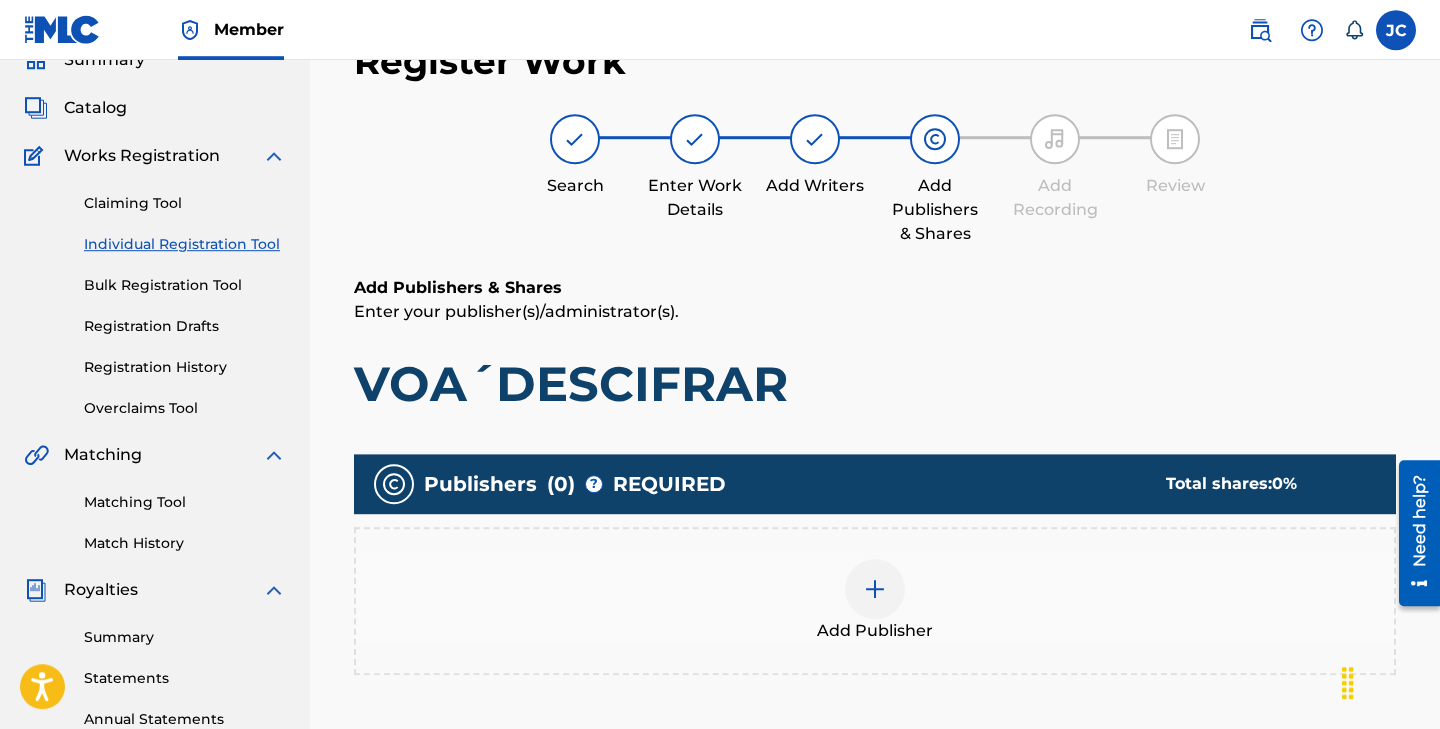 scroll, scrollTop: 90, scrollLeft: 0, axis: vertical 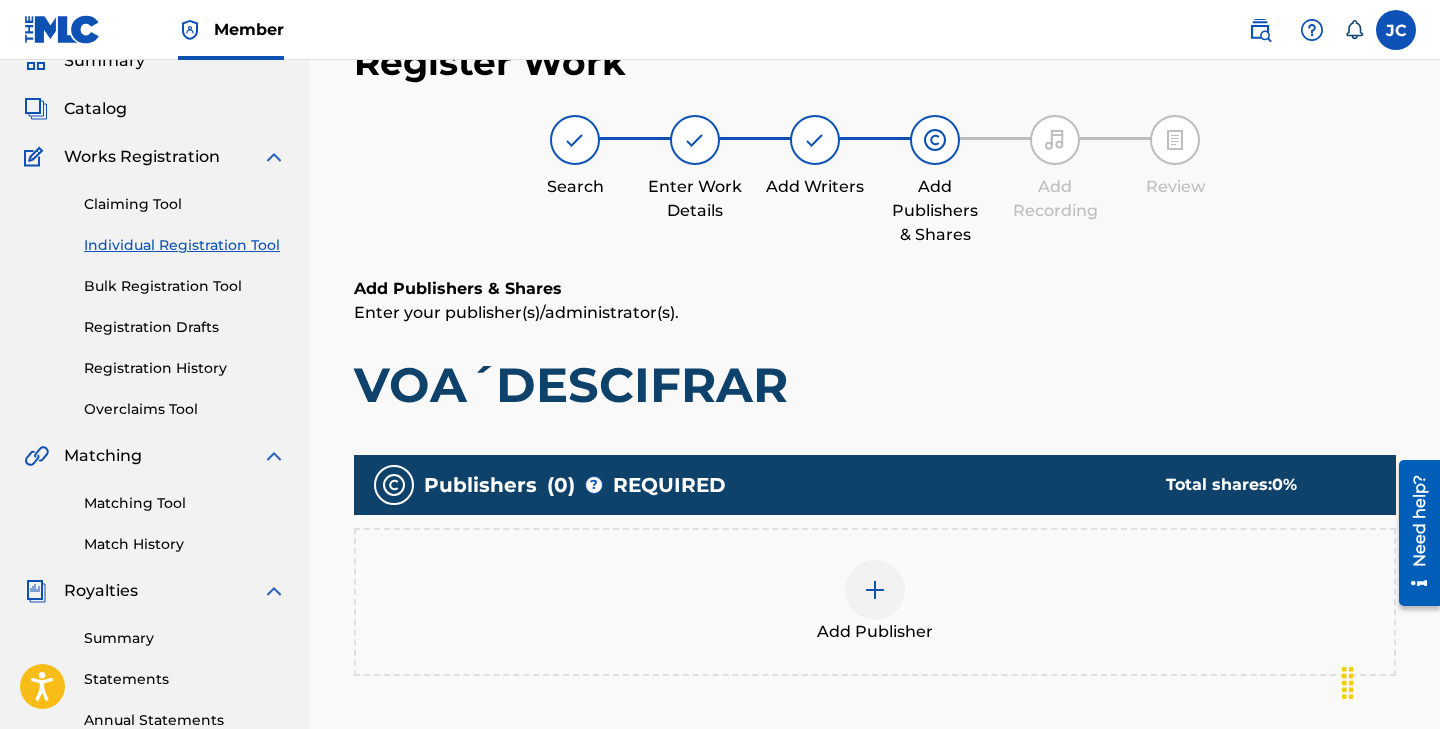 click at bounding box center (875, 590) 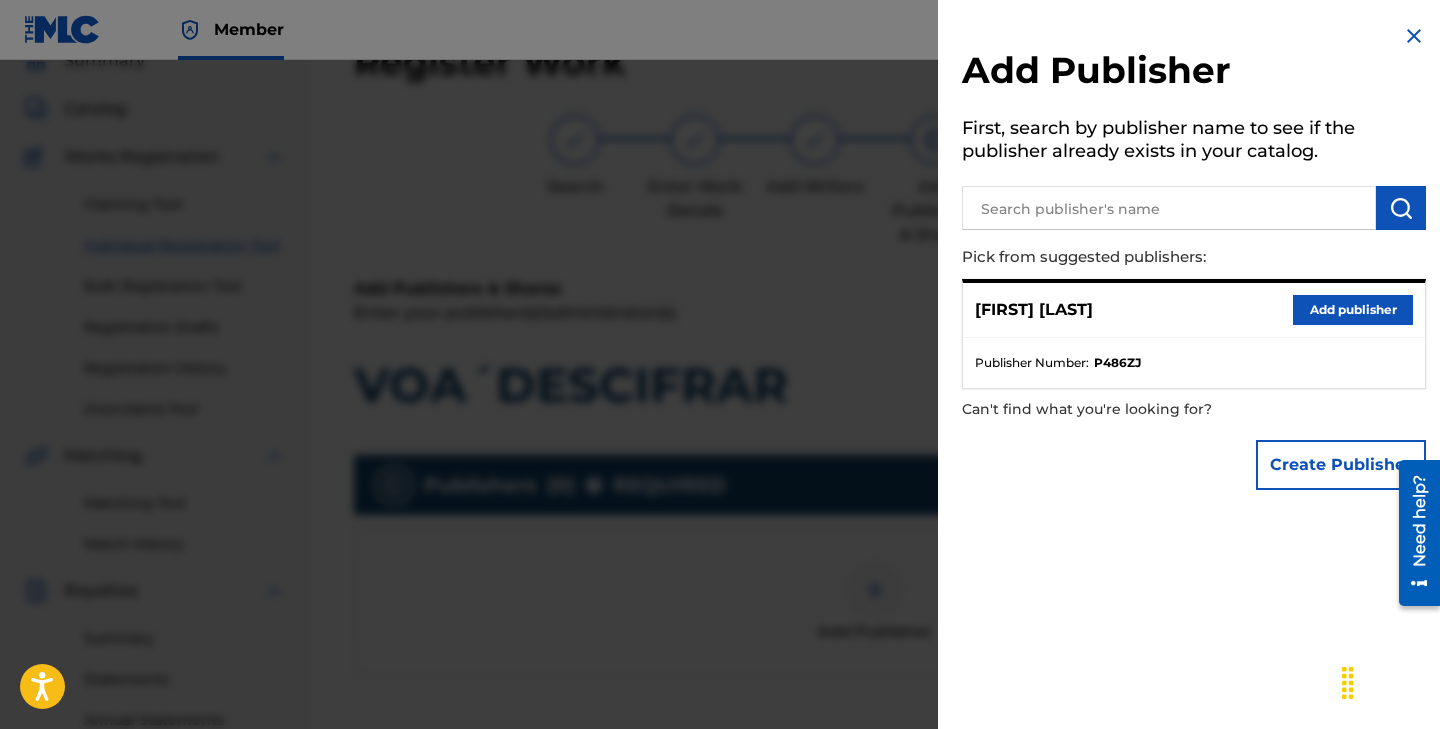 click on "Add publisher" at bounding box center [1353, 310] 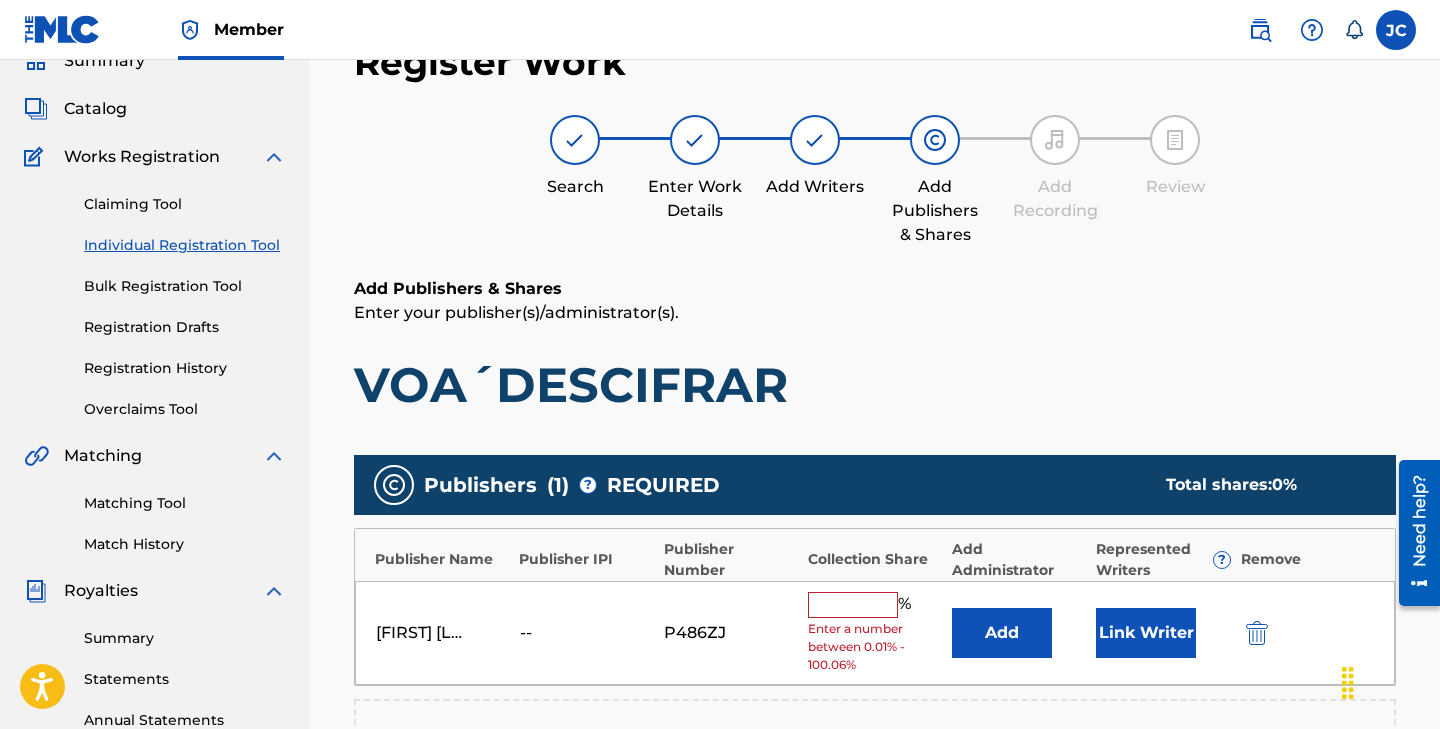 click at bounding box center (853, 605) 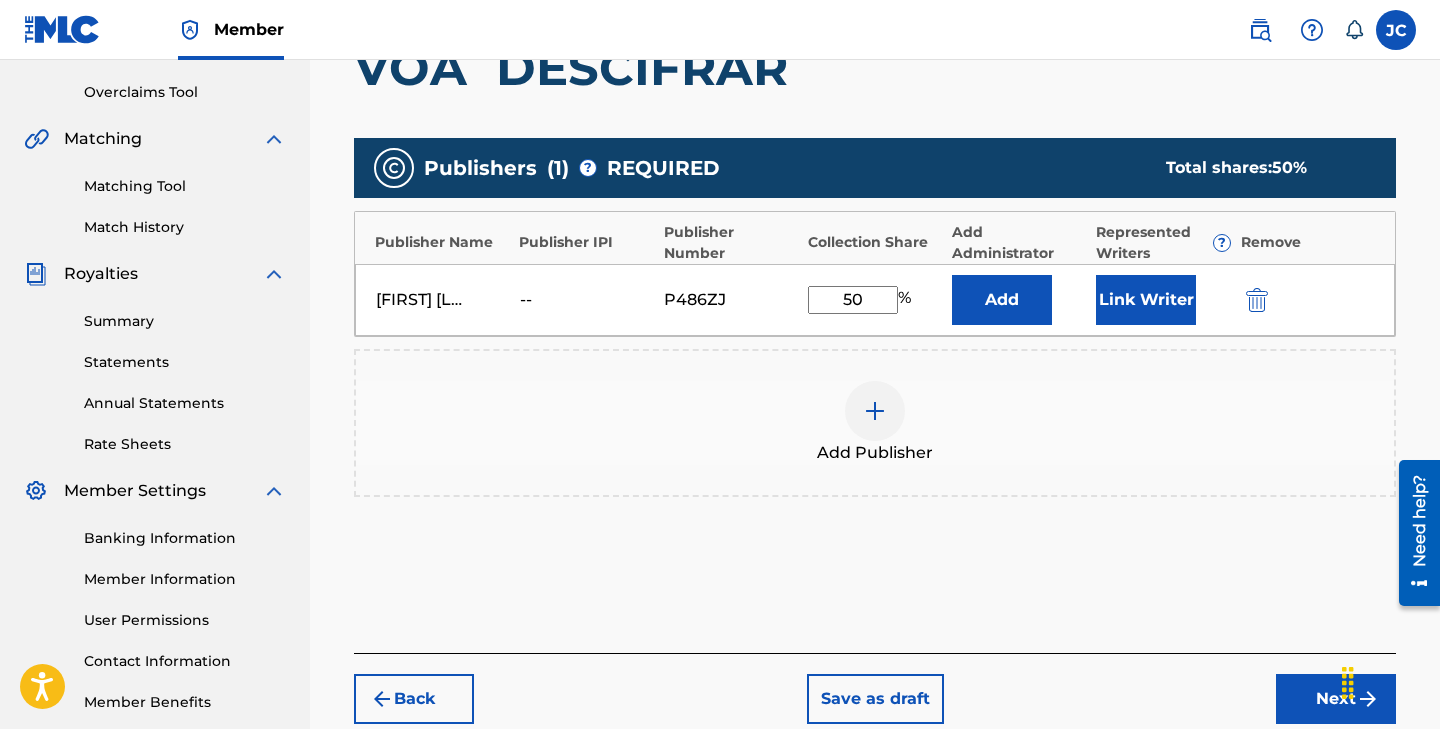 scroll, scrollTop: 518, scrollLeft: 0, axis: vertical 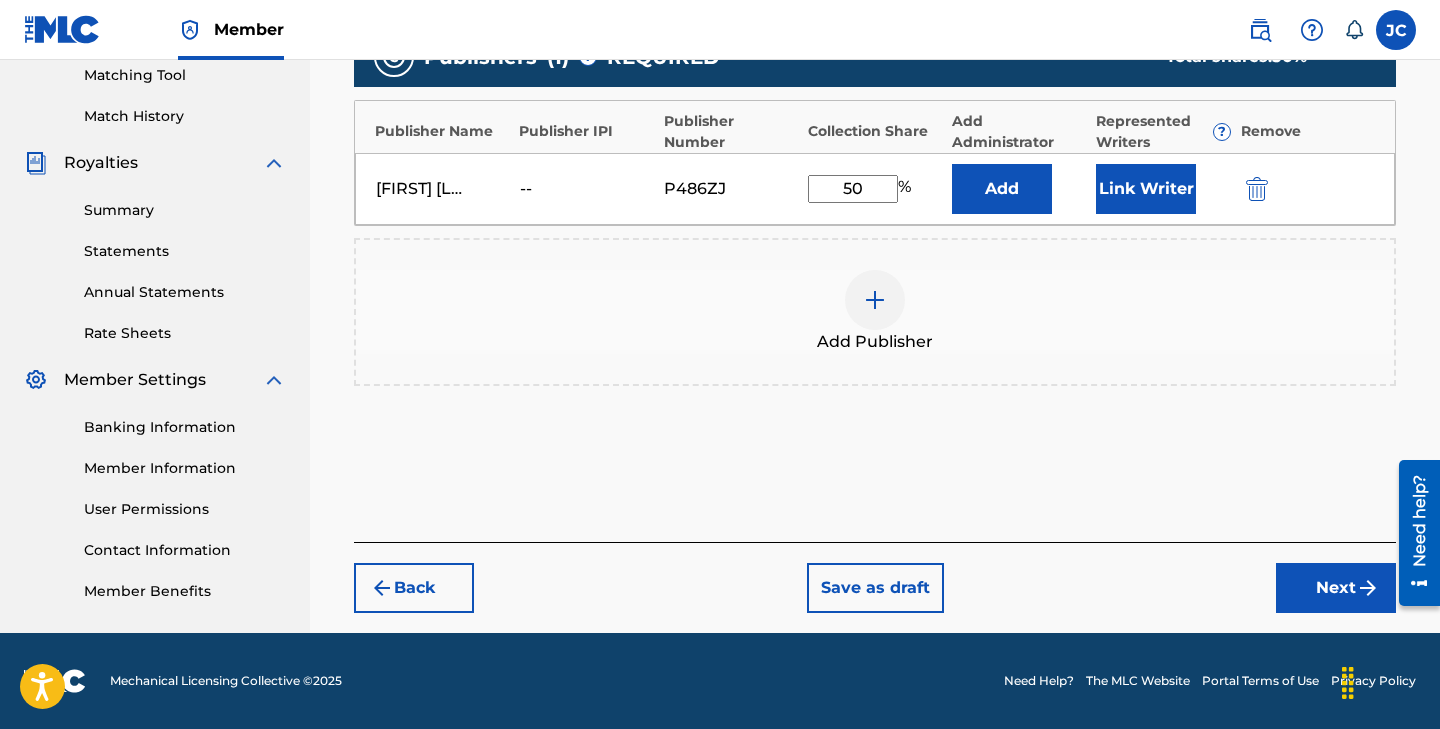 type on "50" 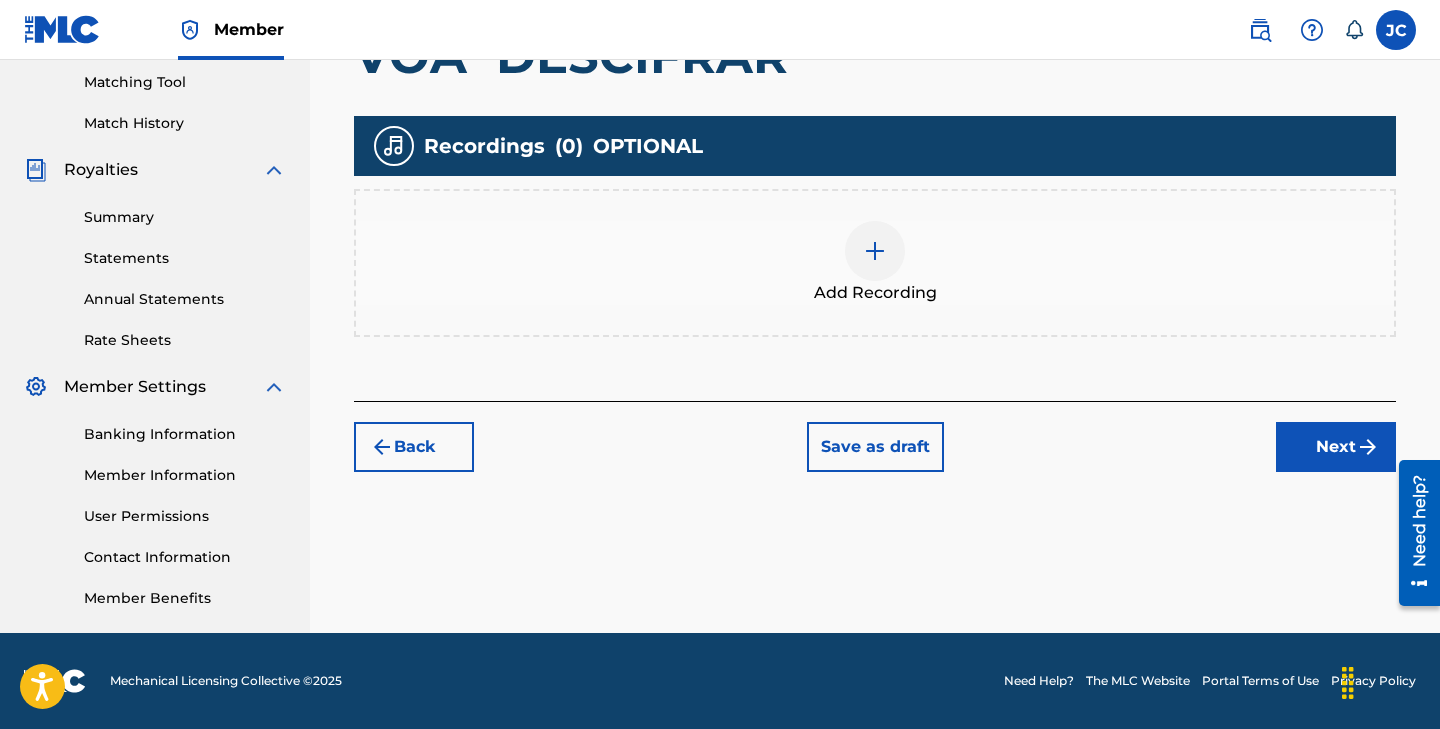 click on "Next" at bounding box center [1336, 447] 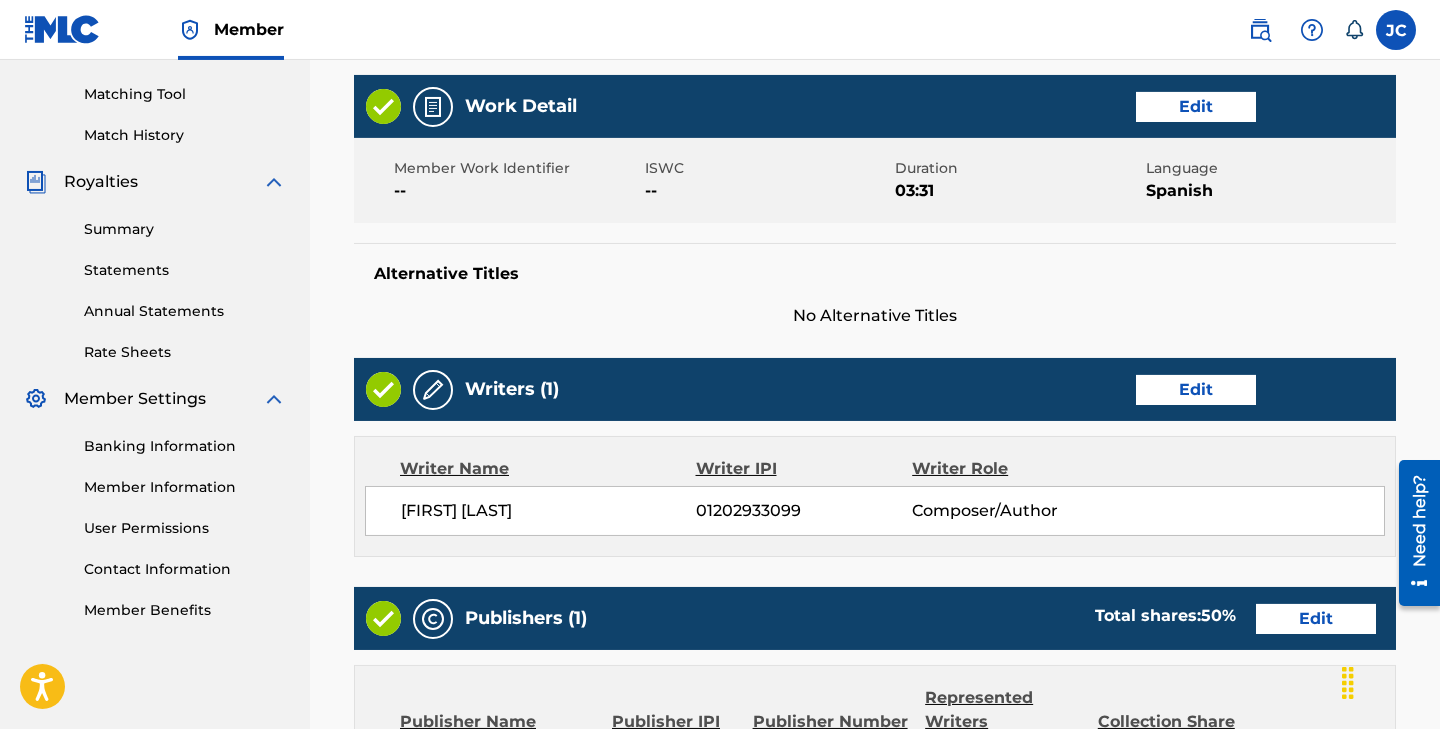 scroll, scrollTop: 992, scrollLeft: 0, axis: vertical 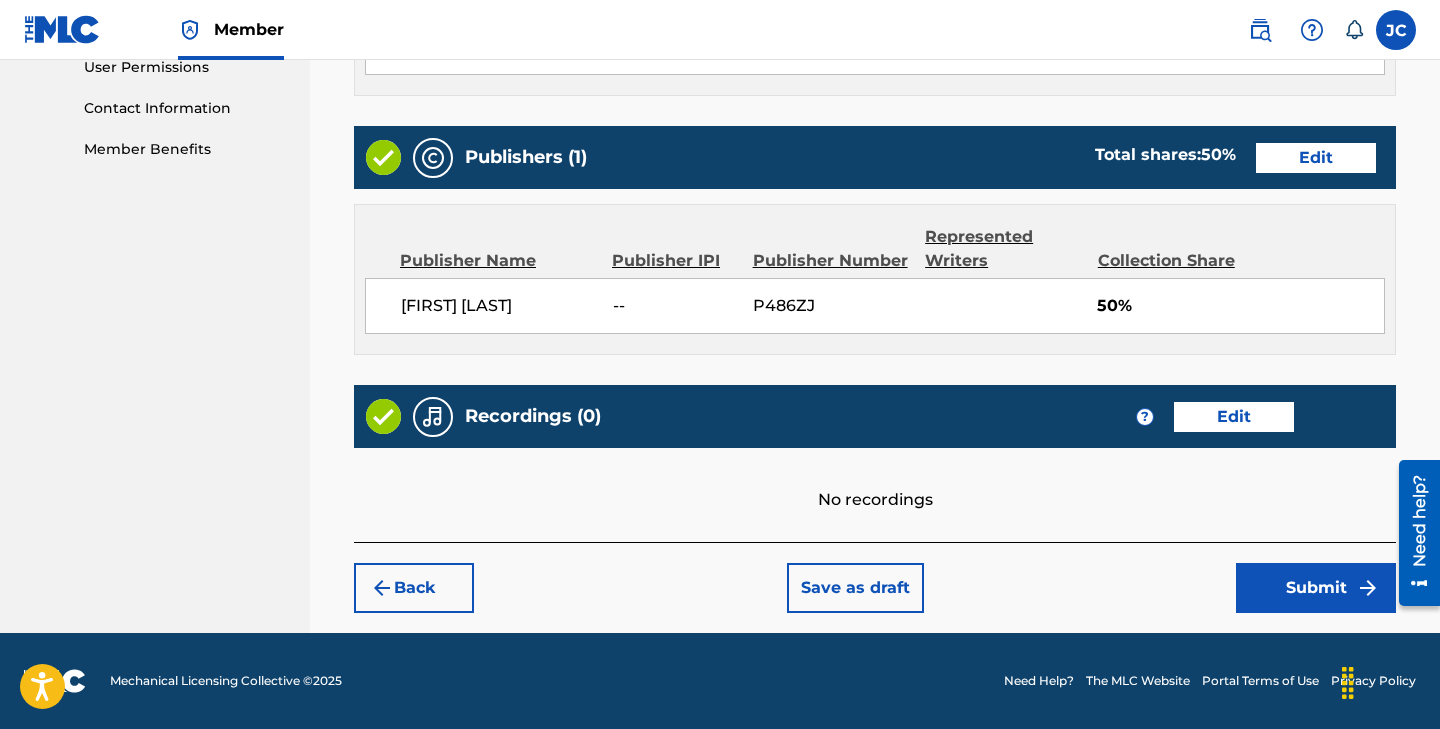click on "Submit" at bounding box center [1316, 588] 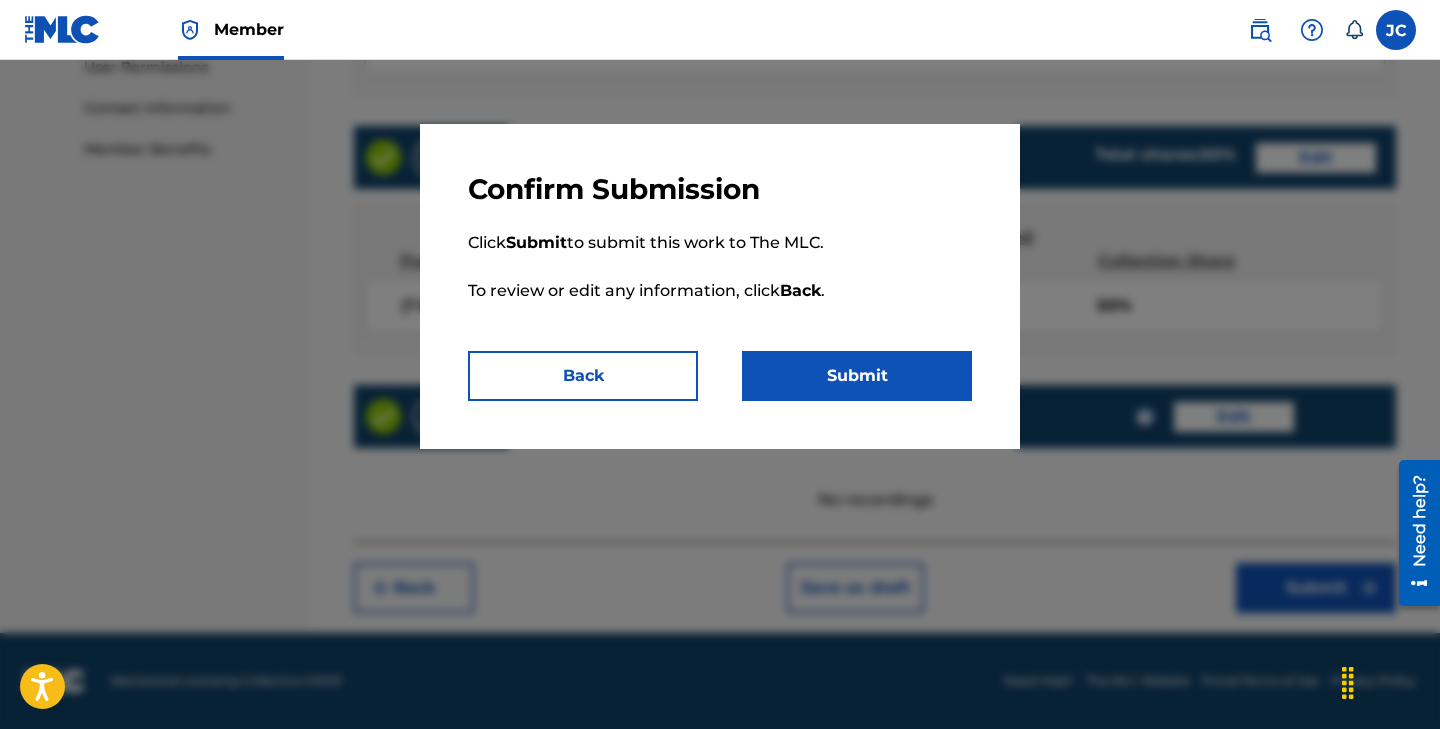 click on "Submit" at bounding box center [857, 376] 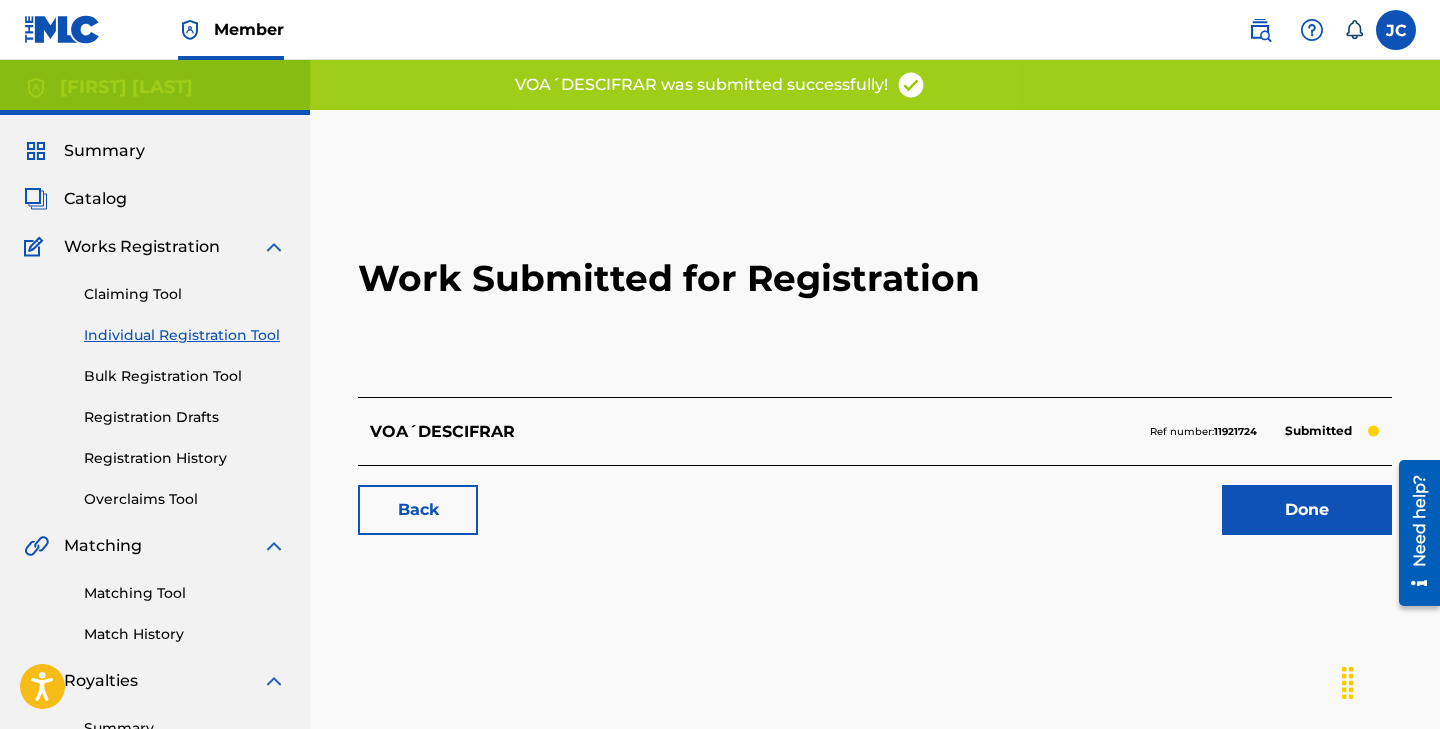 click on "Done" at bounding box center [1307, 510] 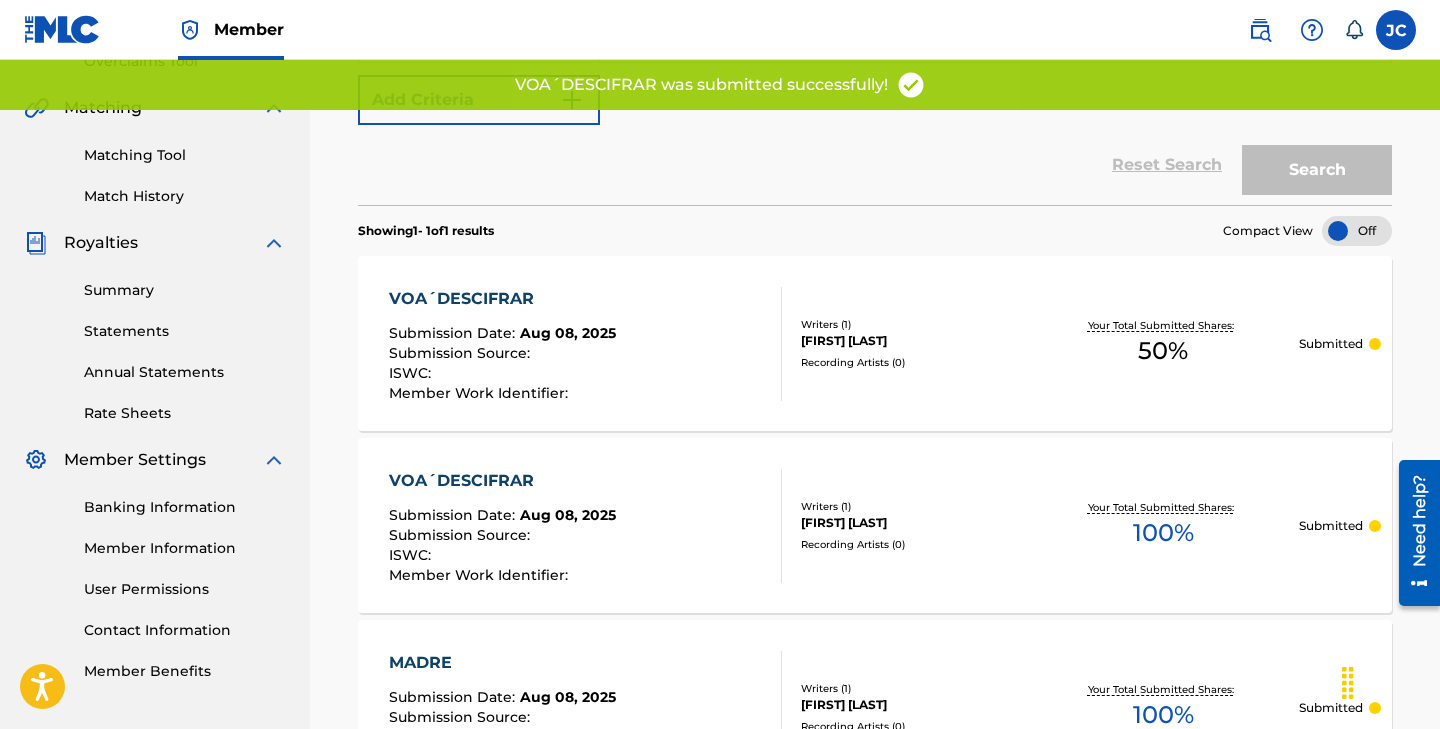scroll, scrollTop: 439, scrollLeft: 0, axis: vertical 